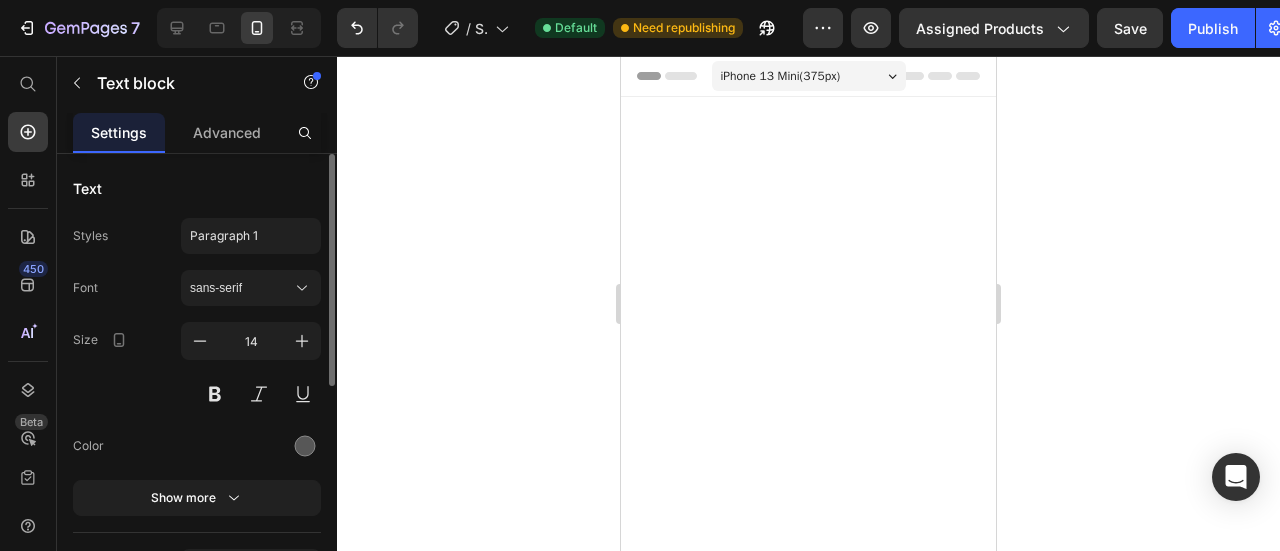 scroll, scrollTop: 2604, scrollLeft: 0, axis: vertical 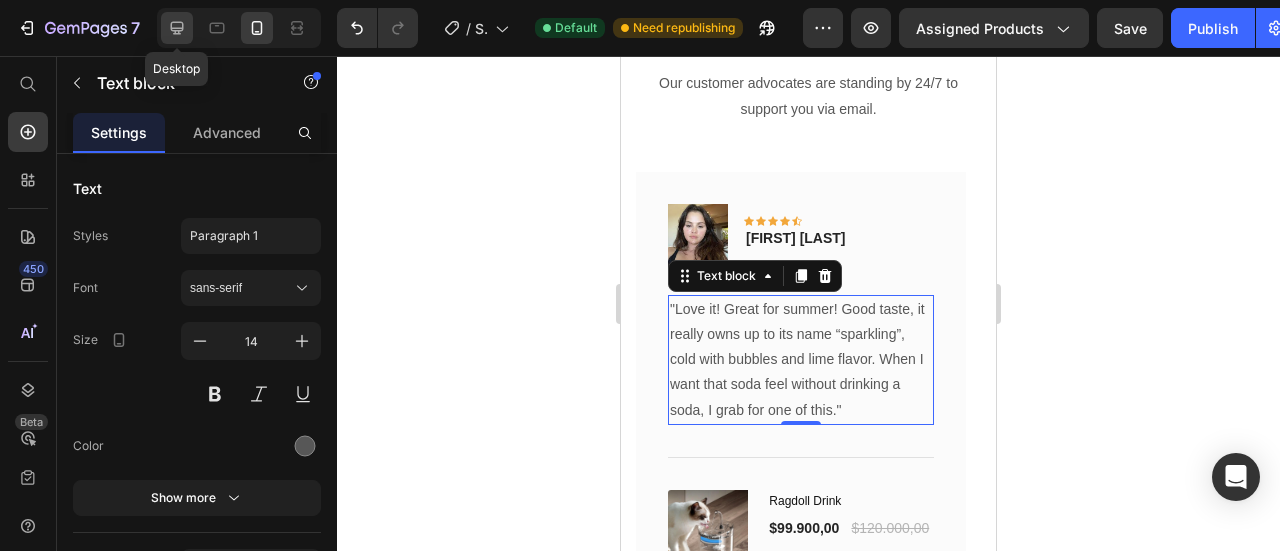 click 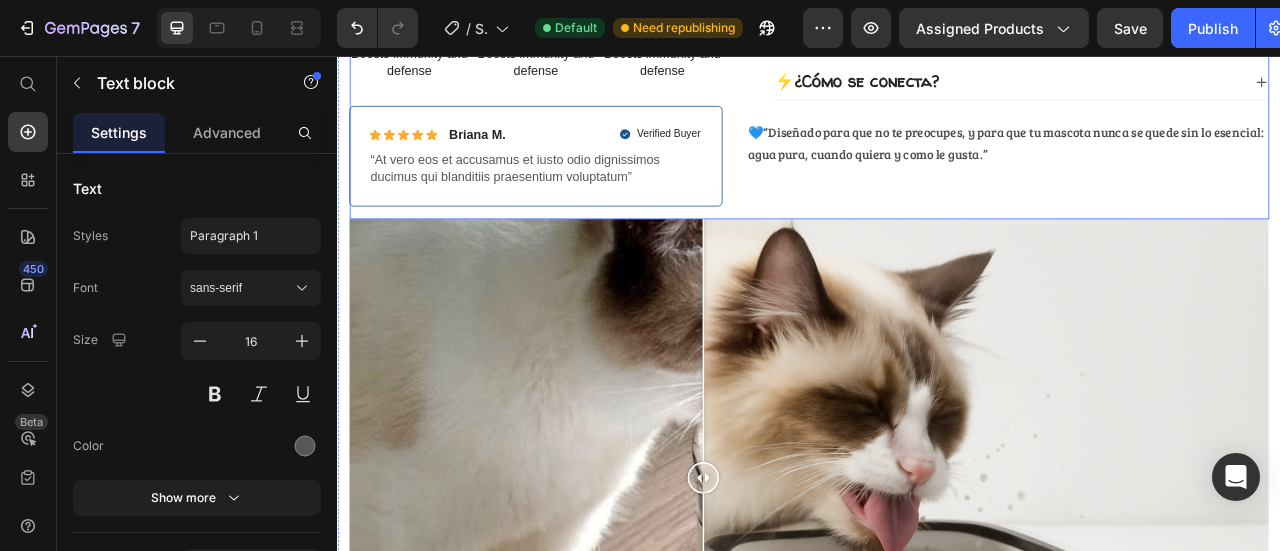 scroll, scrollTop: 975, scrollLeft: 0, axis: vertical 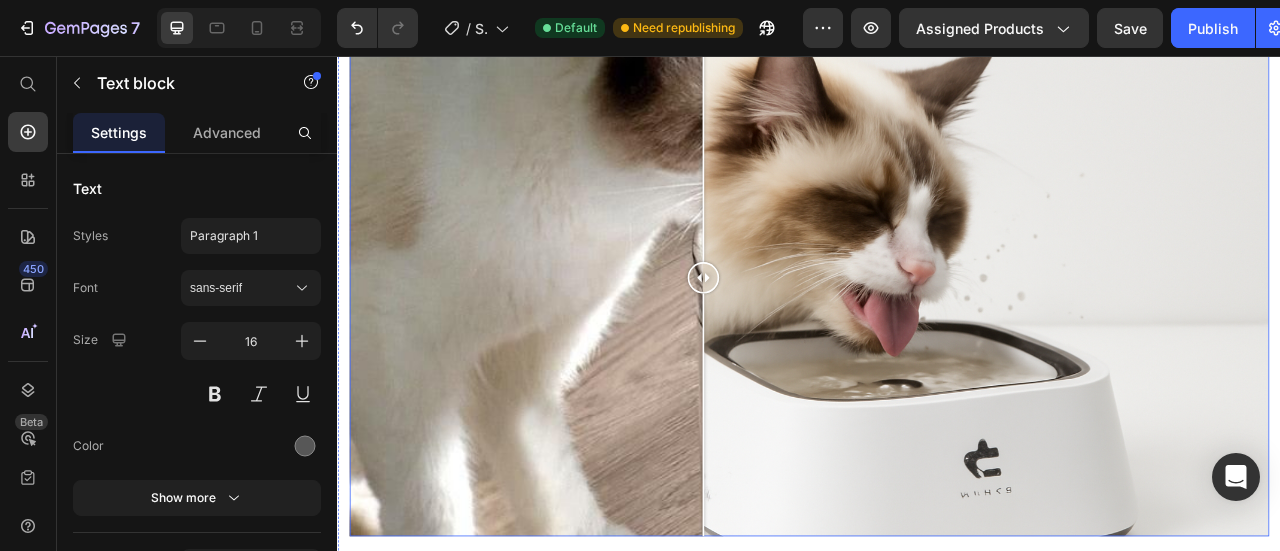 click at bounding box center [937, 338] 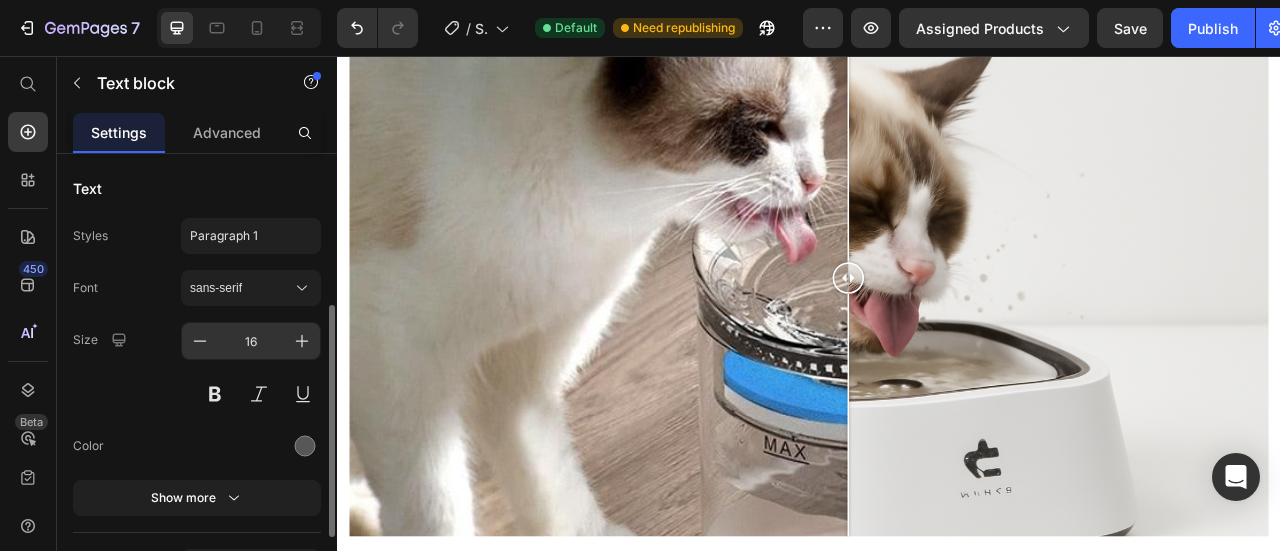 scroll, scrollTop: 100, scrollLeft: 0, axis: vertical 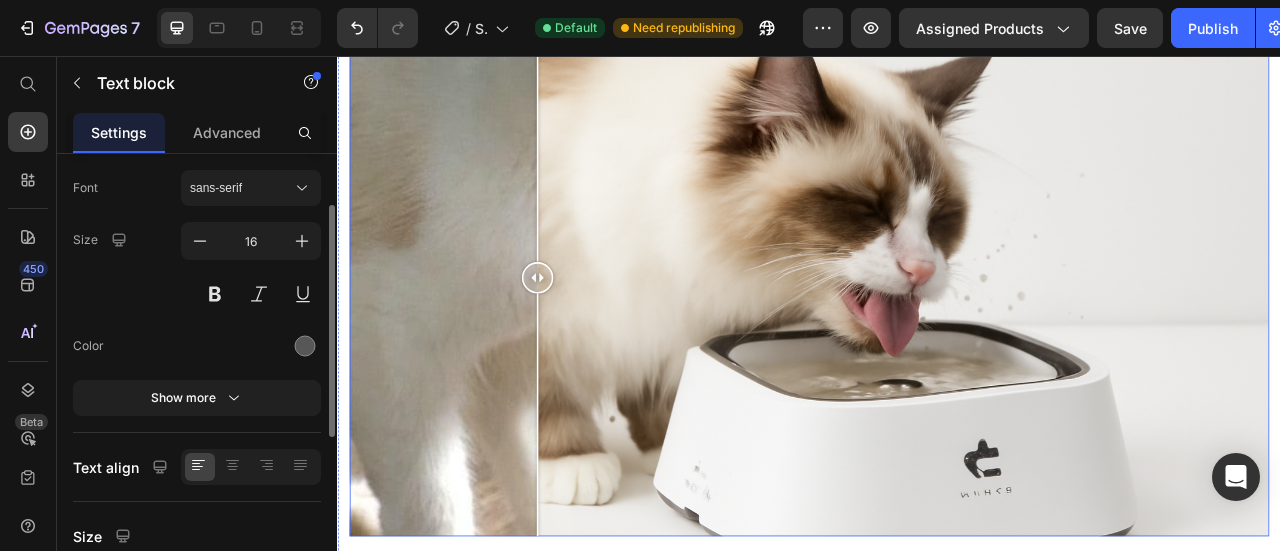 click at bounding box center (937, 338) 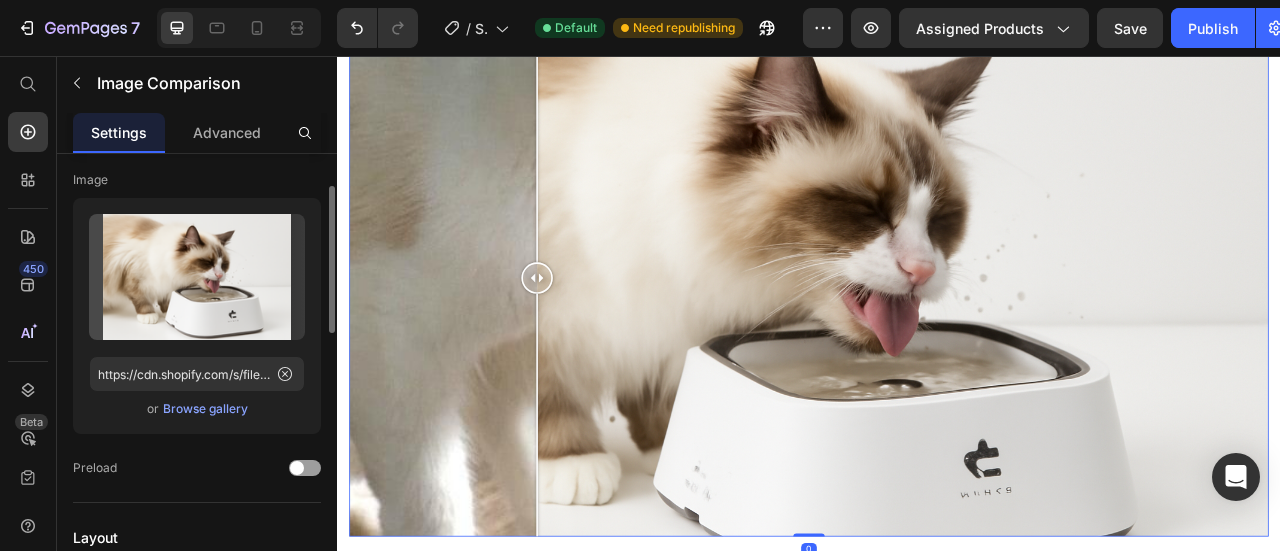 scroll, scrollTop: 0, scrollLeft: 0, axis: both 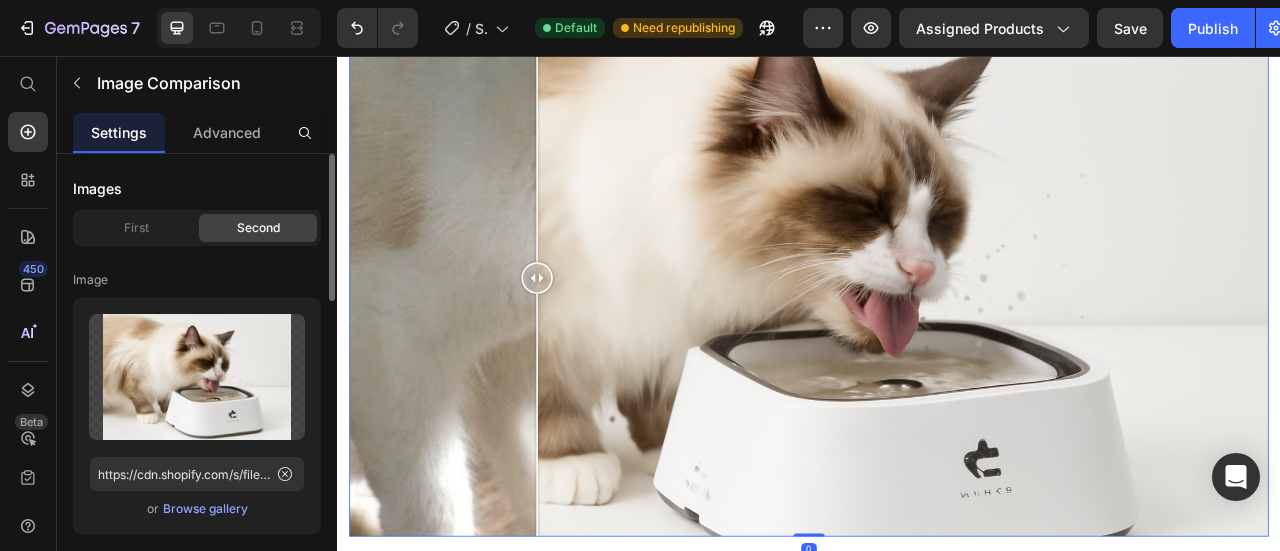 click at bounding box center (937, 338) 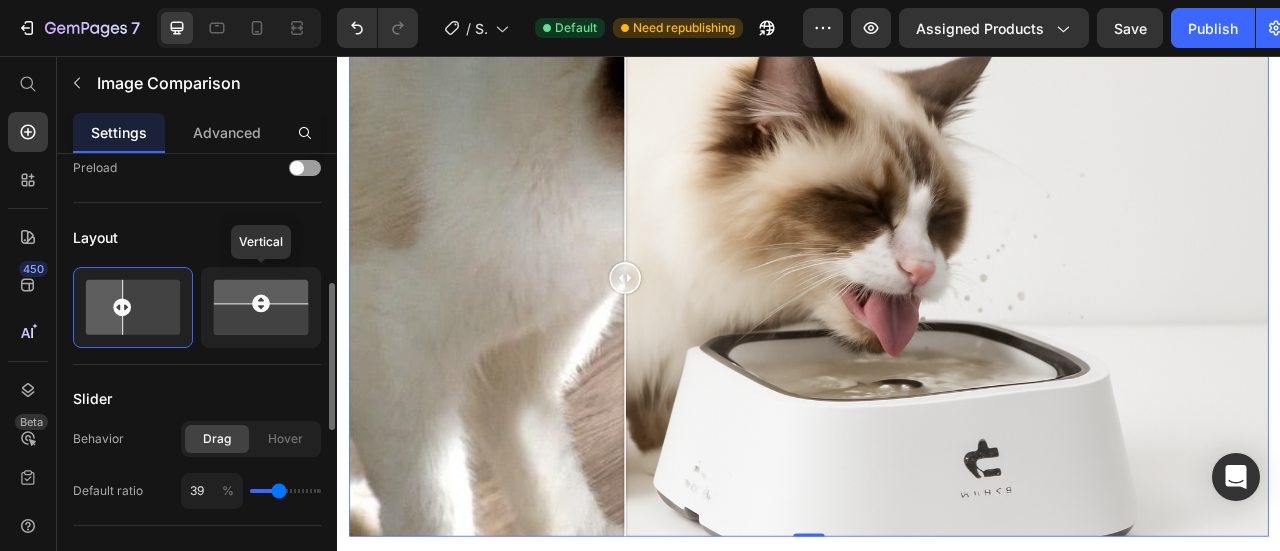 scroll, scrollTop: 500, scrollLeft: 0, axis: vertical 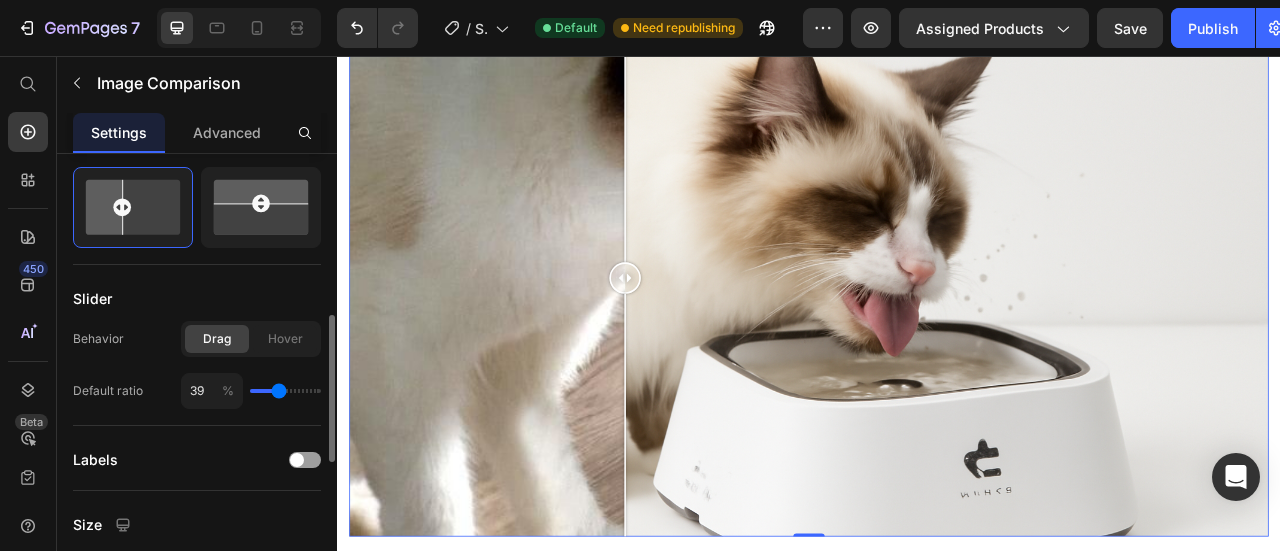 type on "35" 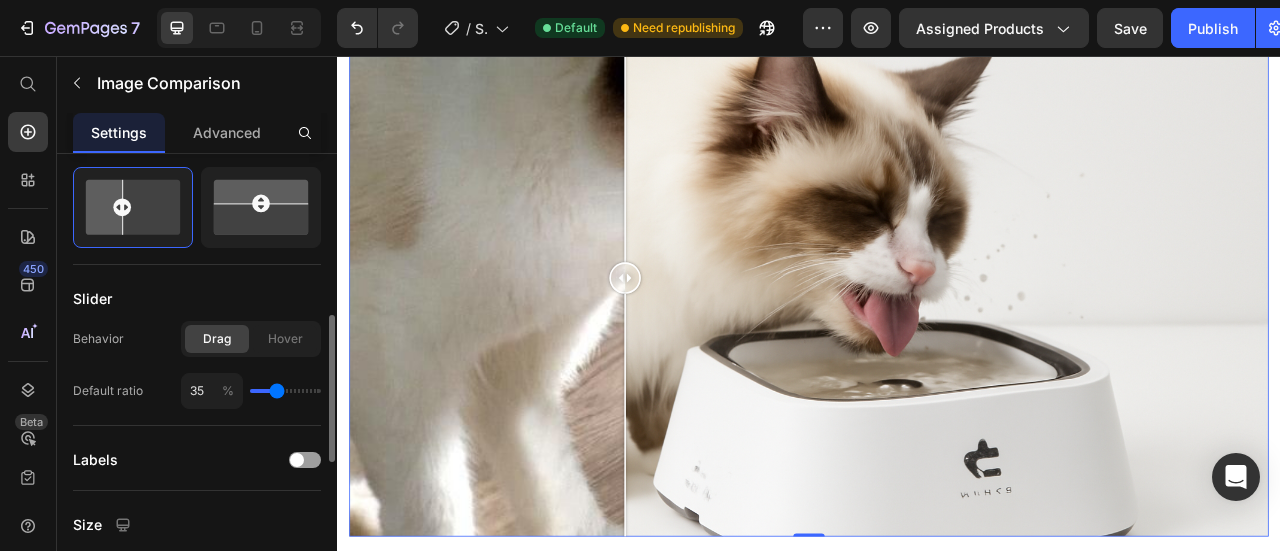 type on "24" 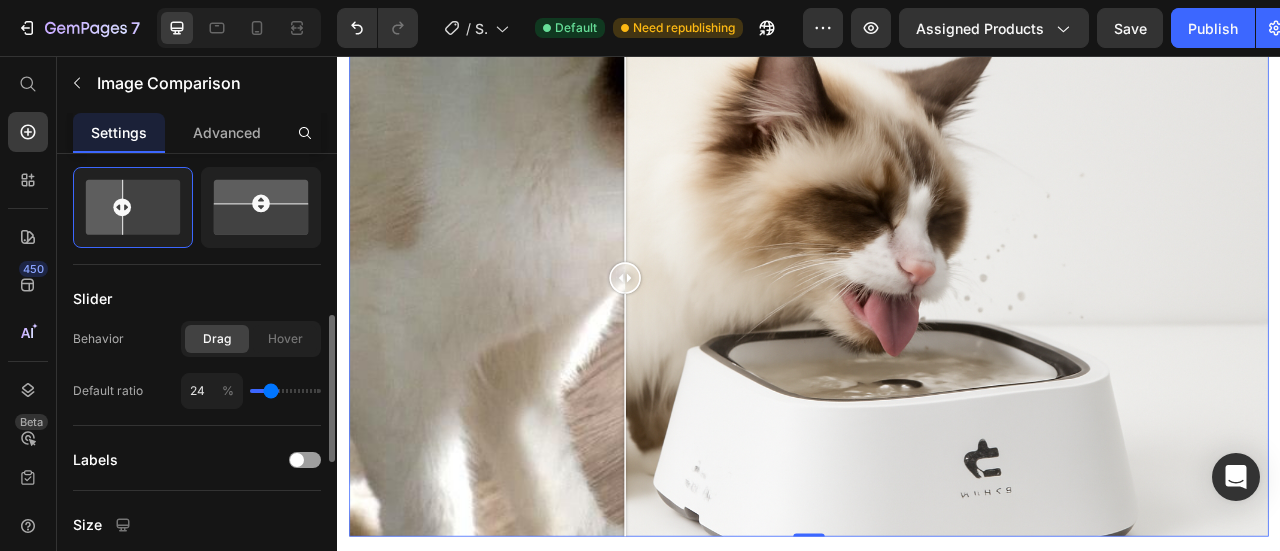 type on "18" 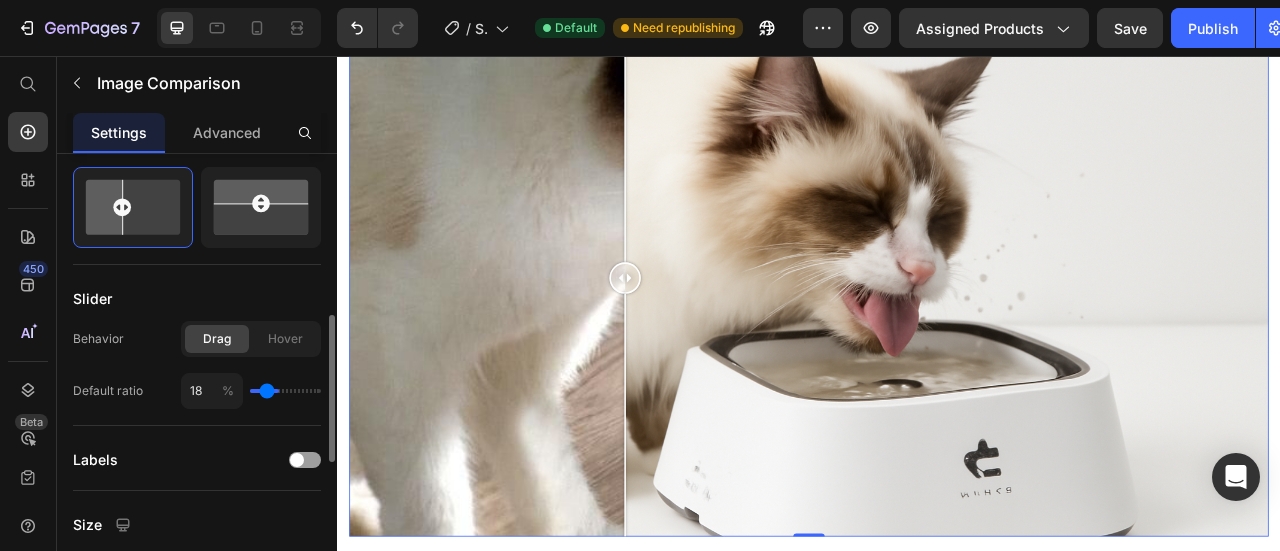 type on "12" 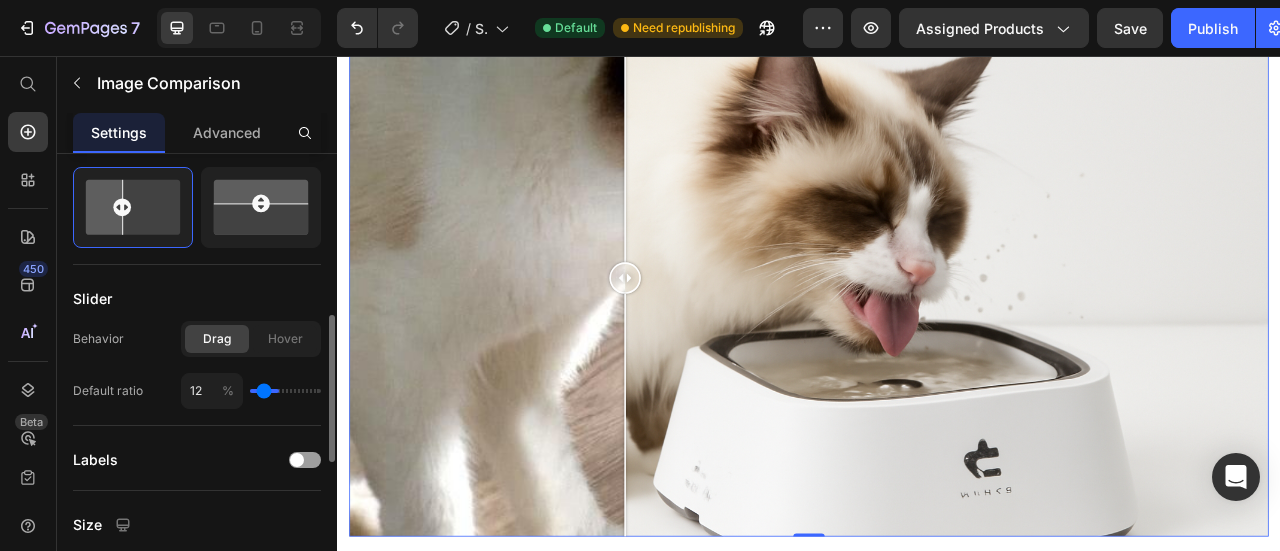 type on "7" 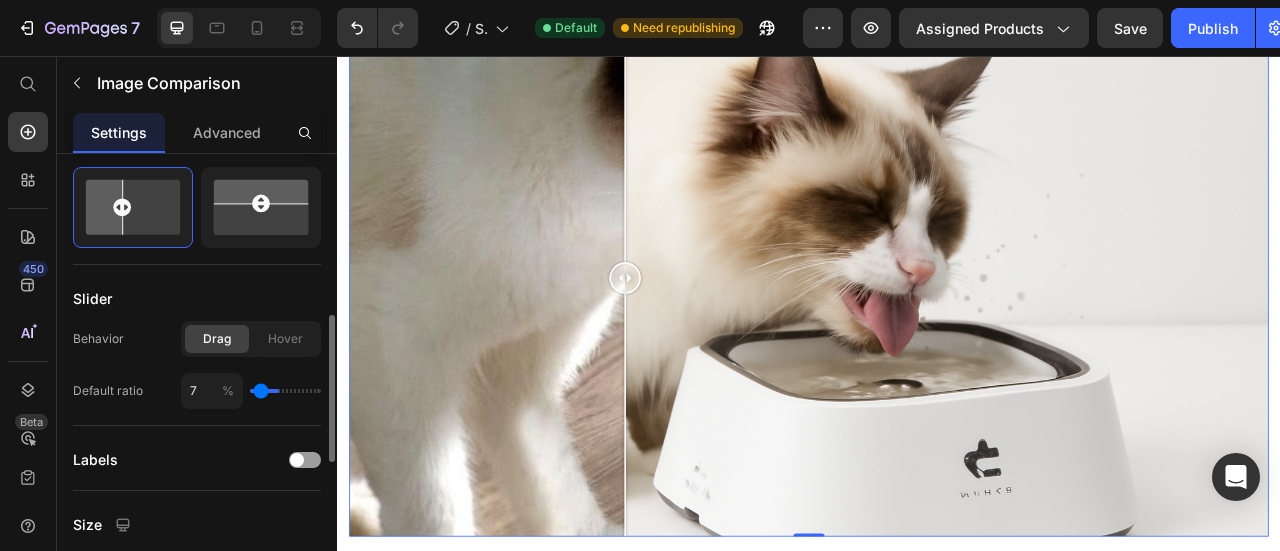 type on "2" 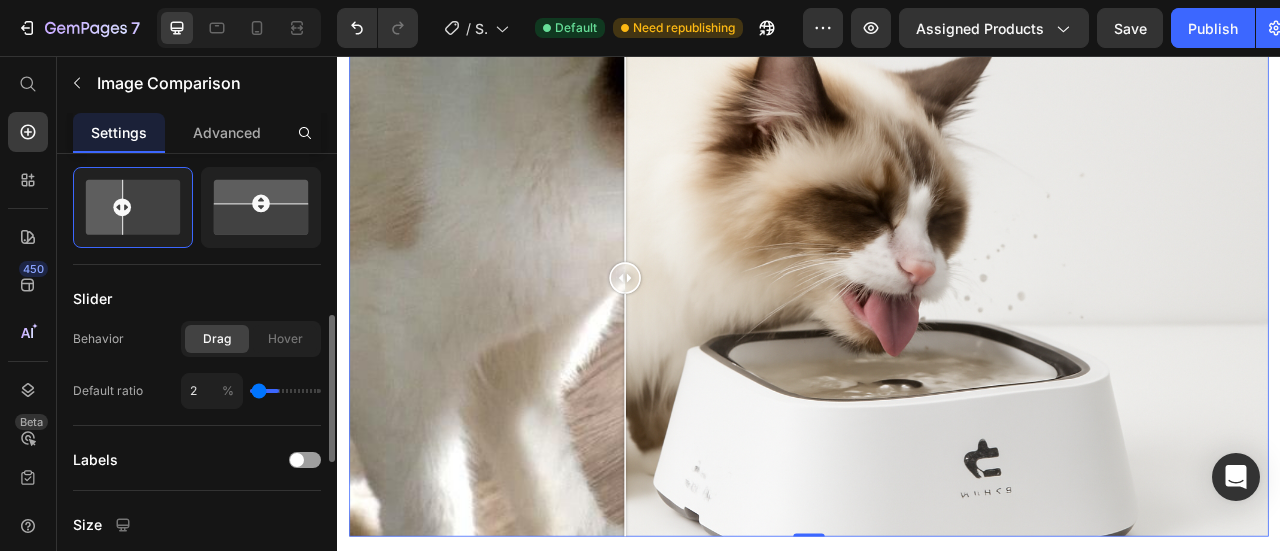 type on "1" 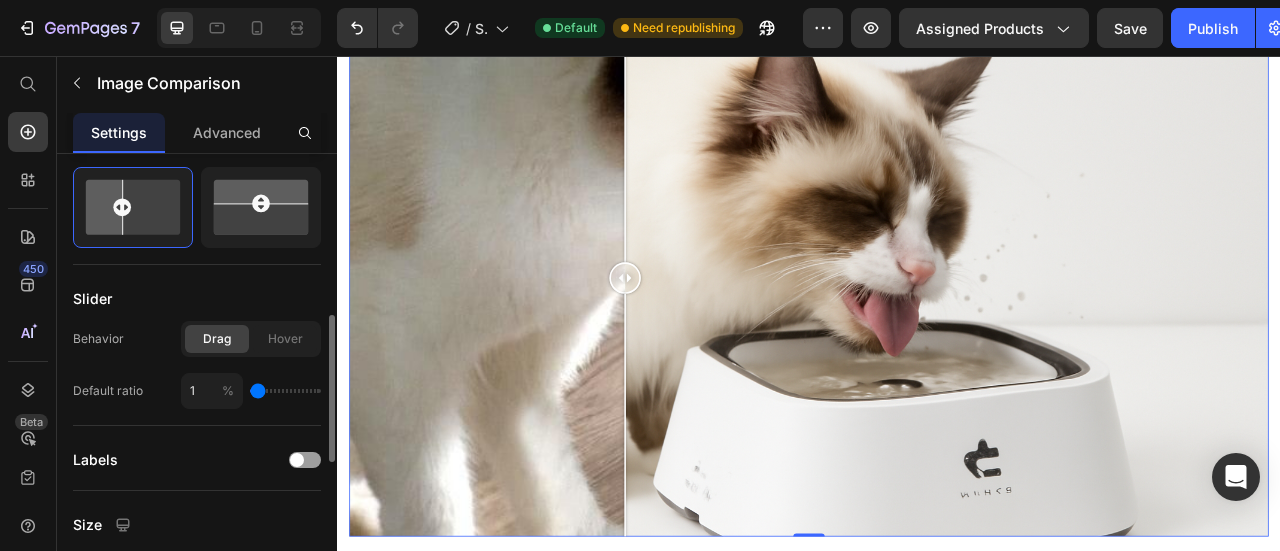 drag, startPoint x: 278, startPoint y: 389, endPoint x: 248, endPoint y: 385, distance: 30.265491 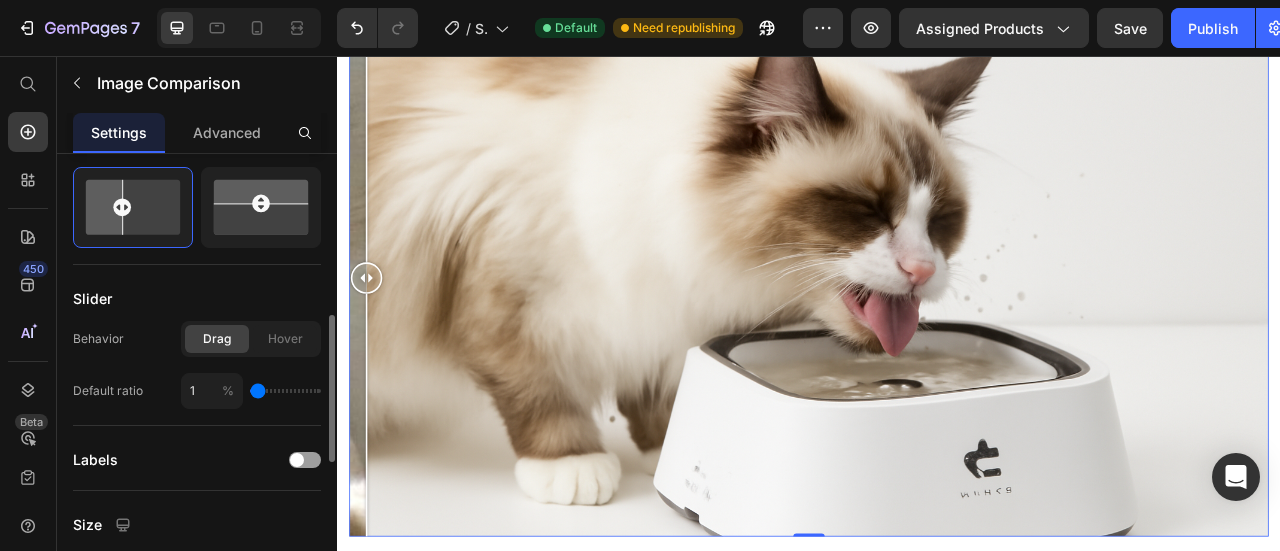 type on "3" 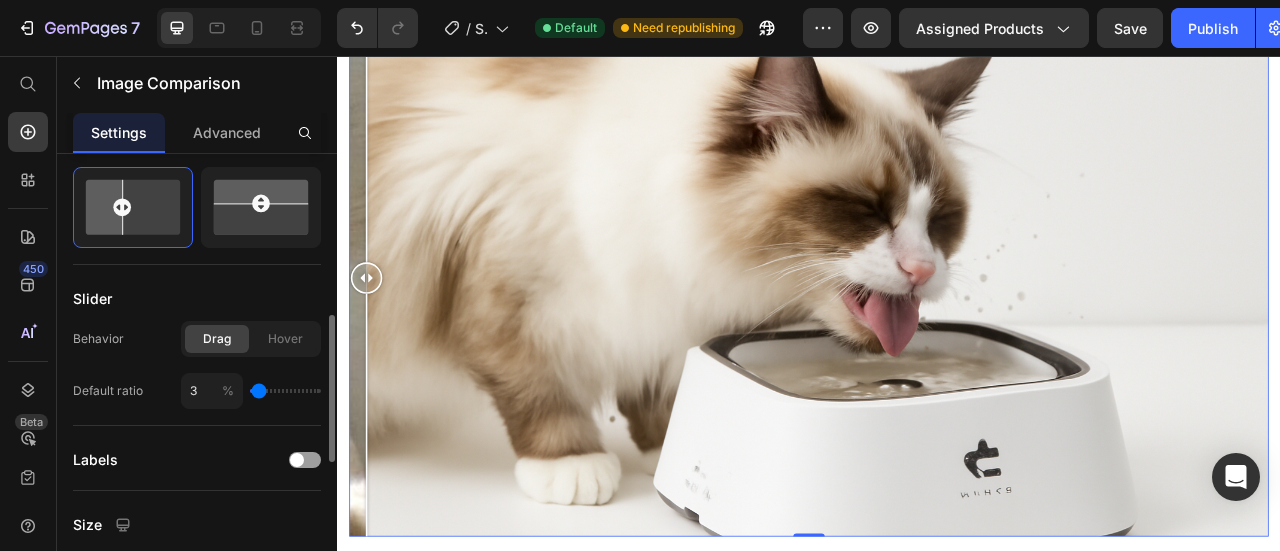 type on "9" 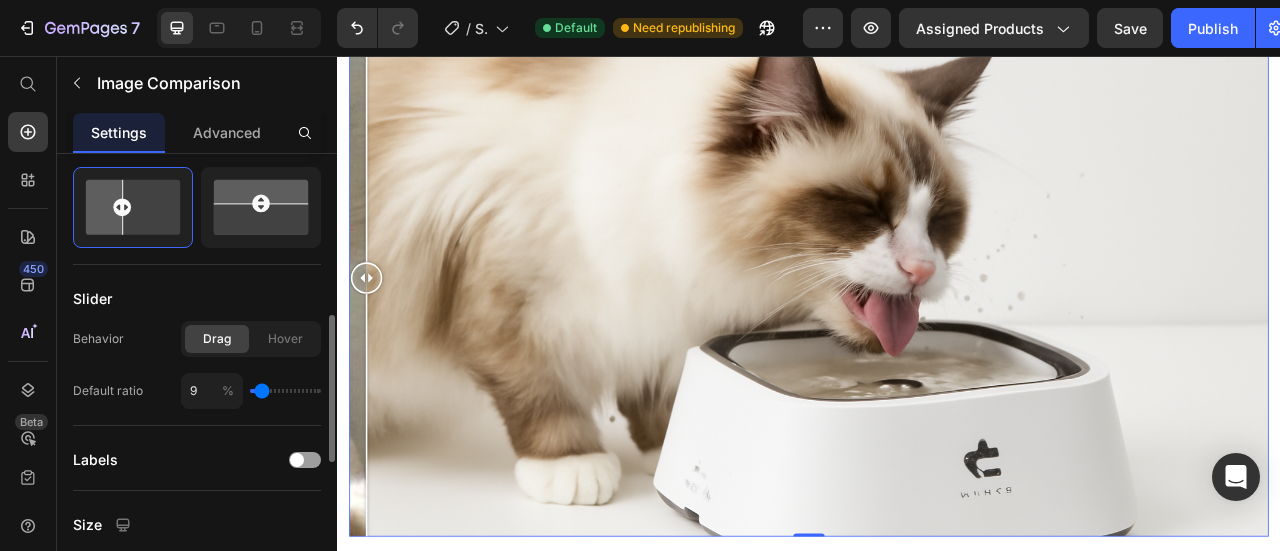 type on "17" 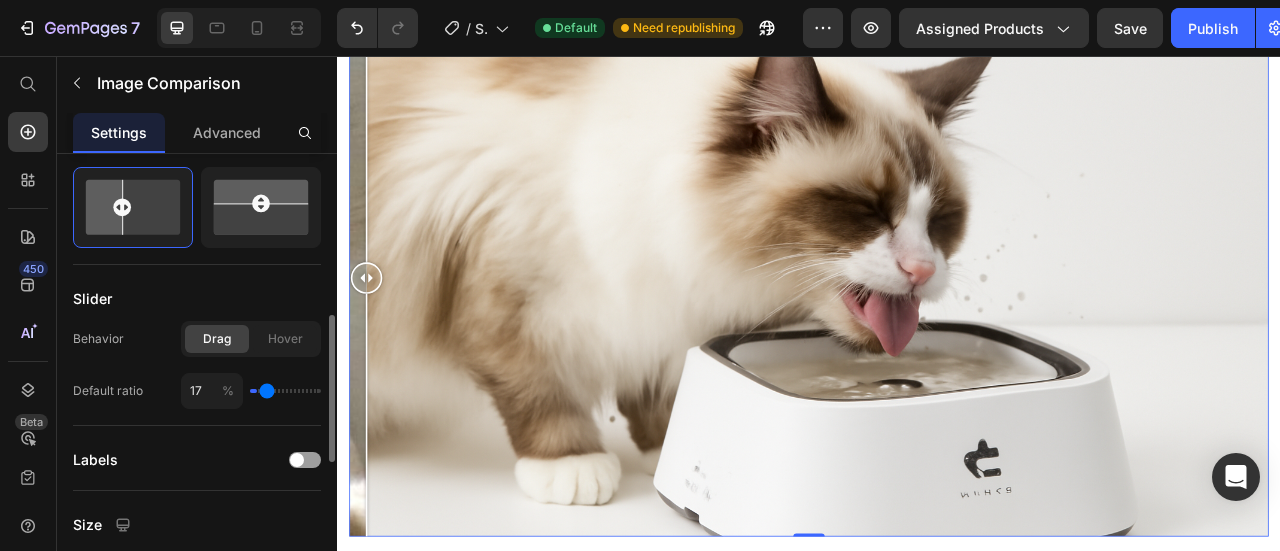 type on "25" 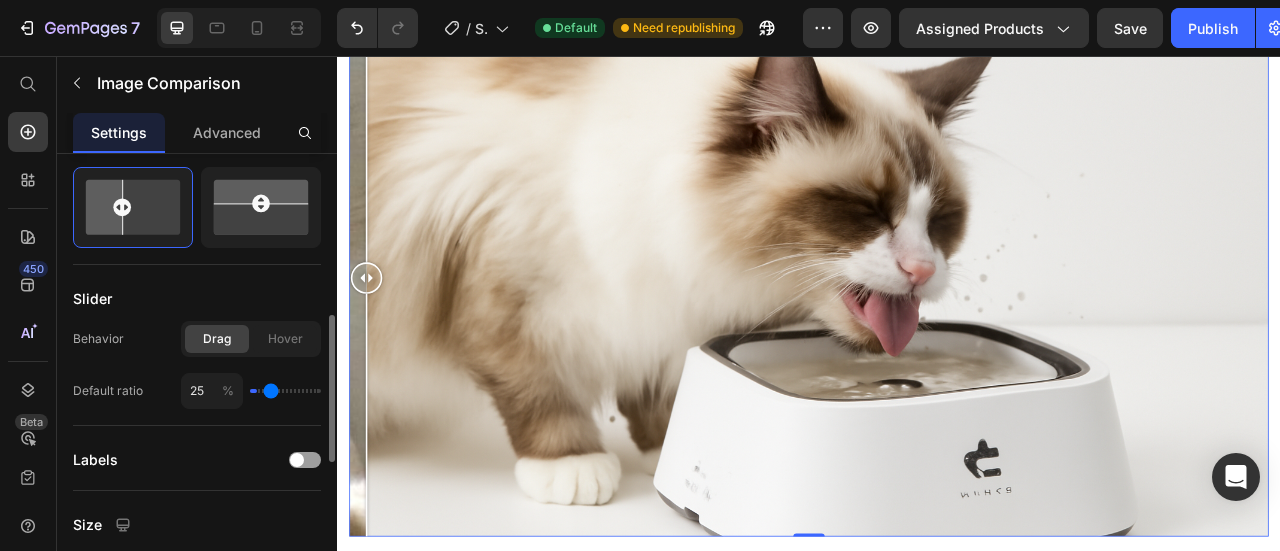 type on "35" 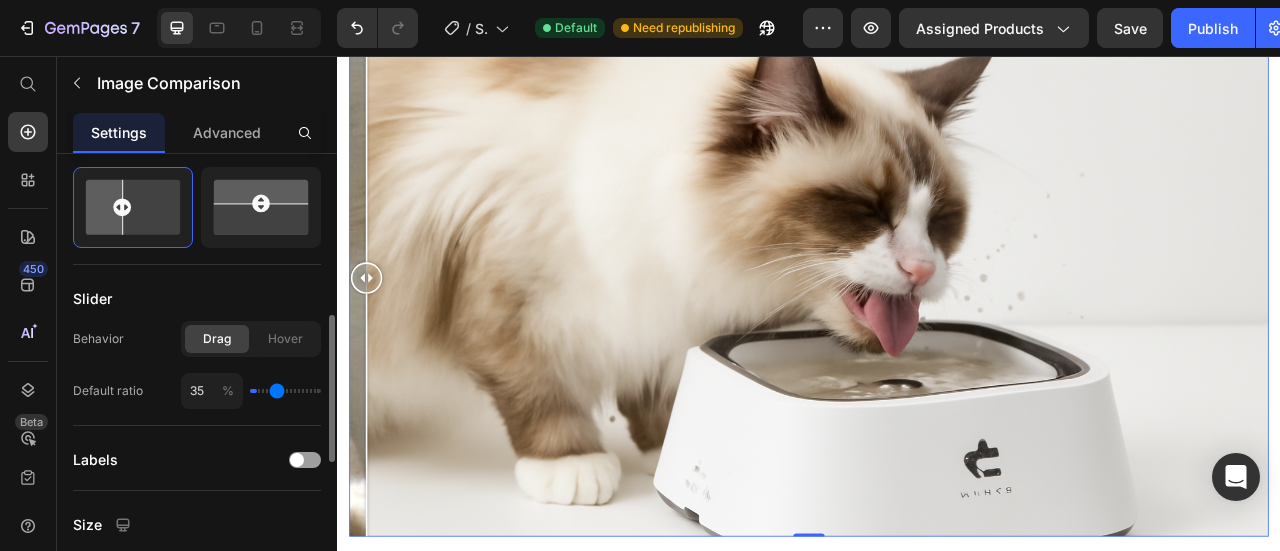 type on "41" 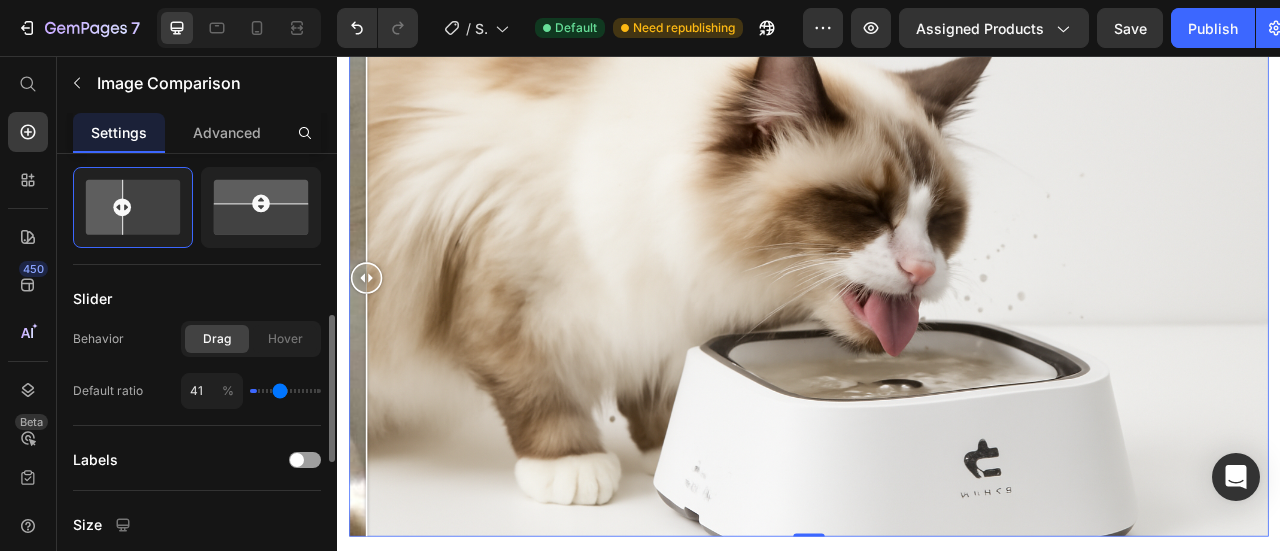 type on "47" 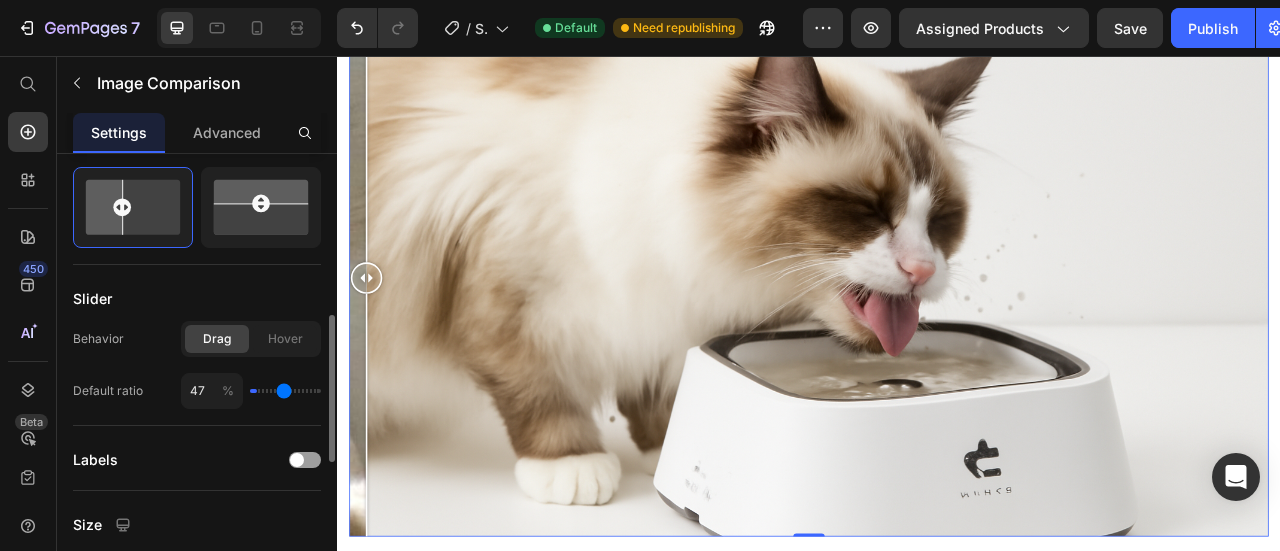 type on "49" 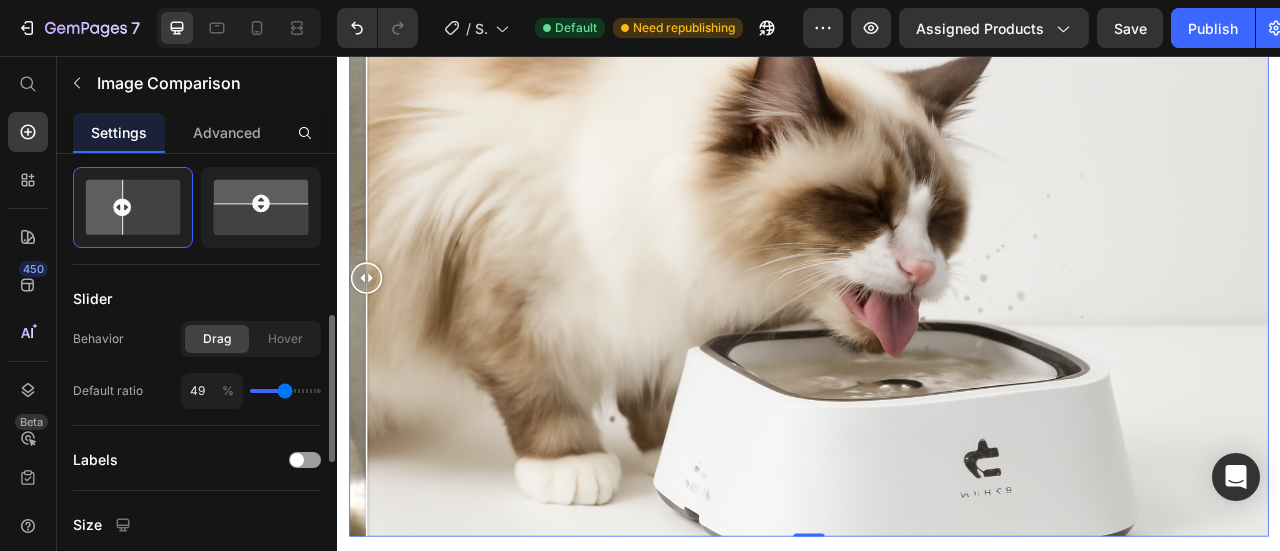 type on "50" 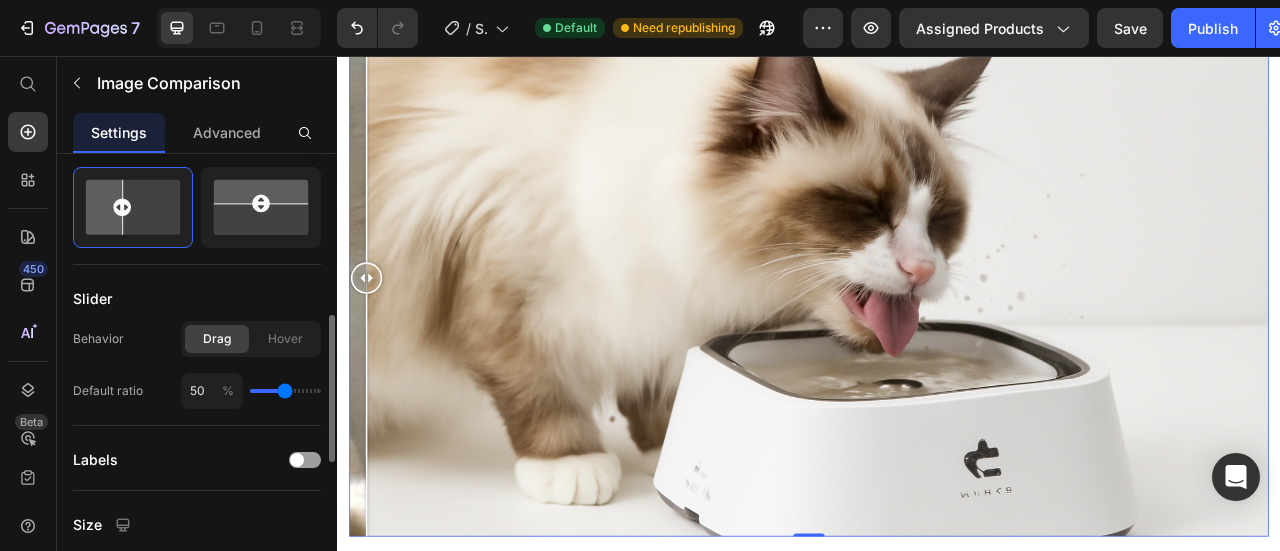 type on "53" 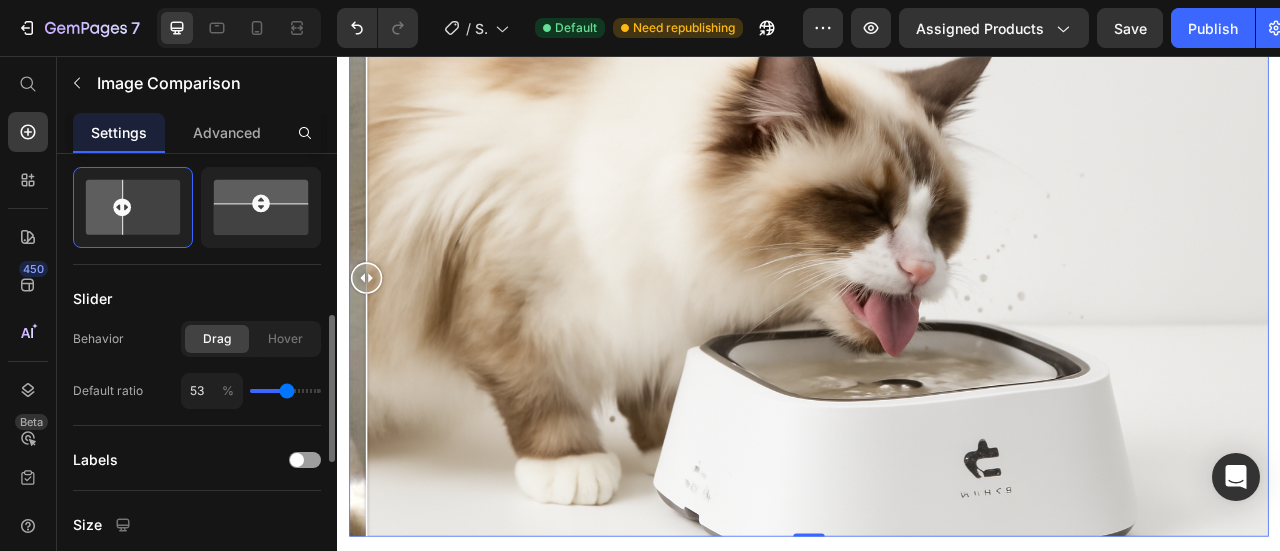 drag, startPoint x: 258, startPoint y: 384, endPoint x: 286, endPoint y: 383, distance: 28.01785 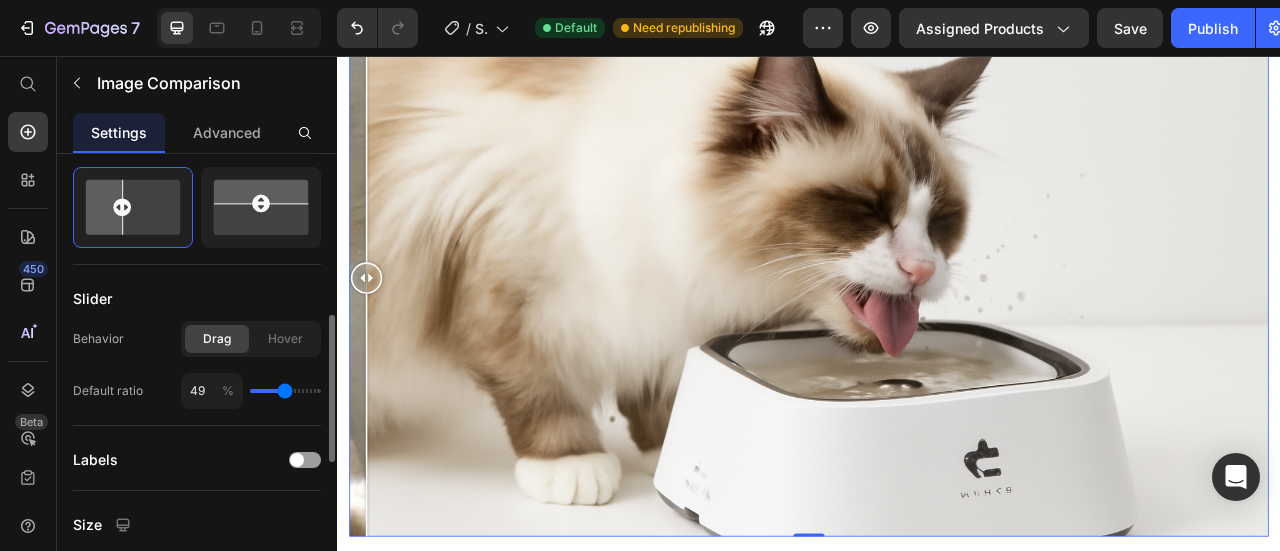 type on "51" 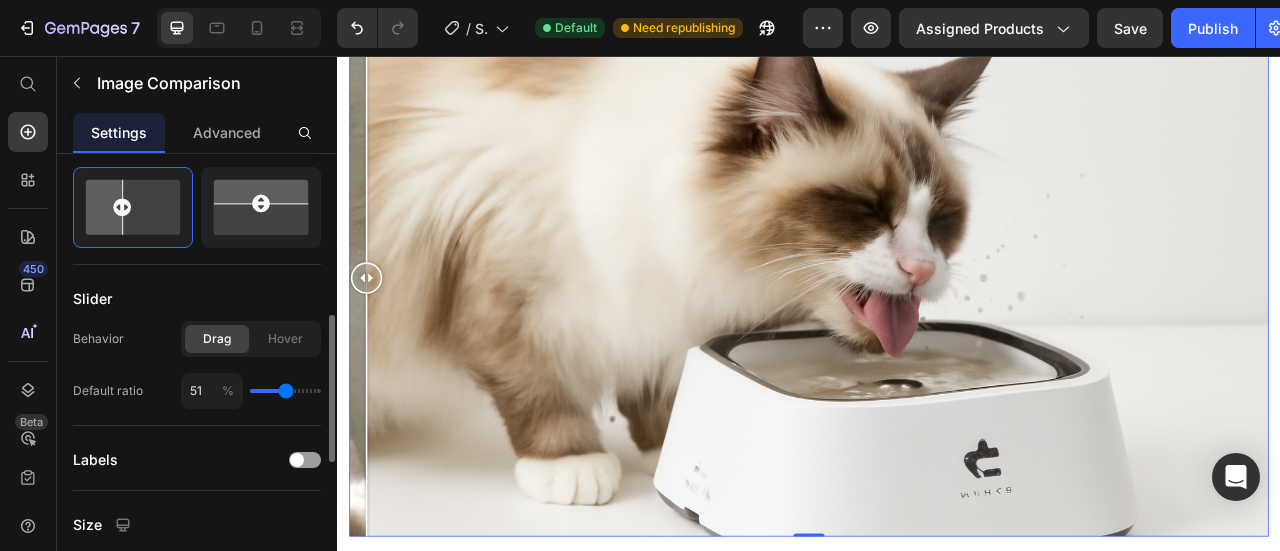 type on "55" 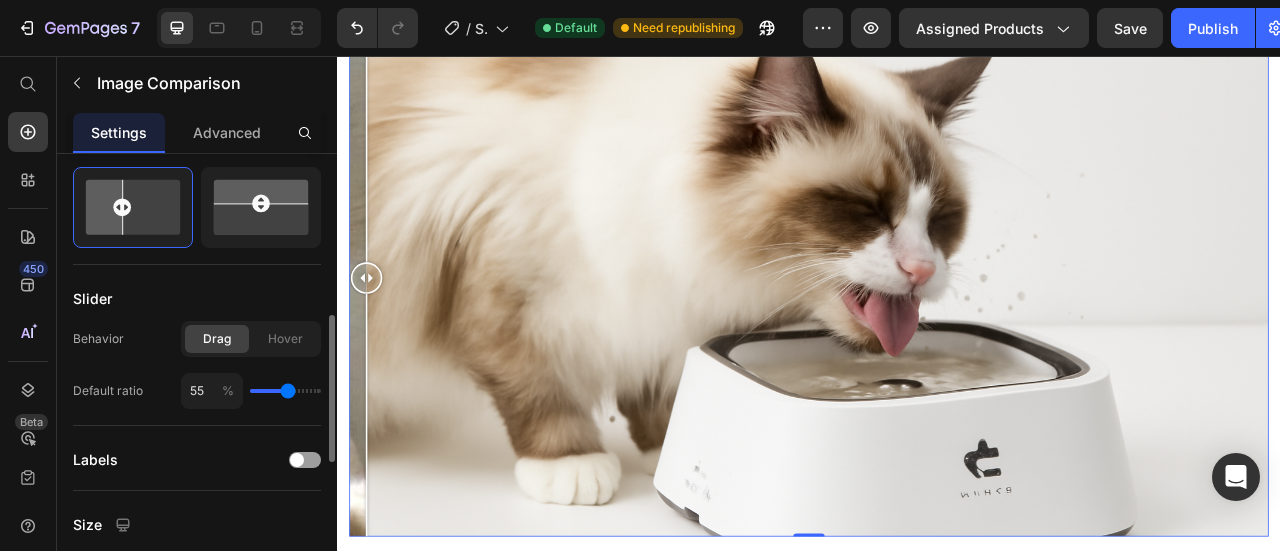 type on "59" 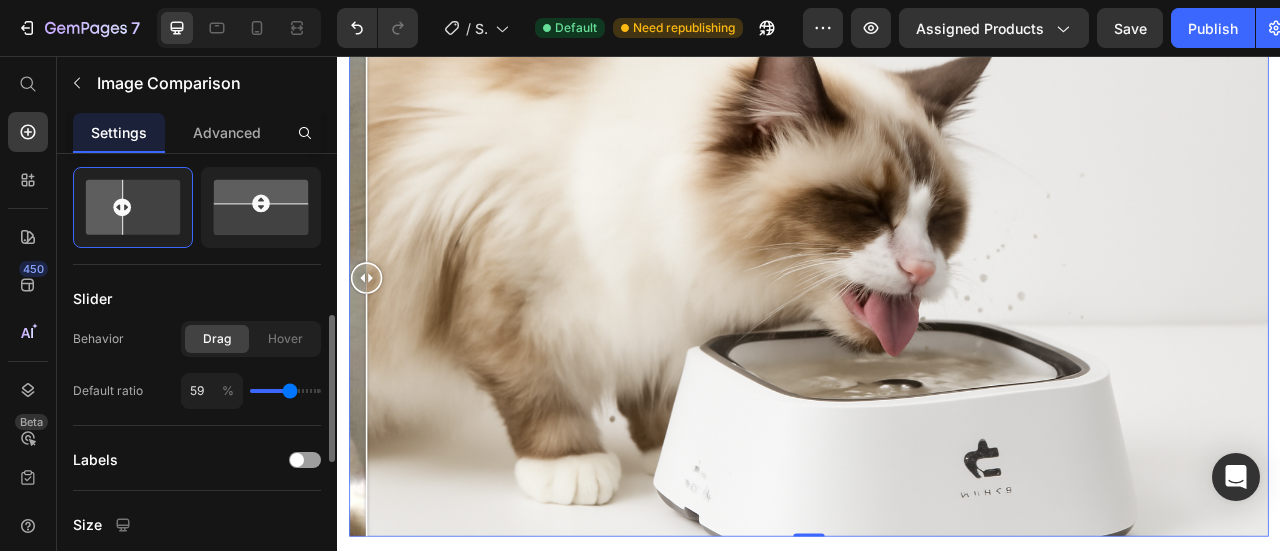 type on "61" 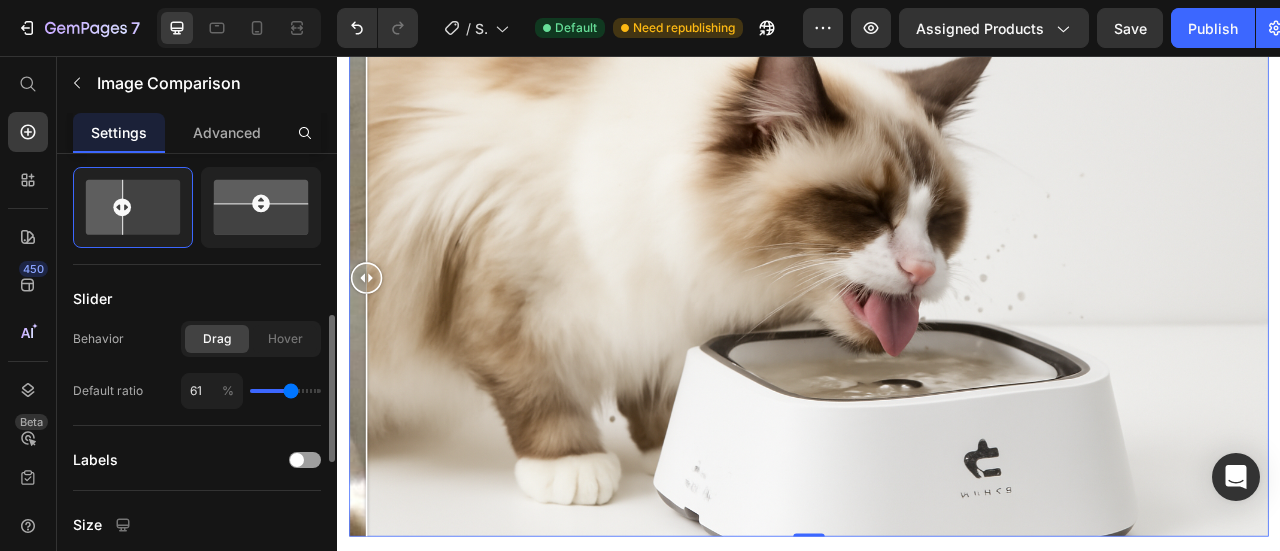 type on "65" 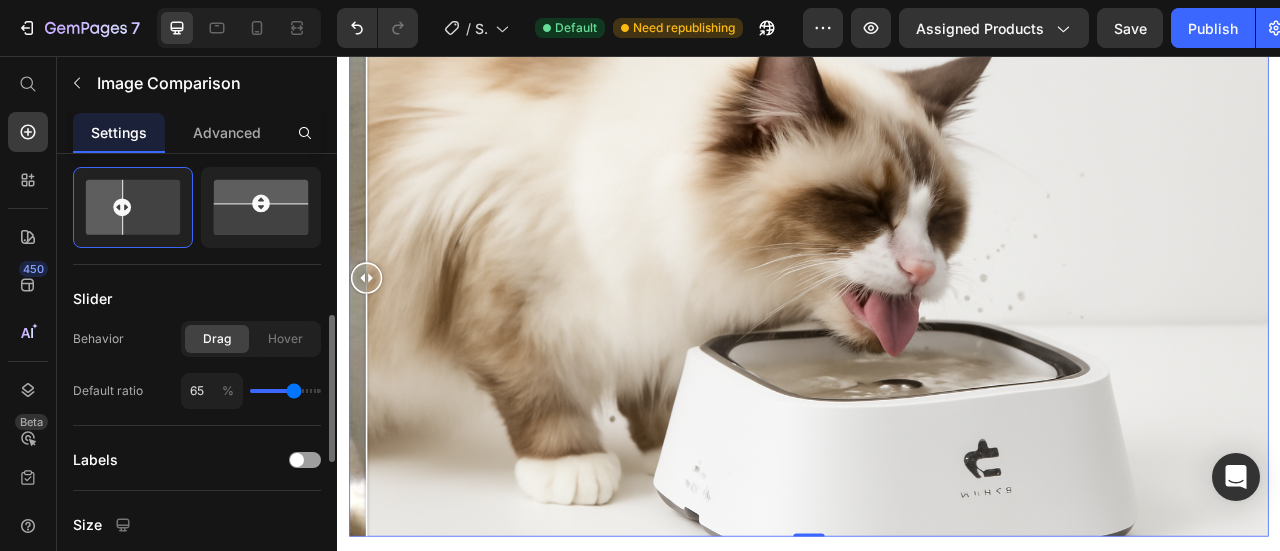 type on "66" 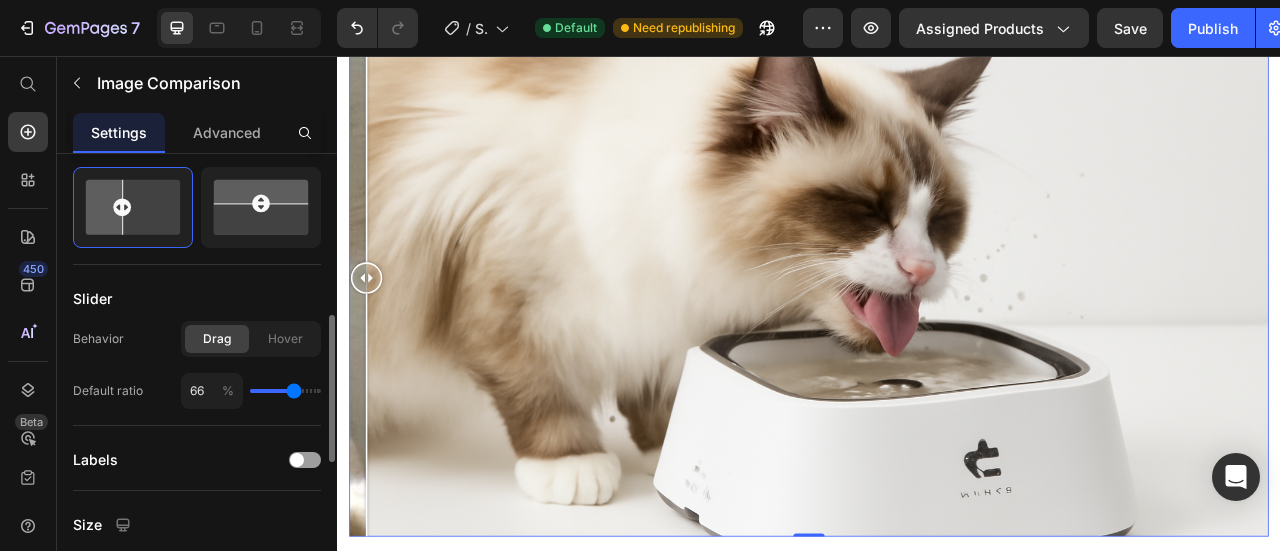 type on "67" 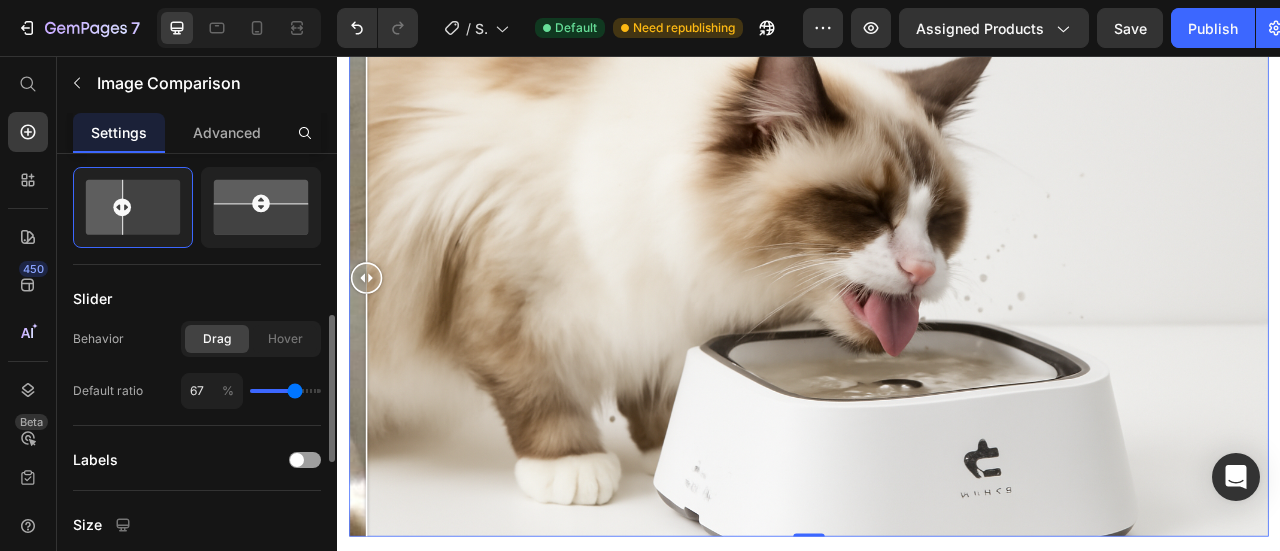 type on "68" 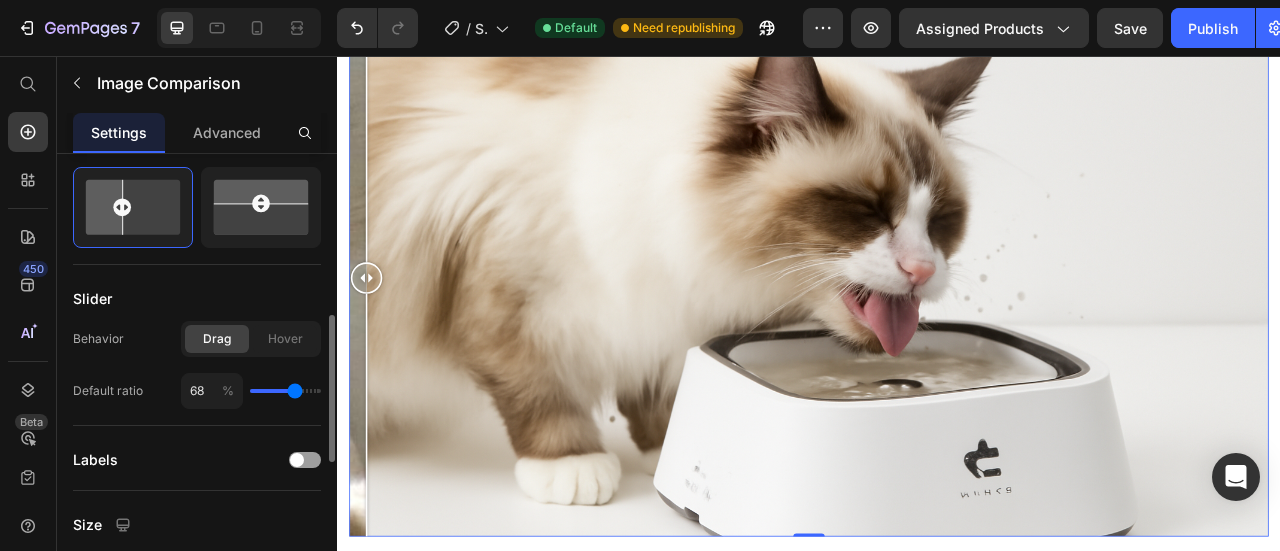 type on "69" 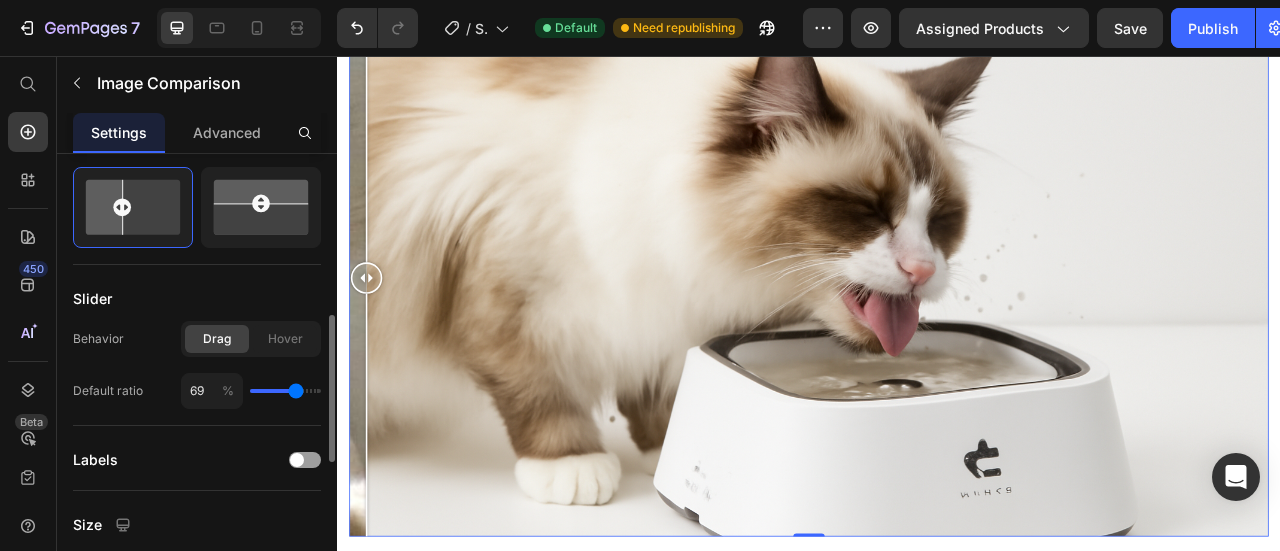 type on "72" 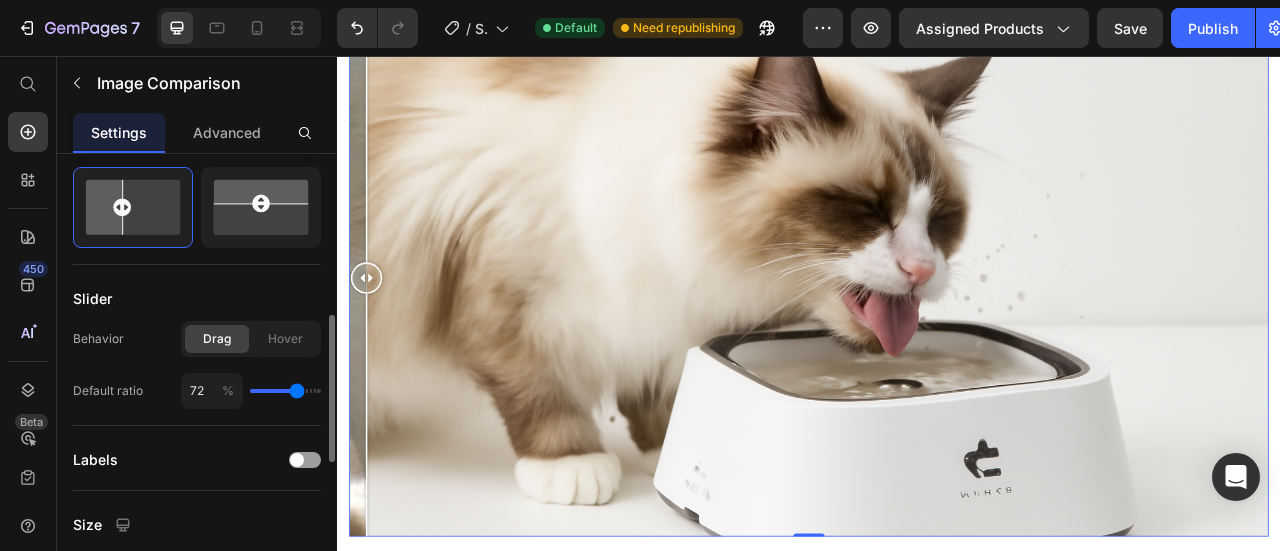 drag, startPoint x: 284, startPoint y: 383, endPoint x: 297, endPoint y: 381, distance: 13.152946 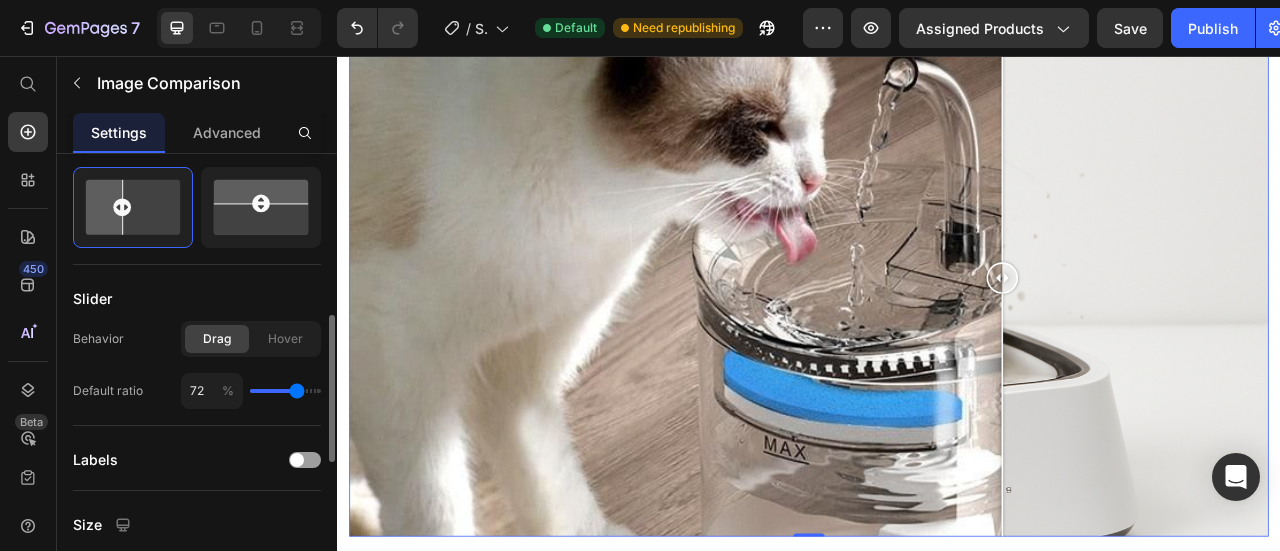 type on "71" 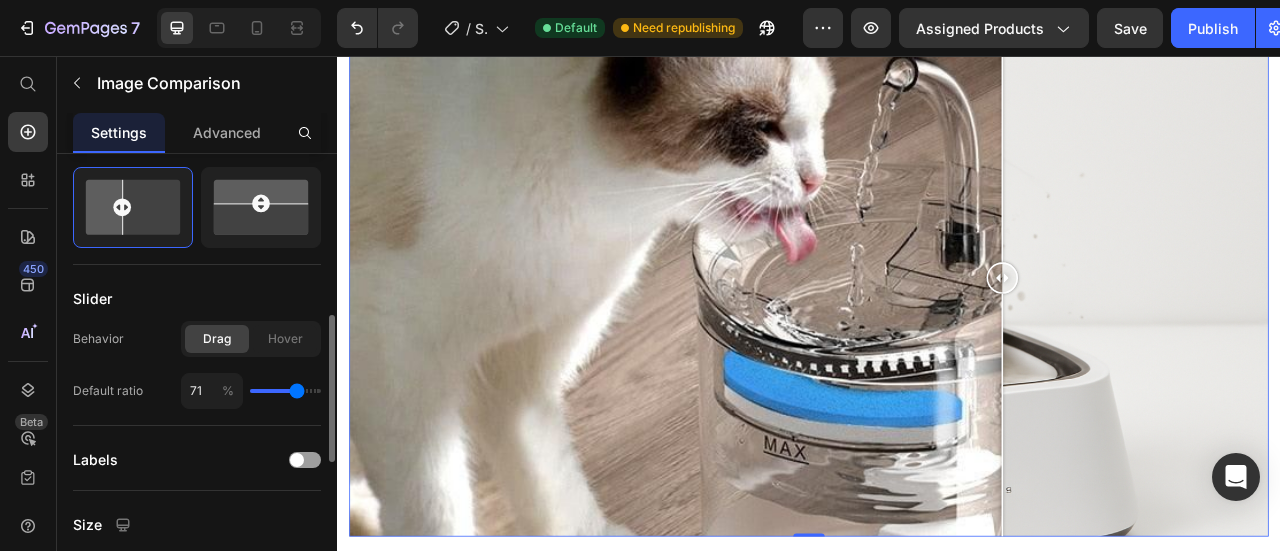 type on "71" 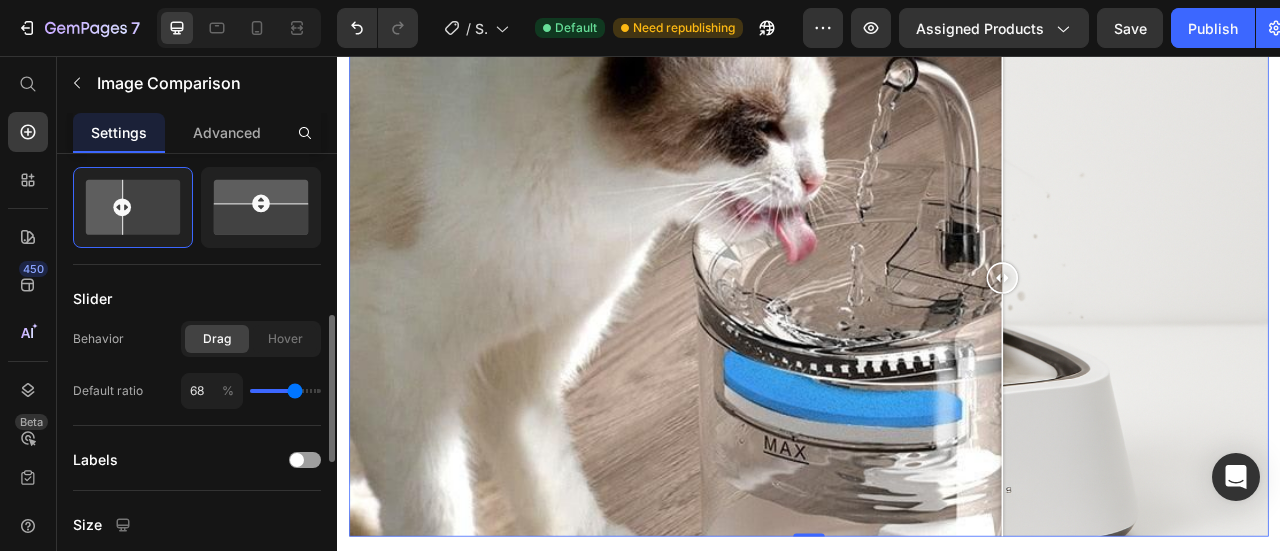 type on "66" 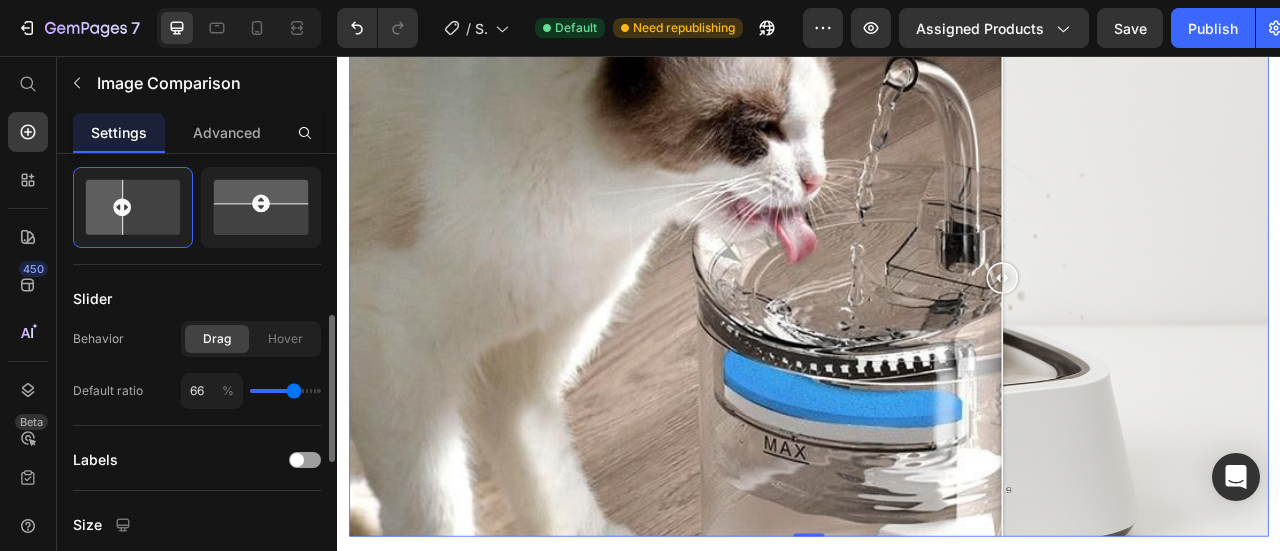 type on "65" 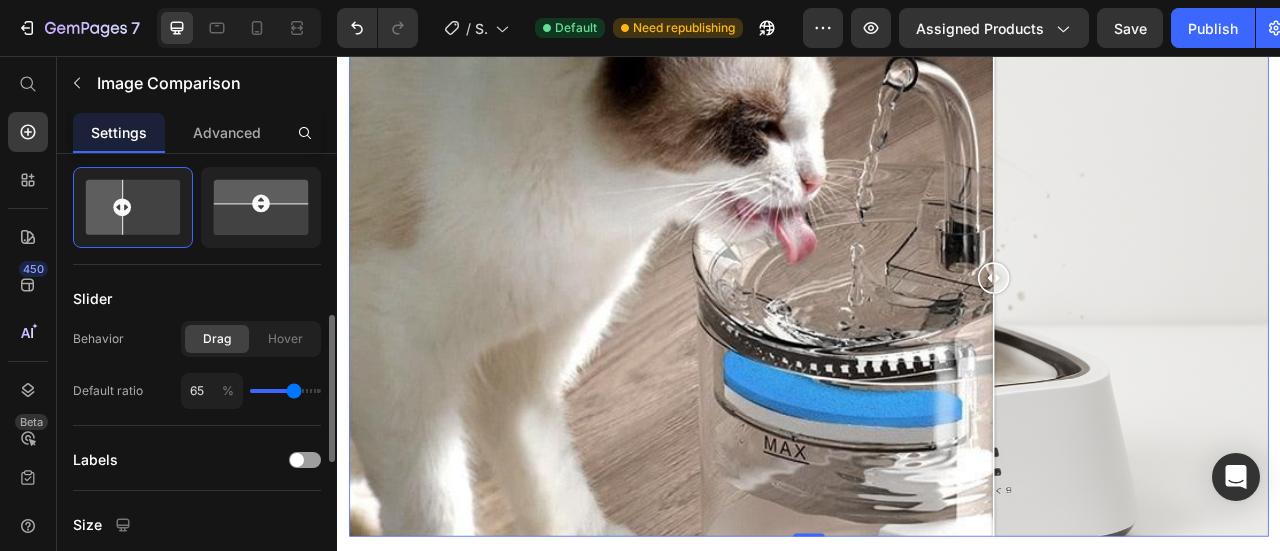 type on "63" 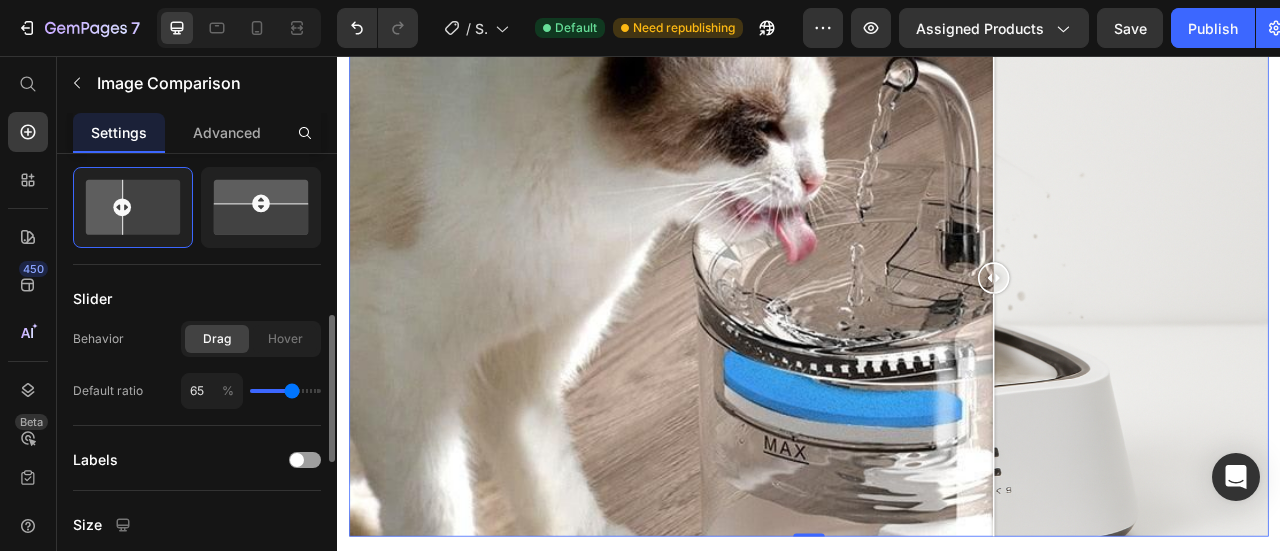 click at bounding box center (285, 391) 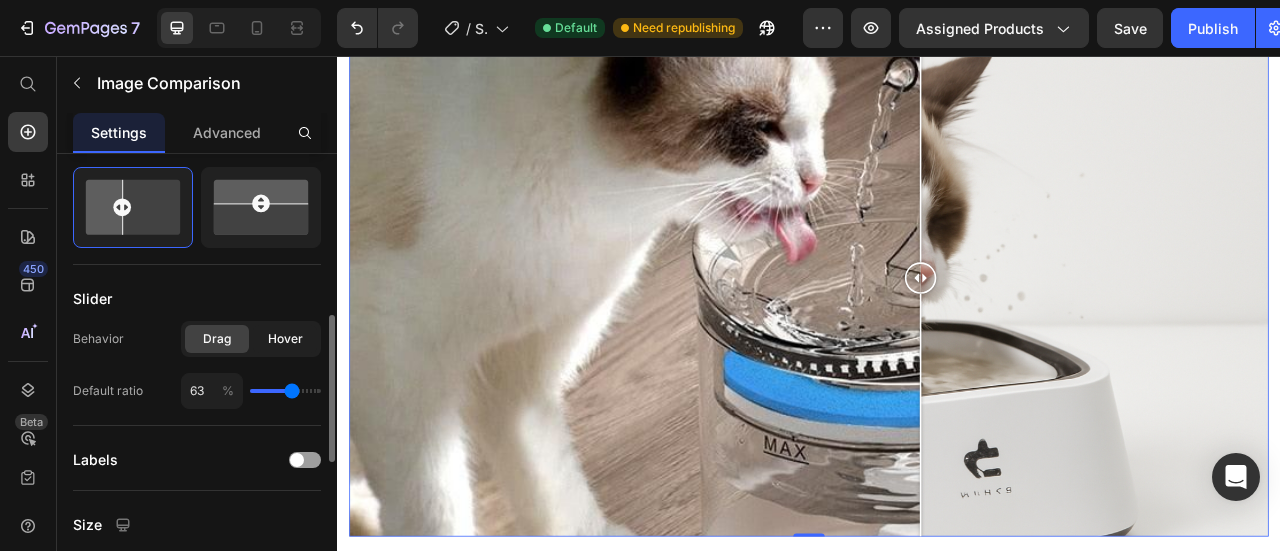 click on "Hover" 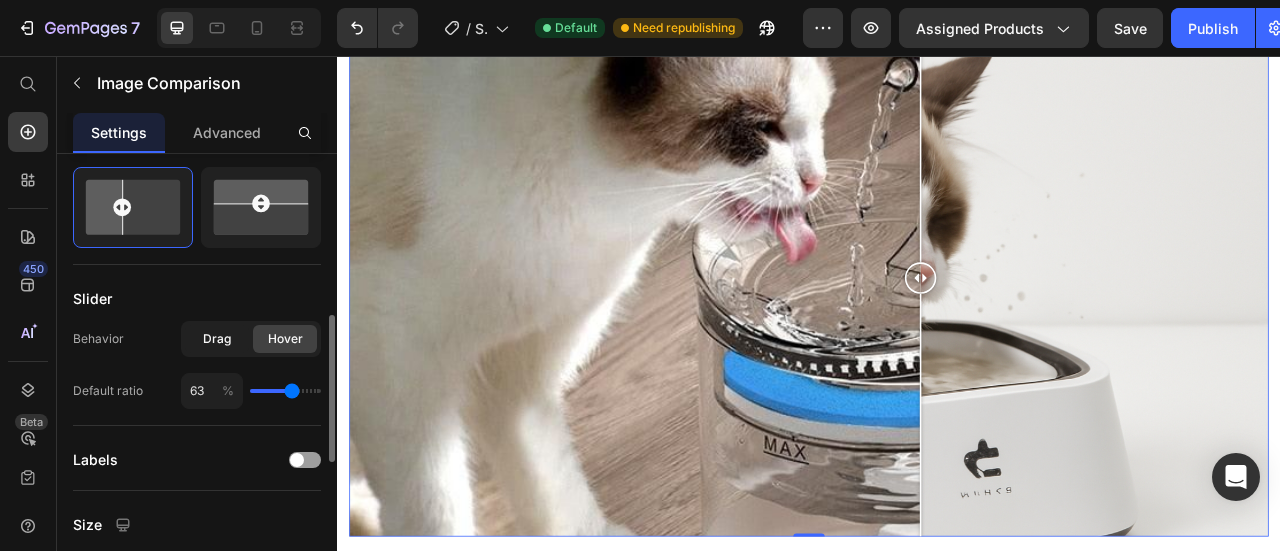 click on "Drag" 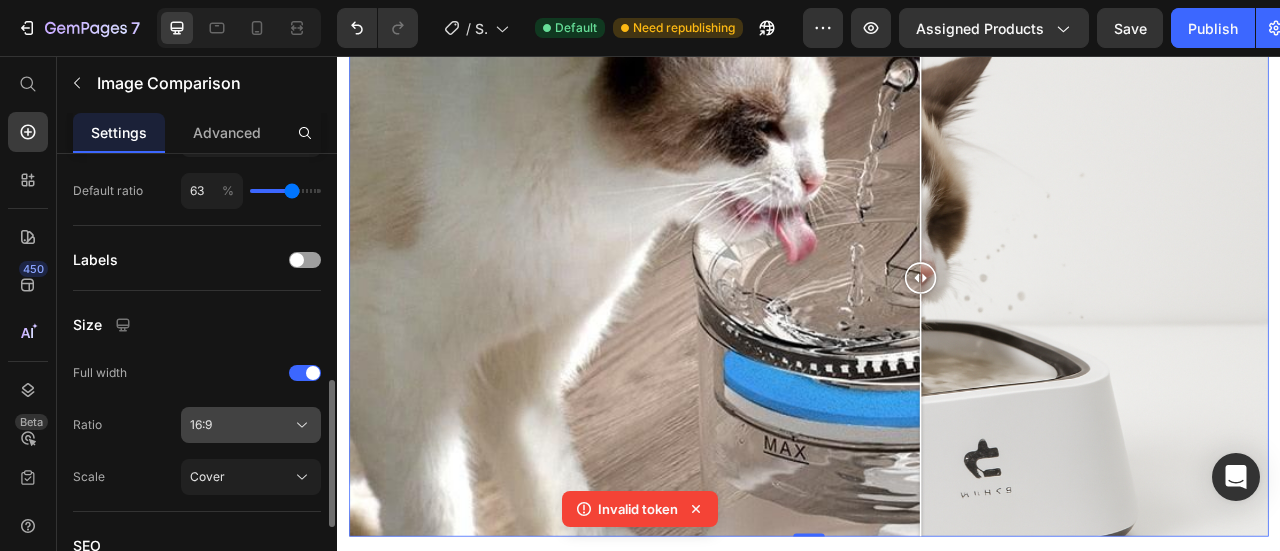 scroll, scrollTop: 800, scrollLeft: 0, axis: vertical 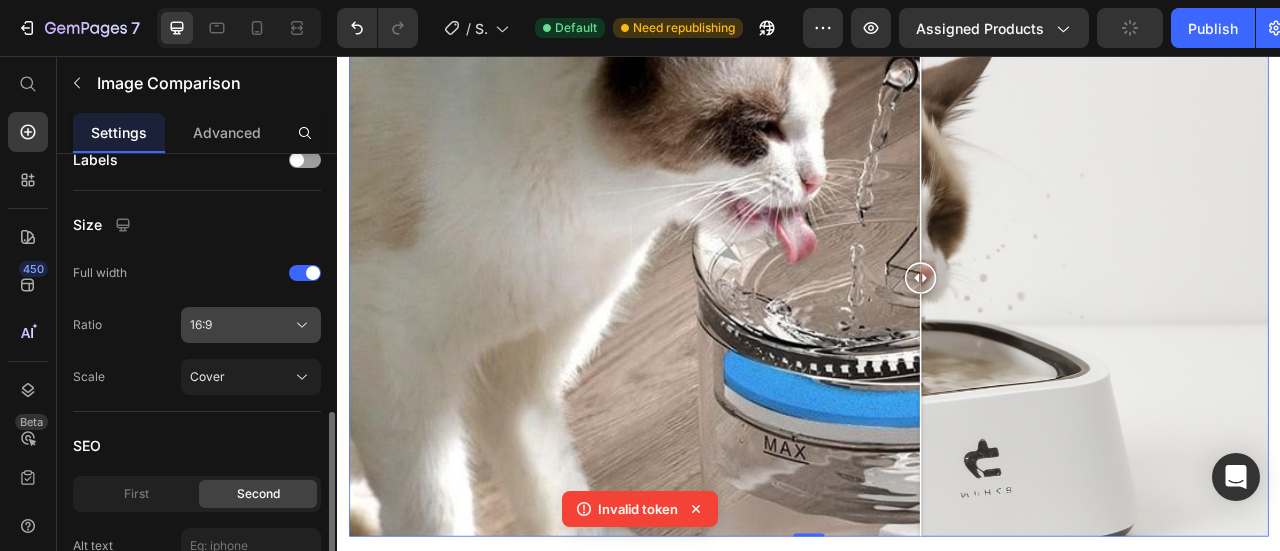 click on "16:9" 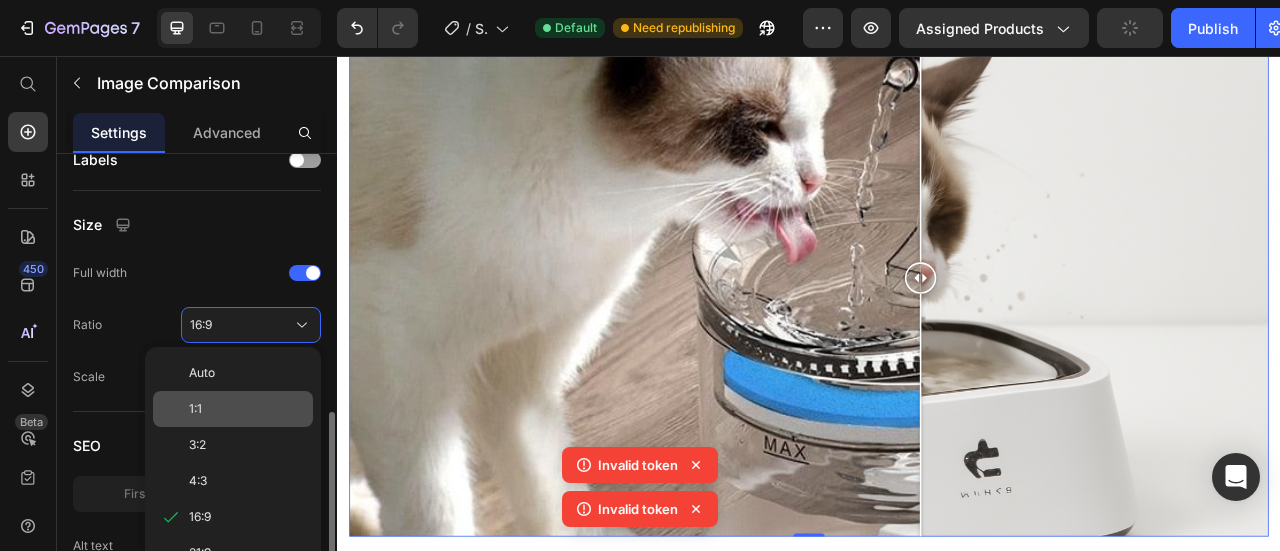 click on "1:1" at bounding box center (247, 409) 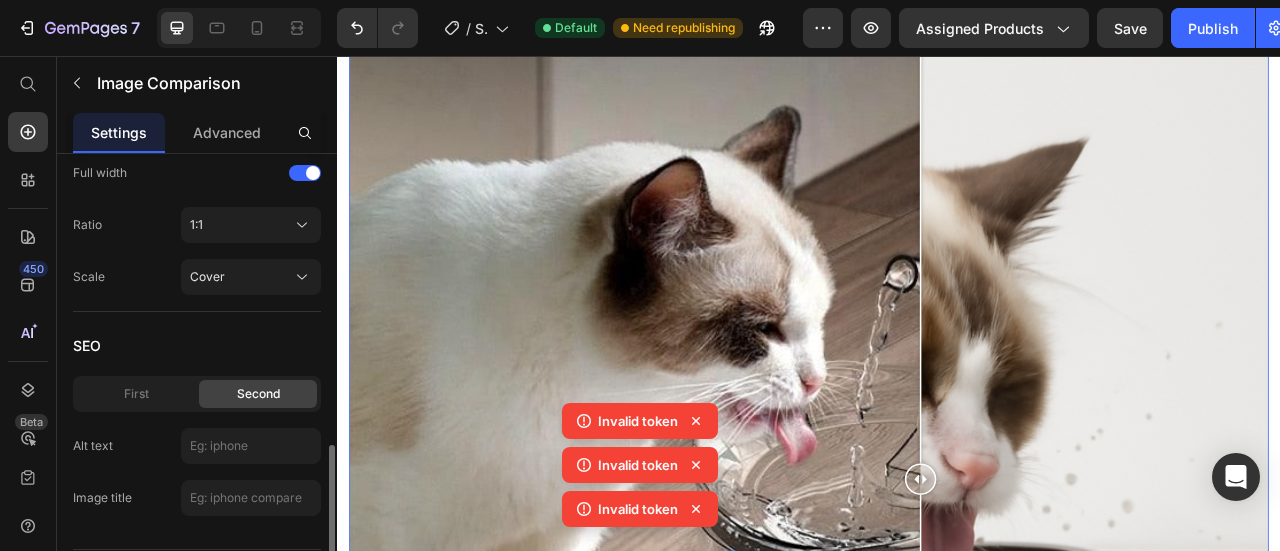 scroll, scrollTop: 952, scrollLeft: 0, axis: vertical 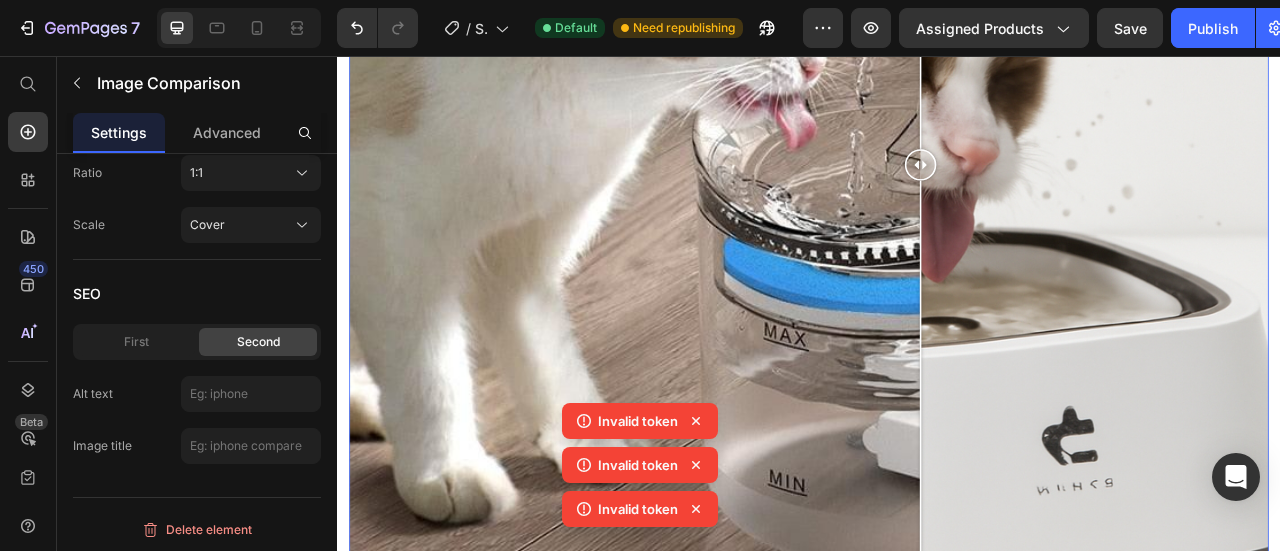 click 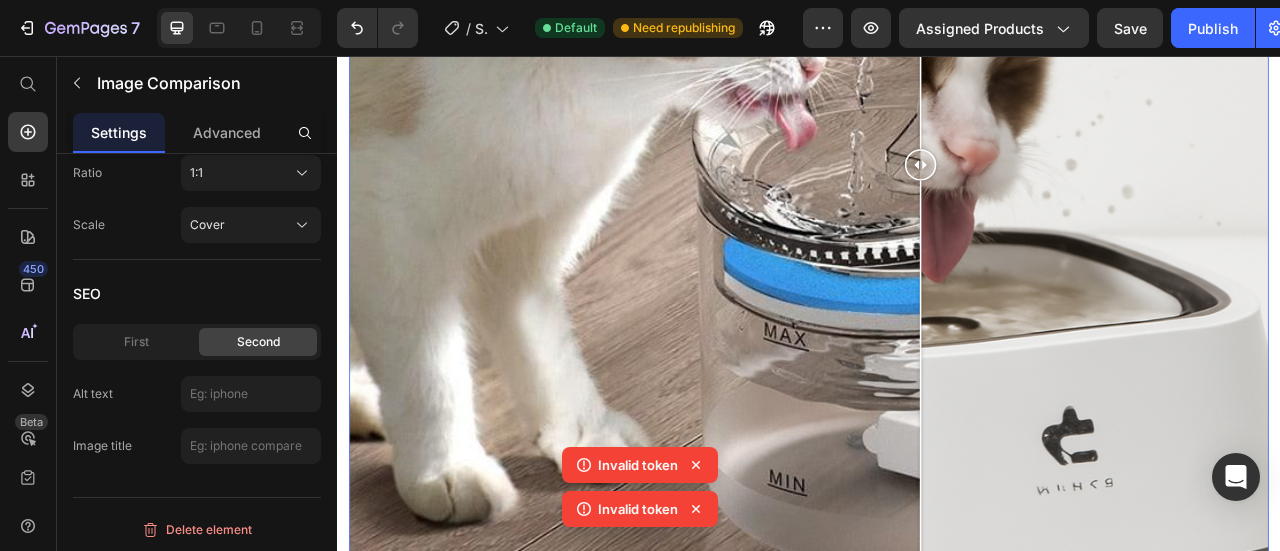 click on "Invalid token" 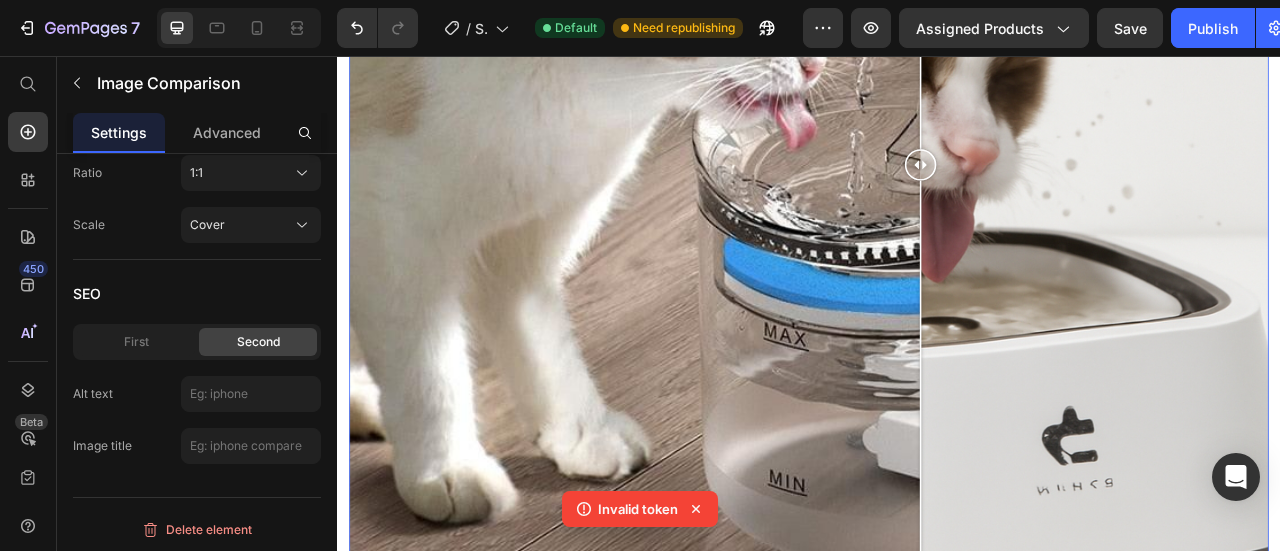 click 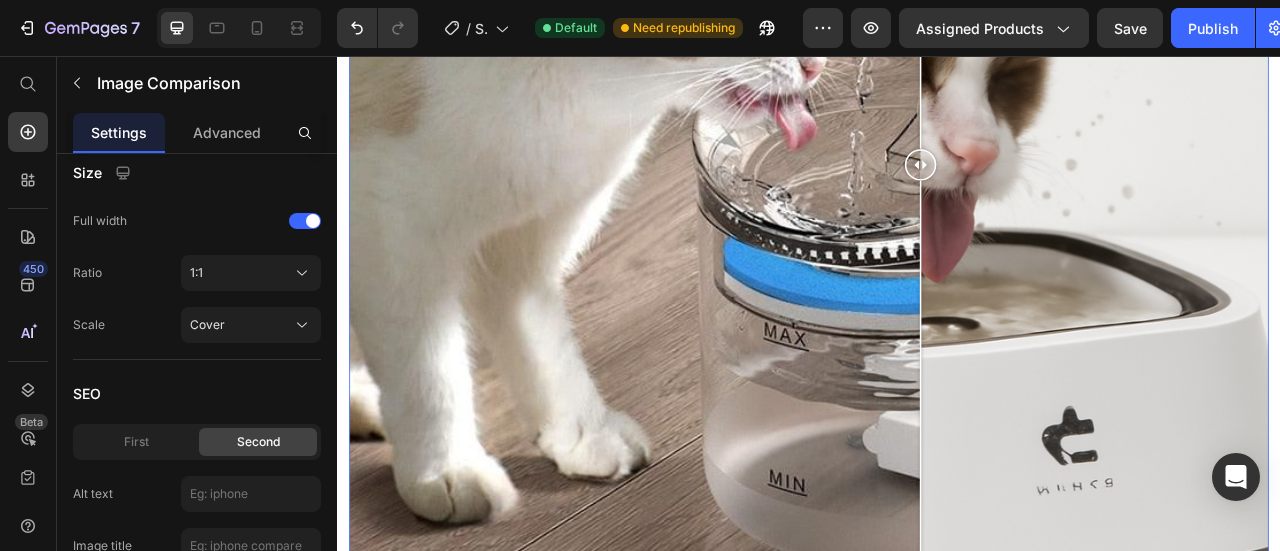 scroll, scrollTop: 952, scrollLeft: 0, axis: vertical 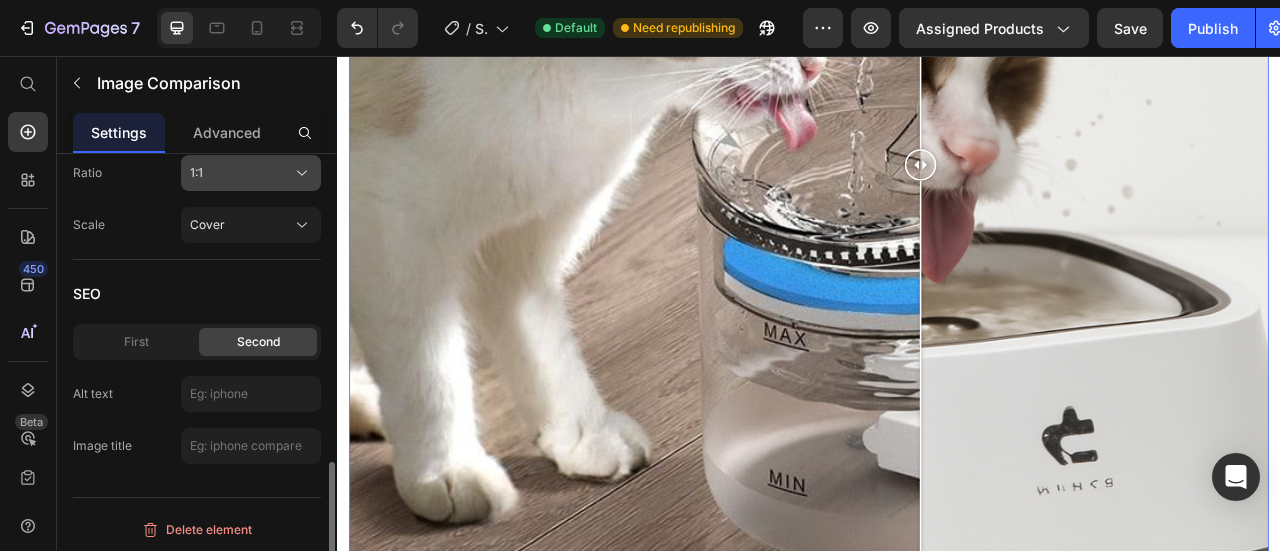 click on "1:1" 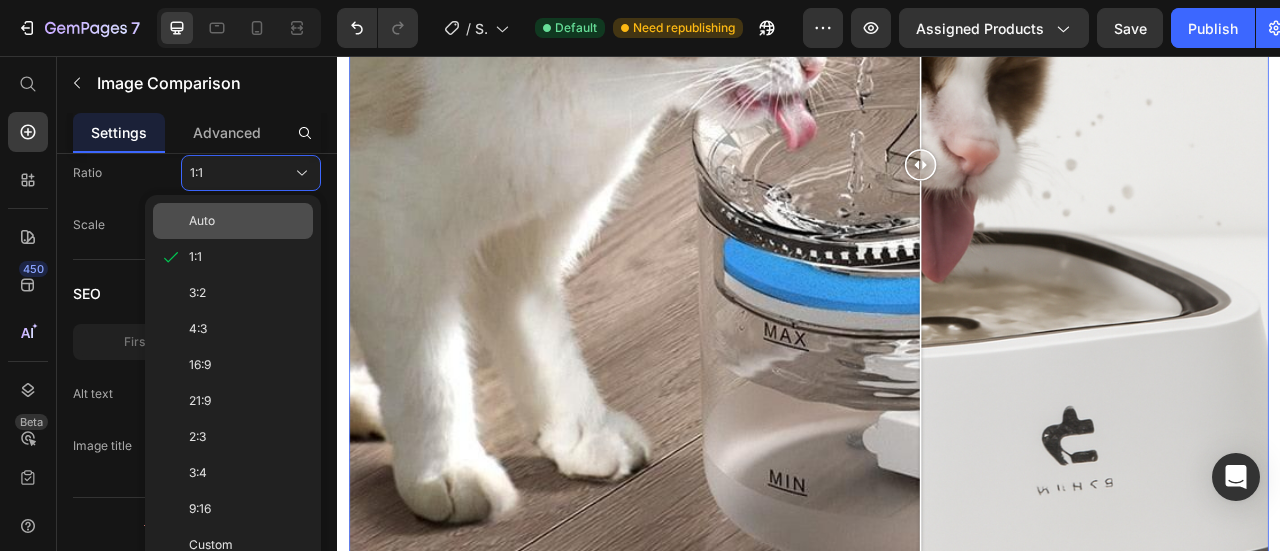 click on "Auto" at bounding box center (247, 221) 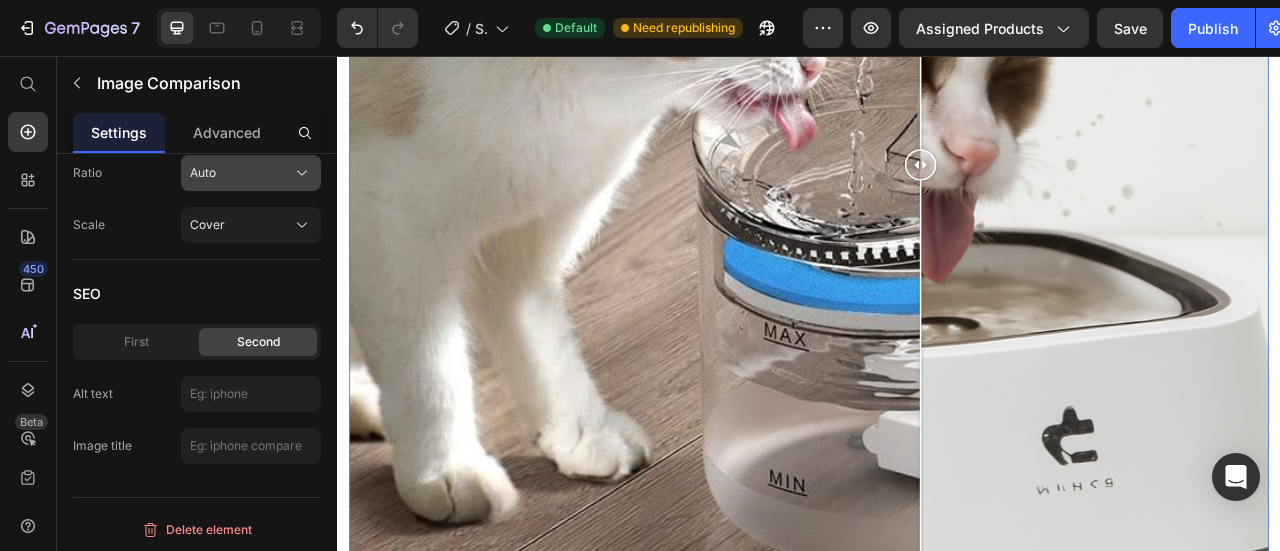 click on "Auto" 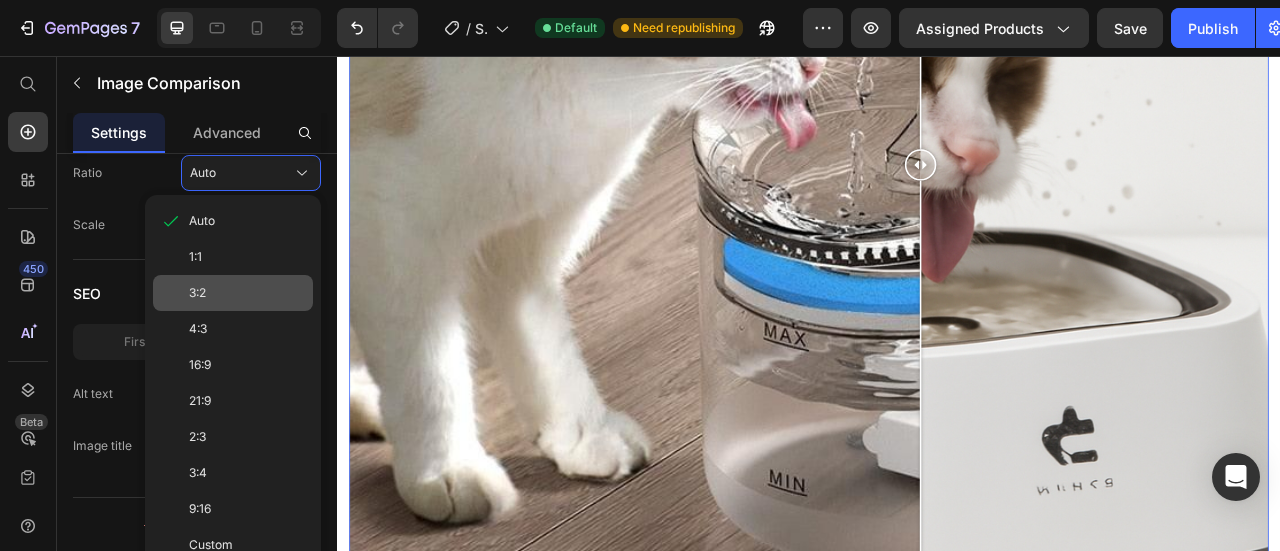 click on "3:2" at bounding box center (247, 293) 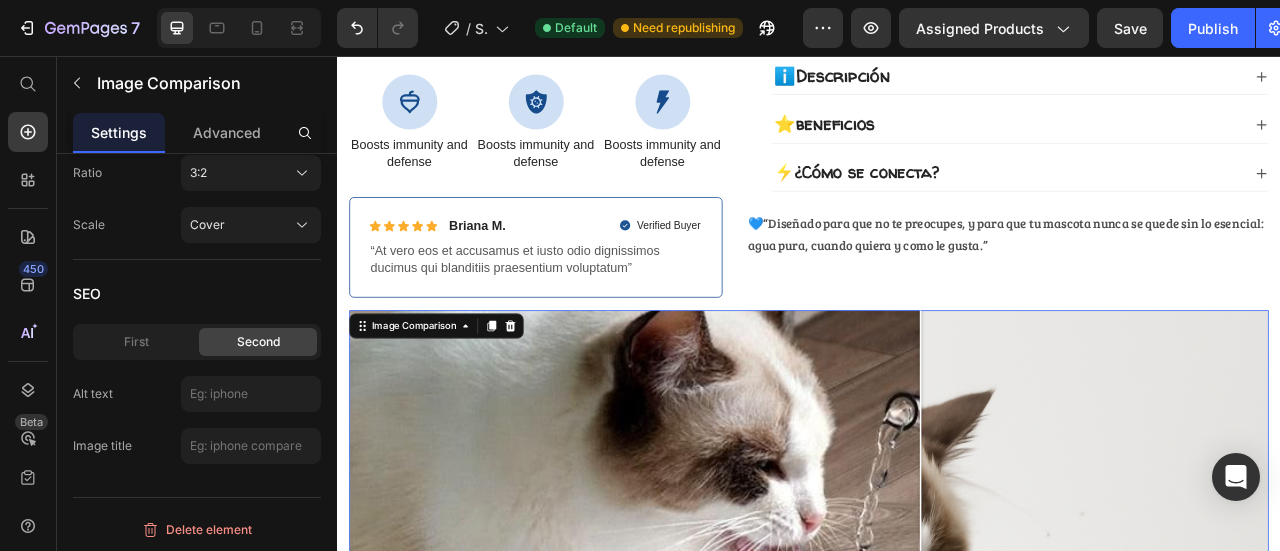 scroll, scrollTop: 775, scrollLeft: 0, axis: vertical 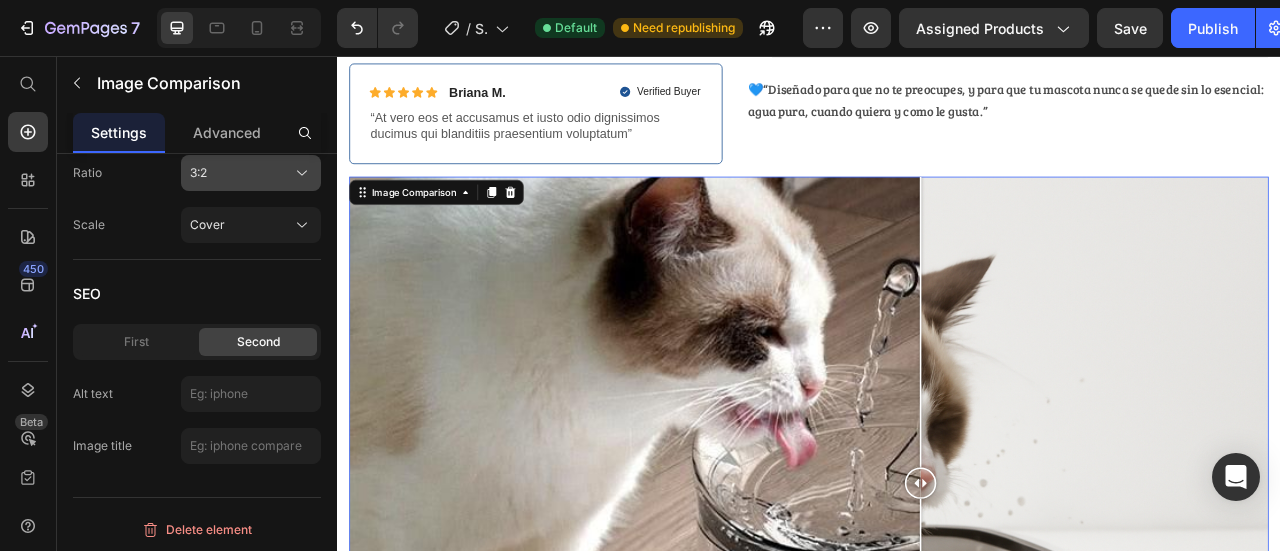 click on "3:2" at bounding box center (251, 173) 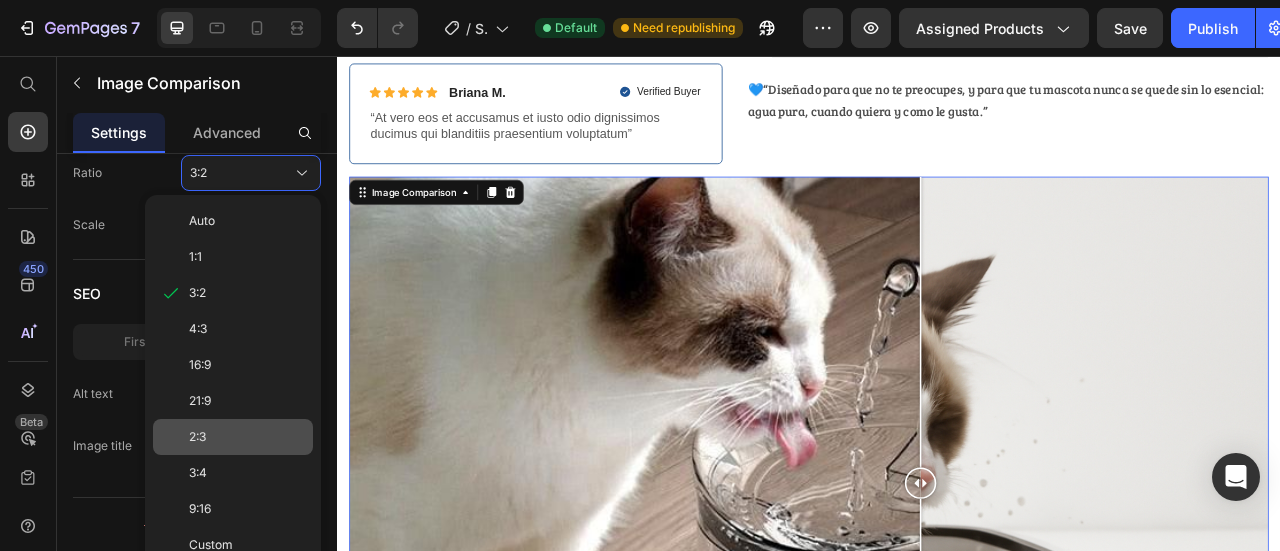 click on "2:3" at bounding box center (247, 437) 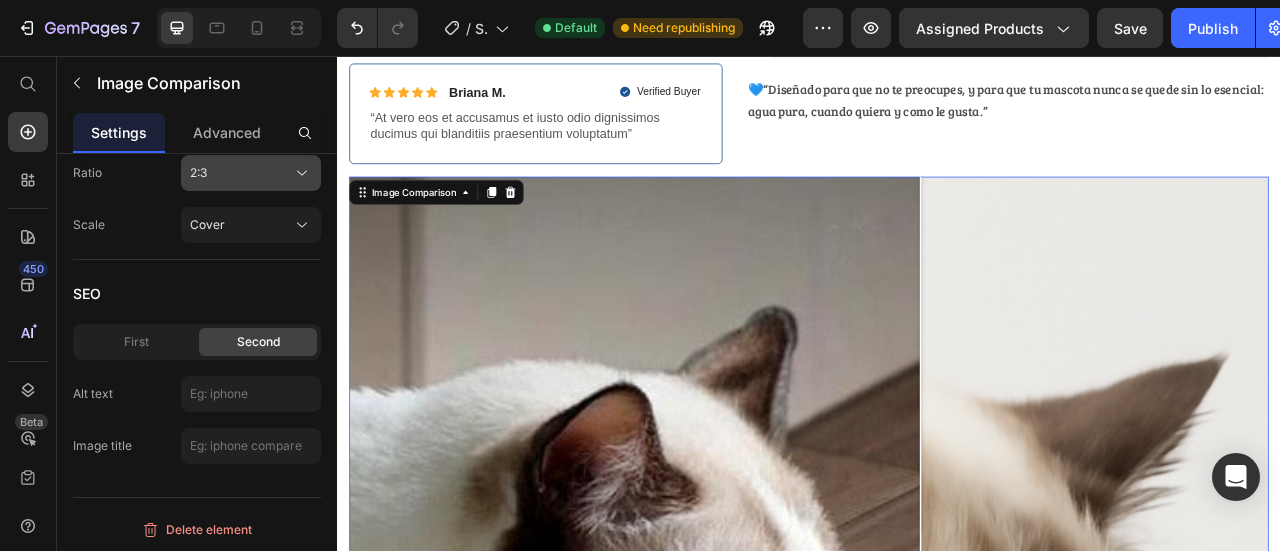 click on "2:3" 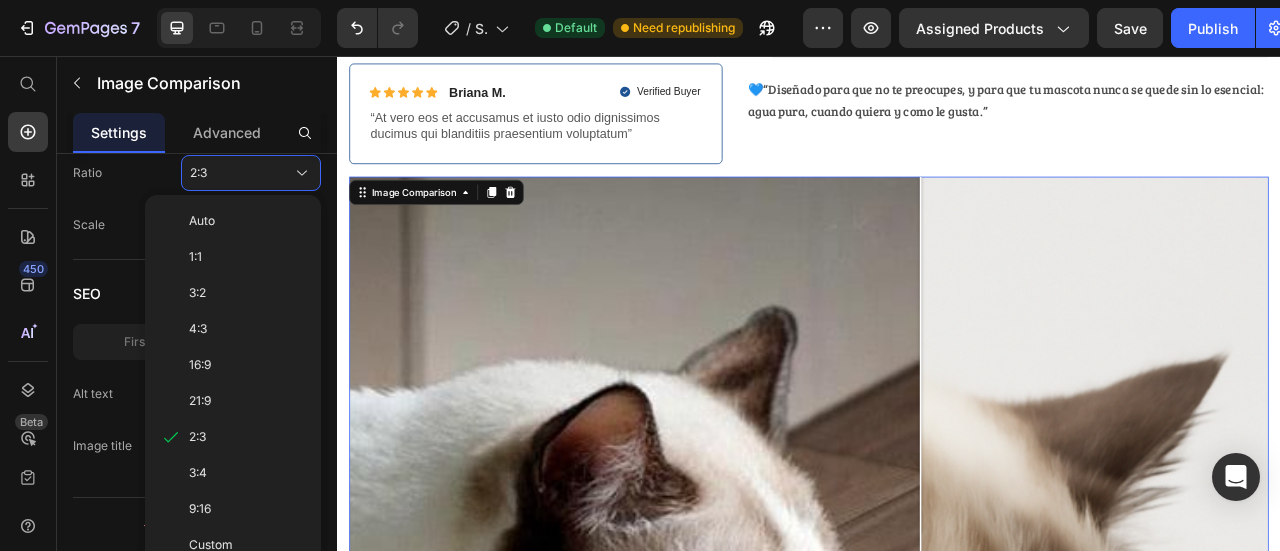 click on "9:16" at bounding box center [247, 509] 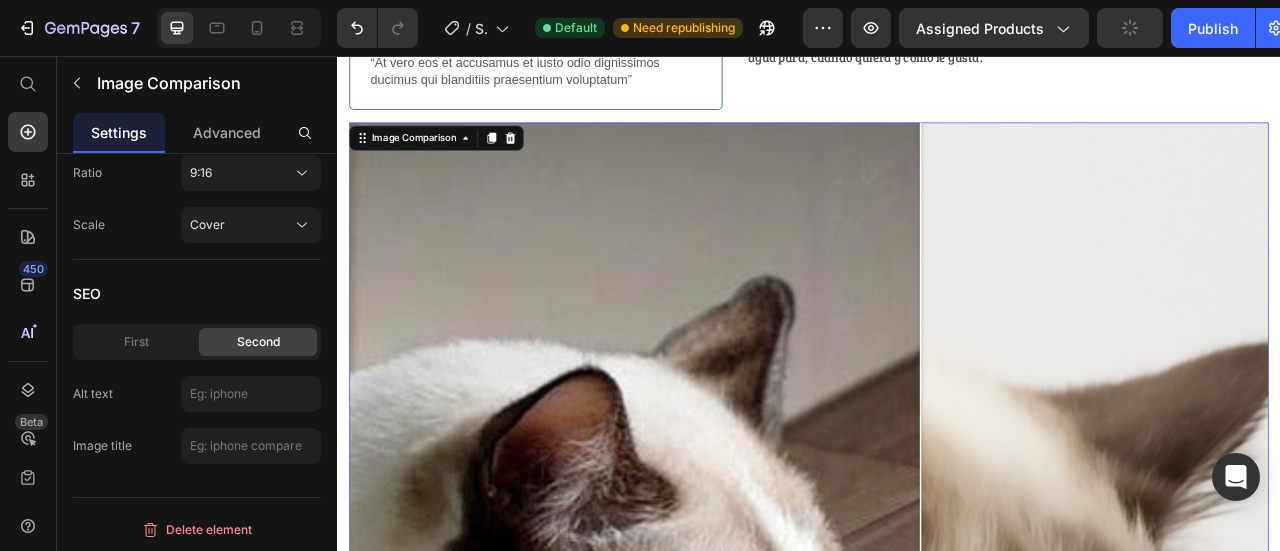 scroll, scrollTop: 875, scrollLeft: 0, axis: vertical 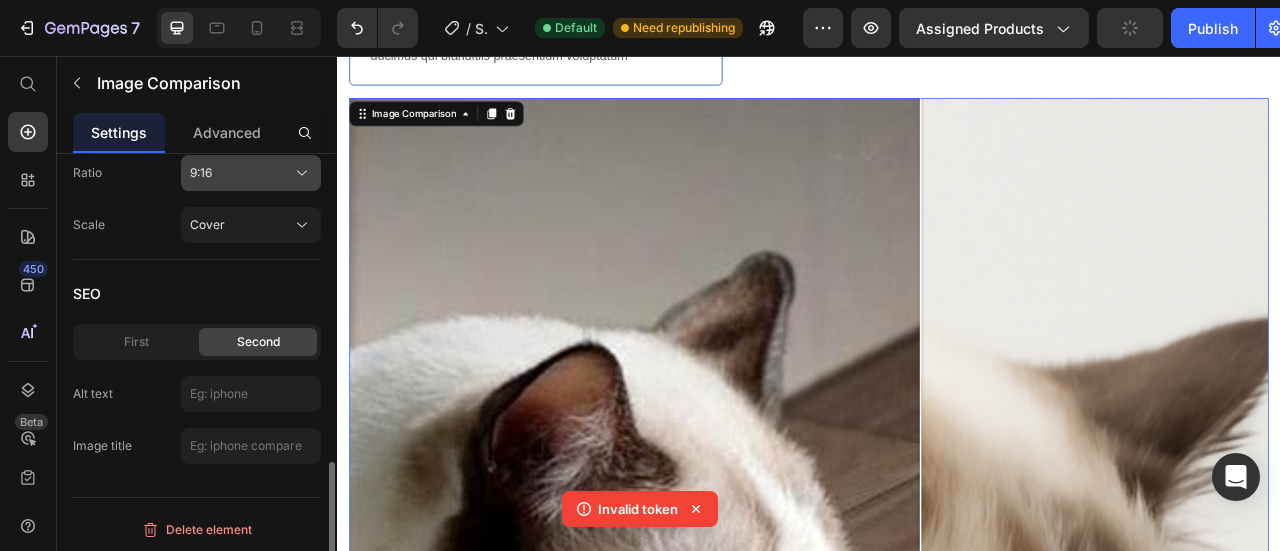 click on "9:16" at bounding box center [251, 173] 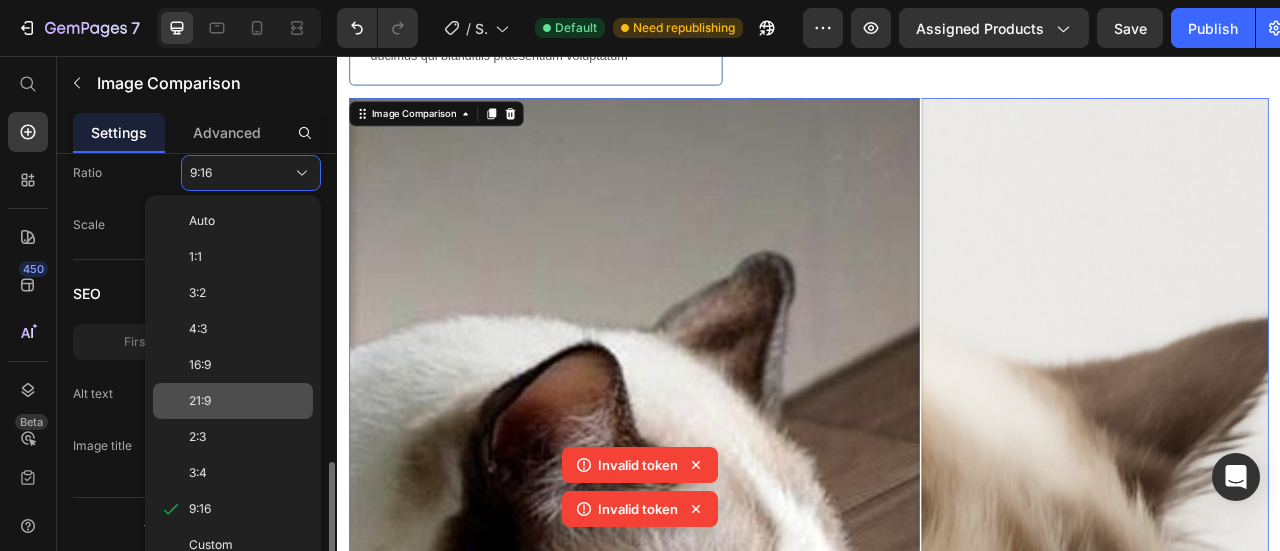 click on "21:9" at bounding box center (247, 401) 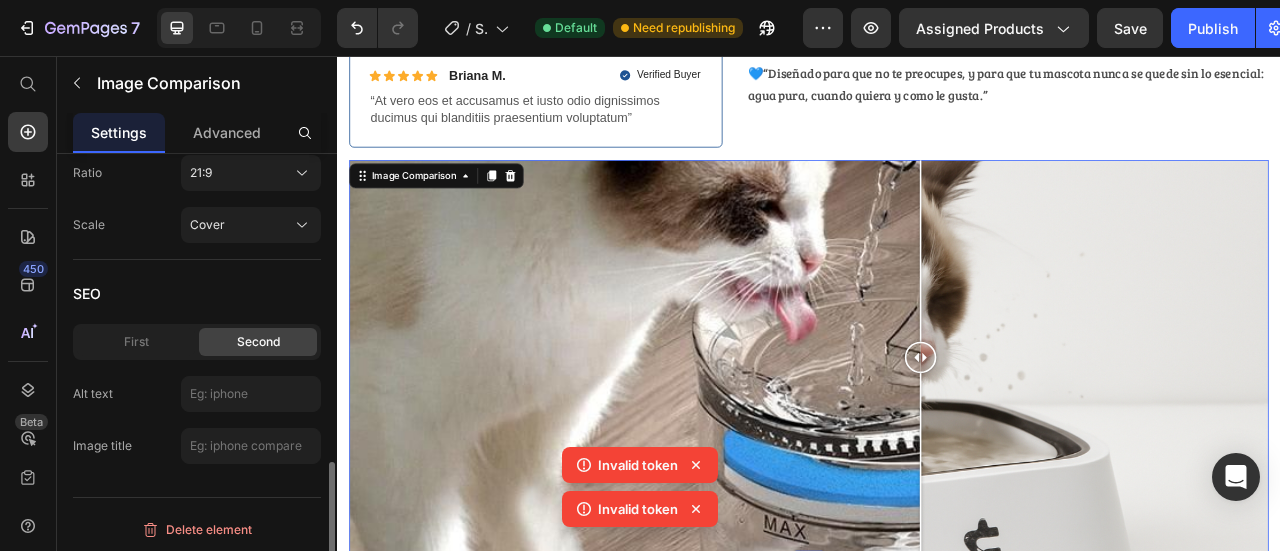 scroll, scrollTop: 700, scrollLeft: 0, axis: vertical 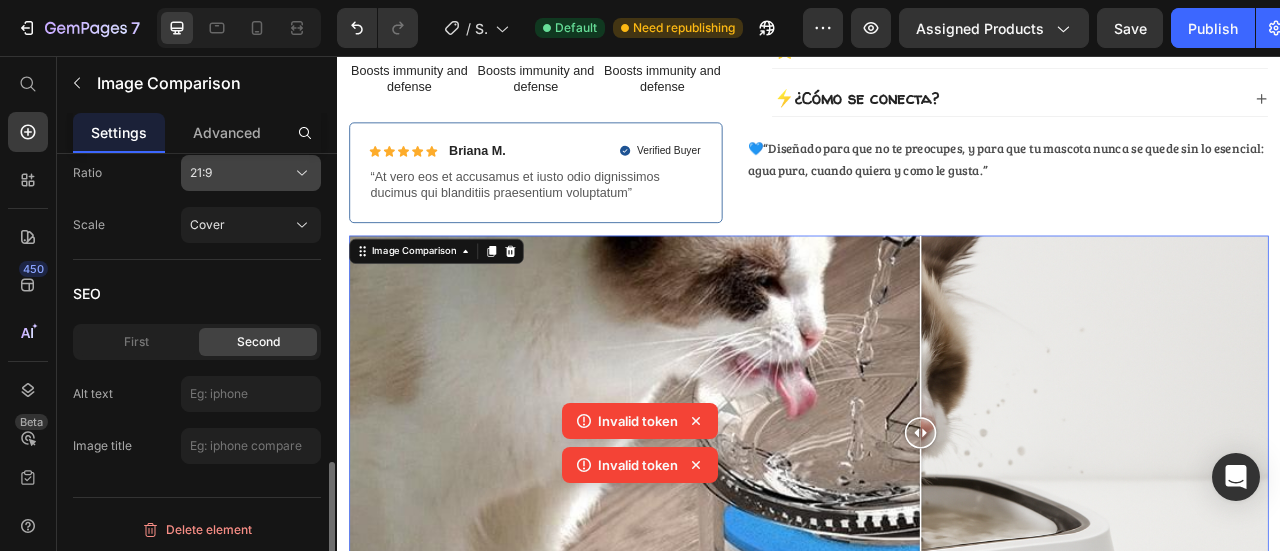 click on "21:9" 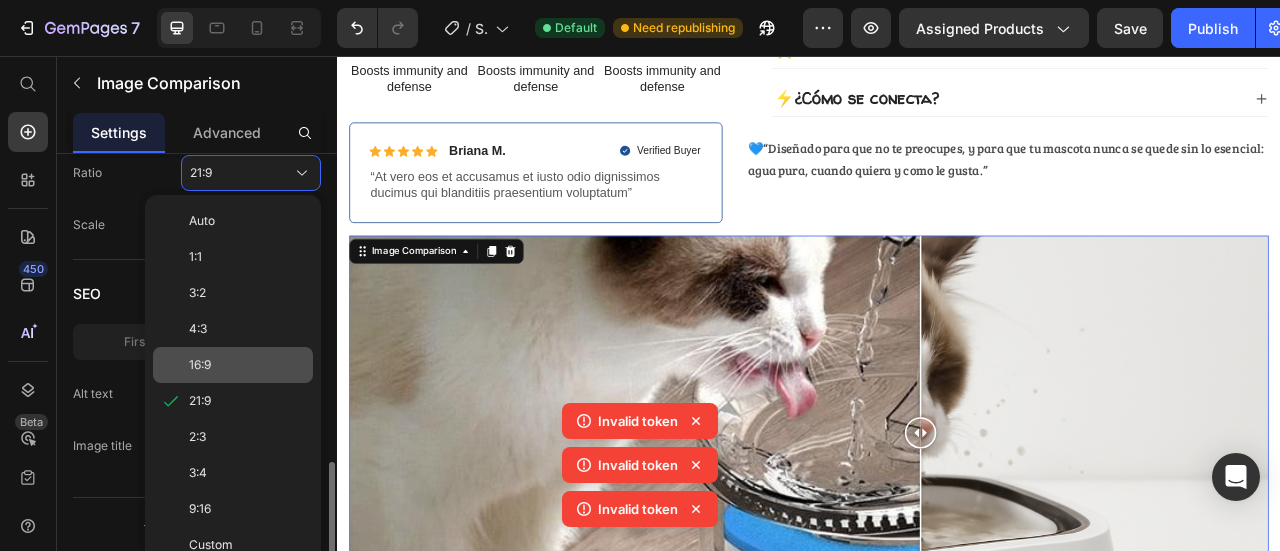 click on "16:9" at bounding box center [247, 365] 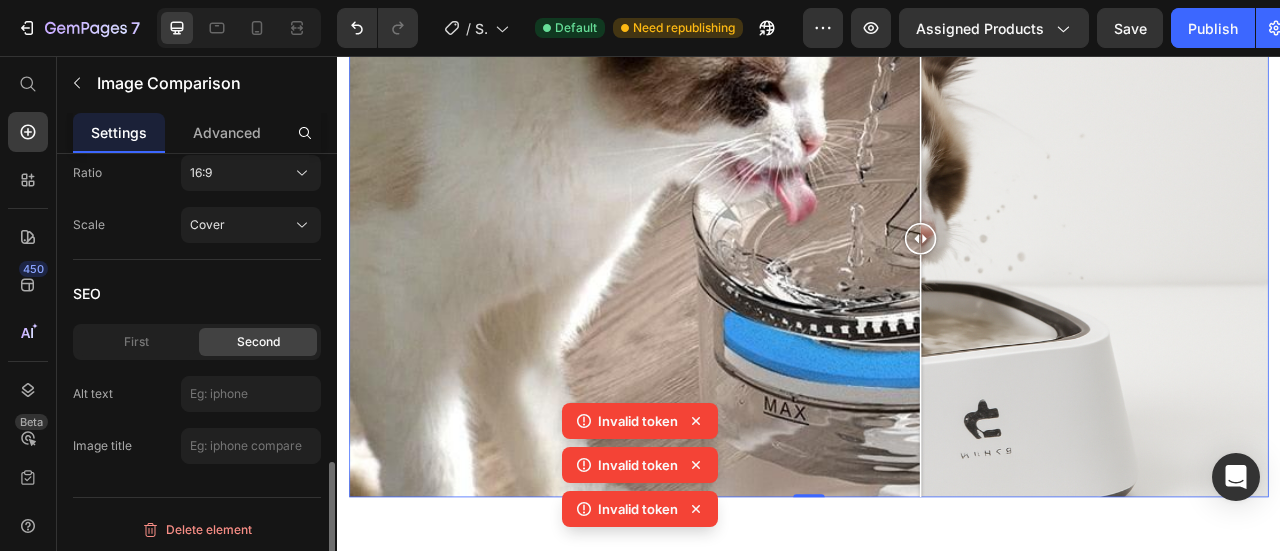 scroll, scrollTop: 800, scrollLeft: 0, axis: vertical 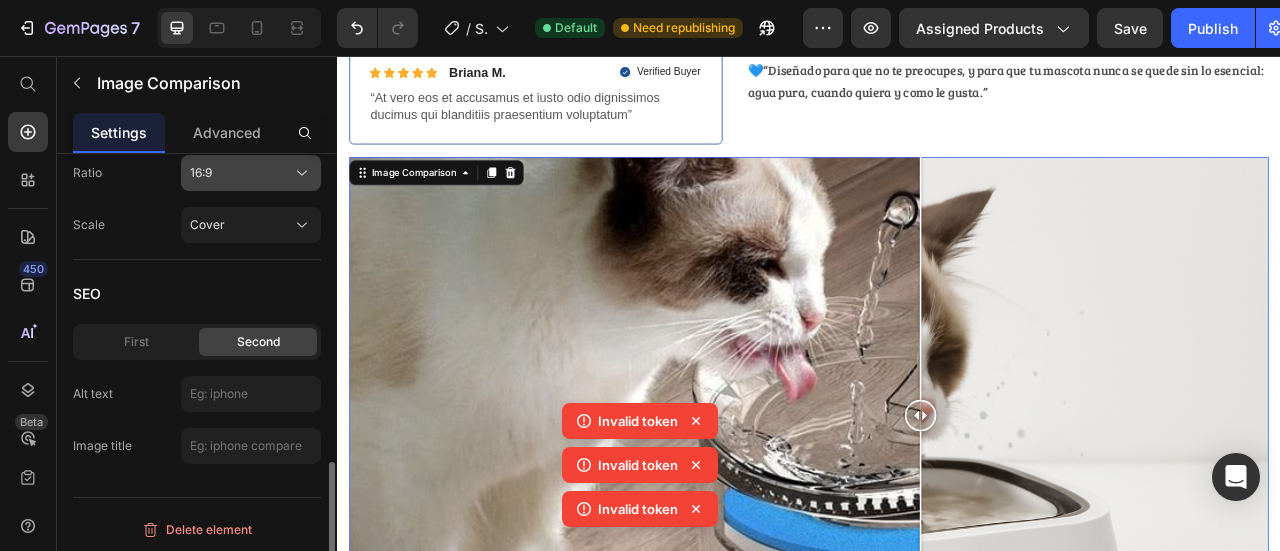 click on "16:9" 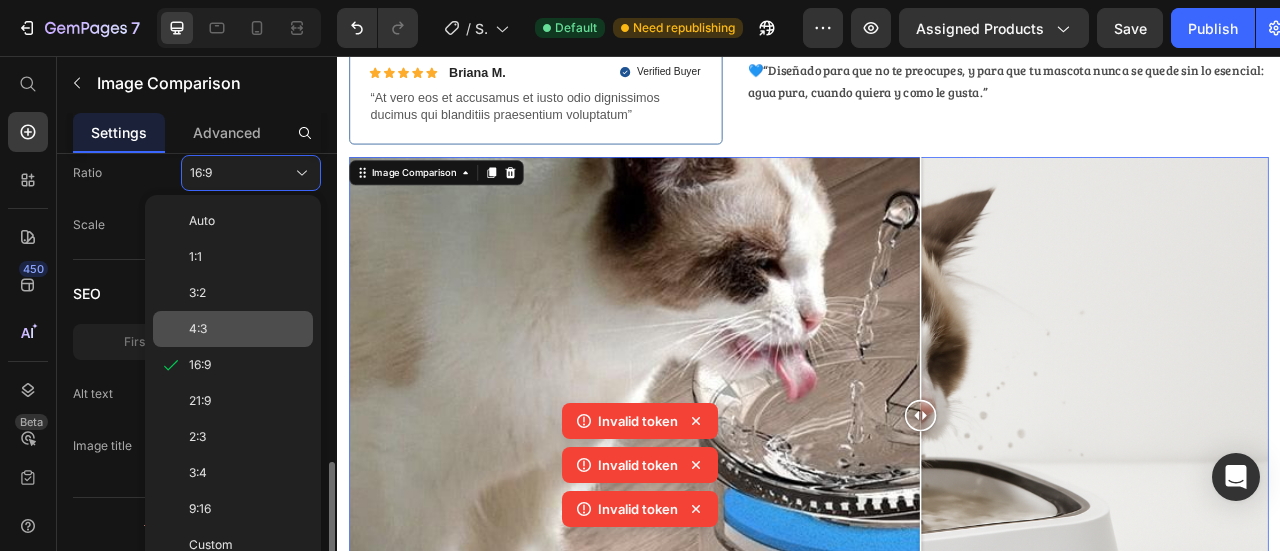 click on "4:3" at bounding box center (247, 329) 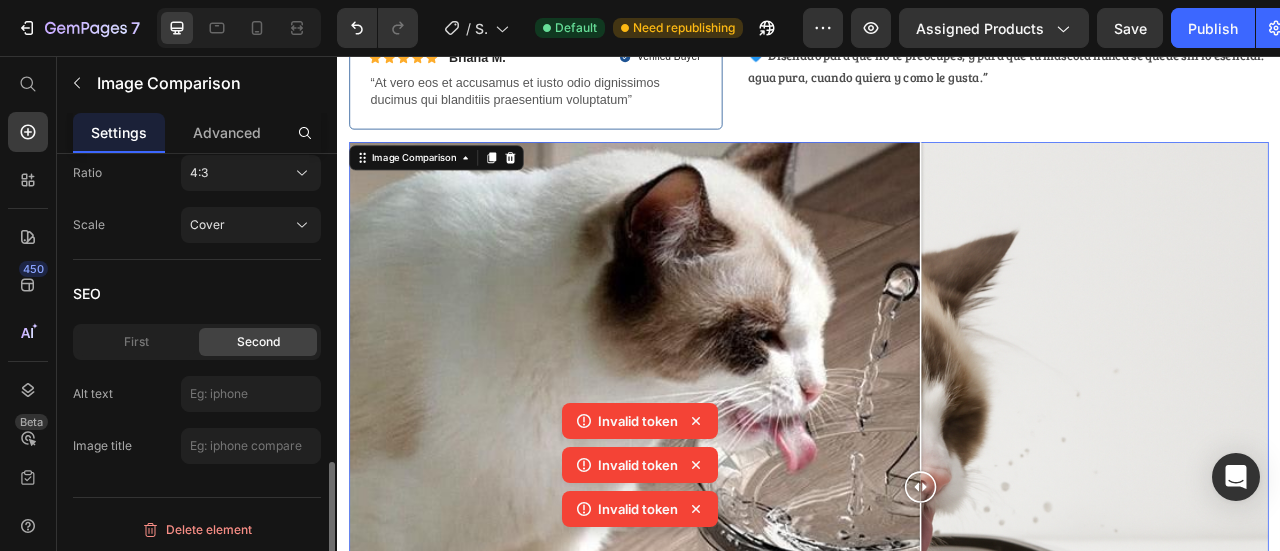 scroll, scrollTop: 800, scrollLeft: 0, axis: vertical 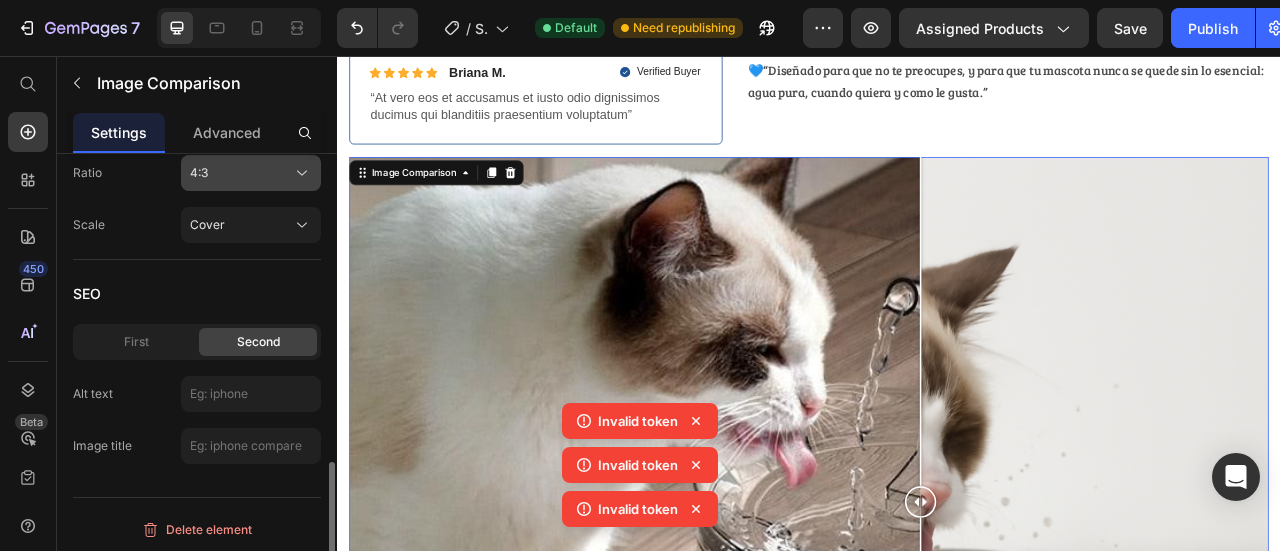 drag, startPoint x: 216, startPoint y: 171, endPoint x: 226, endPoint y: 183, distance: 15.6205 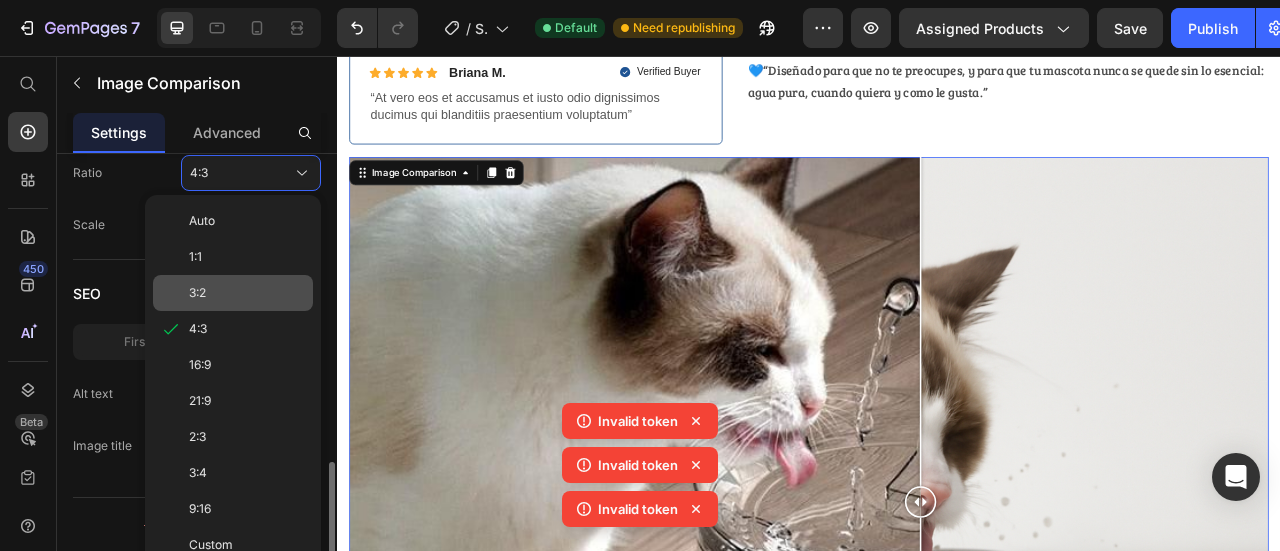 click on "3:2" at bounding box center (247, 293) 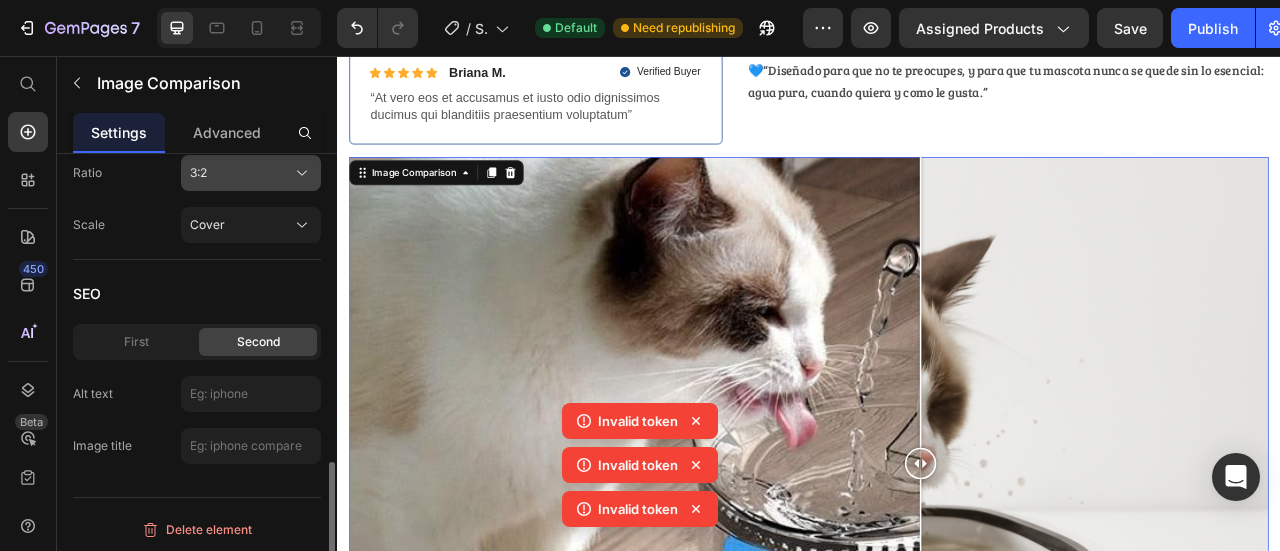 click on "3:2" at bounding box center [251, 173] 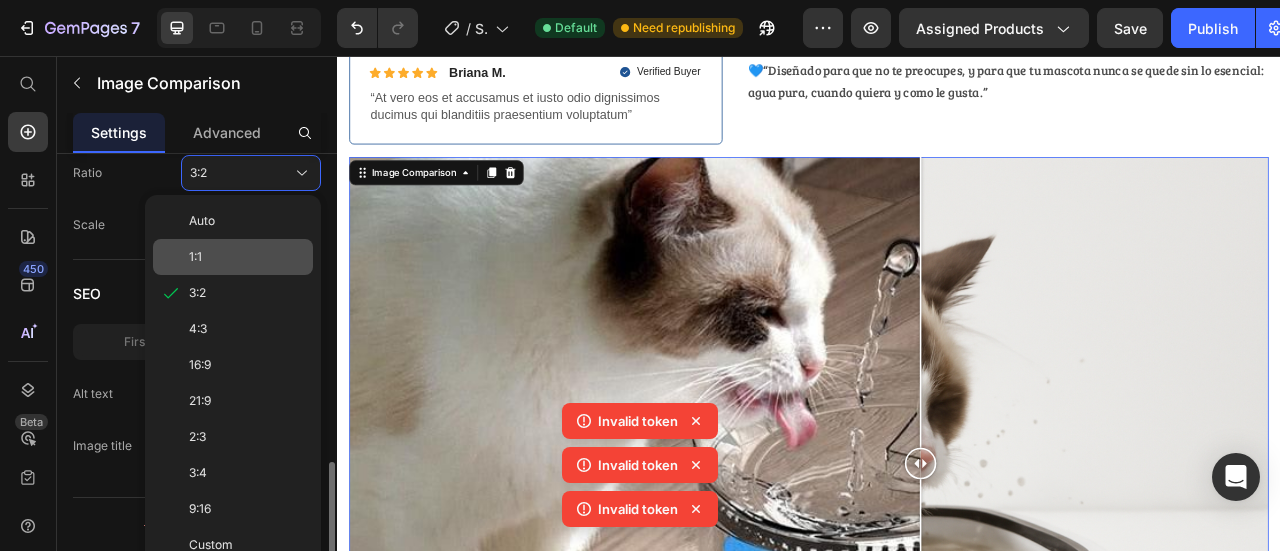 click on "1:1" at bounding box center (247, 257) 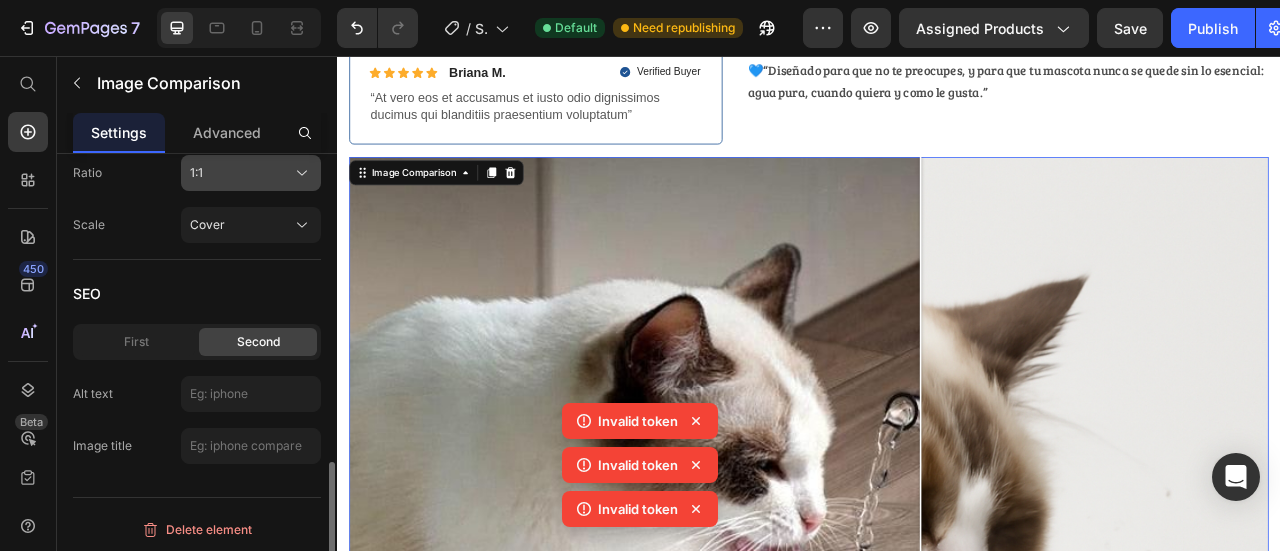 click on "1:1" at bounding box center (251, 173) 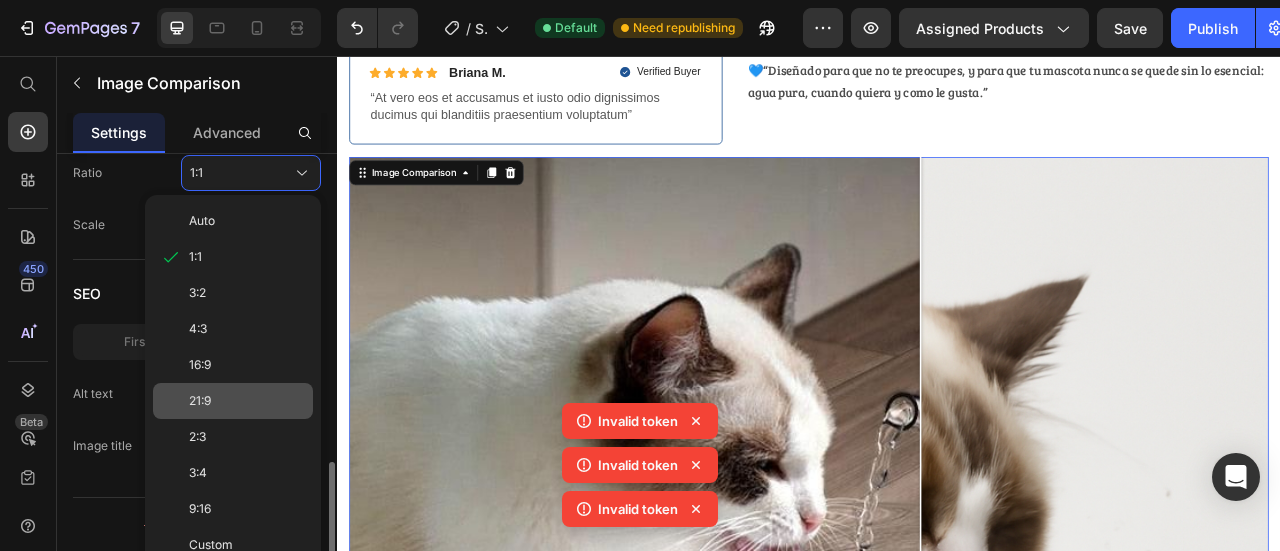 click on "21:9" at bounding box center [247, 401] 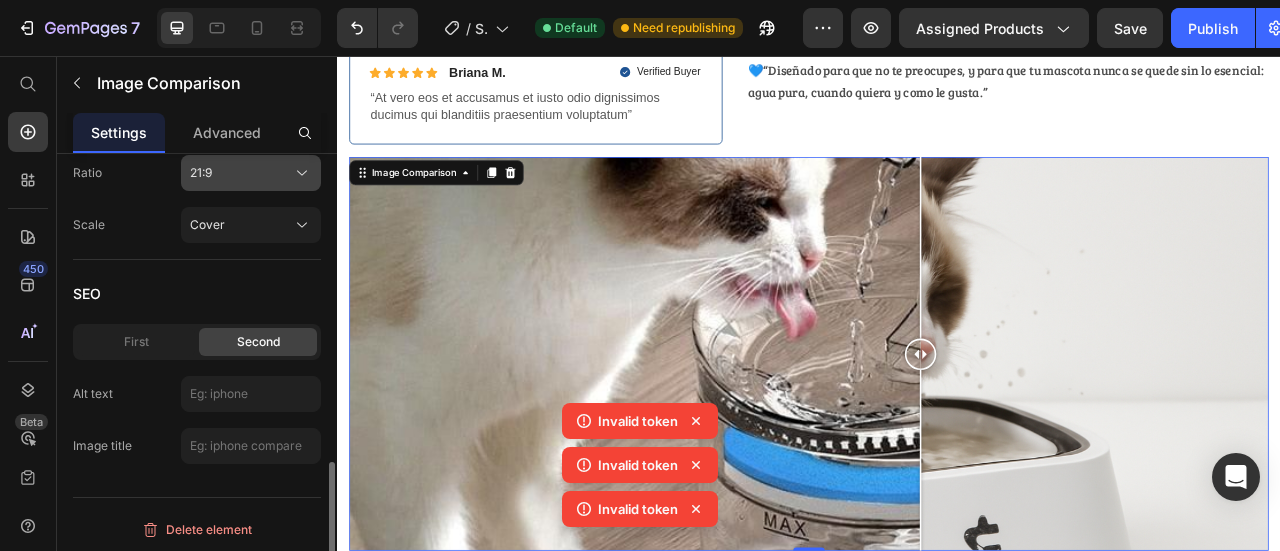 click on "21:9" 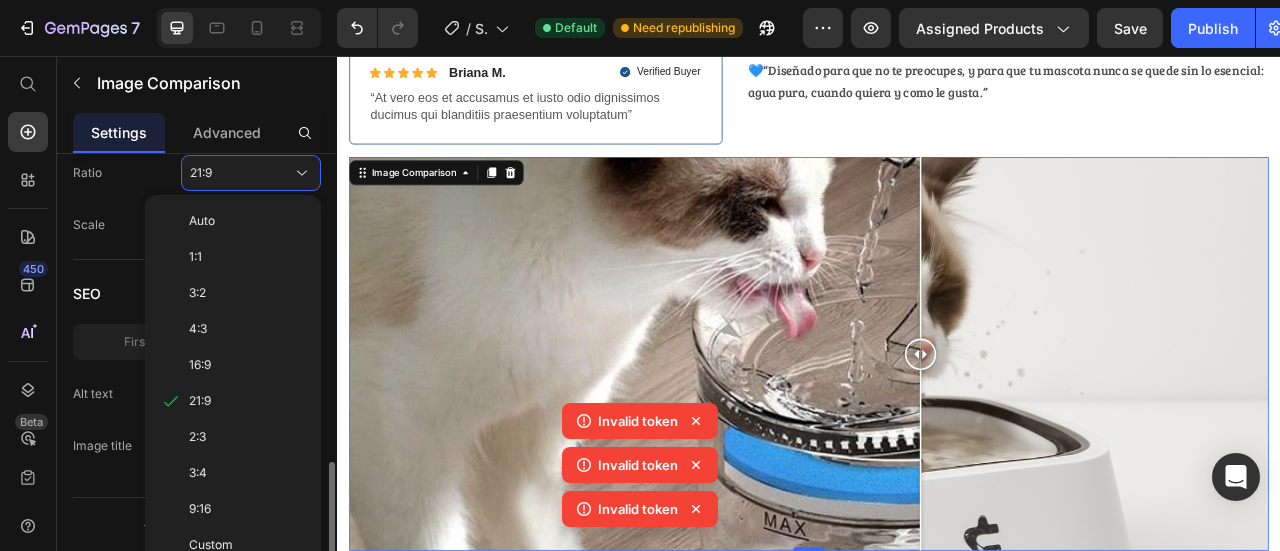 drag, startPoint x: 240, startPoint y: 357, endPoint x: 251, endPoint y: 266, distance: 91.66242 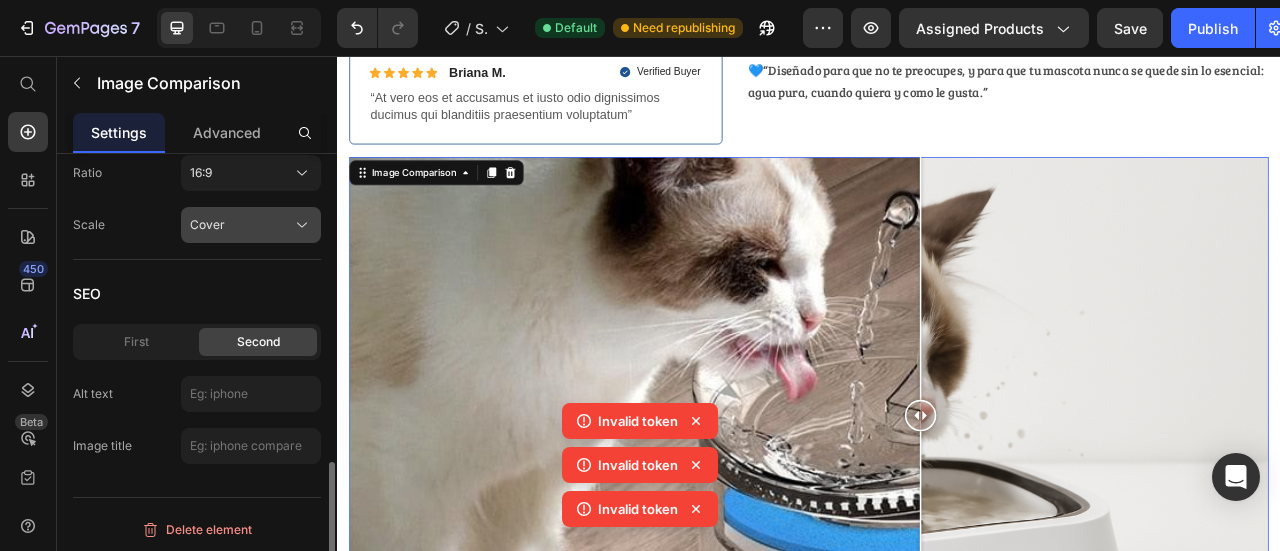 click on "Cover" 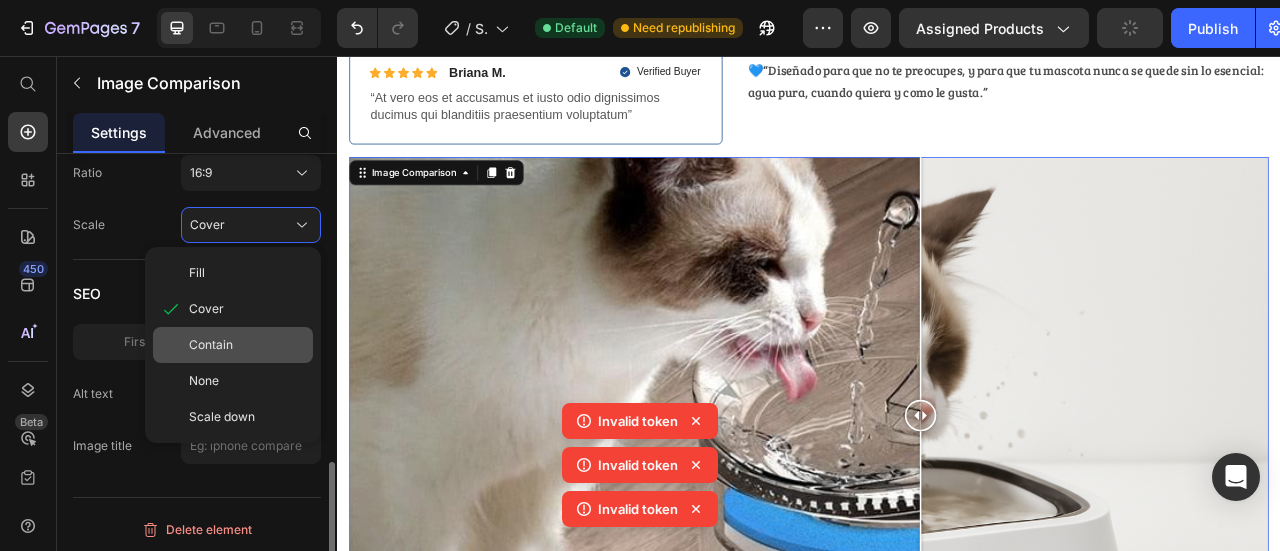 click on "Contain" at bounding box center [247, 345] 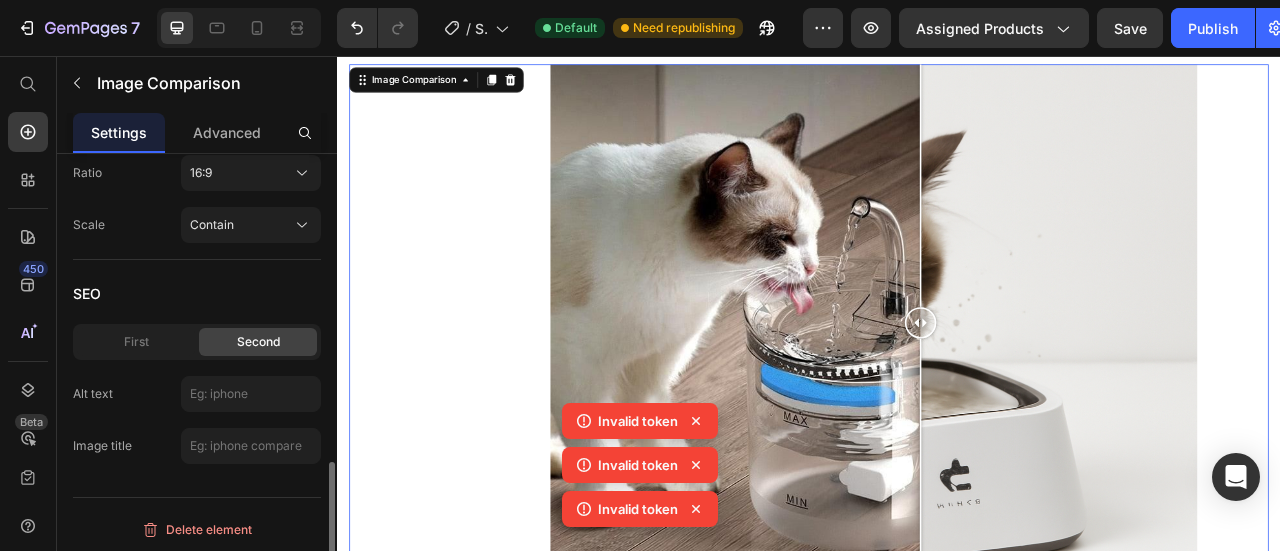 scroll, scrollTop: 900, scrollLeft: 0, axis: vertical 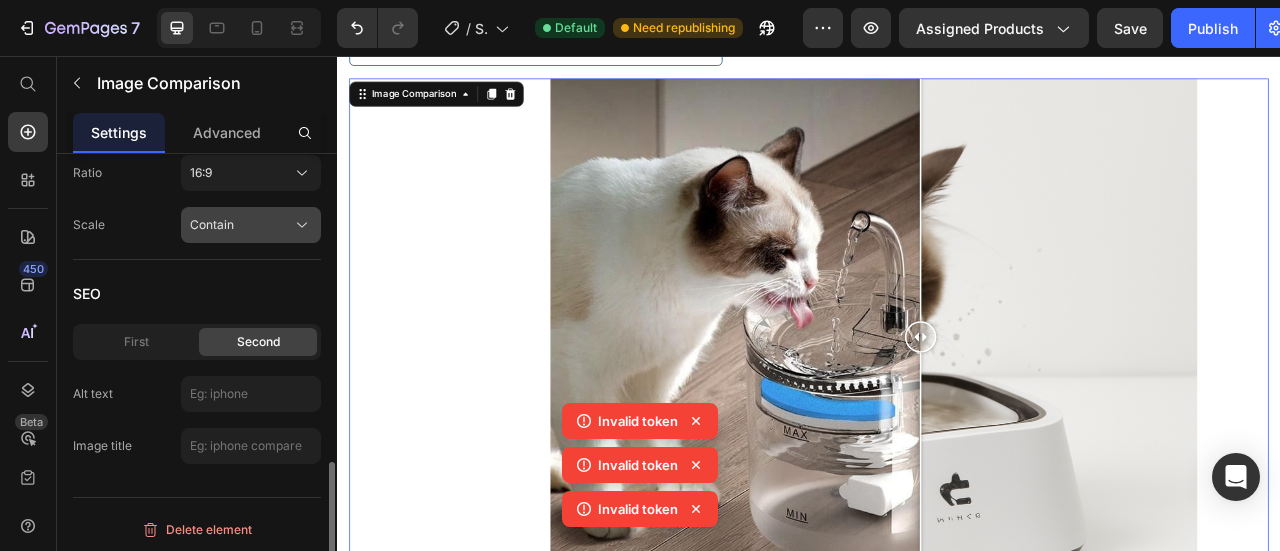 click on "Contain" at bounding box center [212, 225] 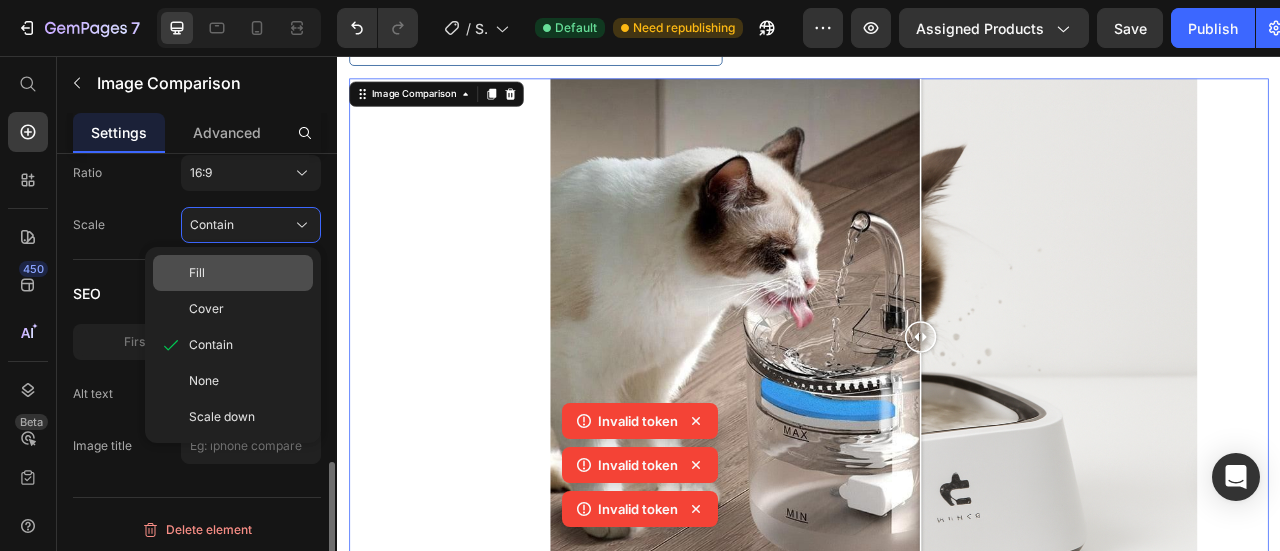 click on "Fill" at bounding box center [247, 273] 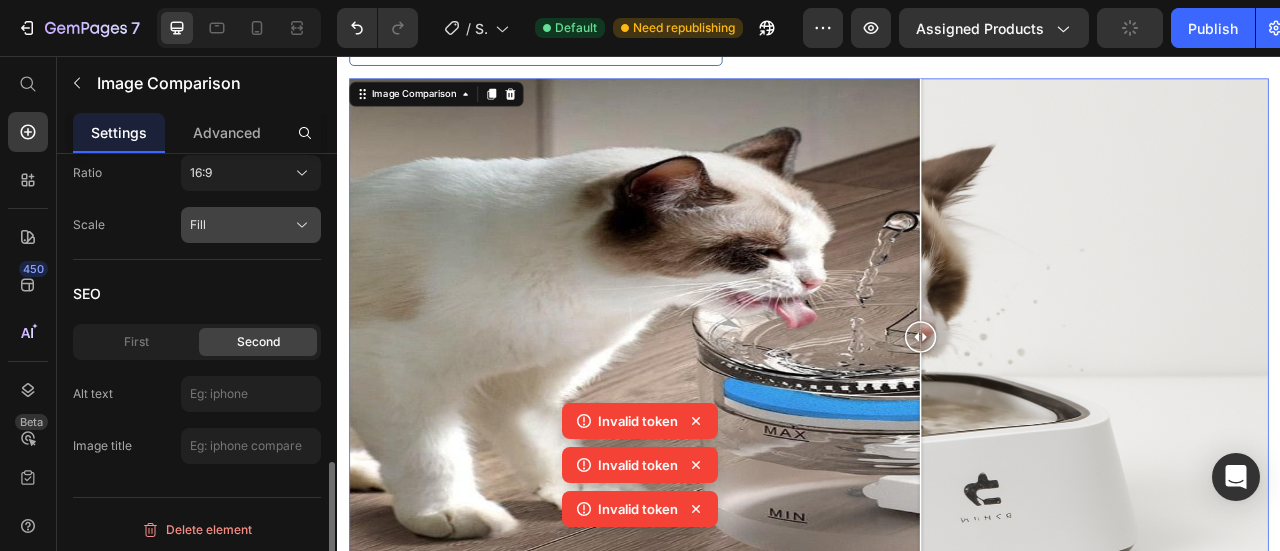 click on "Fill" 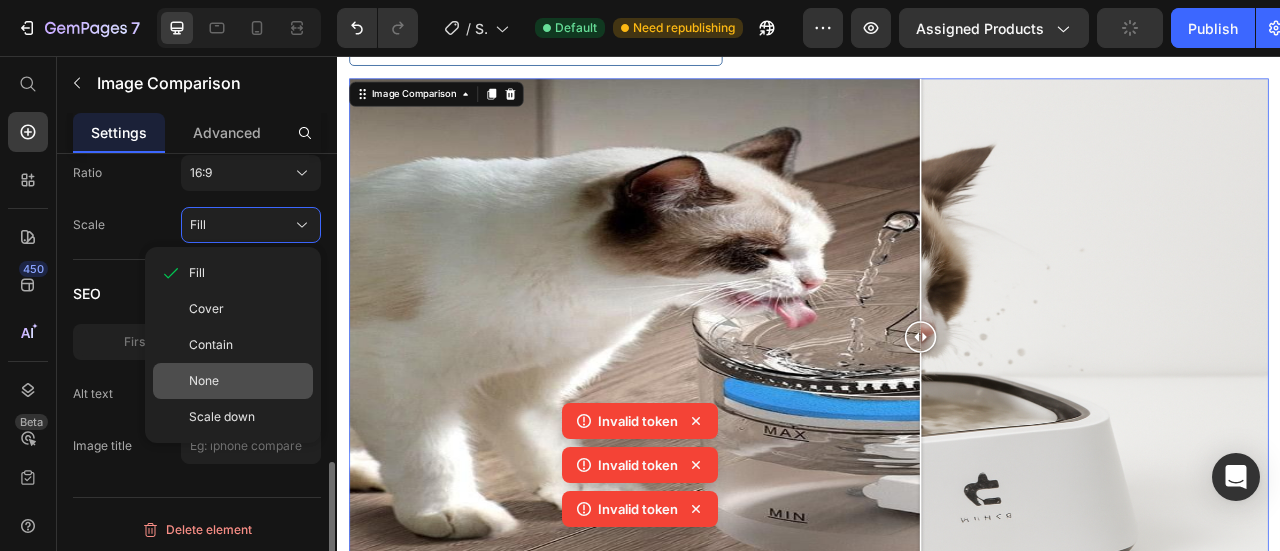 click on "None" at bounding box center (247, 381) 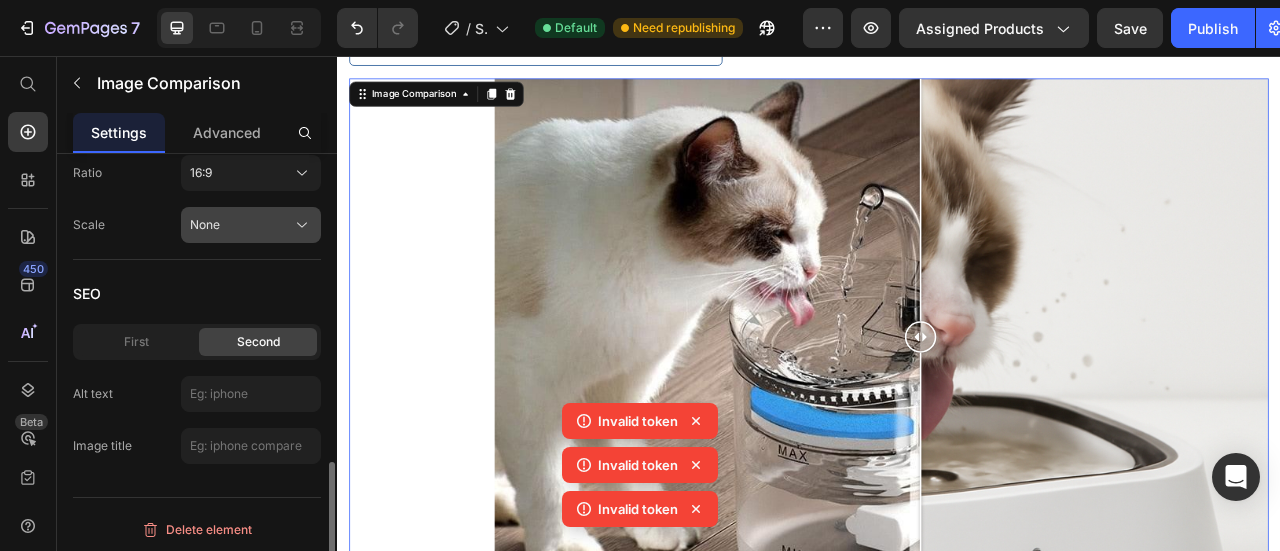 drag, startPoint x: 240, startPoint y: 214, endPoint x: 244, endPoint y: 225, distance: 11.7046995 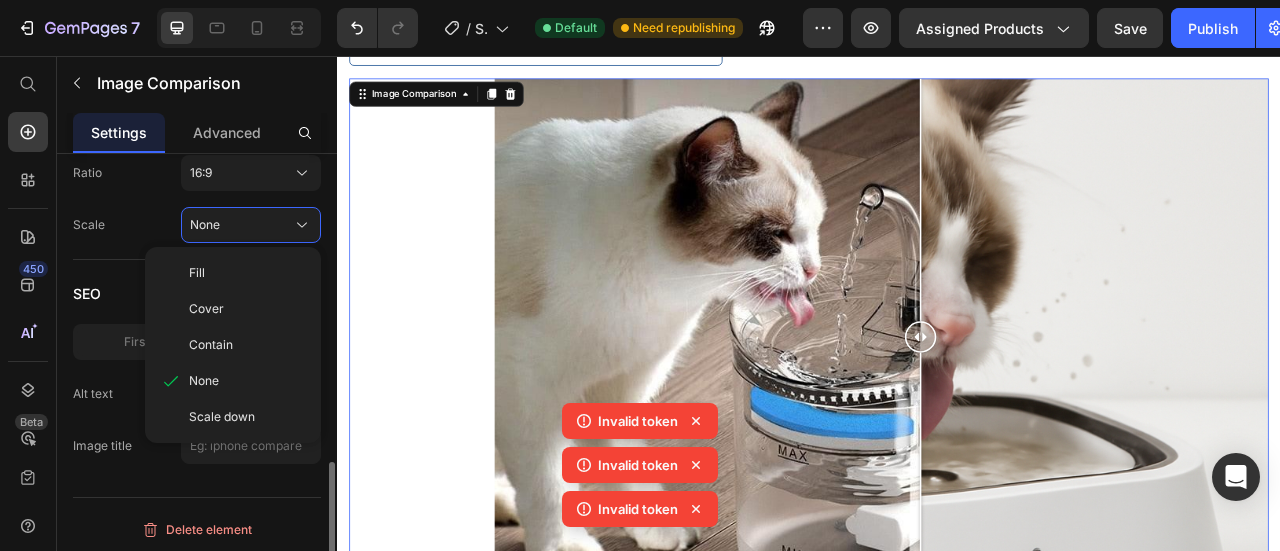 click on "Scale down" 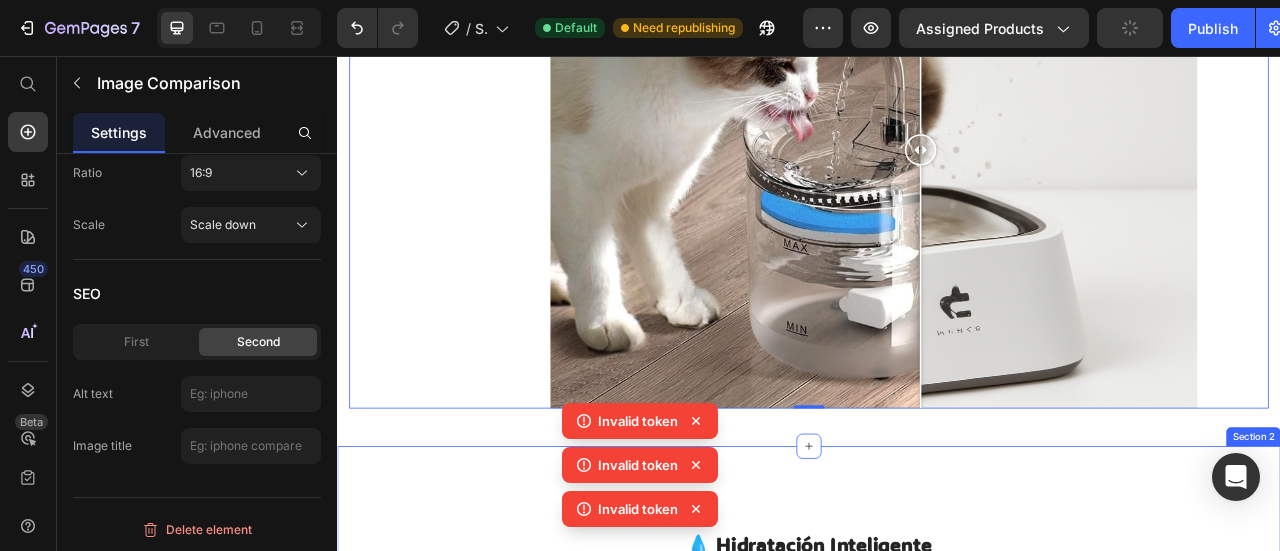scroll, scrollTop: 1000, scrollLeft: 0, axis: vertical 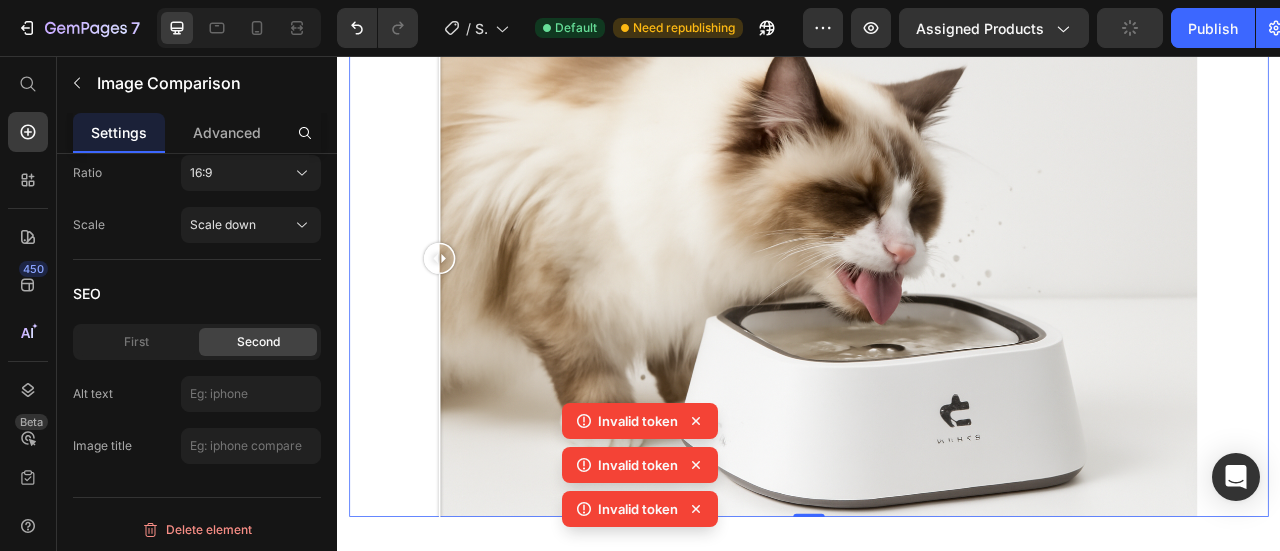 drag, startPoint x: 467, startPoint y: 422, endPoint x: 669, endPoint y: 359, distance: 211.59631 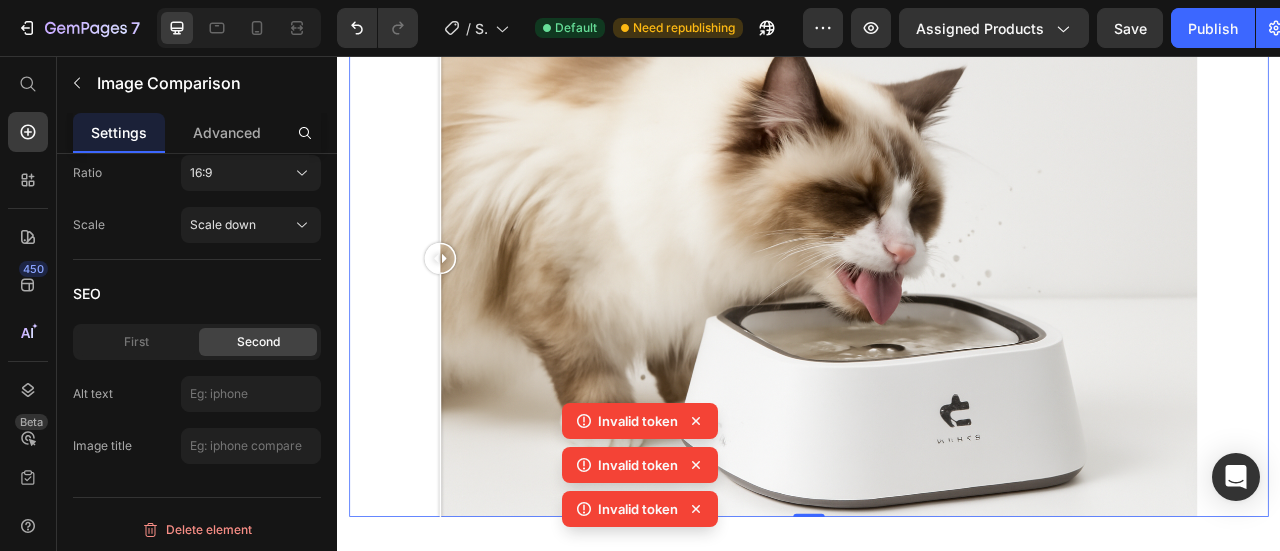 click at bounding box center (468, 313) 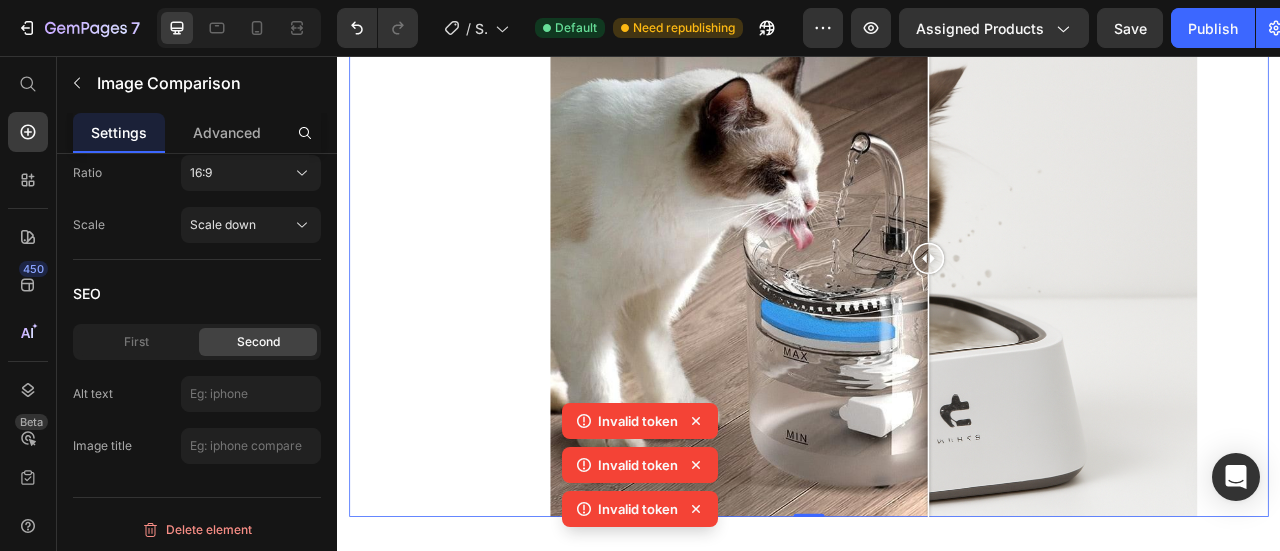 drag, startPoint x: 482, startPoint y: 324, endPoint x: 1089, endPoint y: 302, distance: 607.39856 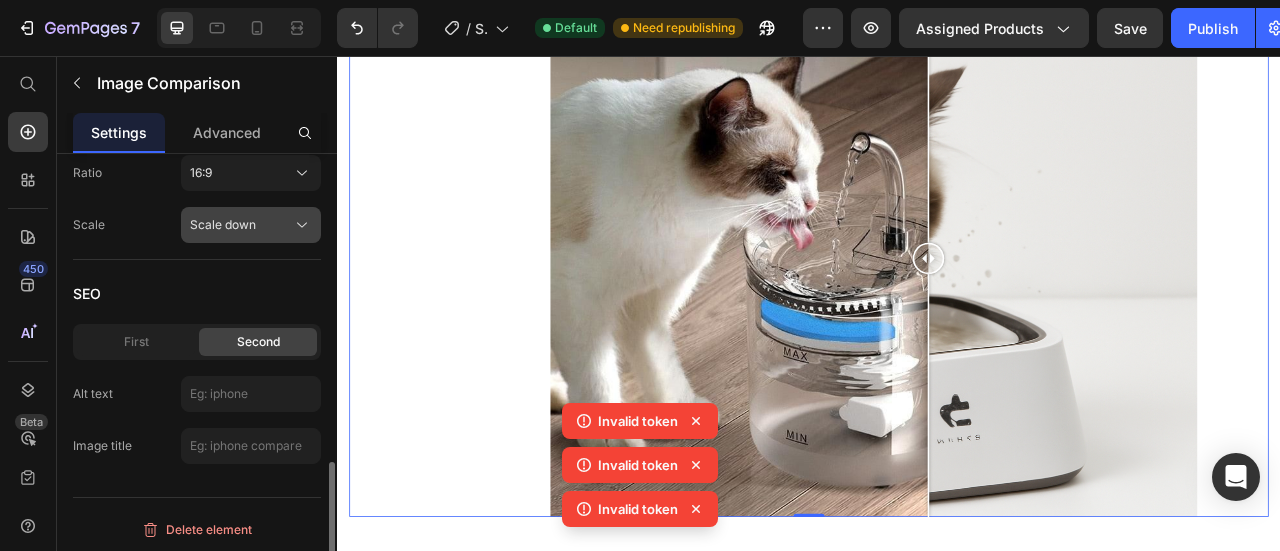 click on "Scale down" at bounding box center (223, 225) 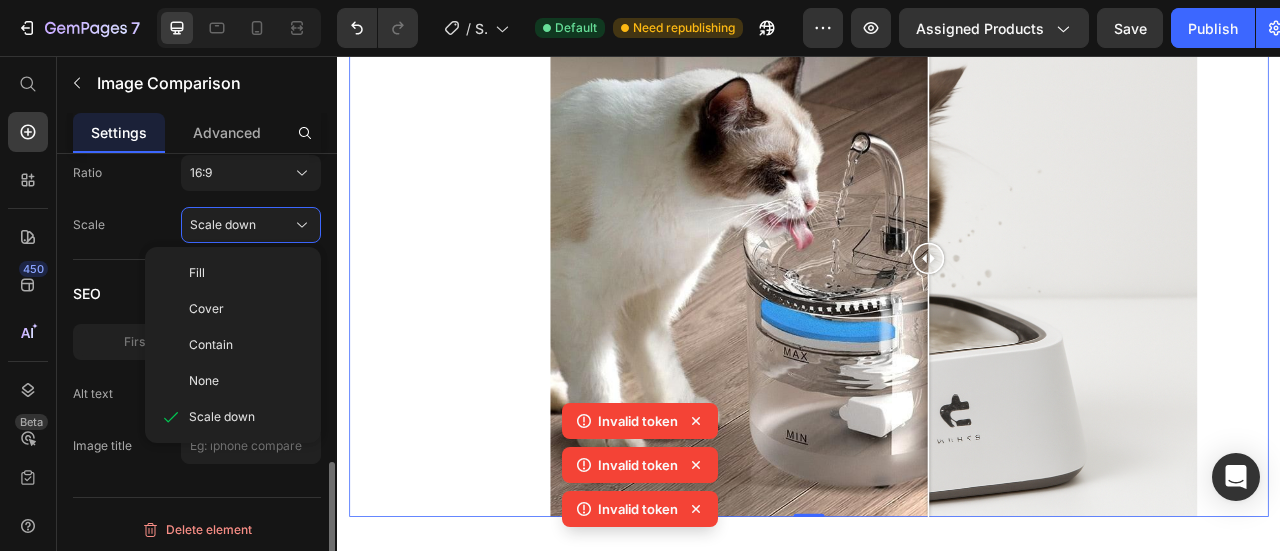 click on "Cover" 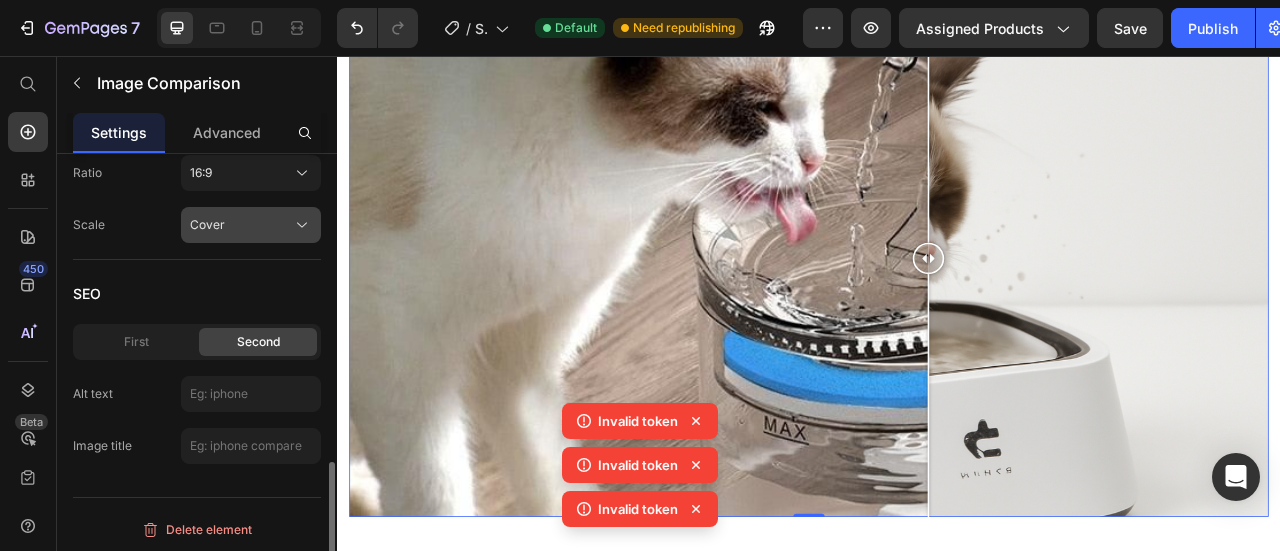 click on "Cover" at bounding box center [251, 225] 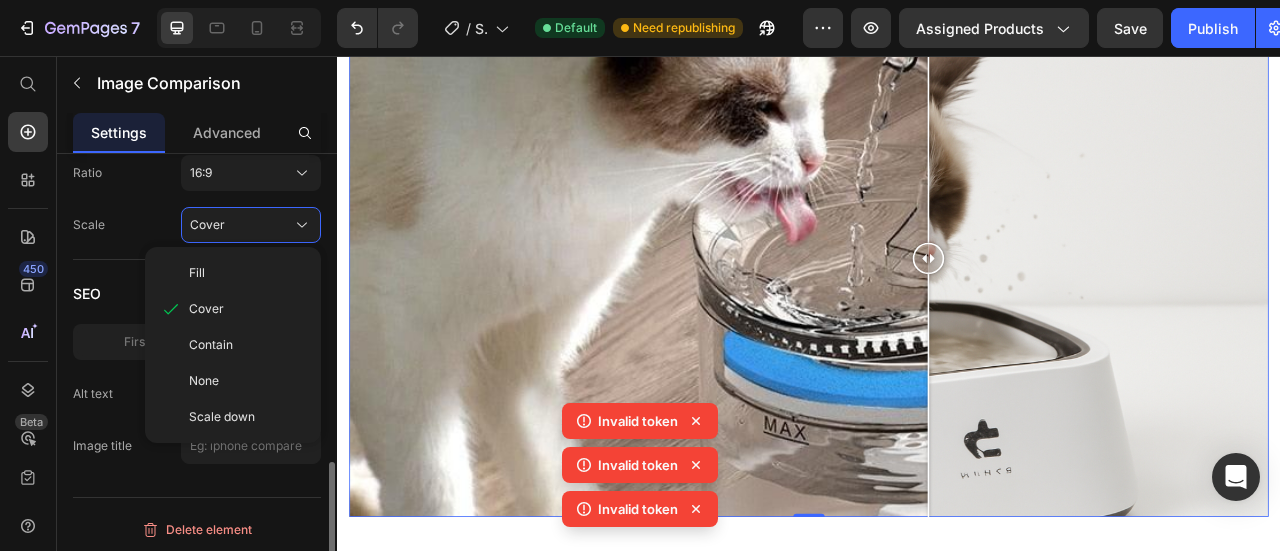 click on "Contain" 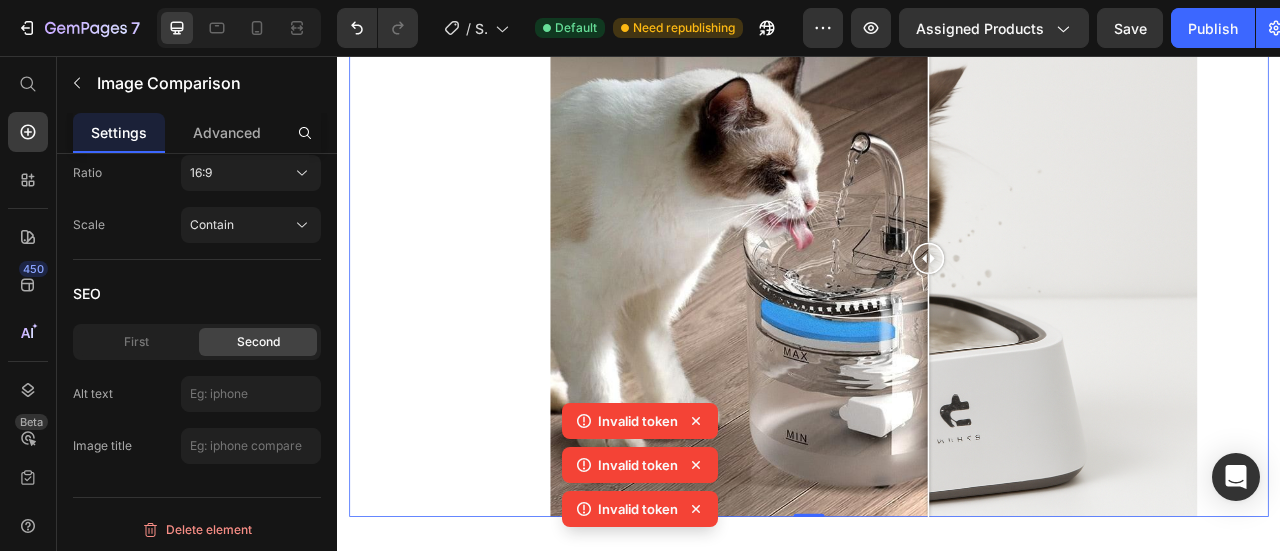 click at bounding box center (937, 313) 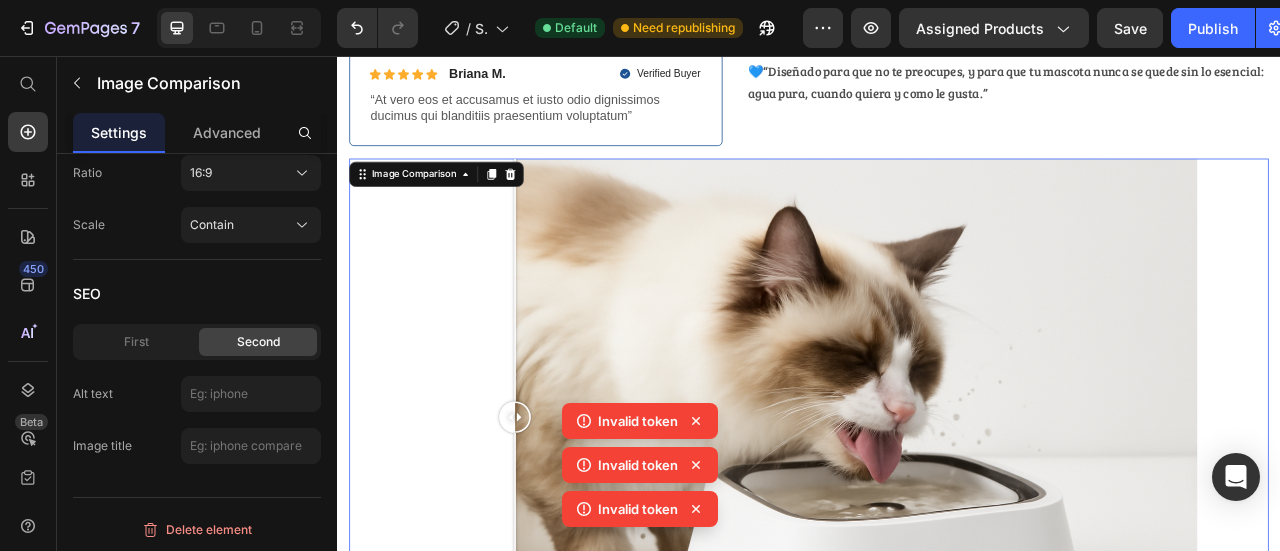 scroll, scrollTop: 800, scrollLeft: 0, axis: vertical 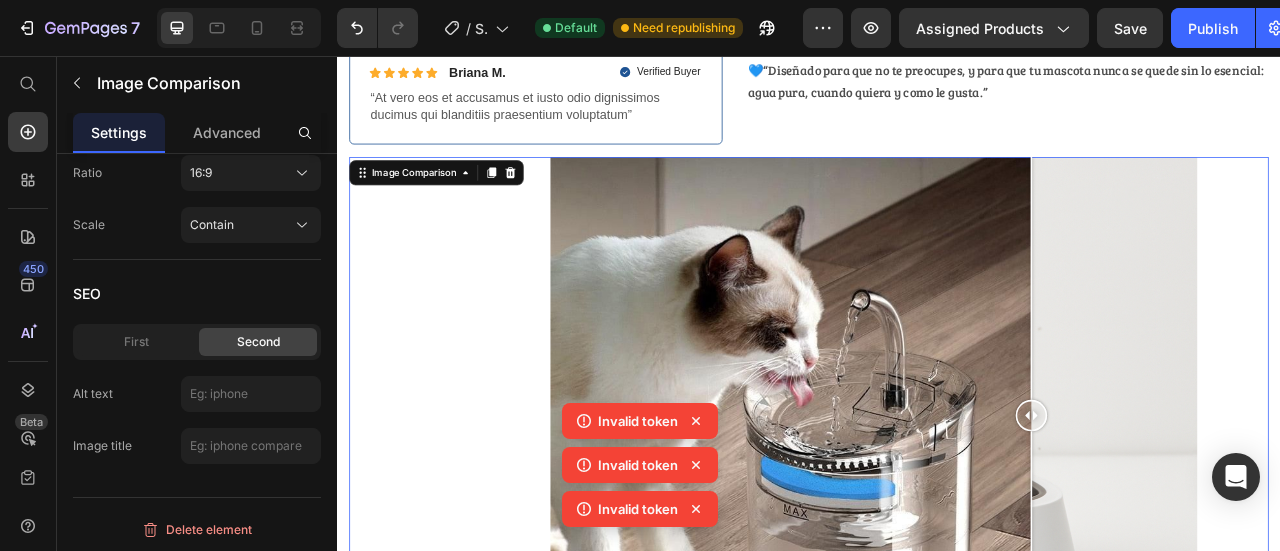 drag, startPoint x: 584, startPoint y: 506, endPoint x: 1220, endPoint y: 434, distance: 640.0625 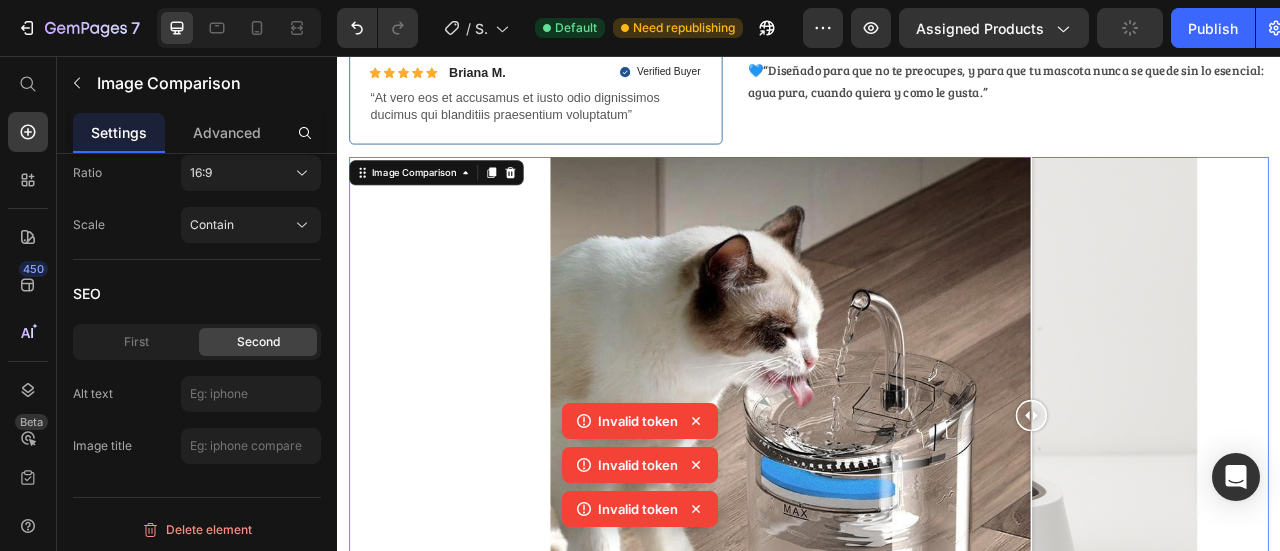 click 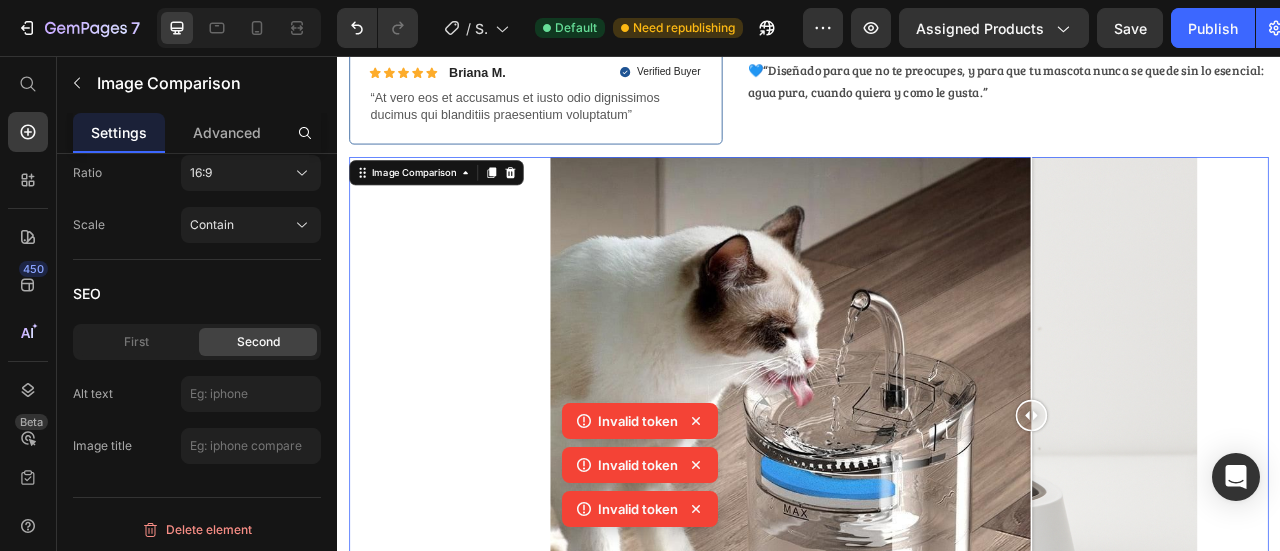 click 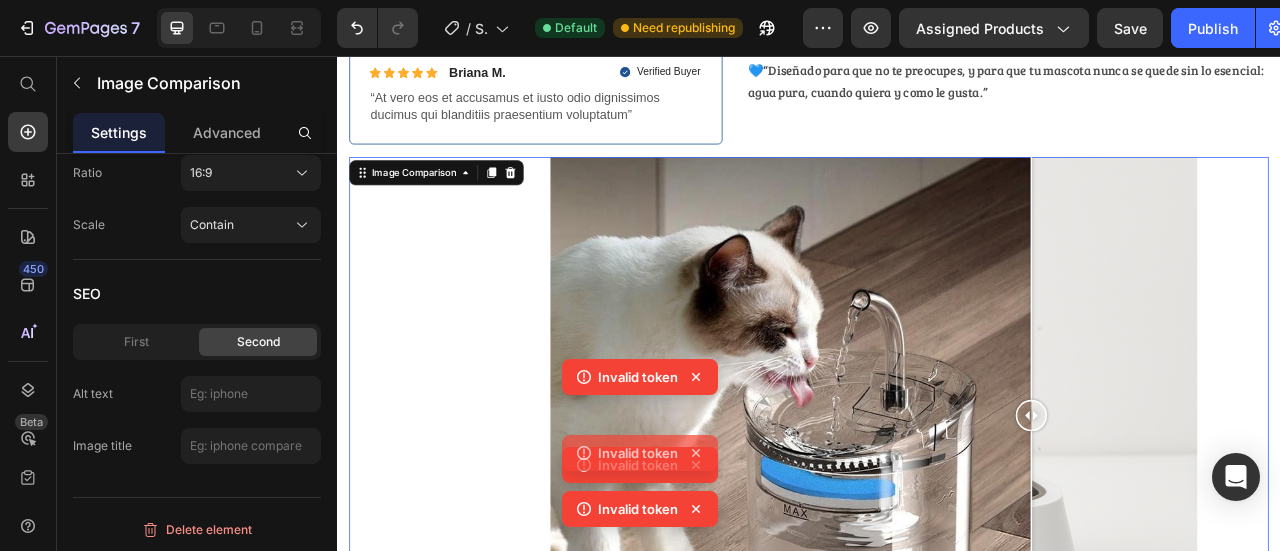 click on "Invalid token Invalid token Invalid token Invalid token" at bounding box center (640, 447) 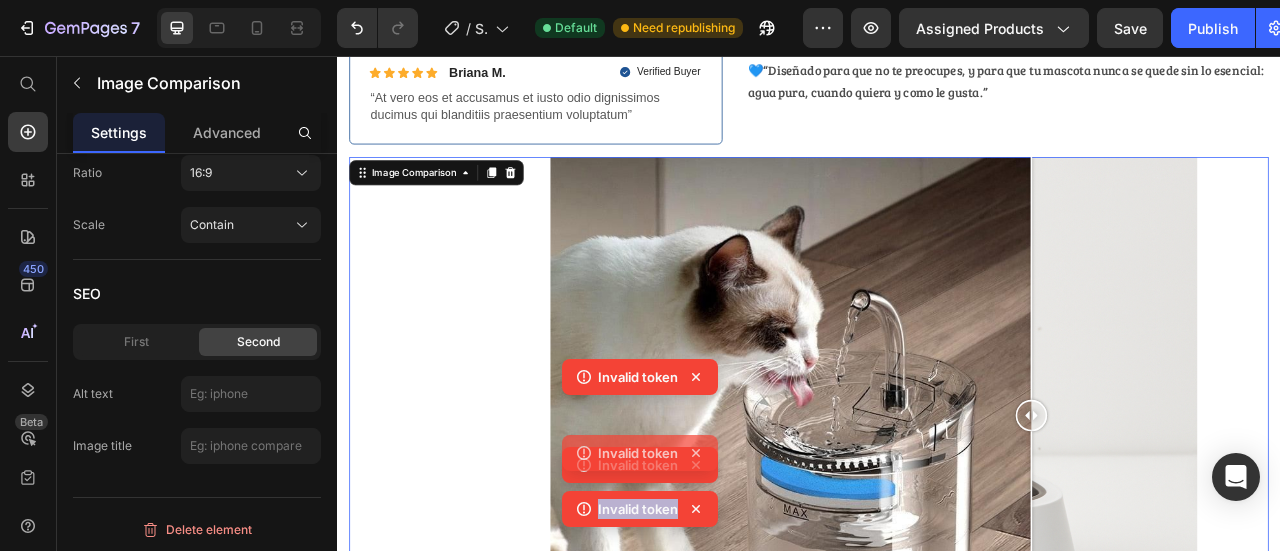 click 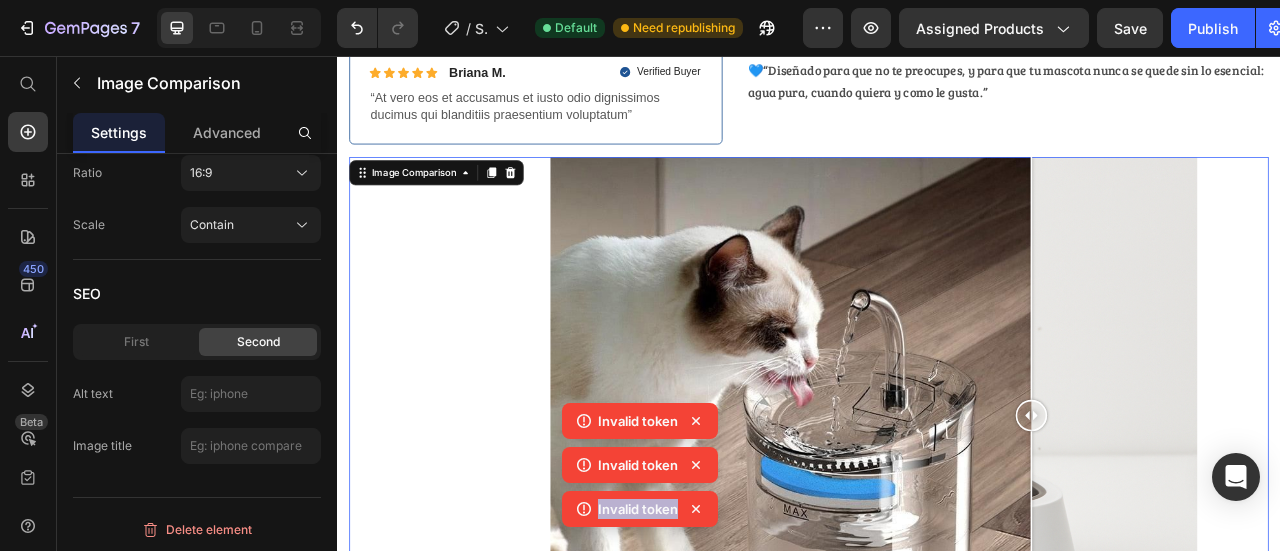 click 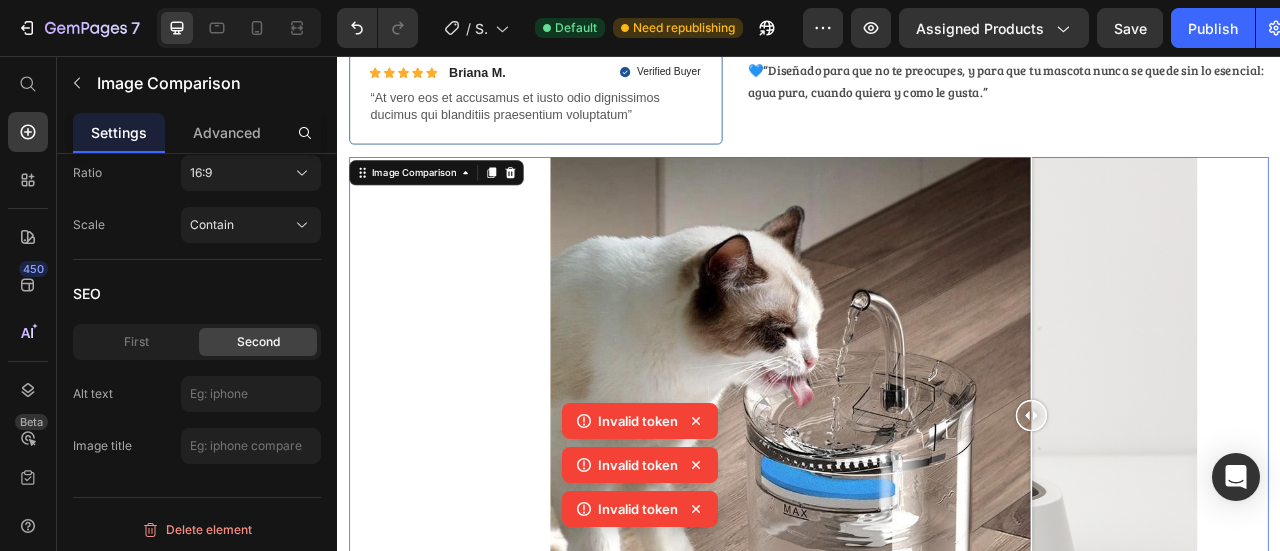 click on "Invalid token Invalid token Invalid token" at bounding box center (640, 469) 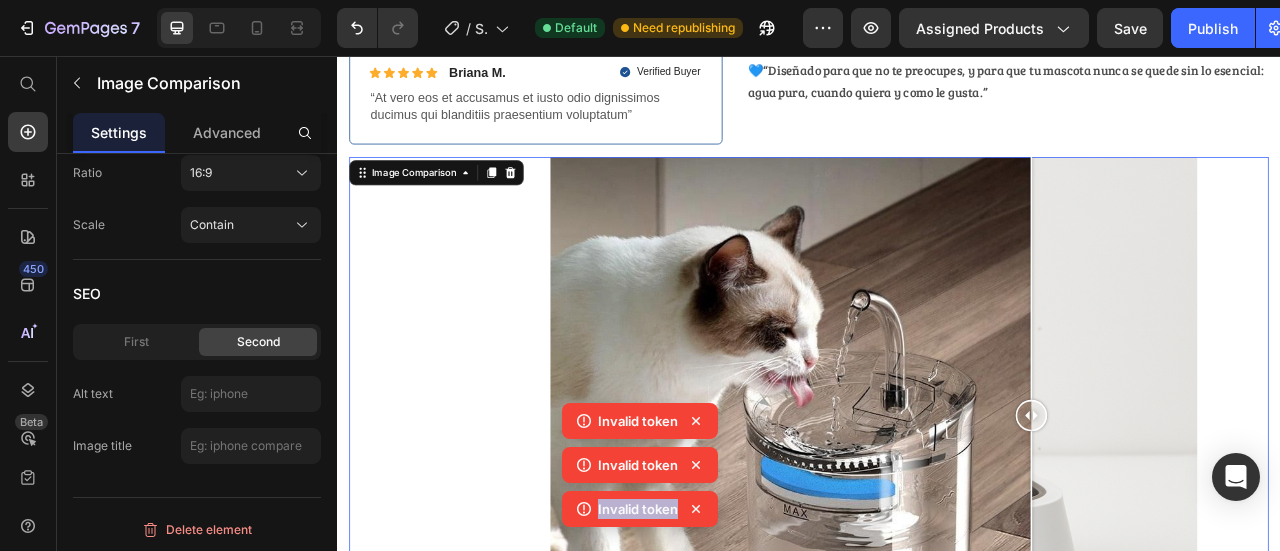 click 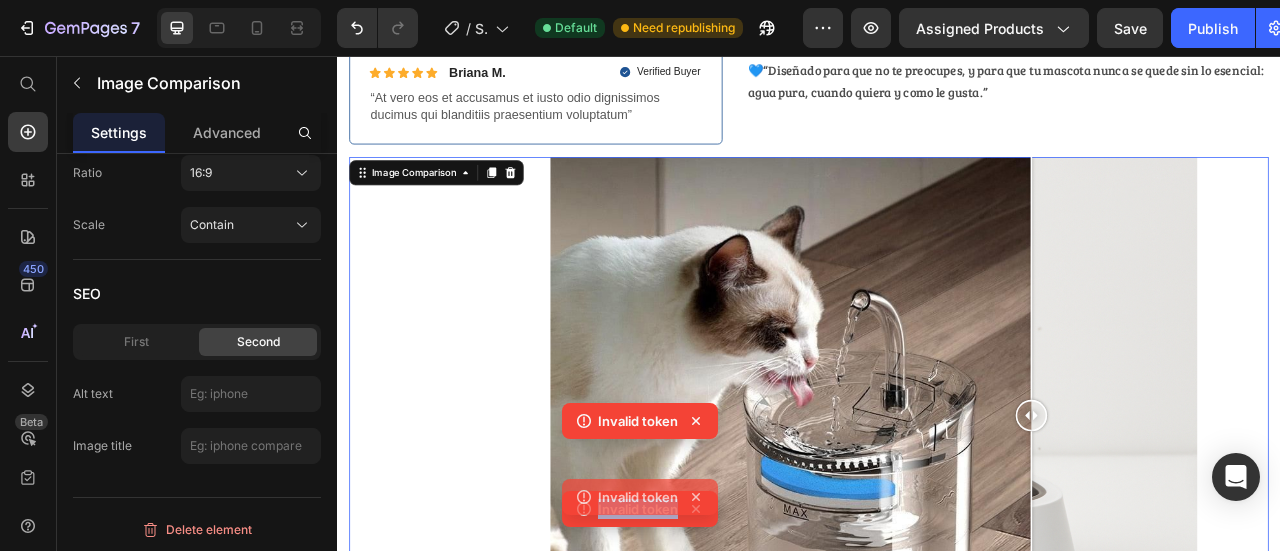 click on "Invalid token Invalid token Invalid token" at bounding box center [640, 469] 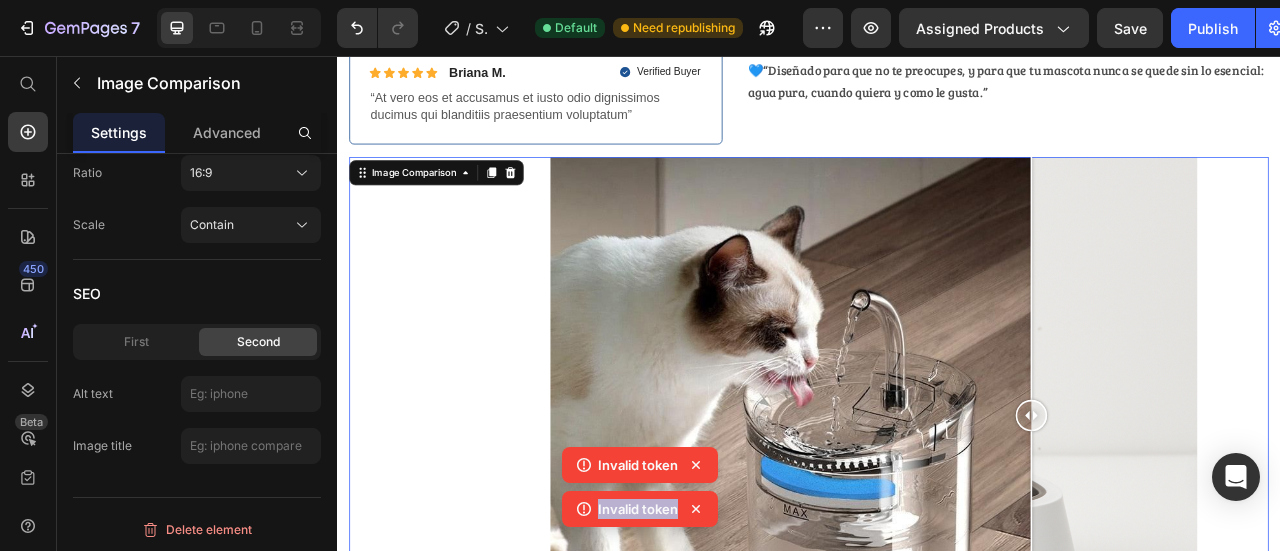 click 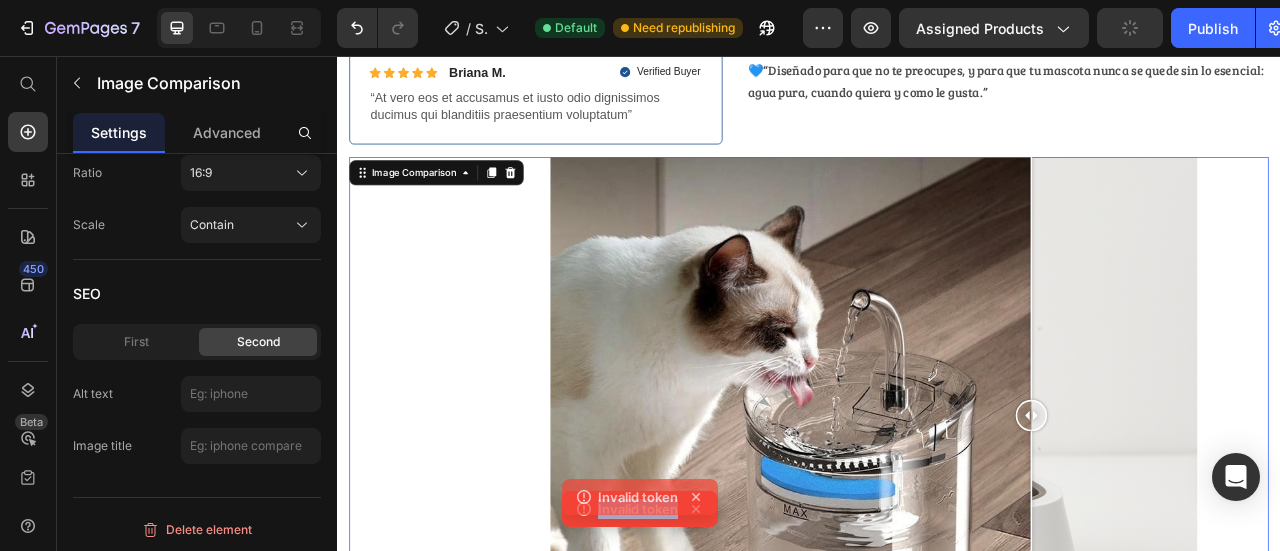 click 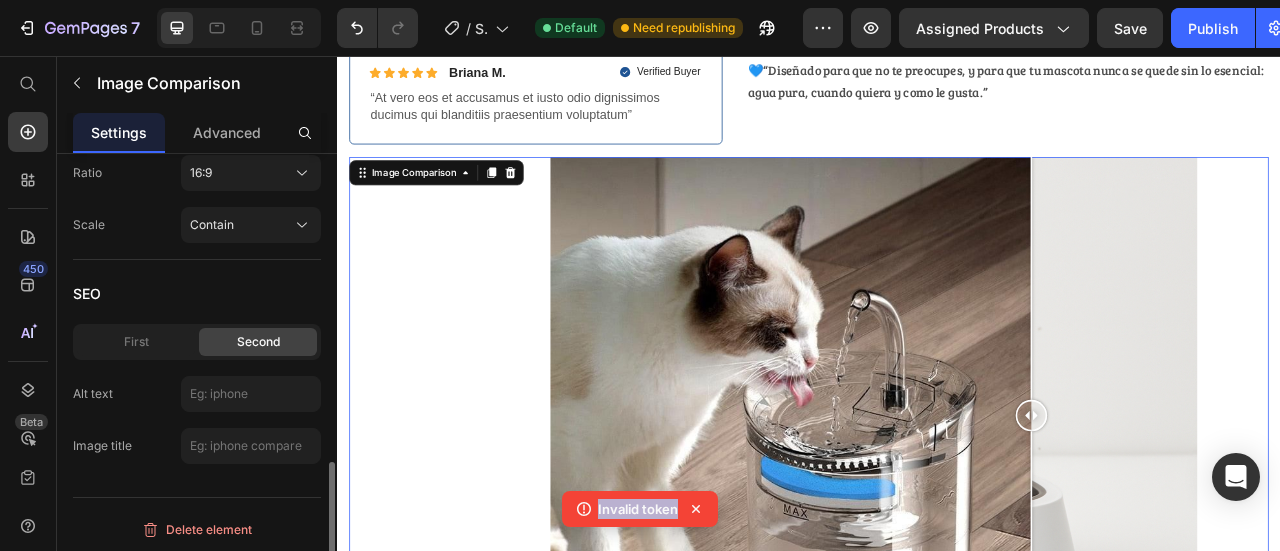 scroll, scrollTop: 852, scrollLeft: 0, axis: vertical 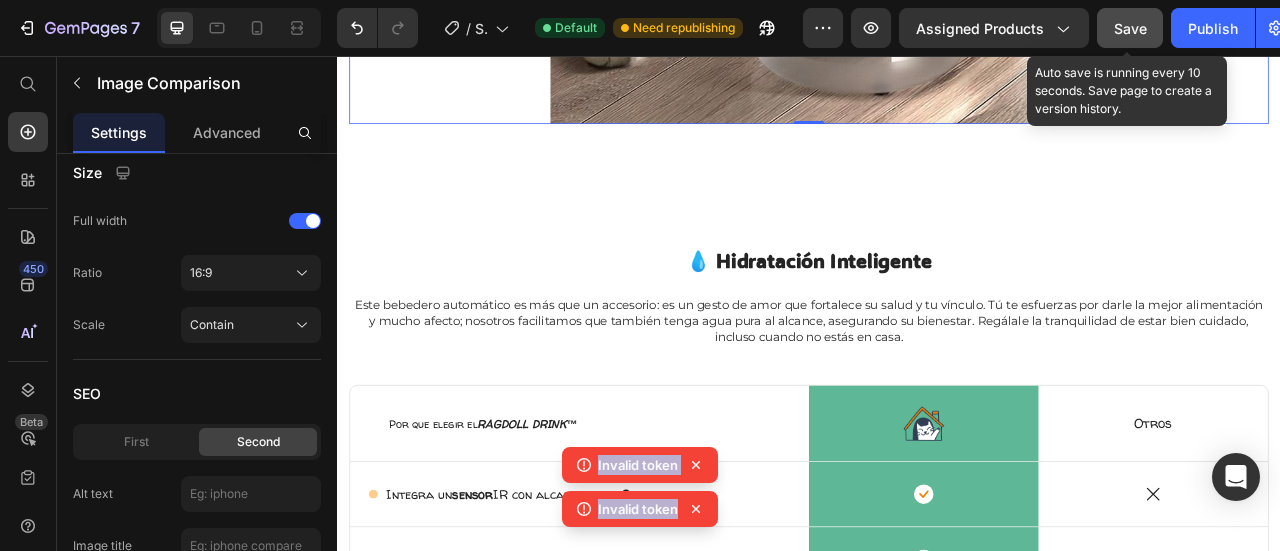 click on "Save" 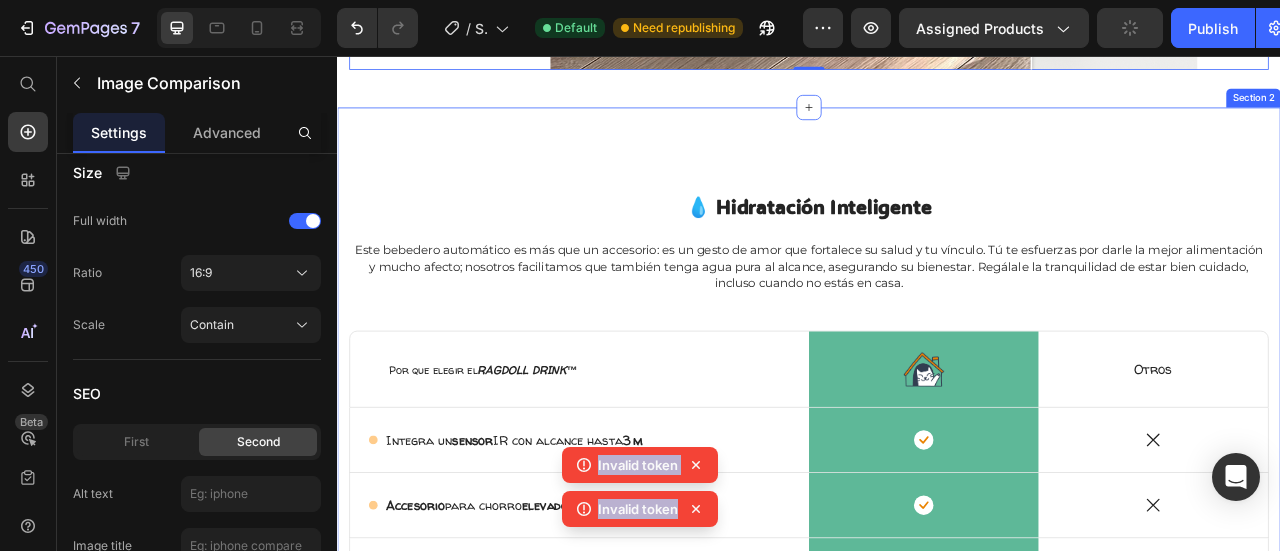 scroll, scrollTop: 1600, scrollLeft: 0, axis: vertical 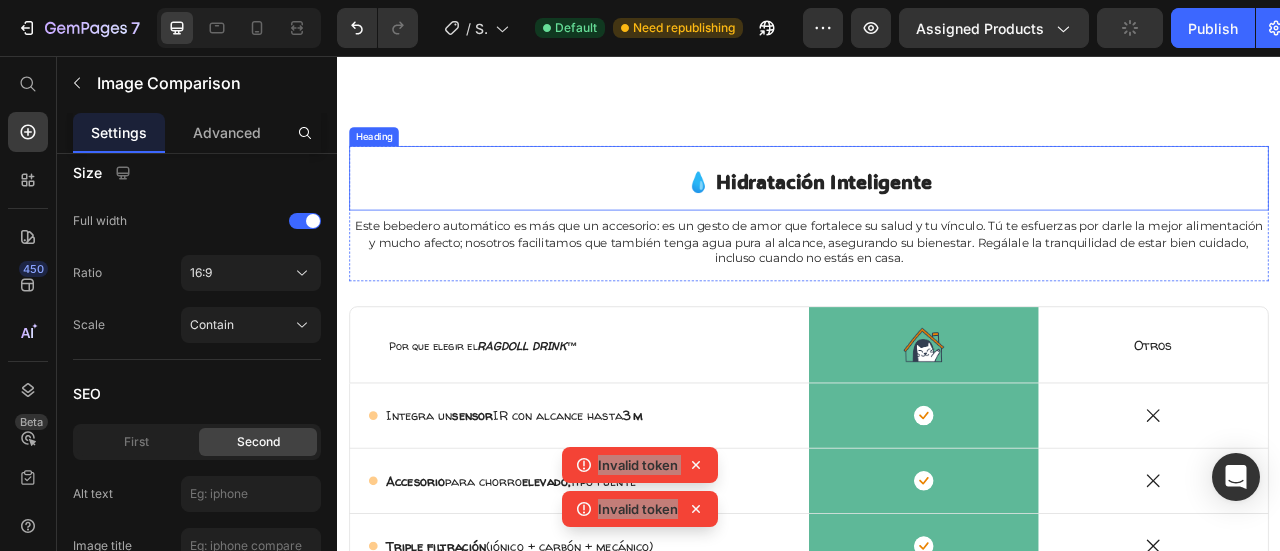 click on "💧 Hidratación Inteligente" at bounding box center (937, 215) 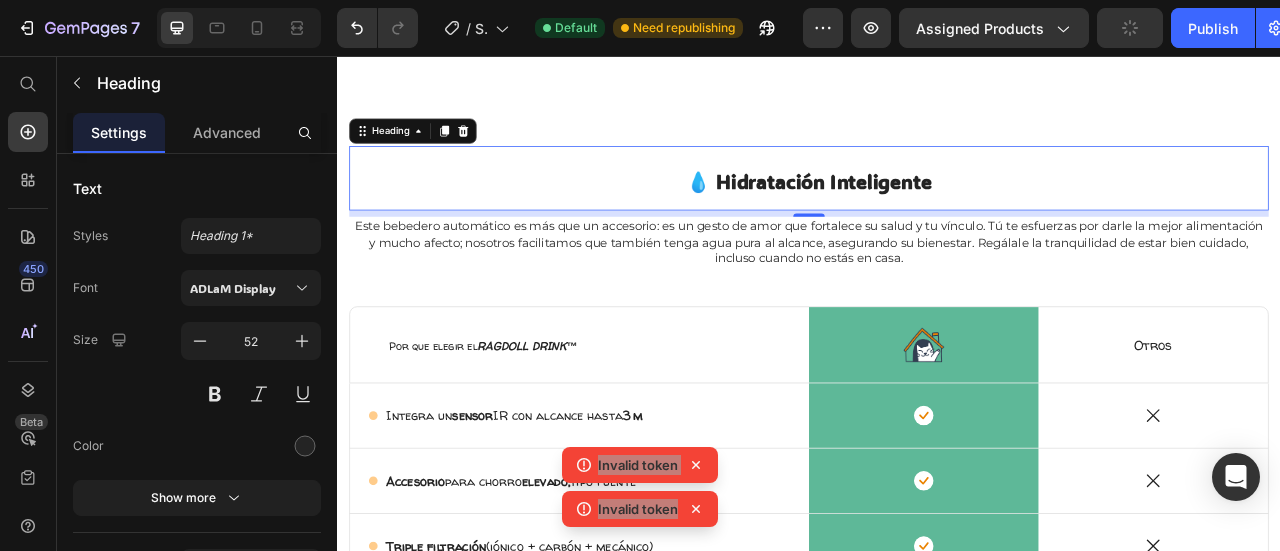 drag, startPoint x: 1178, startPoint y: 181, endPoint x: 723, endPoint y: 181, distance: 455 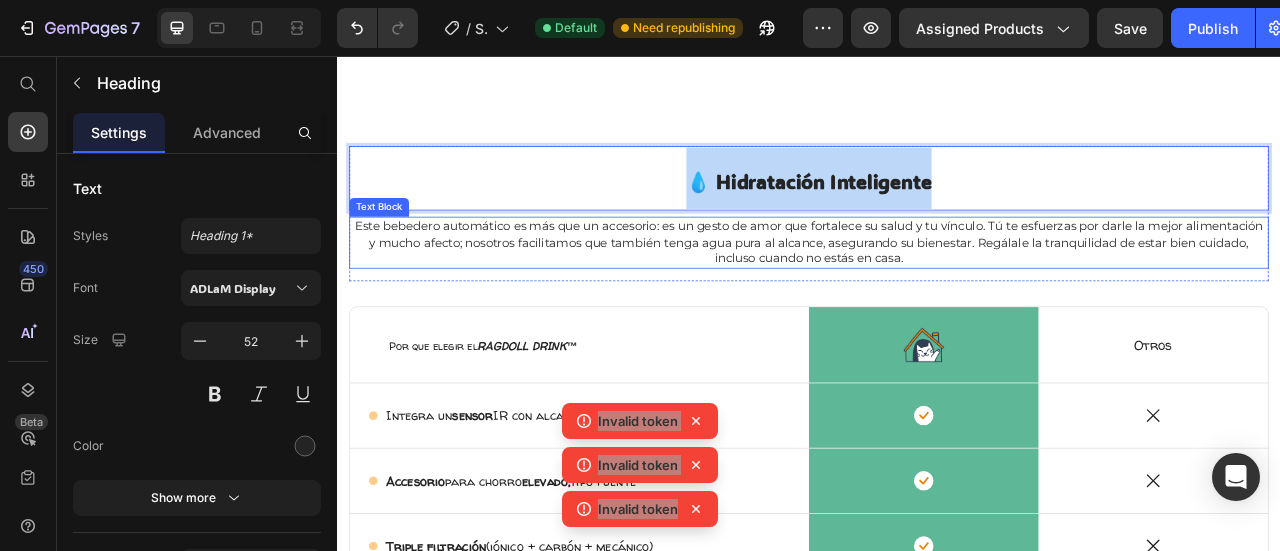 click on "💧 Hidratación Inteligente Heading   8 Este bebedero automático es más que un accesorio: es un gesto de amor que fortalece su salud y tu vínculo. Tú te esfuerzas por darle la mejor alimentación y mucho afecto; nosotros facilitamos que también tenga agua pura al alcance, asegurando su bienestar. Regálale la tranquilidad de estar bien cuidado, incluso cuando no estás en casa. Text Block" at bounding box center [937, 256] 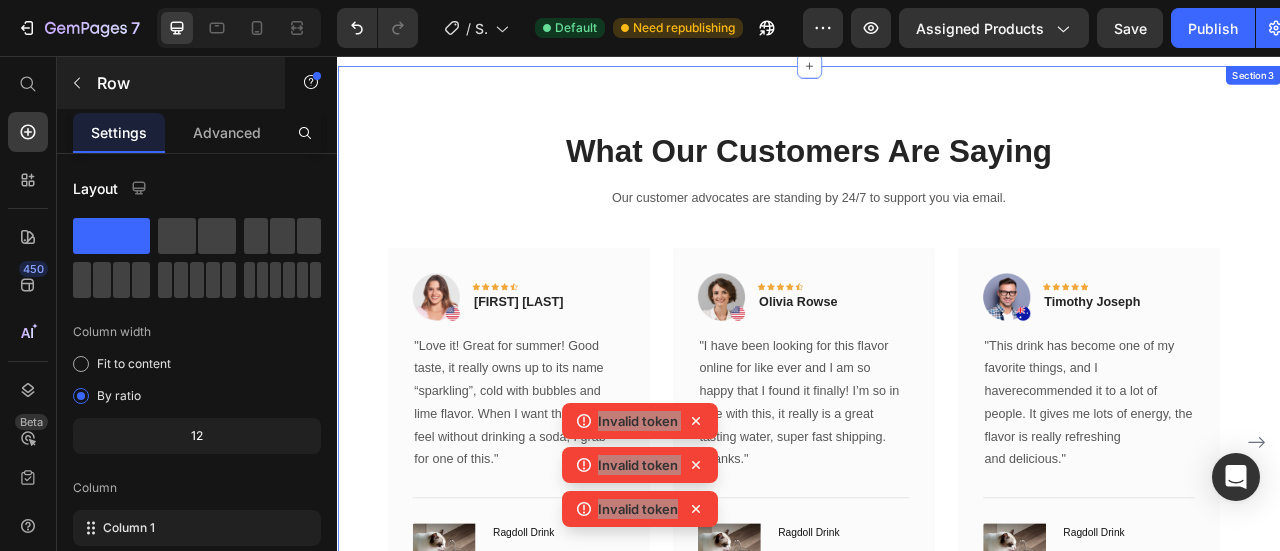 scroll, scrollTop: 2500, scrollLeft: 0, axis: vertical 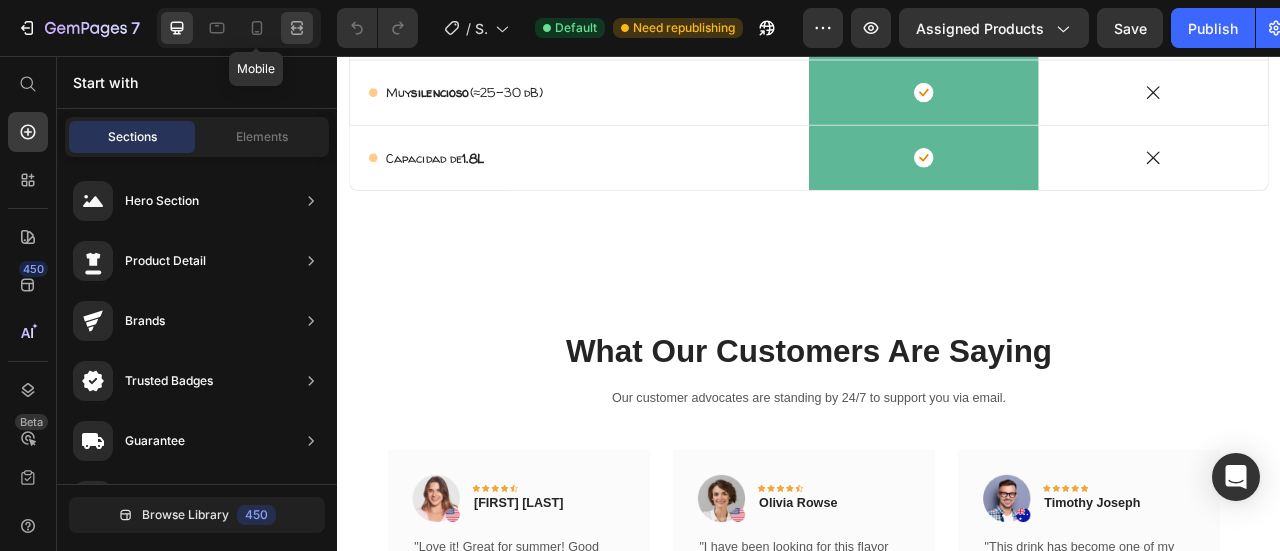 drag, startPoint x: 265, startPoint y: 35, endPoint x: 280, endPoint y: 33, distance: 15.132746 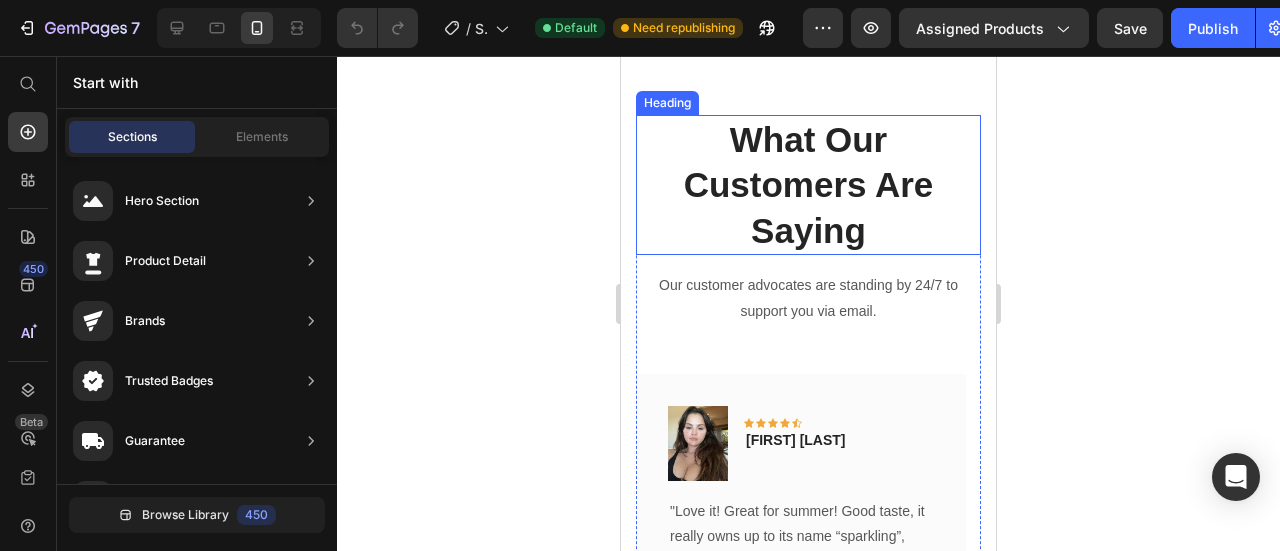 scroll, scrollTop: 2400, scrollLeft: 0, axis: vertical 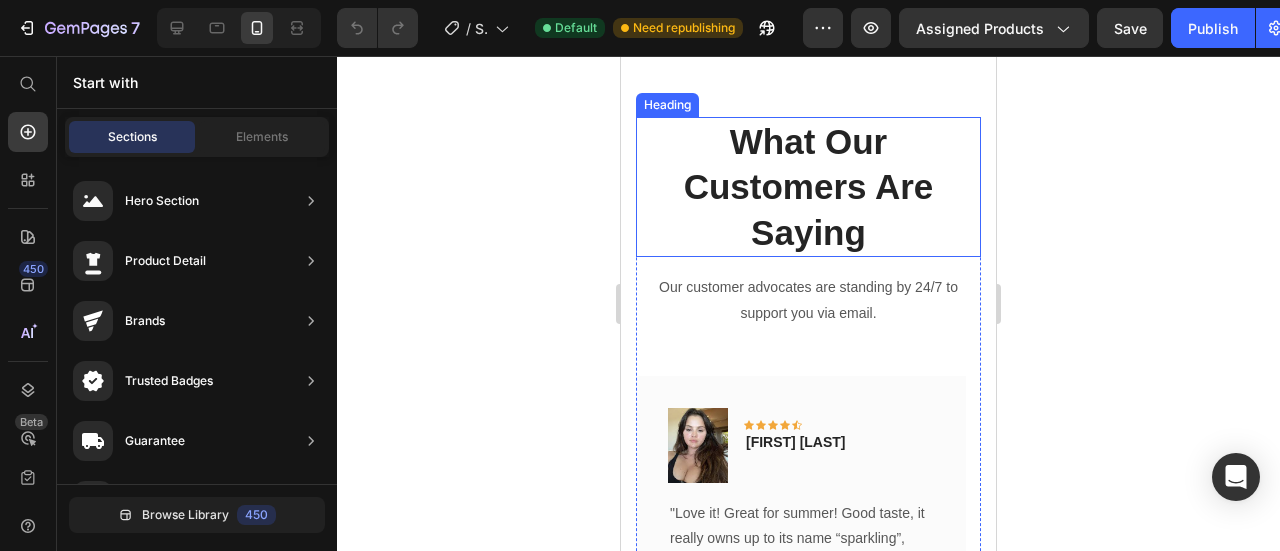 click on "What Our Customers Are Saying" at bounding box center (808, 187) 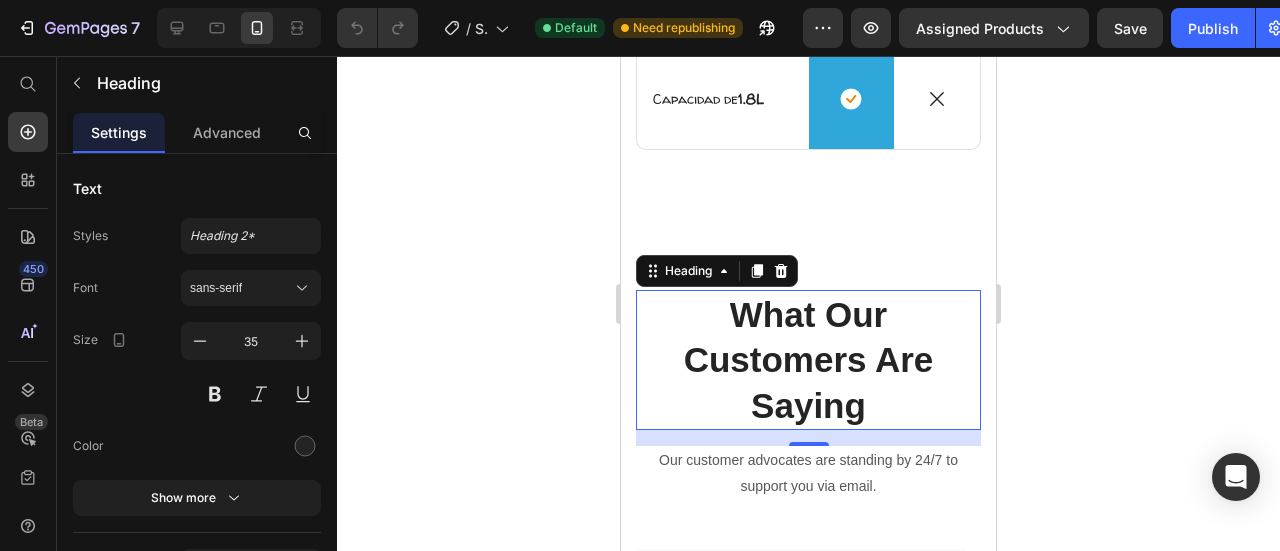 scroll, scrollTop: 1800, scrollLeft: 0, axis: vertical 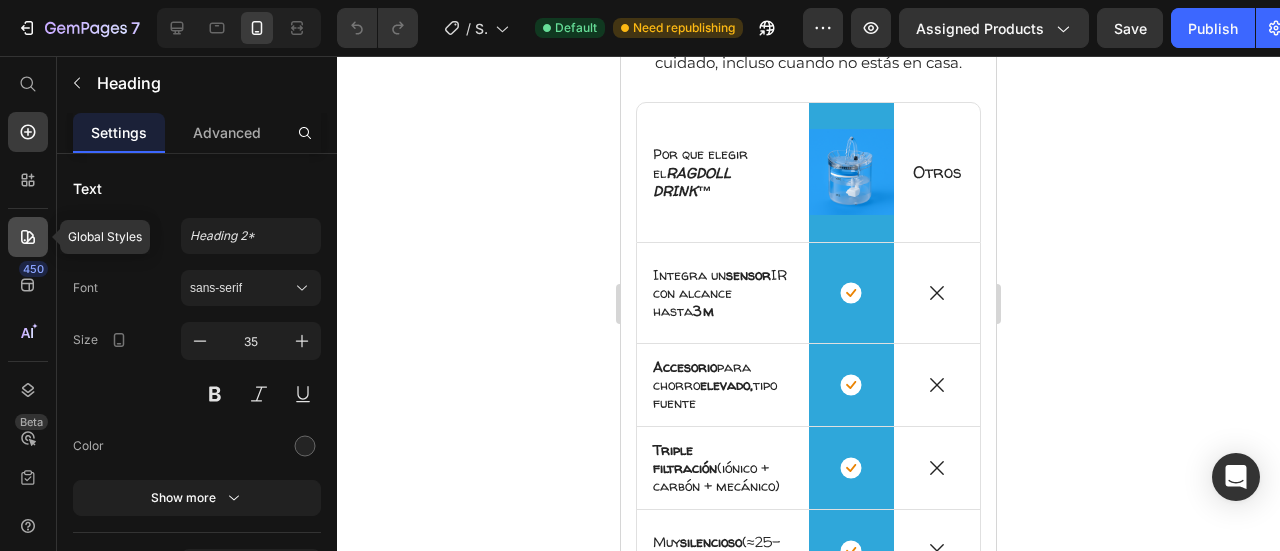 click 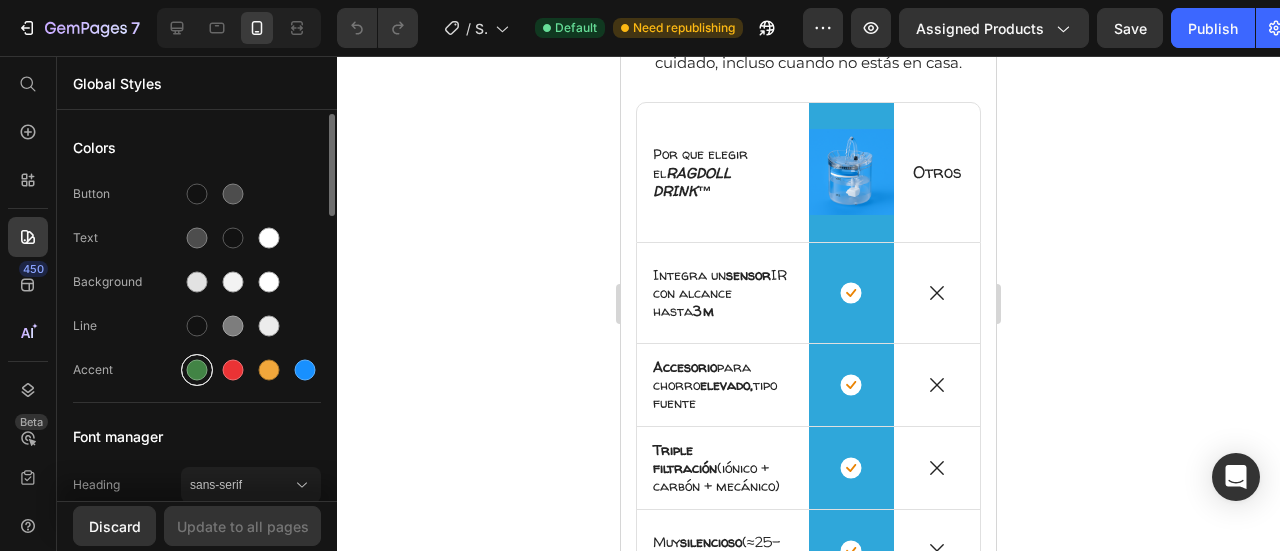click at bounding box center (197, 370) 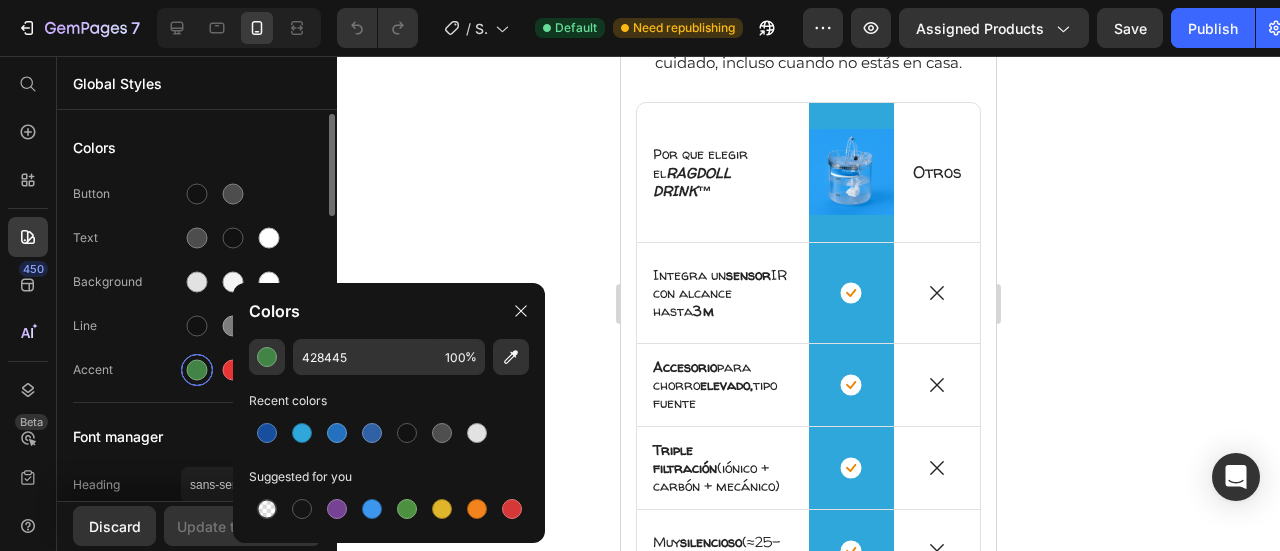 click at bounding box center (197, 370) 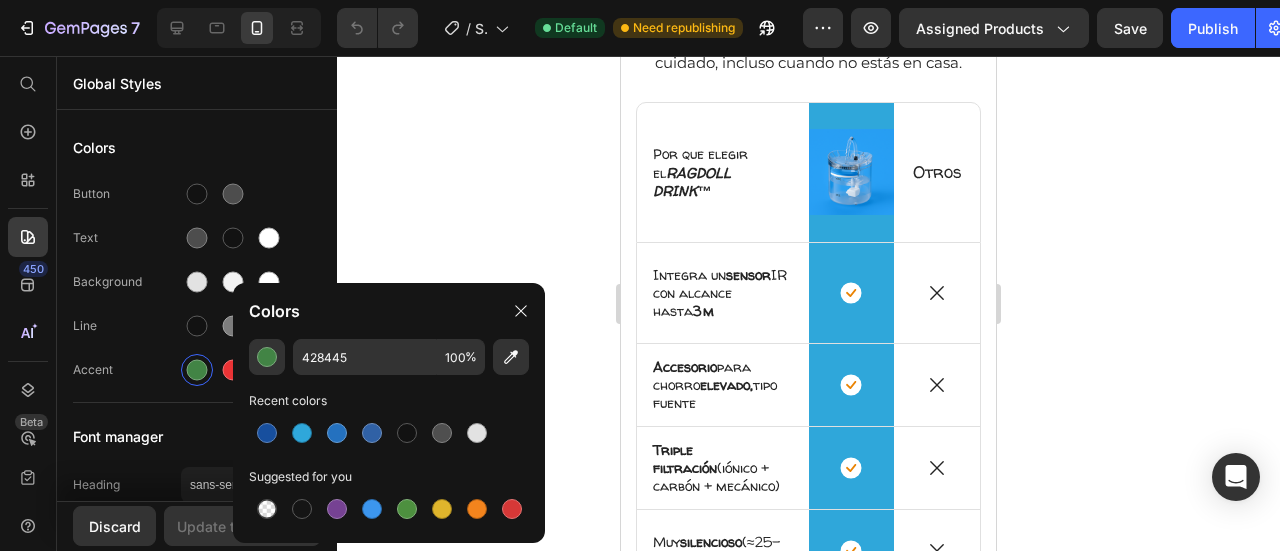 click 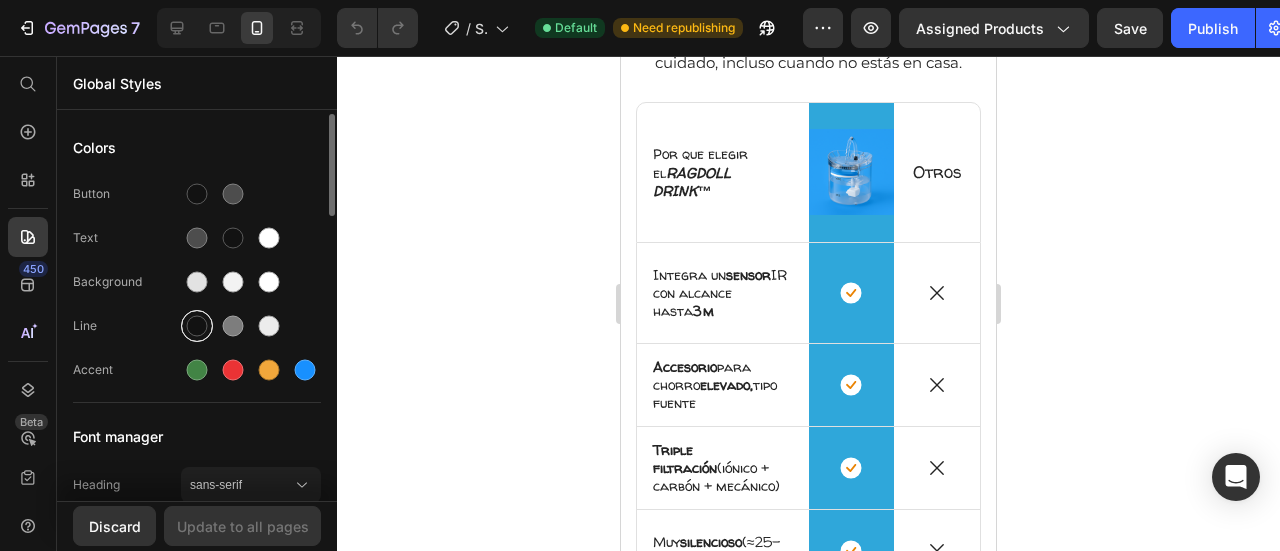 click at bounding box center (197, 326) 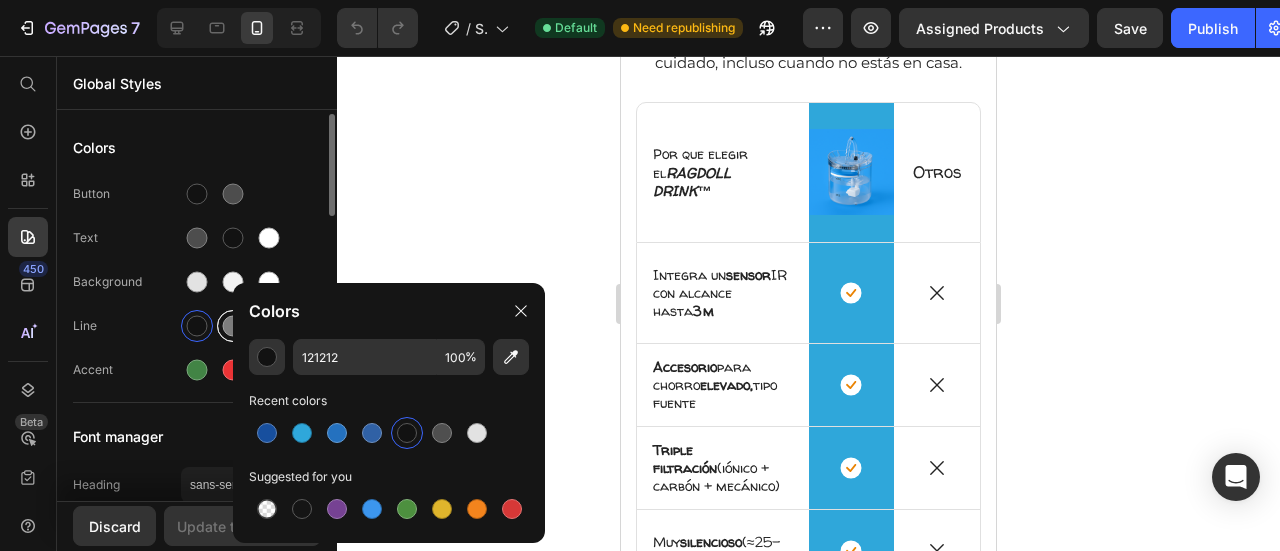 click at bounding box center [233, 326] 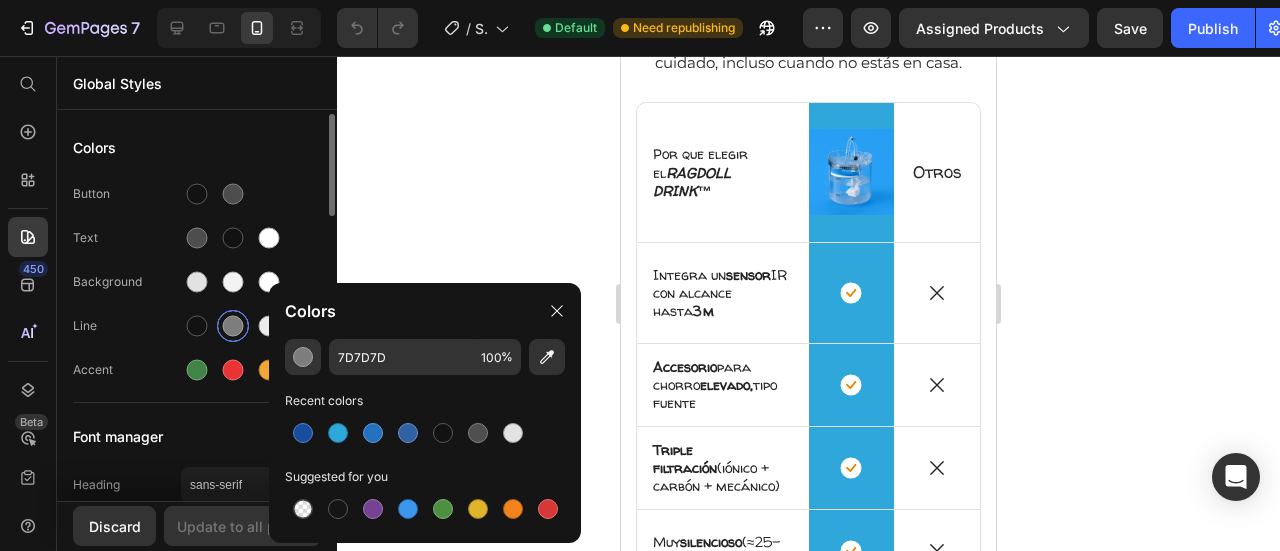 click at bounding box center [233, 326] 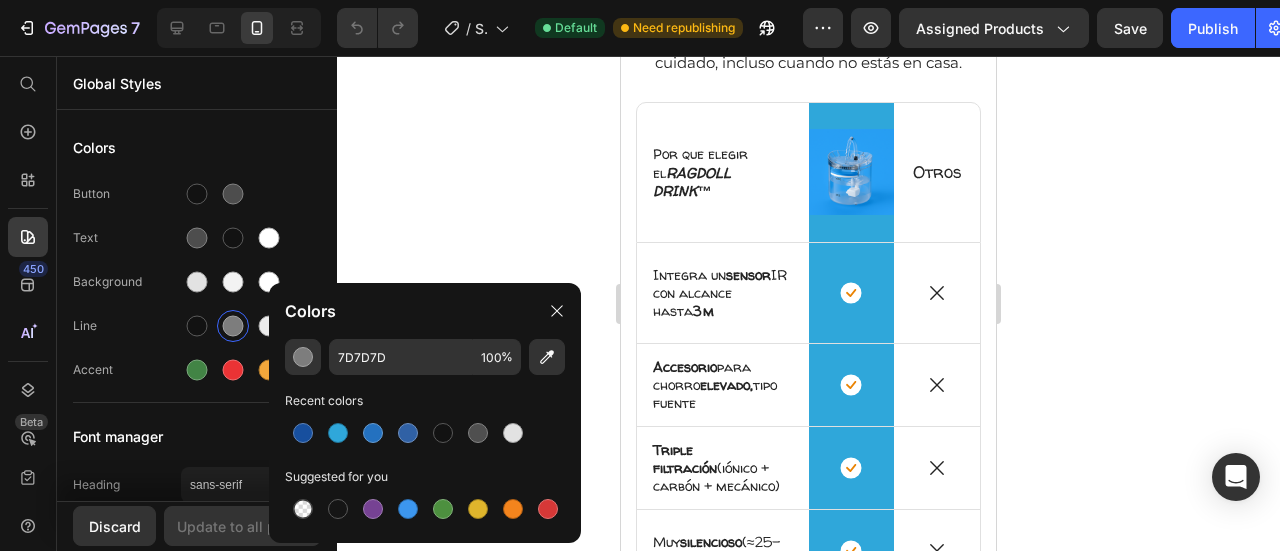 click 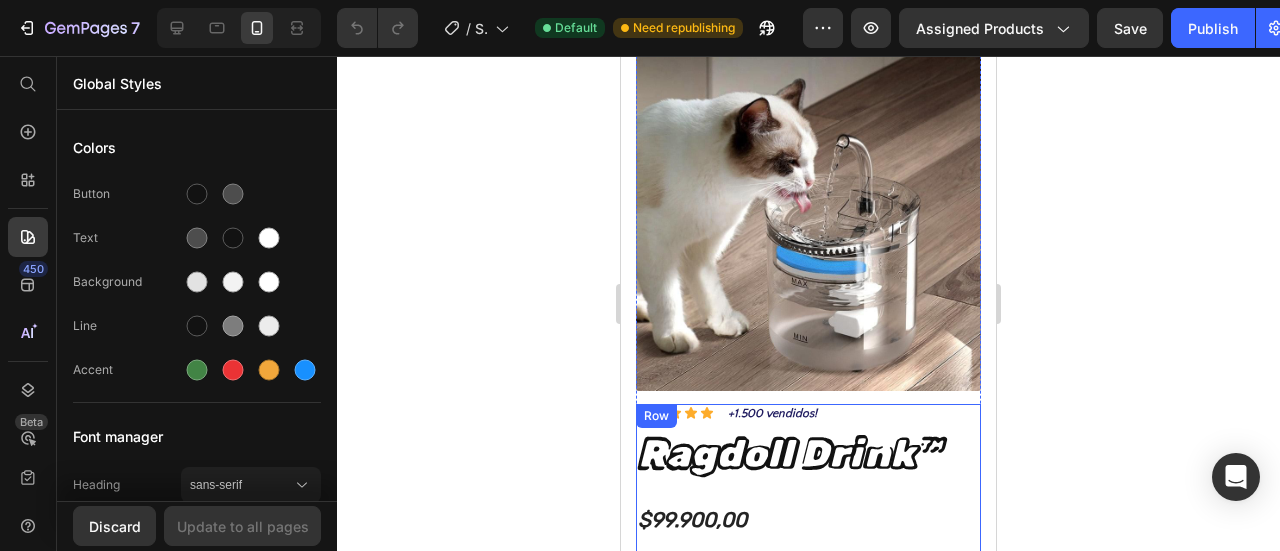scroll, scrollTop: 0, scrollLeft: 0, axis: both 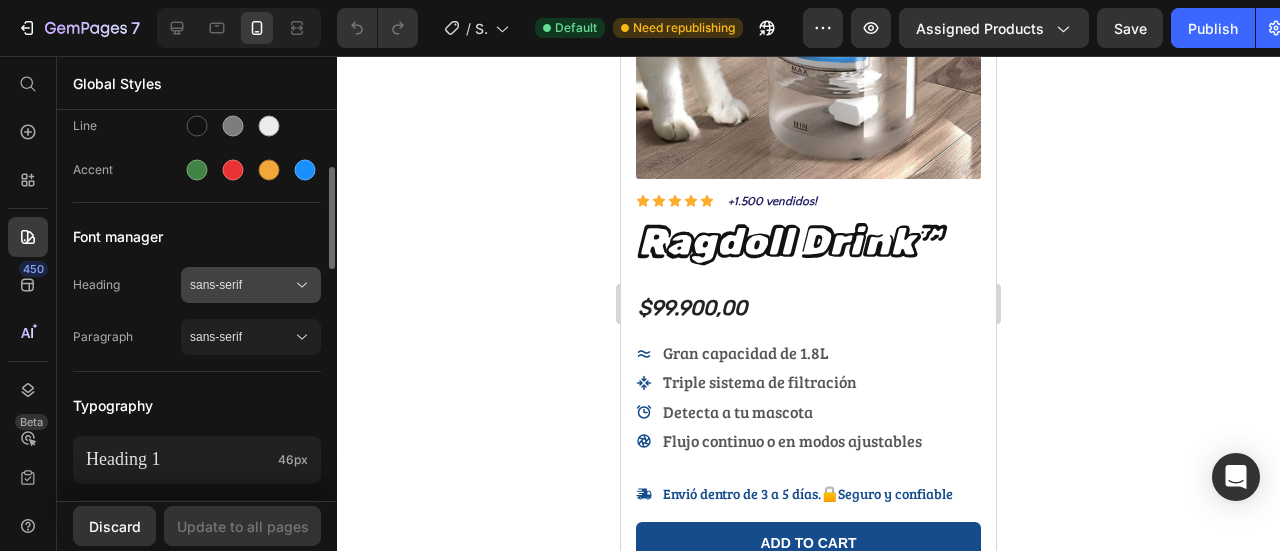 click on "sans-serif" at bounding box center (241, 285) 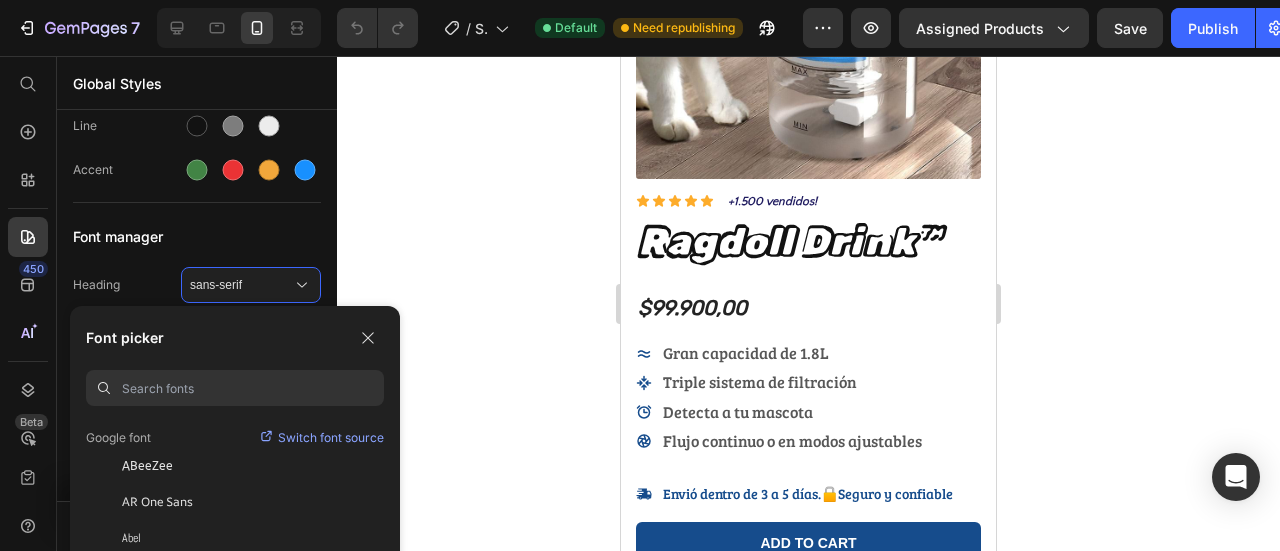 scroll, scrollTop: 300, scrollLeft: 0, axis: vertical 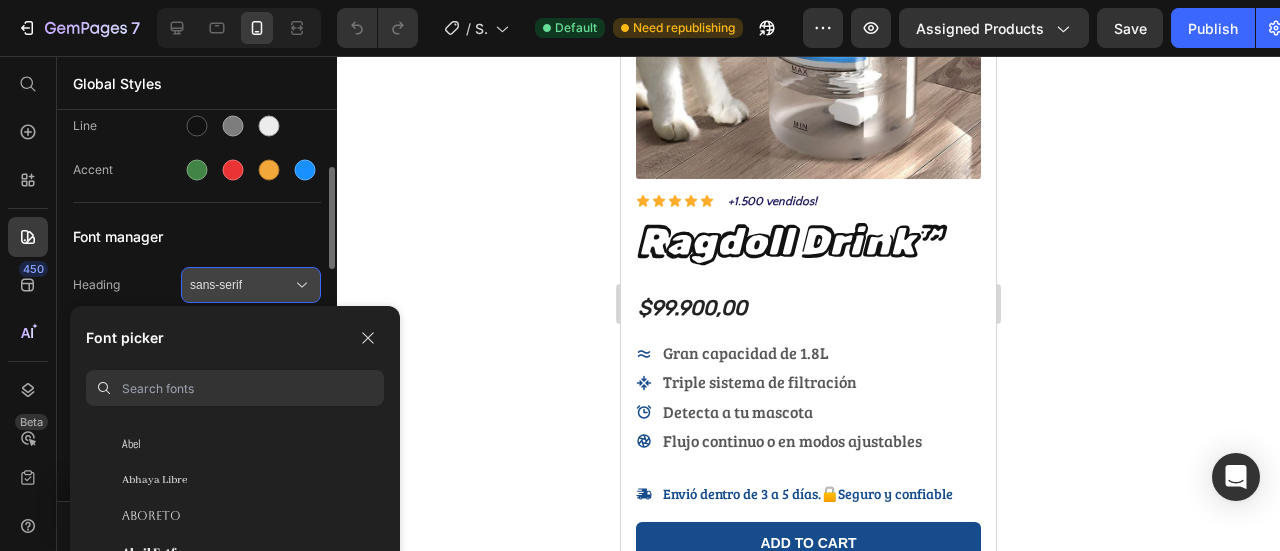 click on "sans-serif" at bounding box center (251, 285) 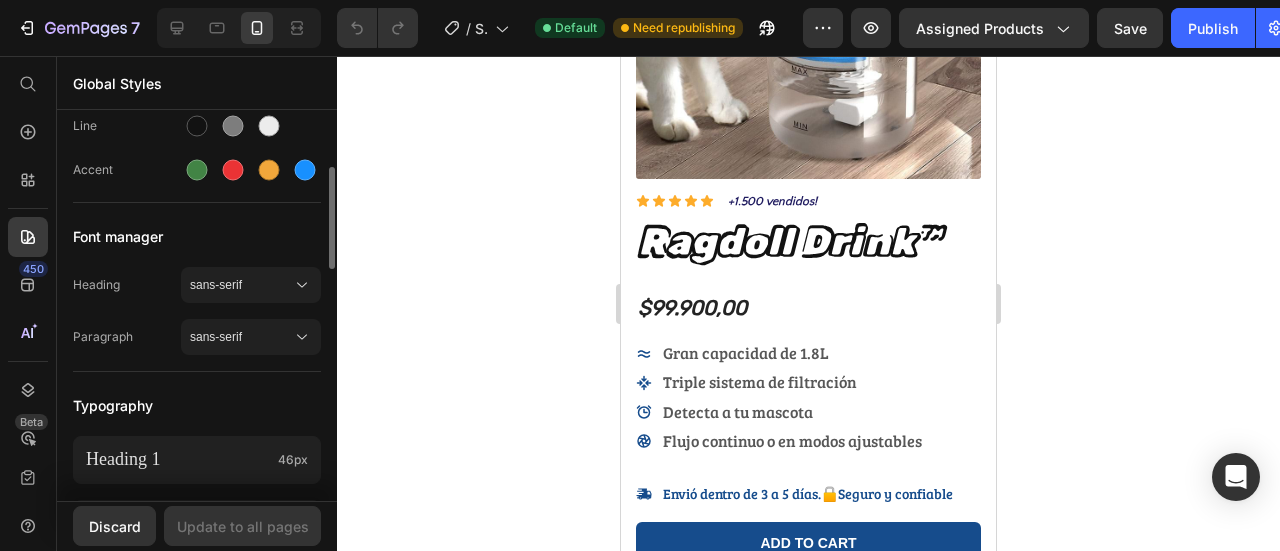 click on "Heading" at bounding box center [127, 285] 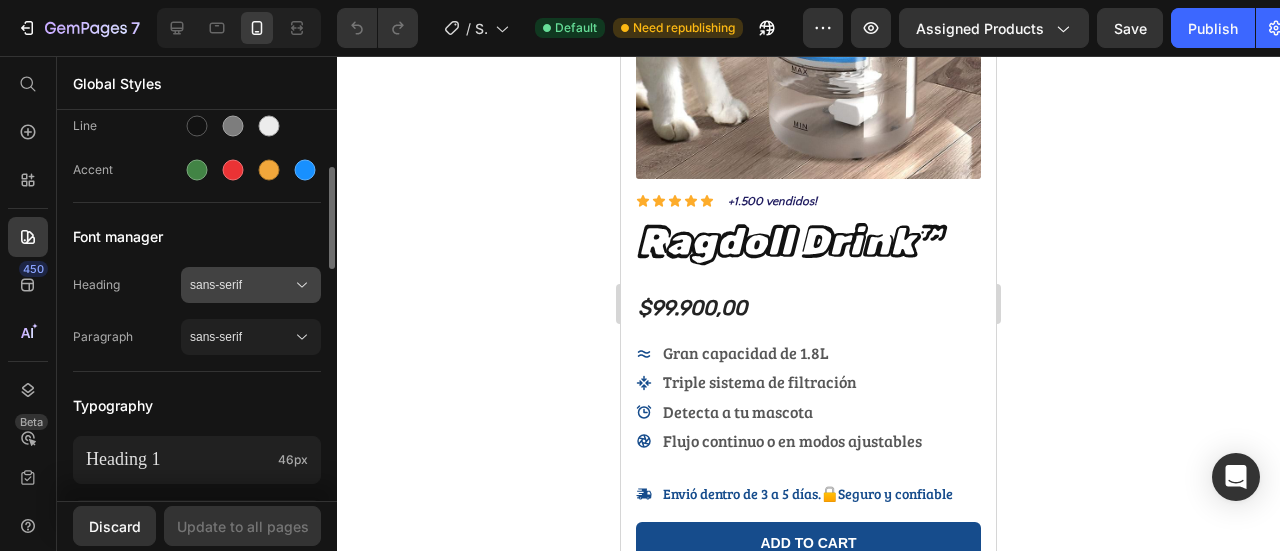 drag, startPoint x: 244, startPoint y: 281, endPoint x: 242, endPoint y: 299, distance: 18.110771 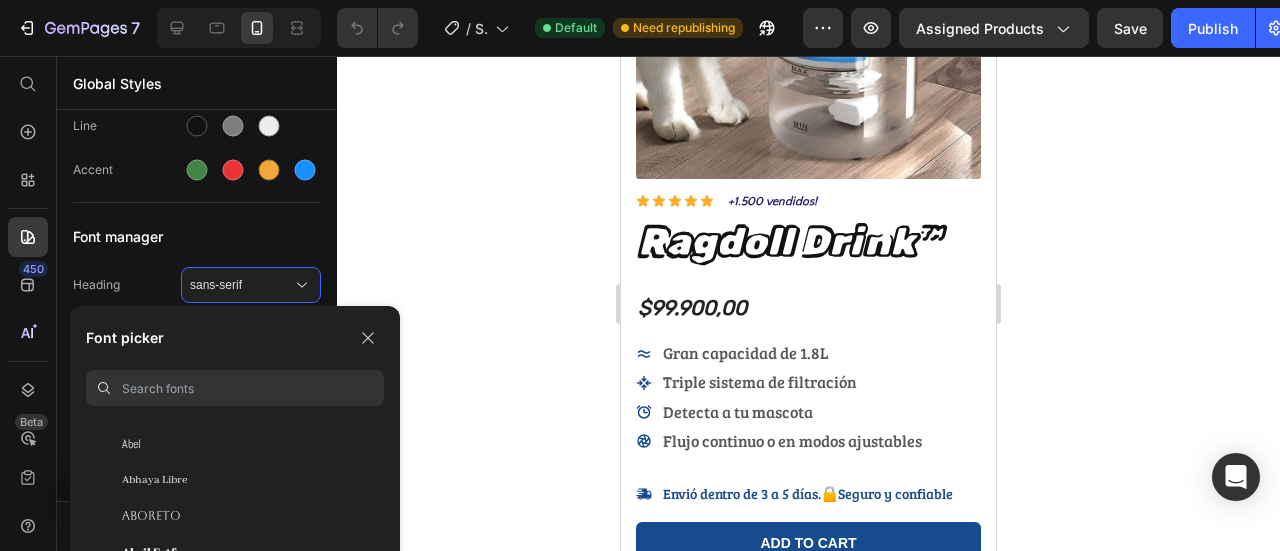 click on "Font picker You should use a maximum of 3 fonts. Recently ADLaM Display Montserrat Rubik Google font Switch font source ABeeZee AR One Sans Abel Abhaya Libre Aboreto Abril Fatface Abyssinica SIL Aclonica Acme Actor Adamina Advent Pro Afacad Afacad Flux Agbalumo Agdasima Agu Display Aguafina Script Akatab Akaya Kanadaka Akaya Telivigala Akronim Akshar" at bounding box center (235, 509) 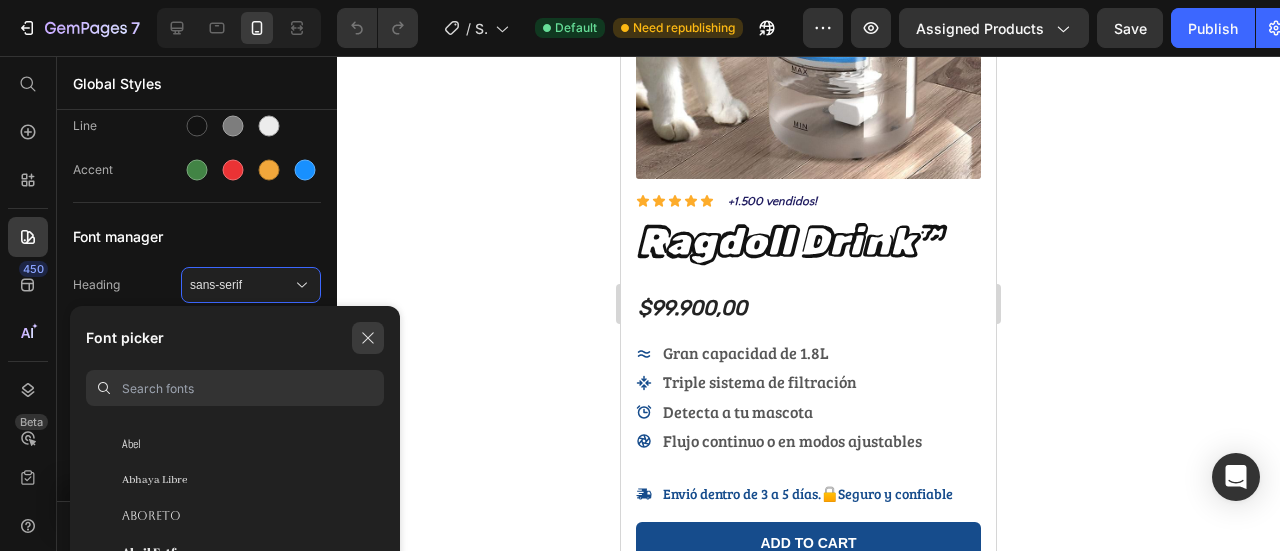 click 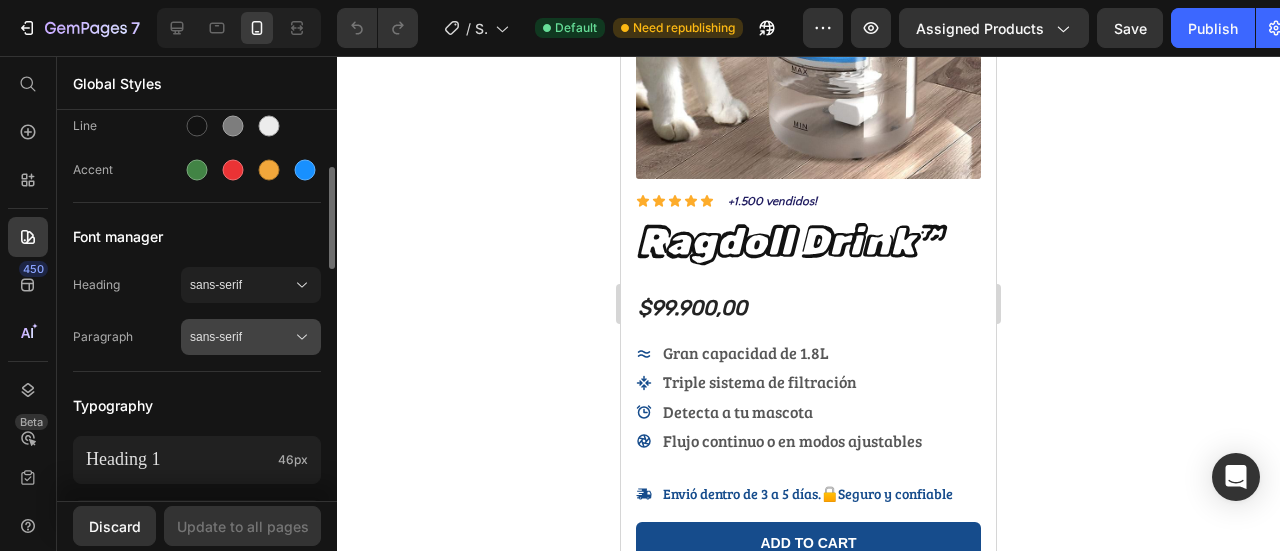click on "sans-serif" at bounding box center (241, 337) 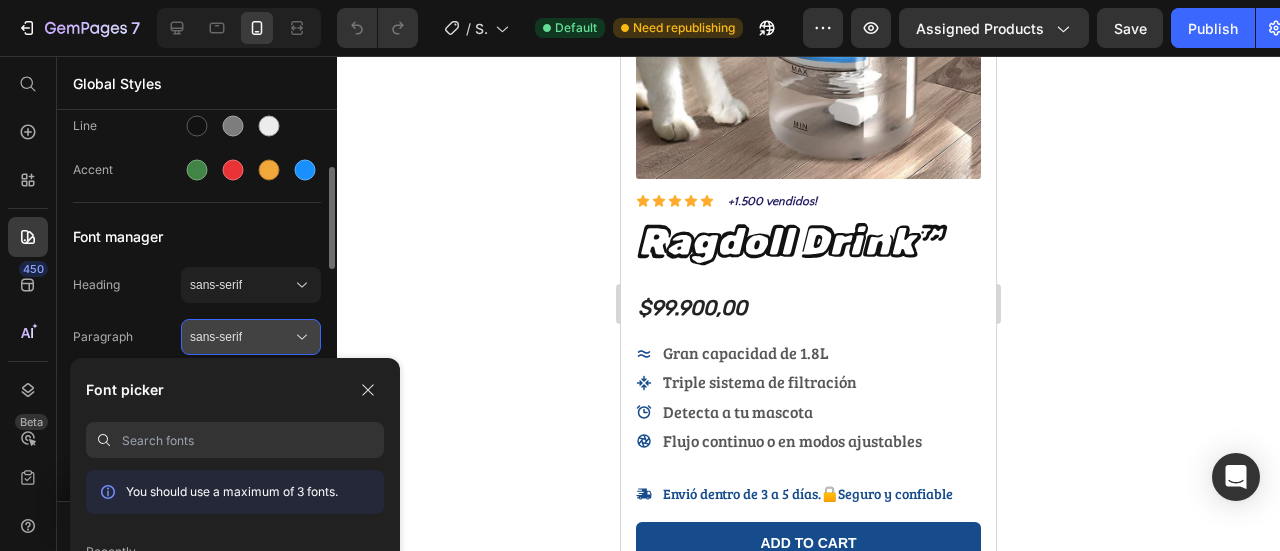 click on "sans-serif" at bounding box center [241, 337] 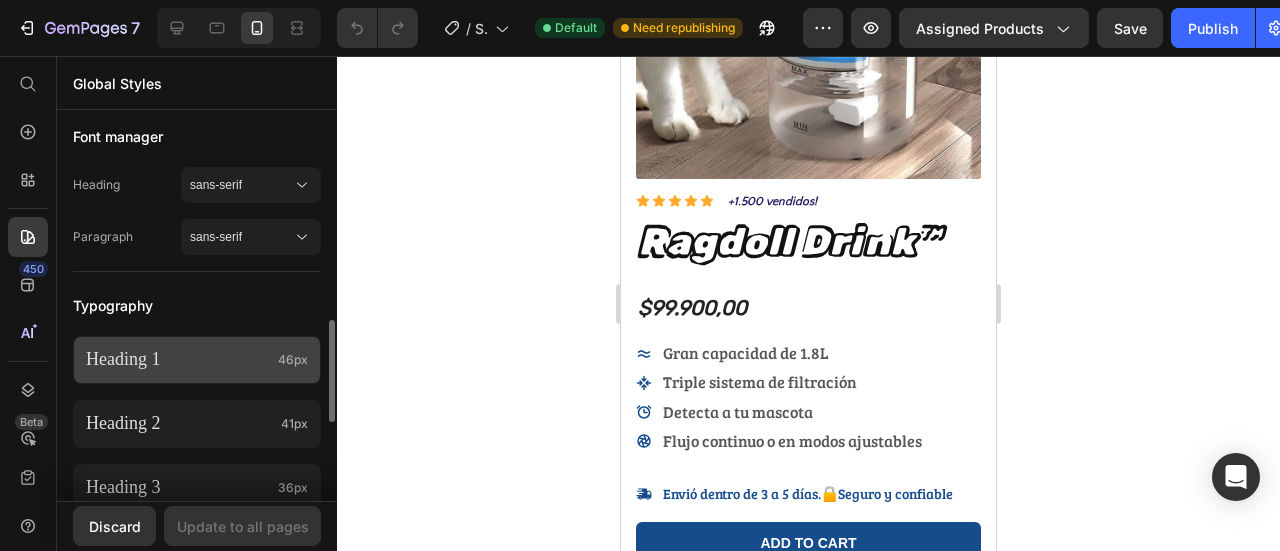 scroll, scrollTop: 400, scrollLeft: 0, axis: vertical 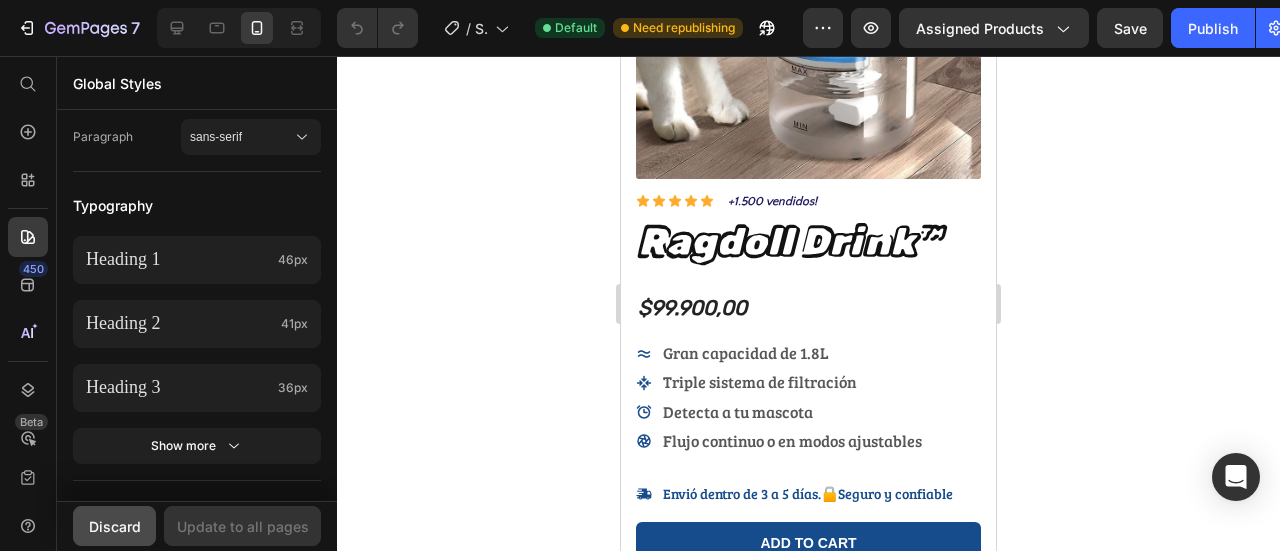 click on "Discard" at bounding box center [115, 526] 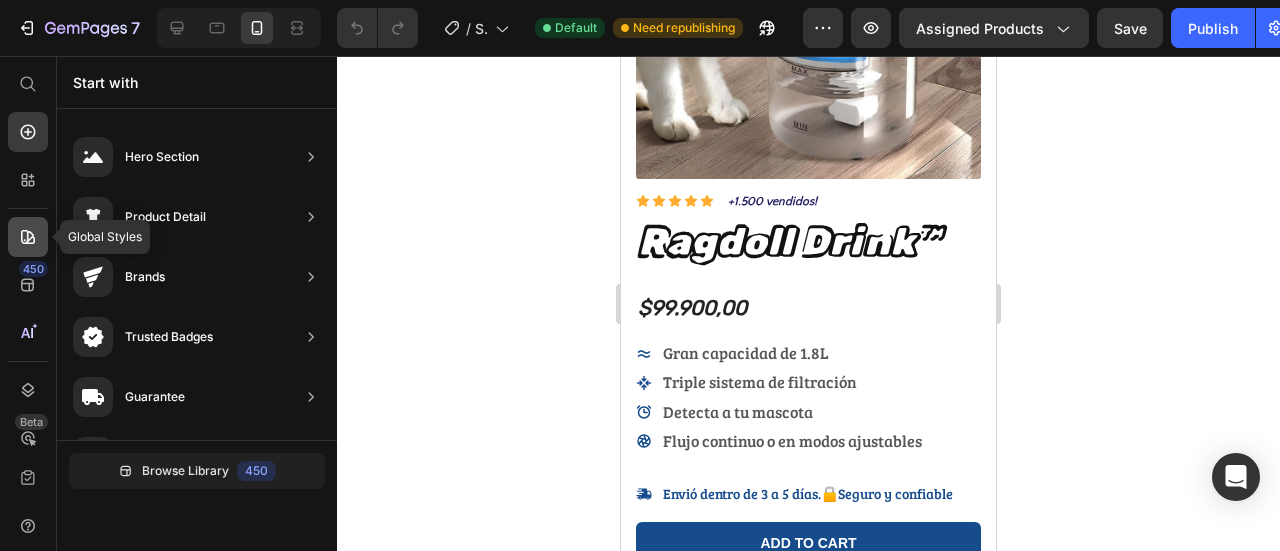 click 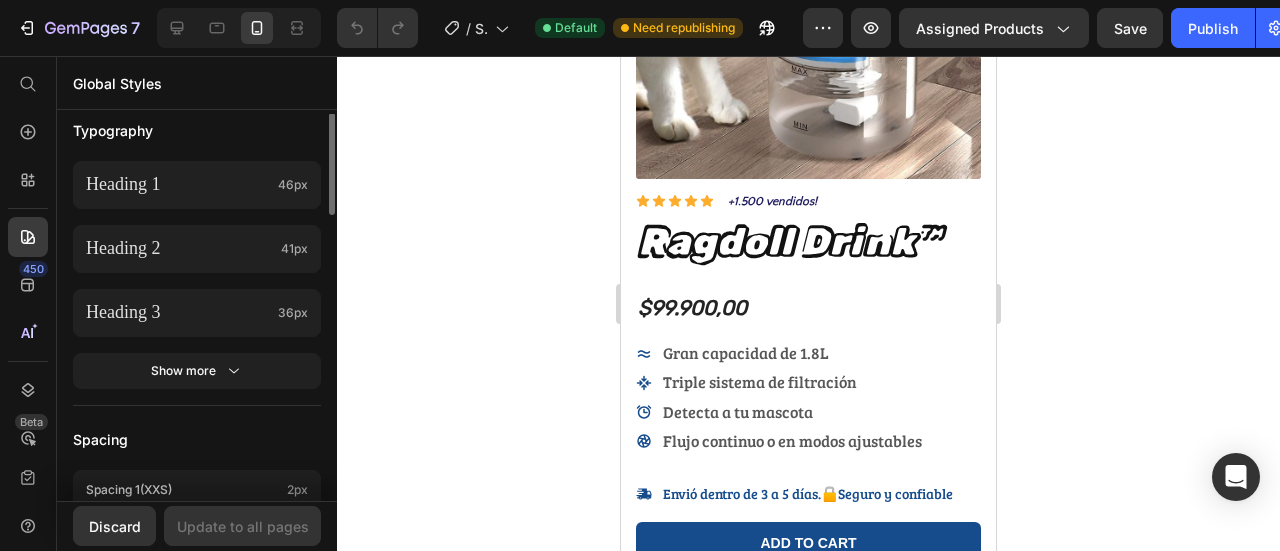 scroll, scrollTop: 275, scrollLeft: 0, axis: vertical 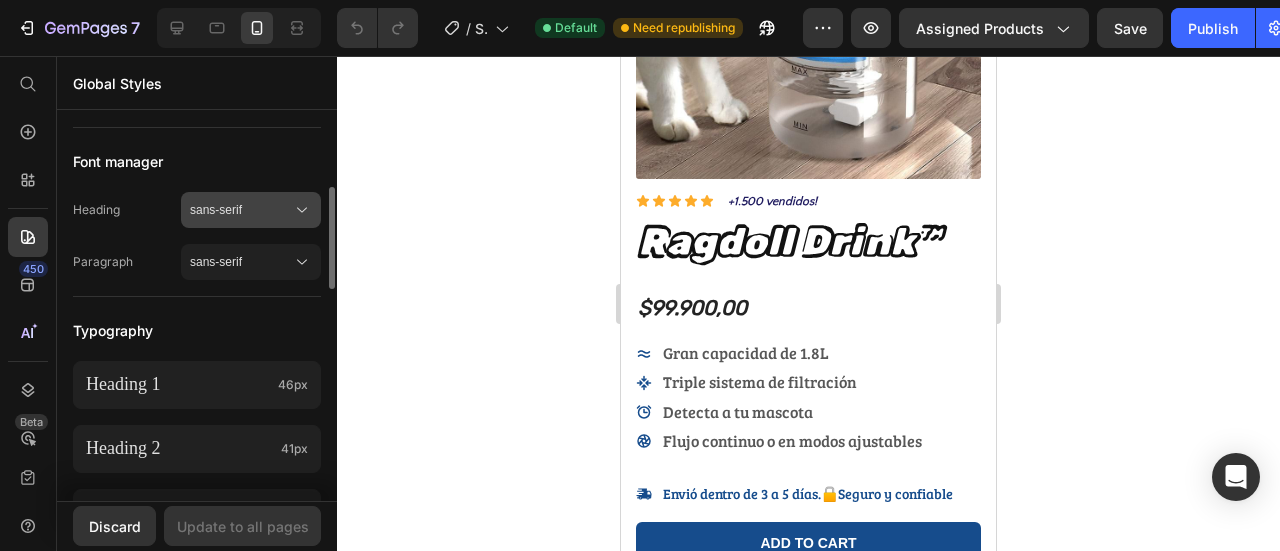 click on "sans-serif" at bounding box center (241, 210) 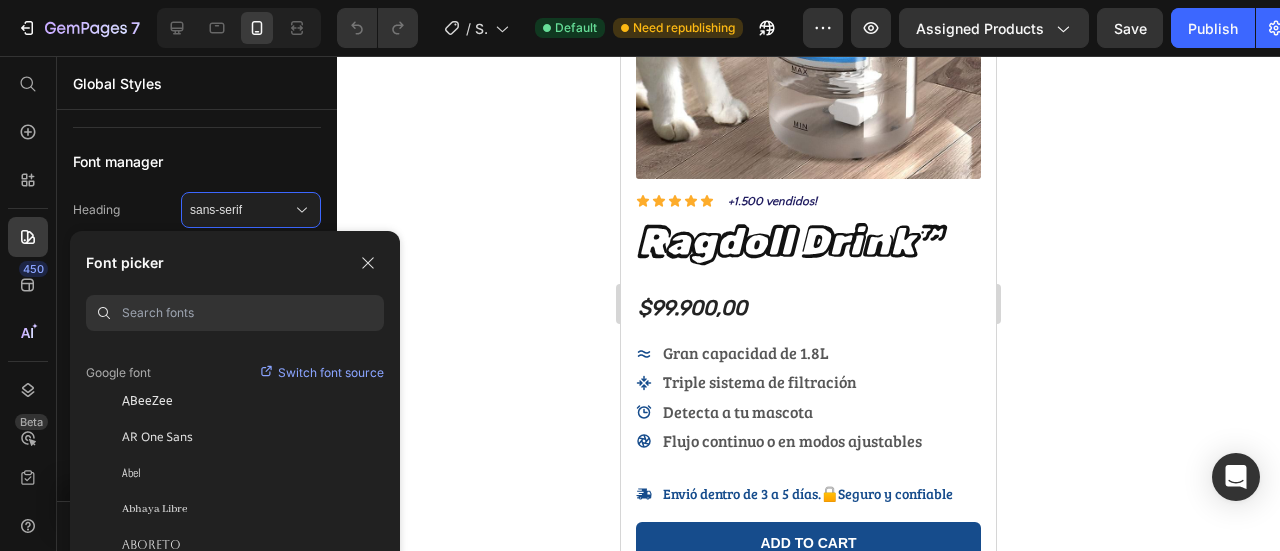 scroll, scrollTop: 200, scrollLeft: 0, axis: vertical 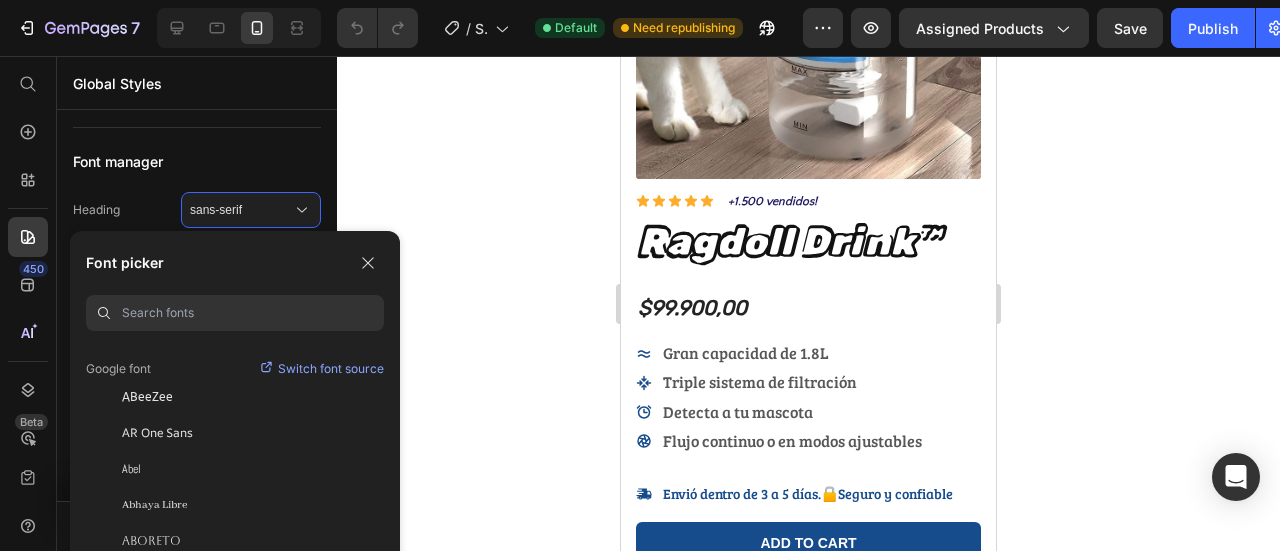 click at bounding box center (253, 313) 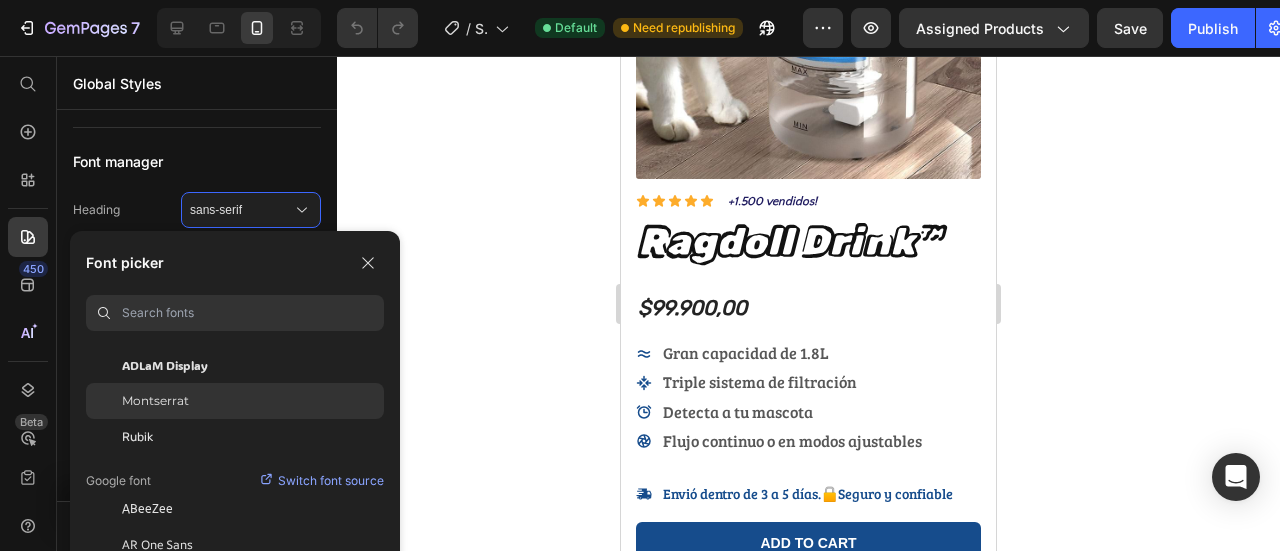 scroll, scrollTop: 0, scrollLeft: 0, axis: both 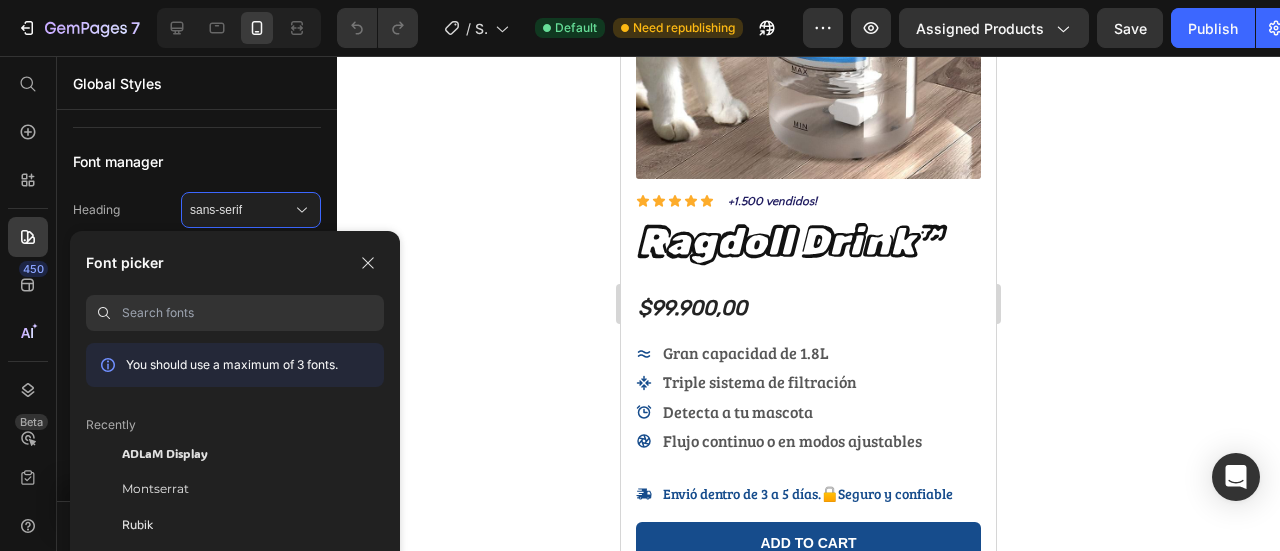 click on "You should use a maximum of 3 fonts." at bounding box center [232, 365] 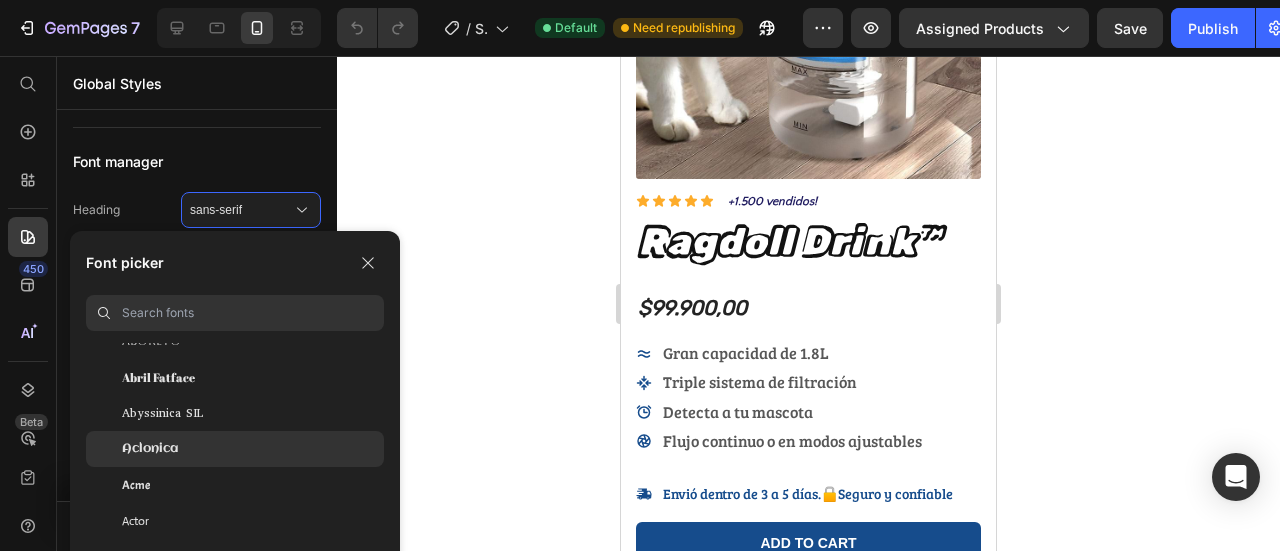 scroll, scrollTop: 600, scrollLeft: 0, axis: vertical 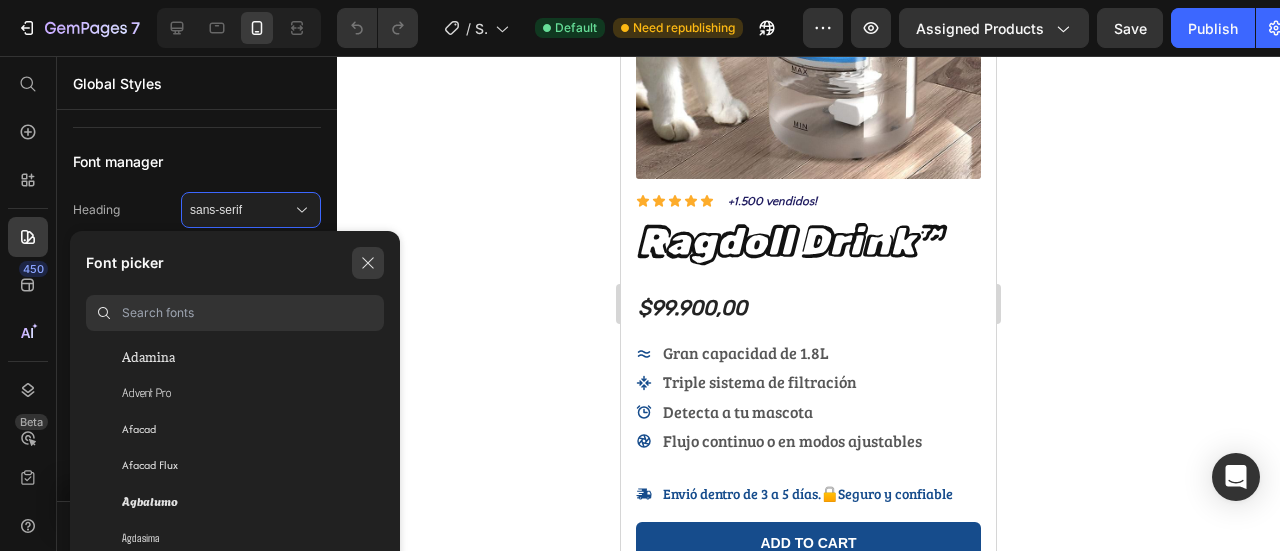 click at bounding box center [368, 263] 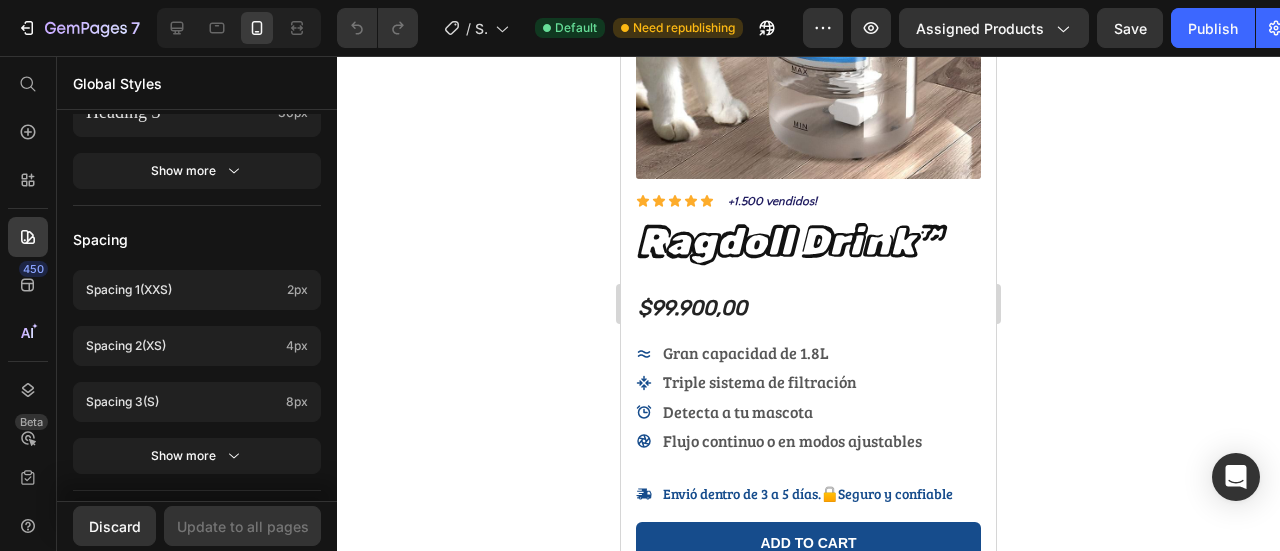 scroll, scrollTop: 1075, scrollLeft: 0, axis: vertical 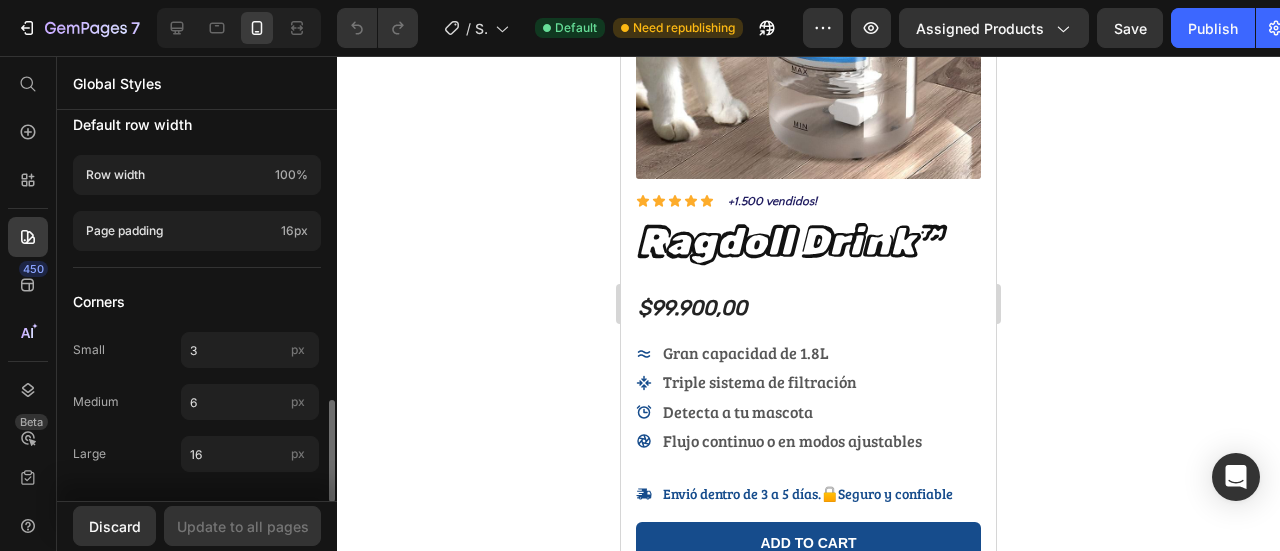 drag, startPoint x: 480, startPoint y: 385, endPoint x: 494, endPoint y: 371, distance: 19.79899 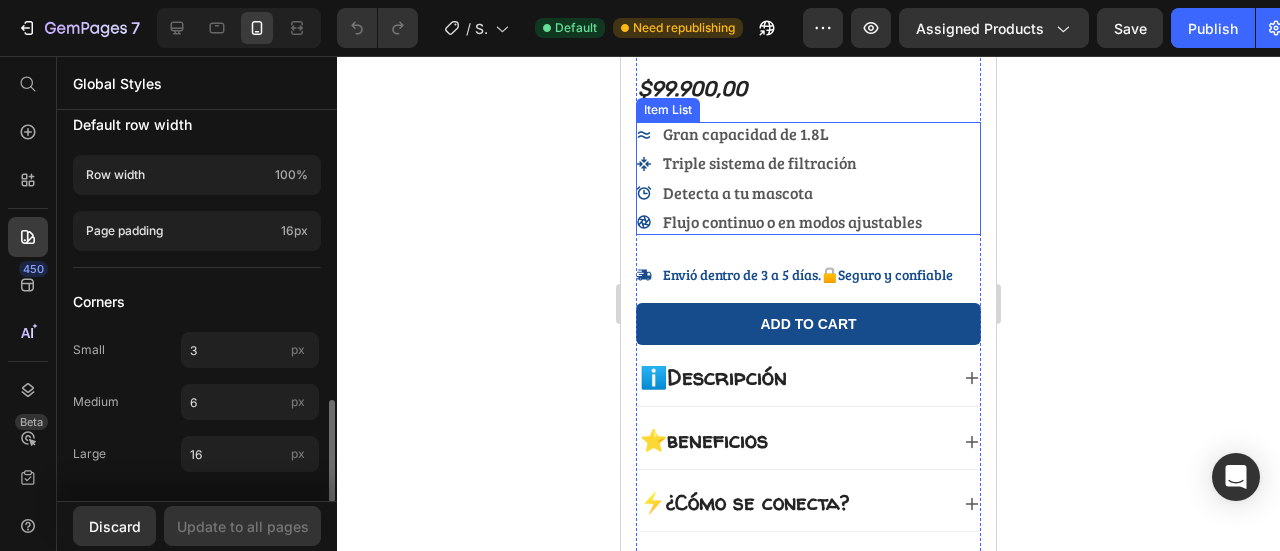scroll, scrollTop: 700, scrollLeft: 0, axis: vertical 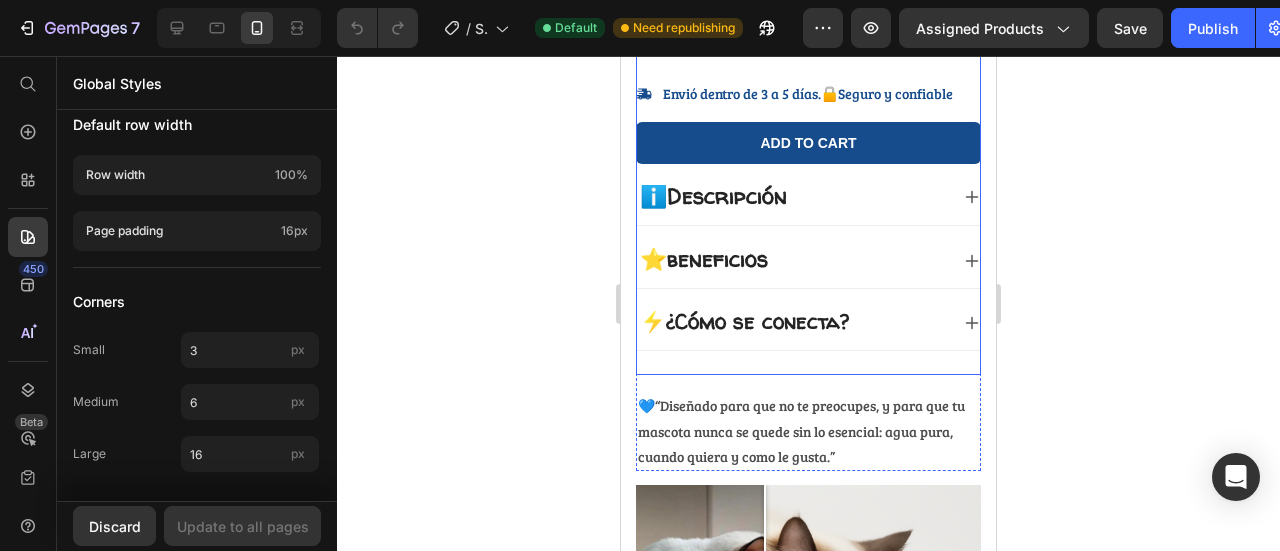 click on "Icon Icon Icon Icon Icon Icon List +1.500 vendidos! Text Block Row Ragdoll Drink™ Product Title $99.900,00 Product Price
Gran capacidad de 1.8L
Triple sistema de filtración
Detecta a tu mascota
Flujo continuo o en modos ajustables Item List
Envió dentro de 3 a 5 días.🔒Seguro y confiable Item List Add to cart Add to Cart
100% Garantizado Item List
Envió dentro de  3  -  5   días Item List Row
ℹ️Descripción
⭐beneficios
⚡  ¿Cómo se conecta? Accordion" at bounding box center [808, 84] 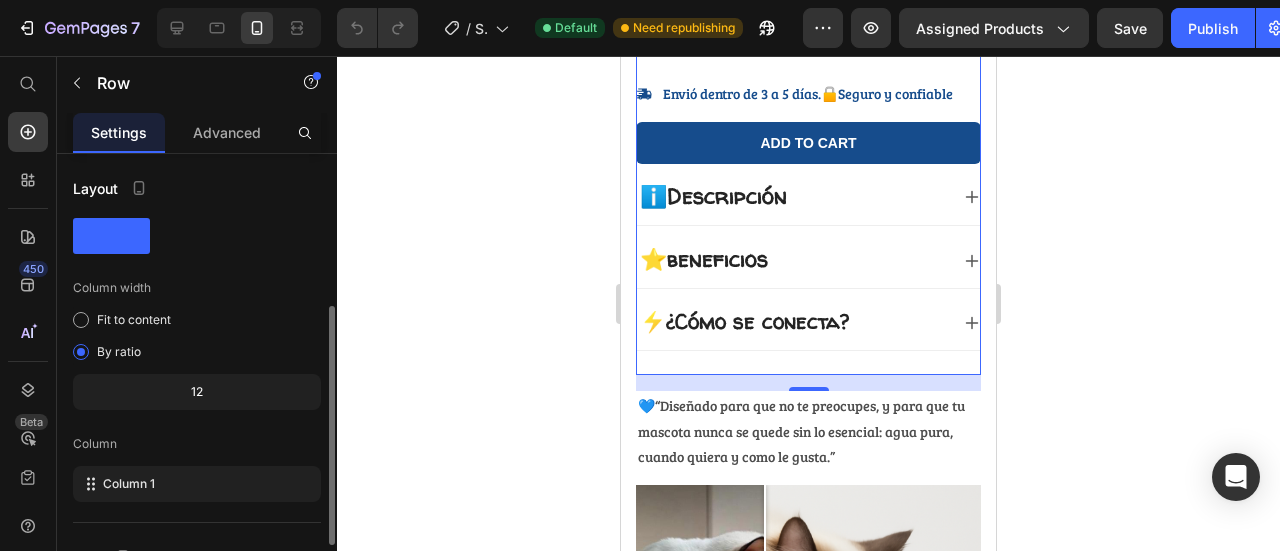 scroll, scrollTop: 100, scrollLeft: 0, axis: vertical 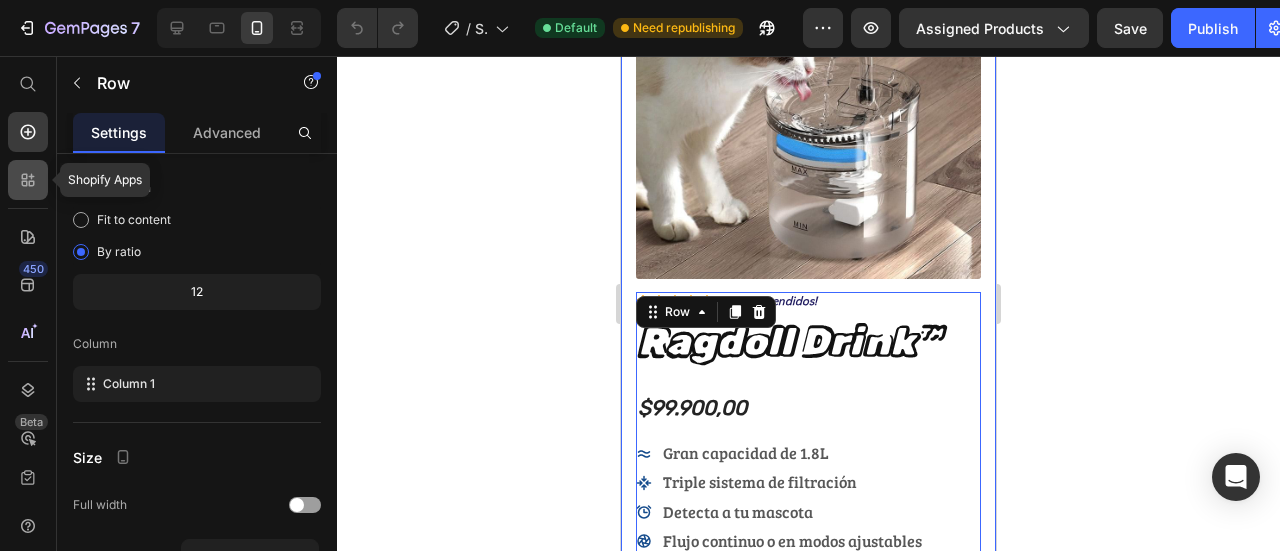click 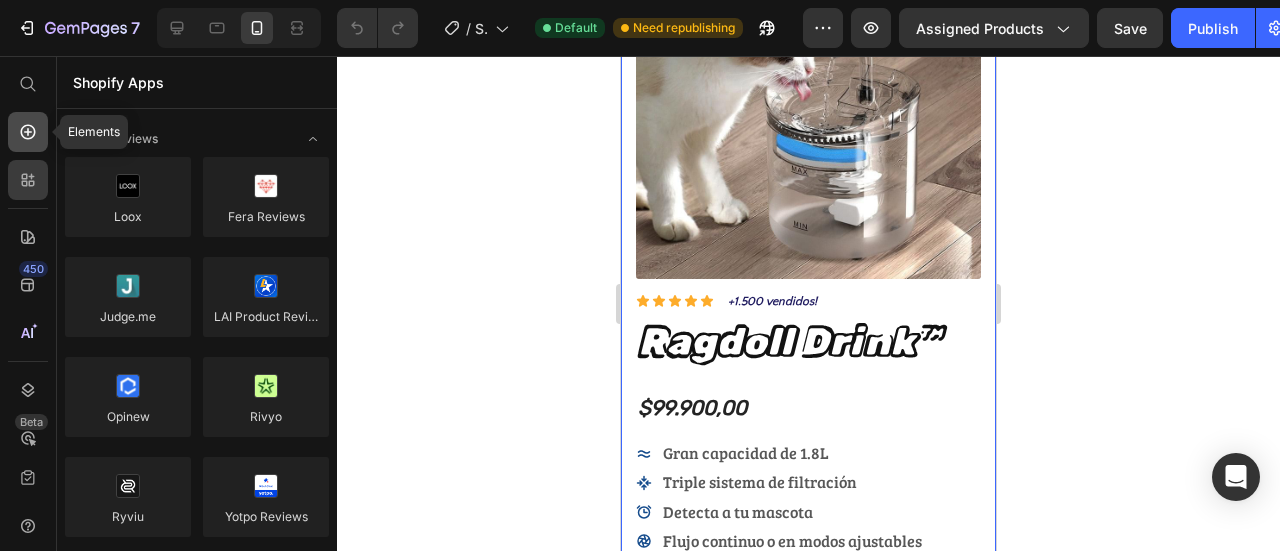 click 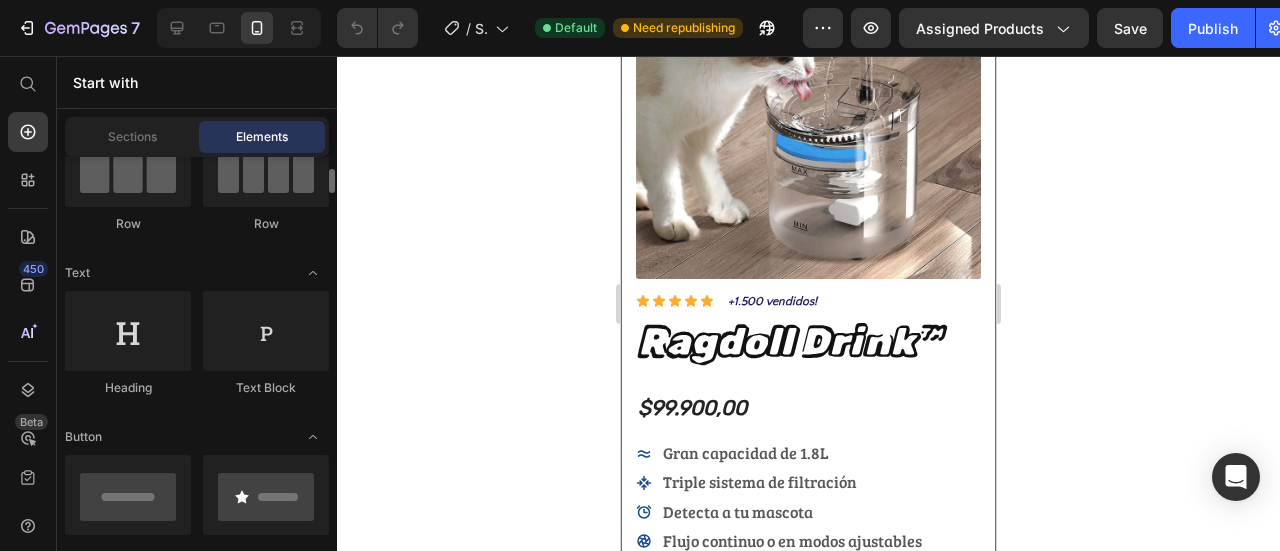 scroll, scrollTop: 0, scrollLeft: 0, axis: both 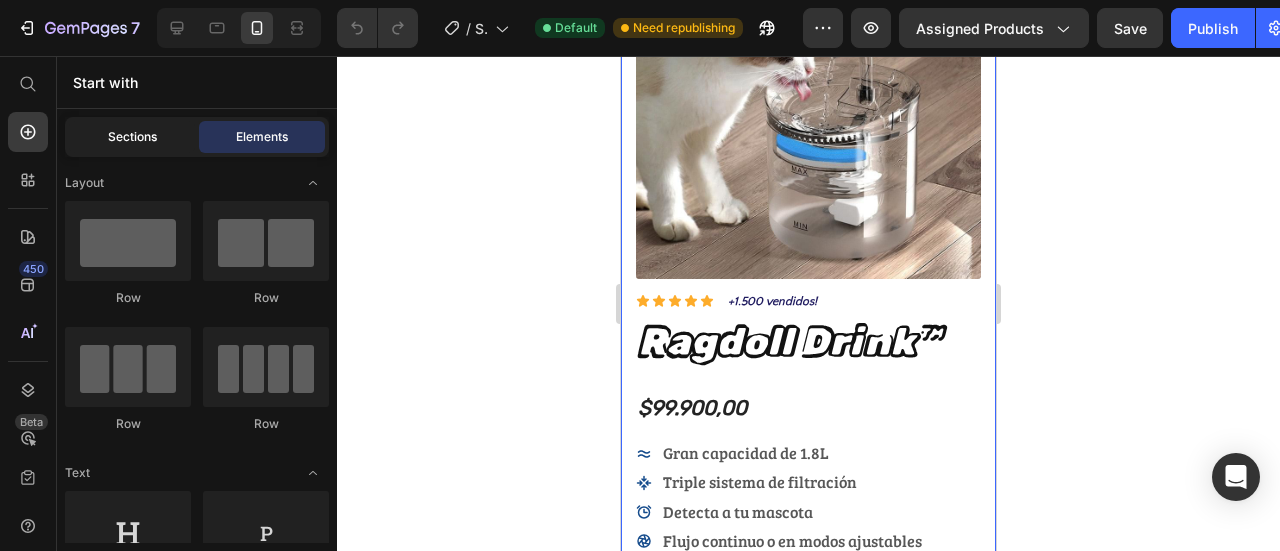 click on "Sections" at bounding box center [132, 137] 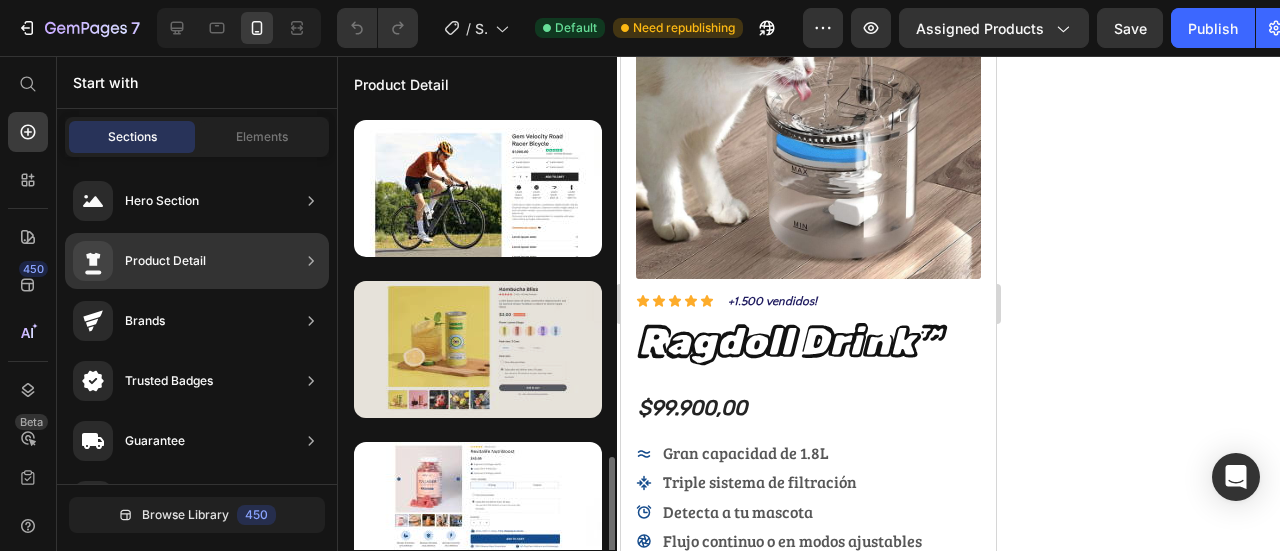 scroll, scrollTop: 900, scrollLeft: 0, axis: vertical 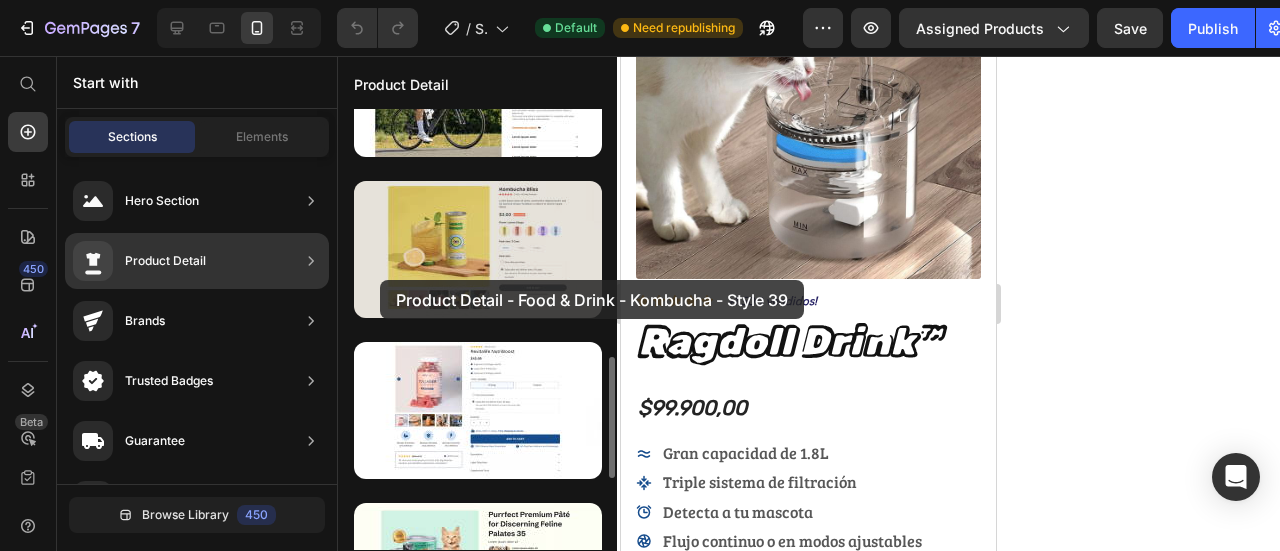drag, startPoint x: 430, startPoint y: 261, endPoint x: 380, endPoint y: 280, distance: 53.488316 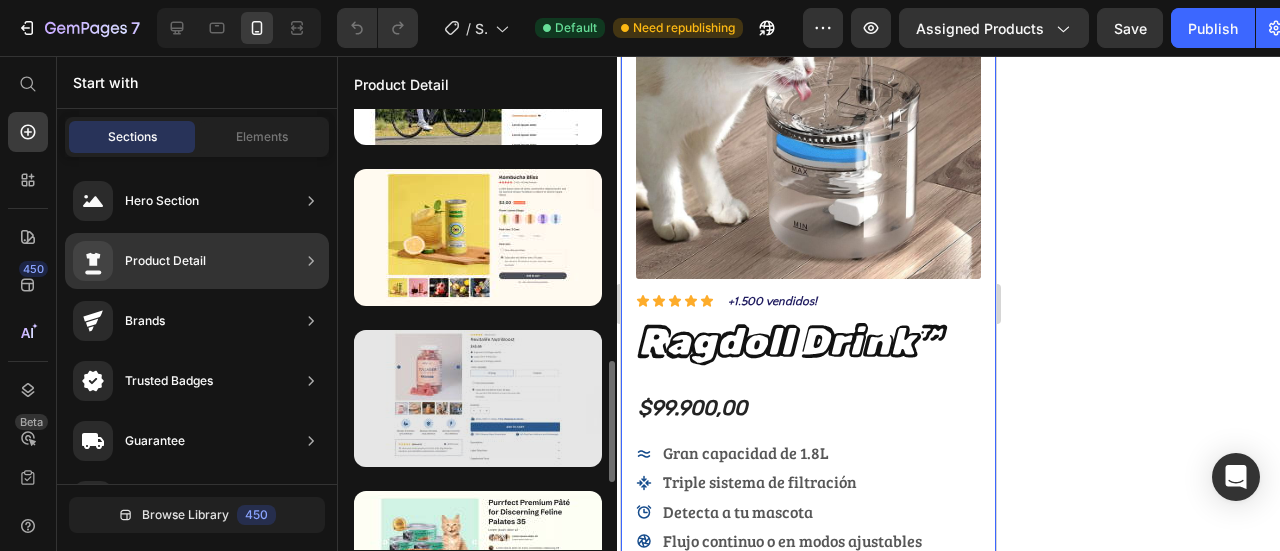 scroll, scrollTop: 1112, scrollLeft: 0, axis: vertical 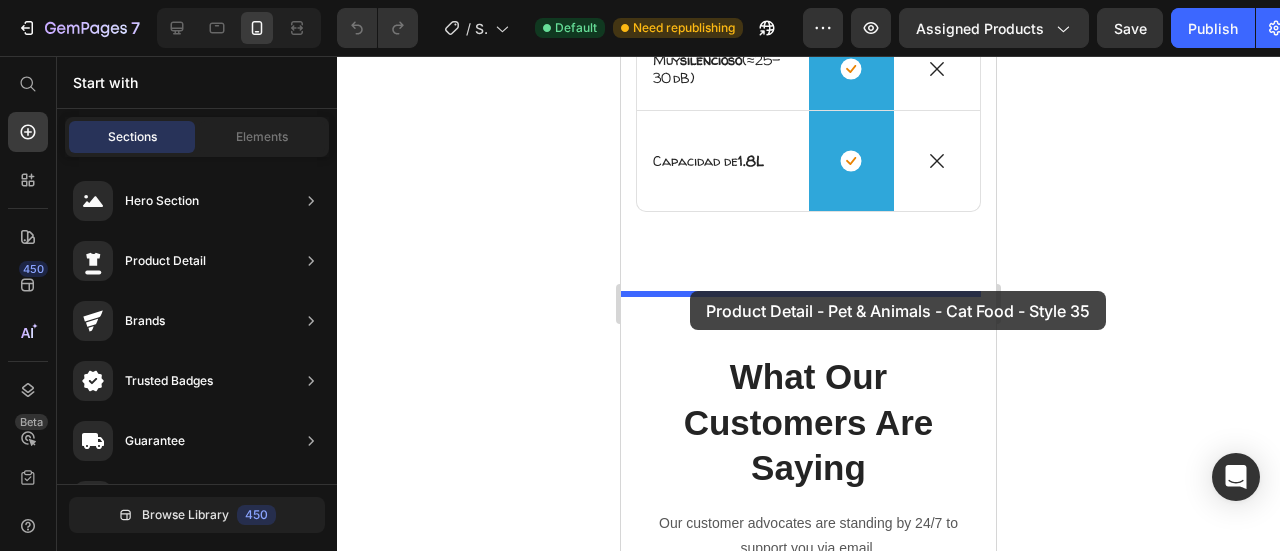 drag, startPoint x: 1028, startPoint y: 429, endPoint x: 690, endPoint y: 291, distance: 365.0863 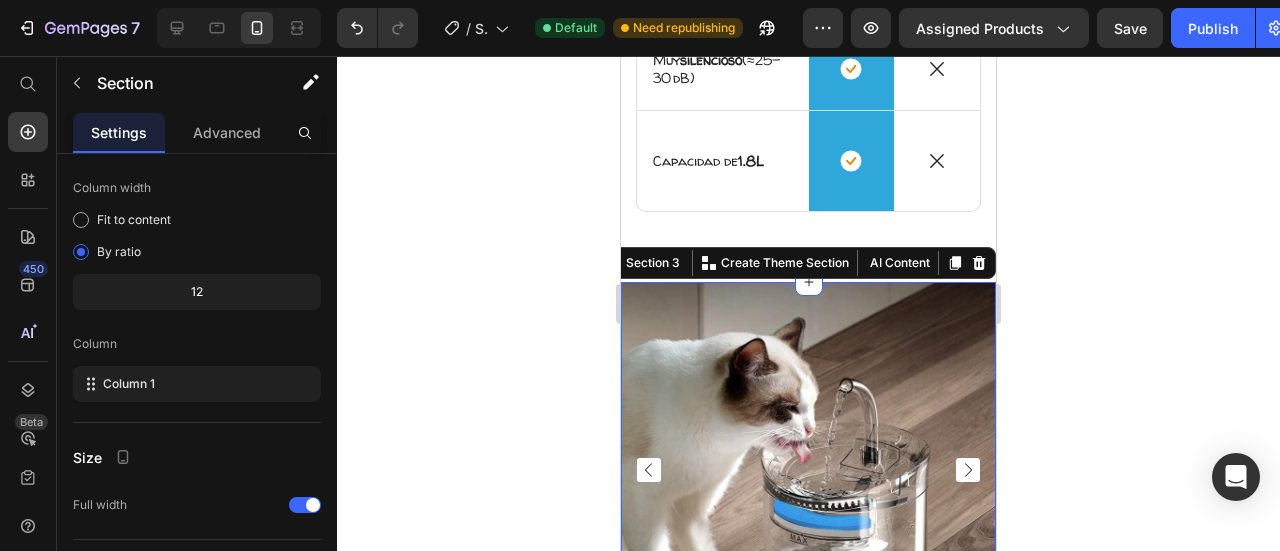 scroll, scrollTop: 2250, scrollLeft: 0, axis: vertical 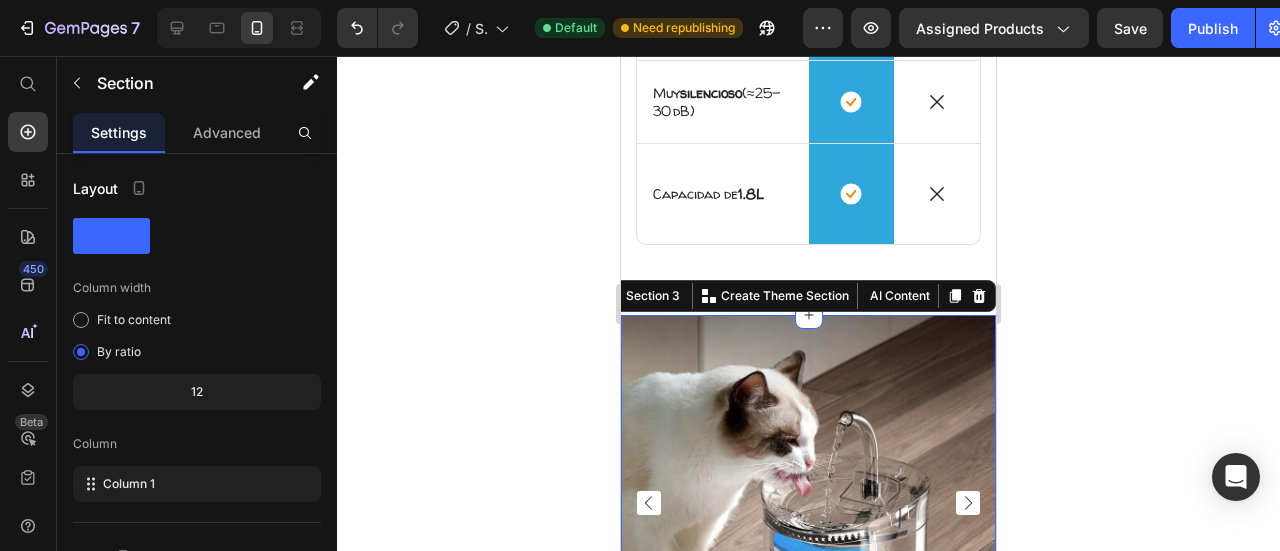 click at bounding box center [808, 502] 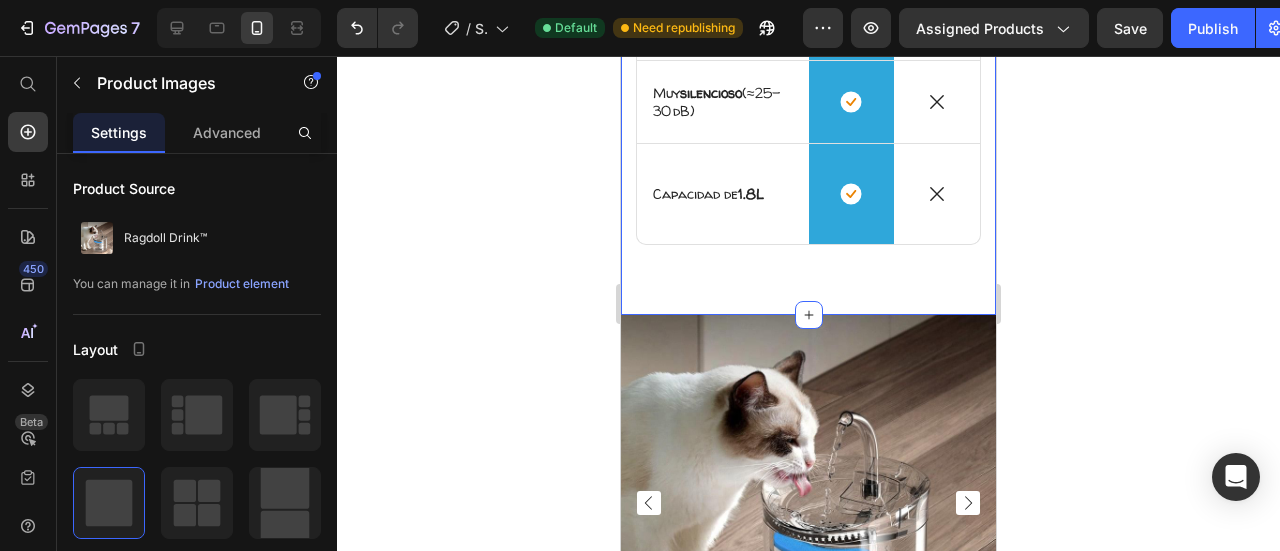 click on "💧 Hidratación Inteligente Heading Este bebedero automático es más que un accesorio: es un gesto de amor que fortalece su salud y tu vínculo. Tú te esfuerzas por darle la mejor alimentación y mucho afecto; nosotros facilitamos que también tenga agua pura al alcance, asegurando su bienestar. Regálale la tranquilidad de estar bien cuidado, incluso cuando no estás en casa. Text Block Row Por que elegir el  RAGDOLL DRINK™ Text Block Image Row Otros Text Block Row
Icon Integra un  sensor  IR con alcance hasta  3 m Text Block Row
Icon Row
Icon Row
Icon Accesorio  para chorro  elevado,  tipo fuente  Text Block Row
Icon Row
Icon Row
Icon Triple filtración  (iónico + carbón + mecánico) Text Block Row
Icon Row
Icon Row
Icon Muy  silencioso  (≈25–30 dB) Text Block Row
Icon Row
Icon Row
Icon Capacidad de  1.8L Text Block Row
Icon Row
Icon Row Section 2   AI Content" at bounding box center (808, -195) 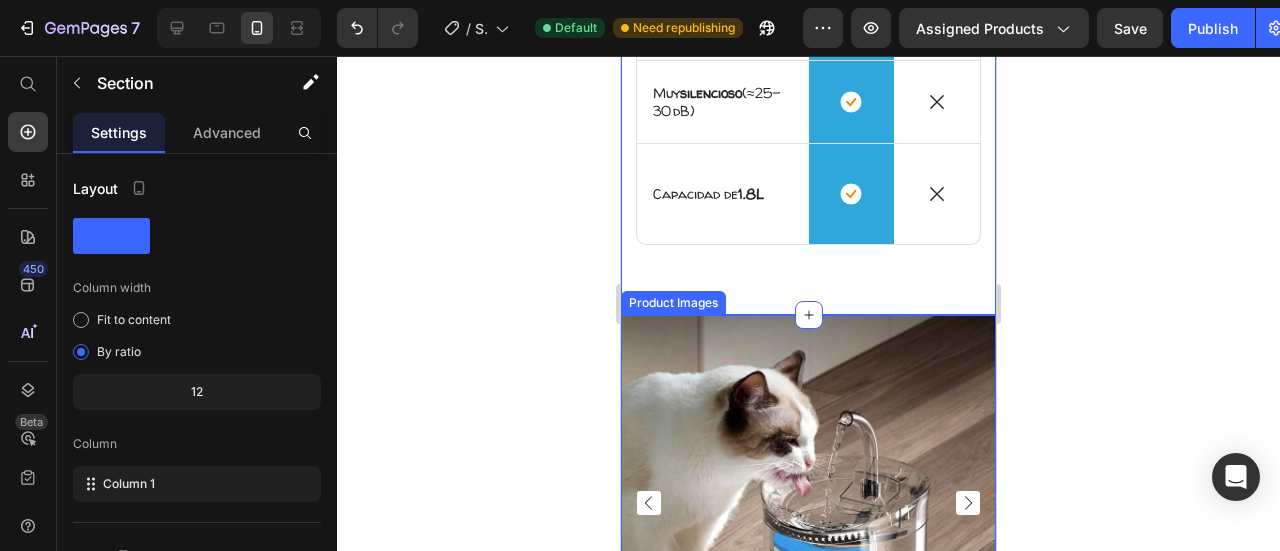 click at bounding box center [808, 502] 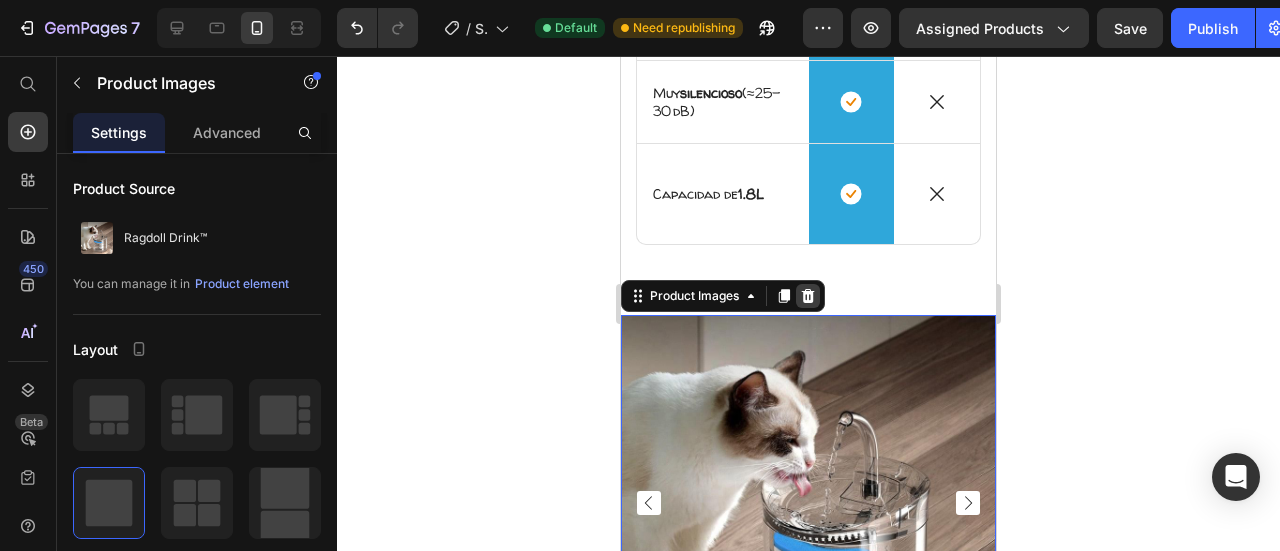 click 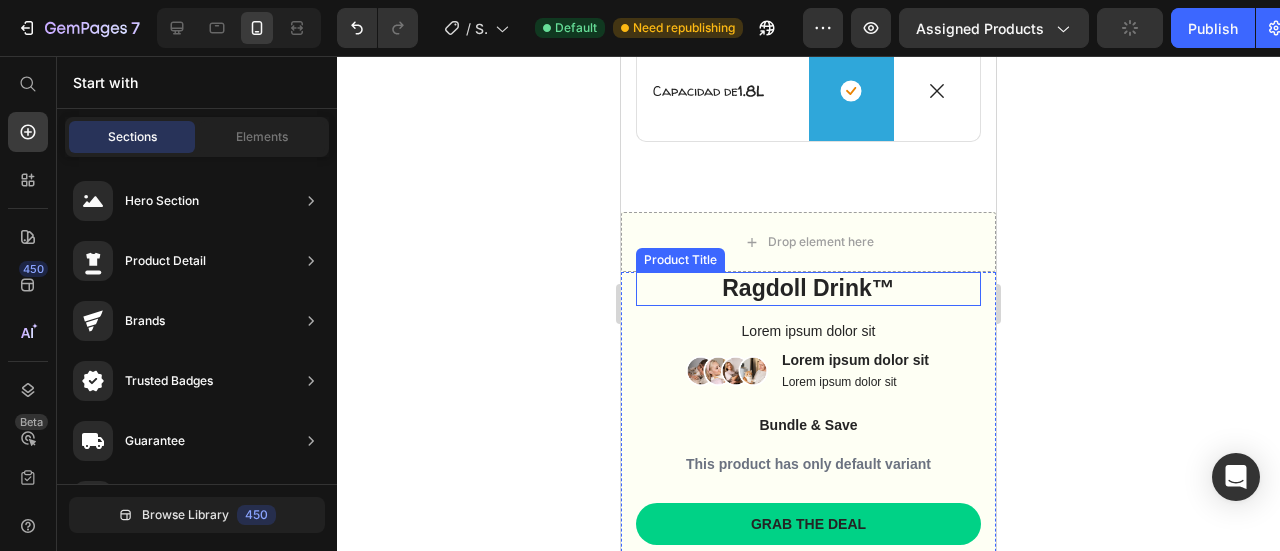 scroll, scrollTop: 2312, scrollLeft: 0, axis: vertical 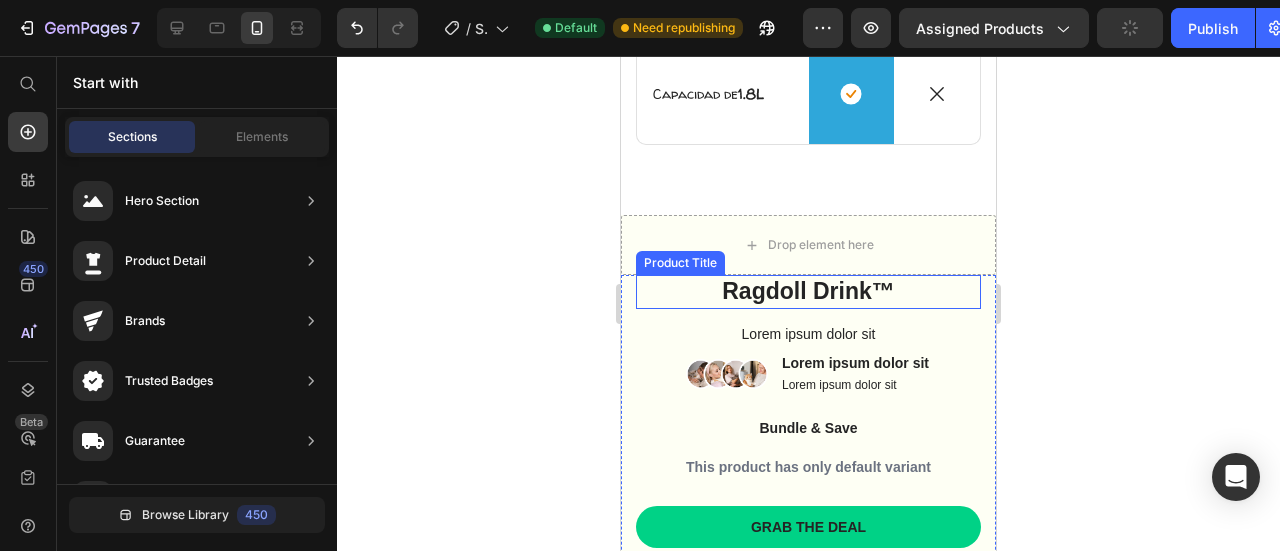 click on "Ragdoll Drink™" at bounding box center (808, 292) 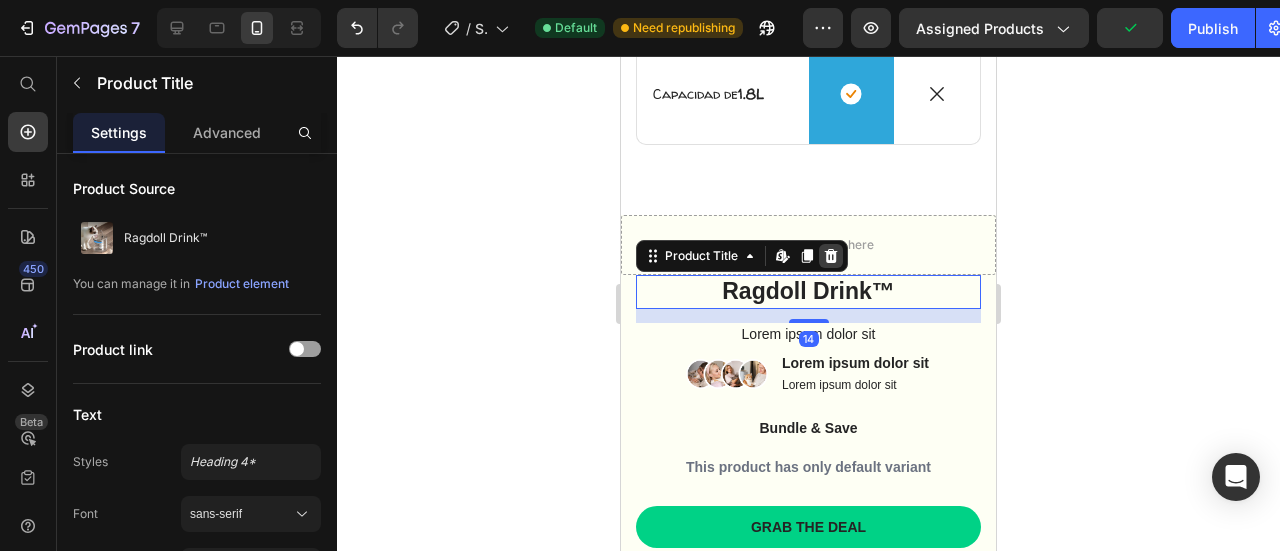 click 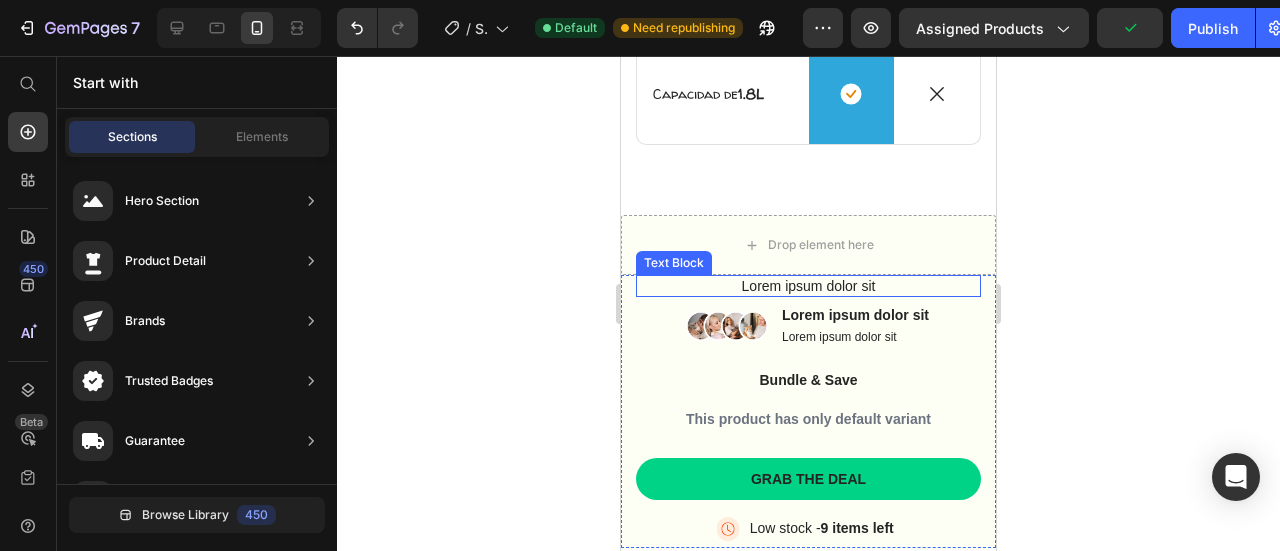 click on "Drop element here" at bounding box center (808, 245) 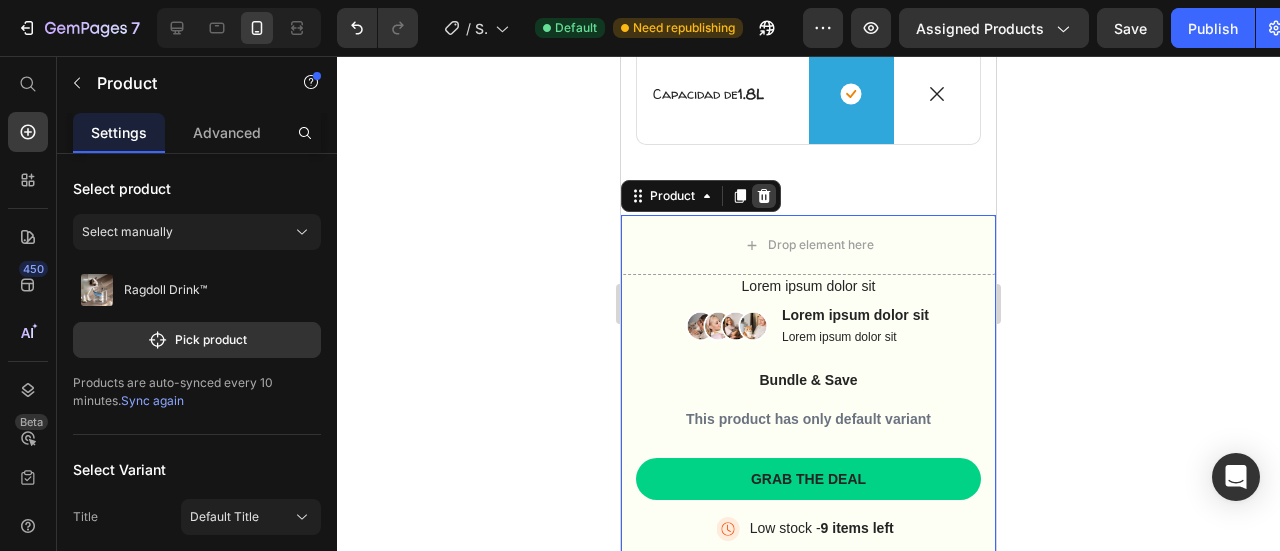 click 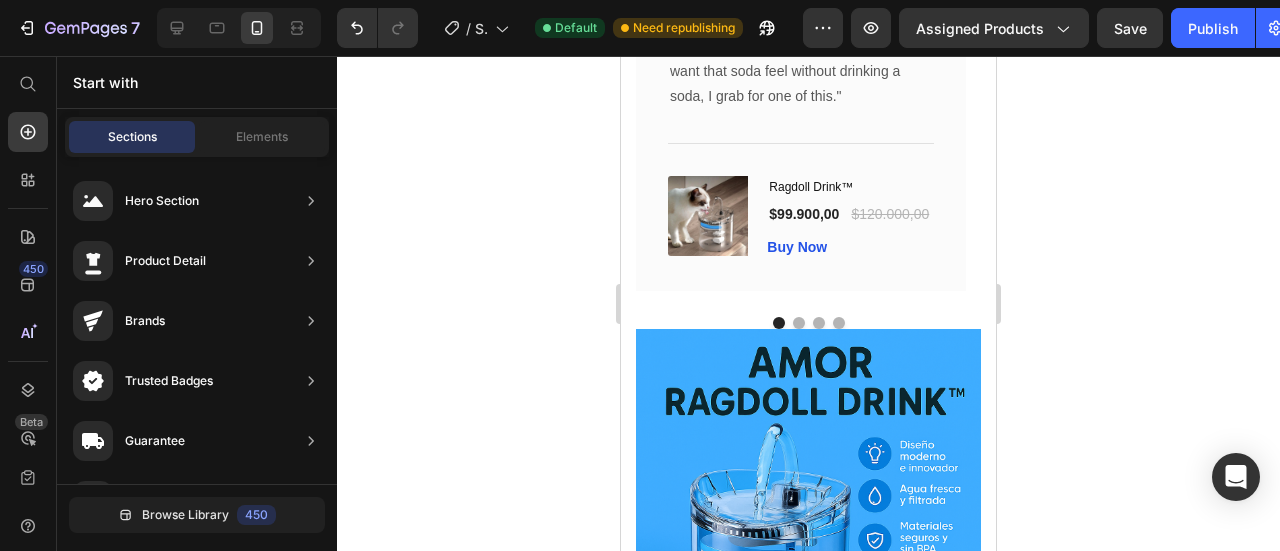 scroll, scrollTop: 3067, scrollLeft: 0, axis: vertical 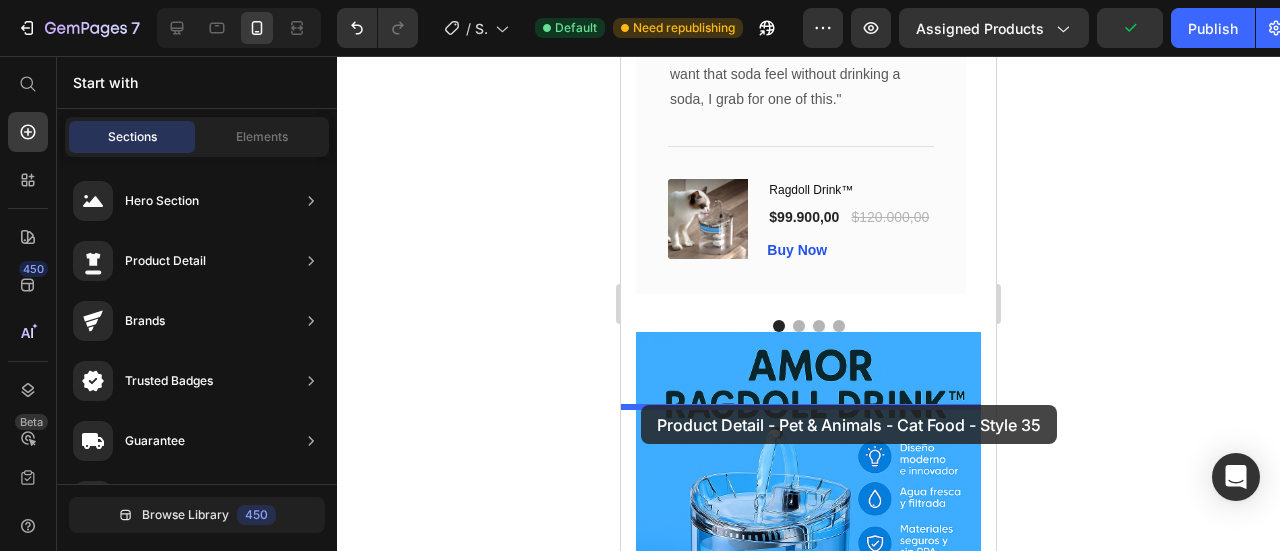drag, startPoint x: 990, startPoint y: 401, endPoint x: 641, endPoint y: 405, distance: 349.02292 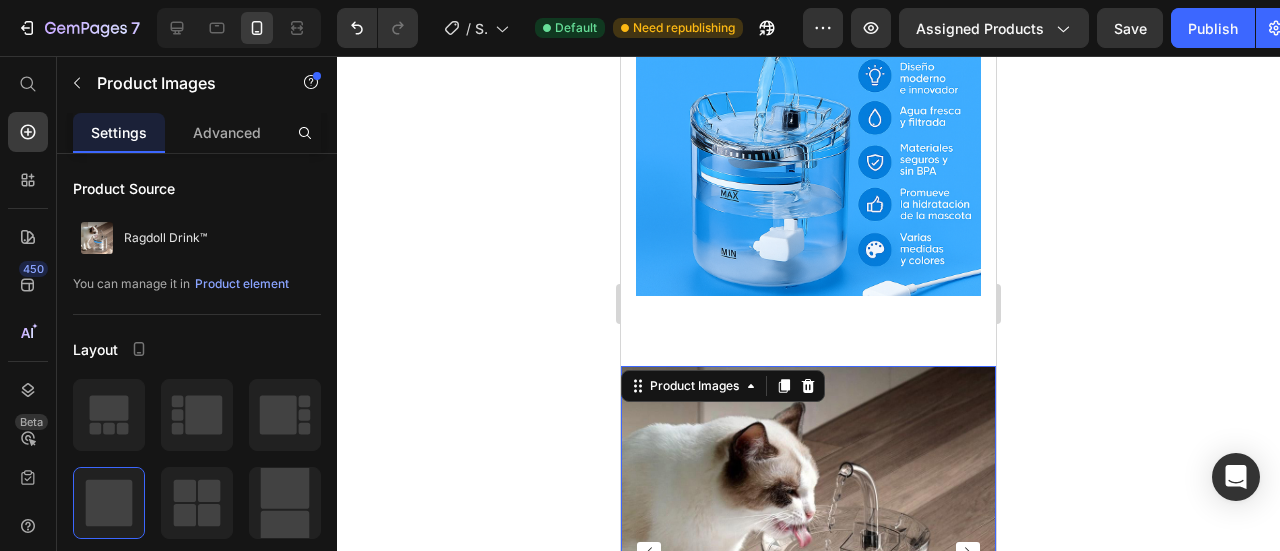 click at bounding box center [808, 553] 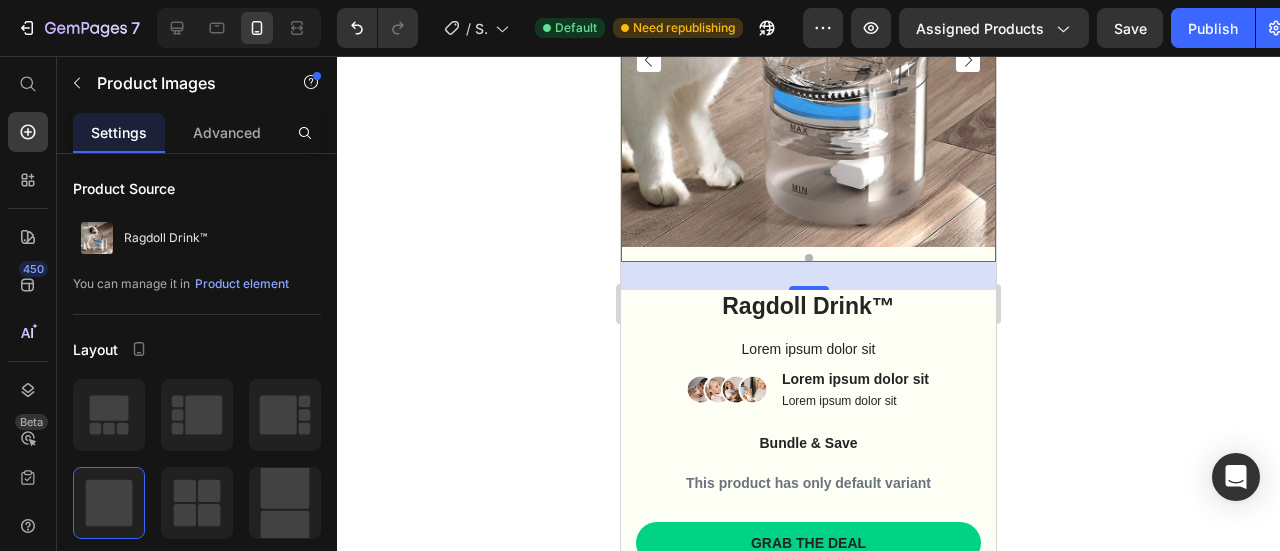 scroll, scrollTop: 3732, scrollLeft: 0, axis: vertical 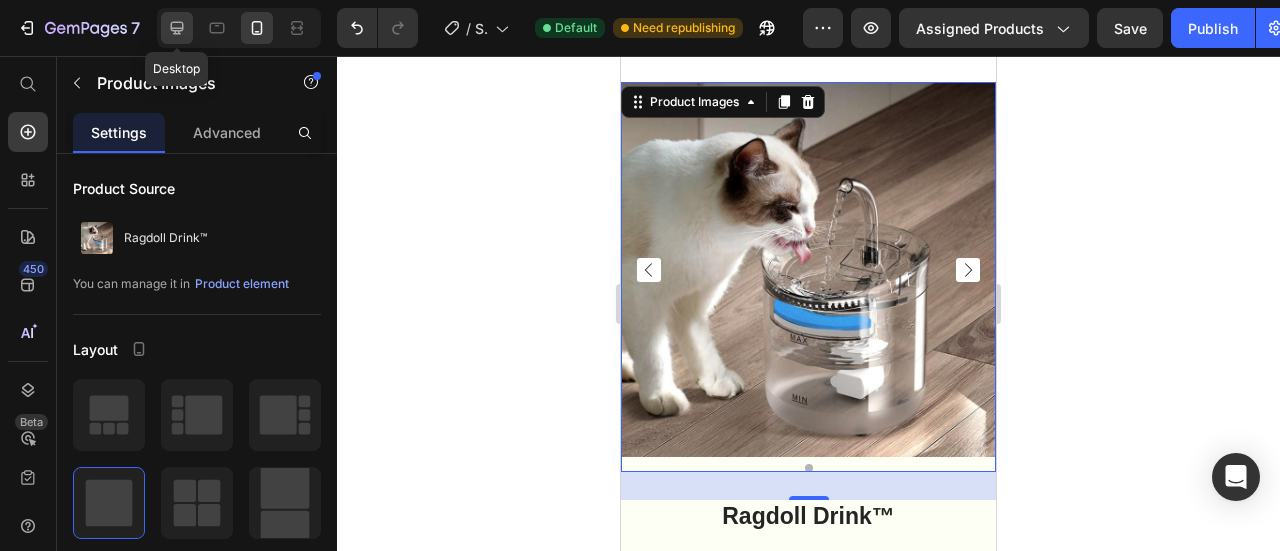 click 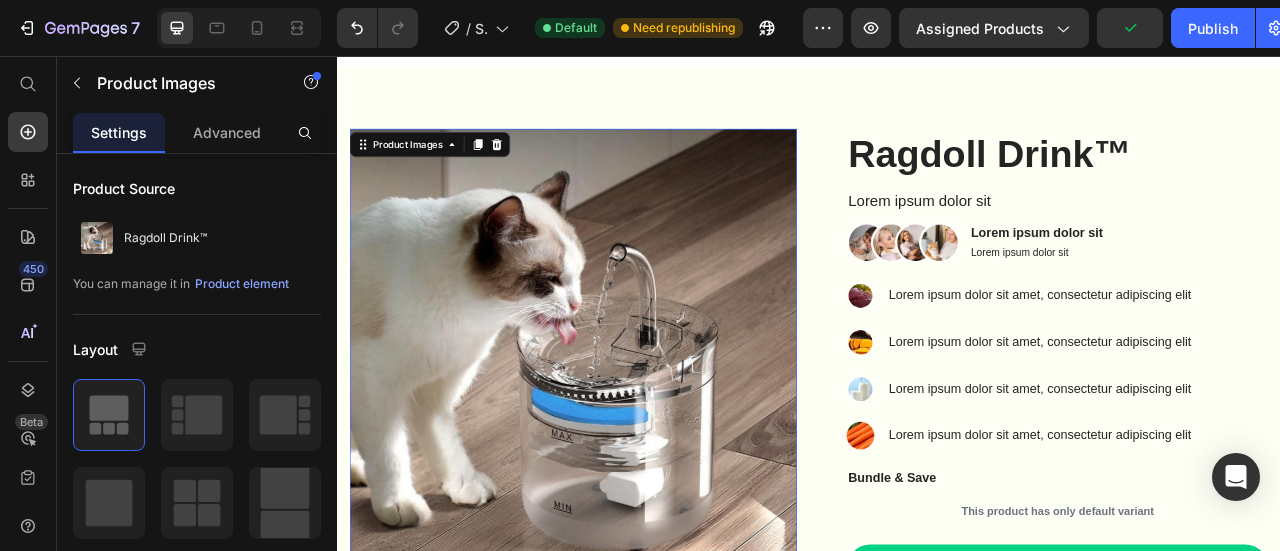 scroll, scrollTop: 4462, scrollLeft: 0, axis: vertical 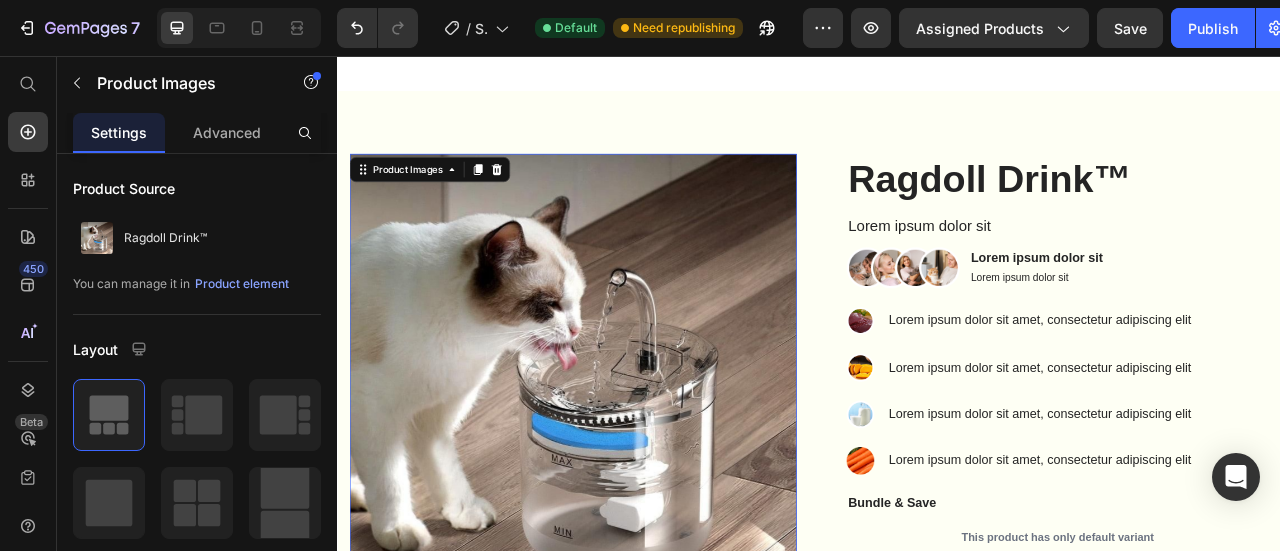 click at bounding box center [636, 464] 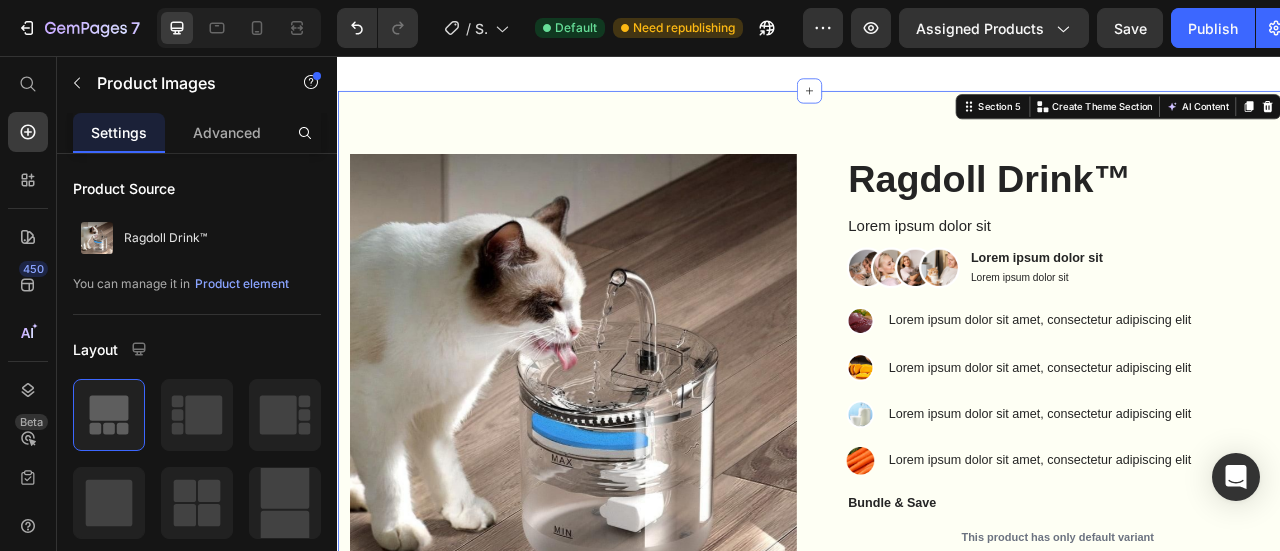 click on "Product Images Ragdoll Drink™ Product Title Lorem ipsum dolor sit Text Block Image Lorem ipsum dolor sit Text Block Lorem ipsum dolor sit Text Block Row Image Lorem ipsum dolor sit amet, consectetur adipiscing elit Text Block Image Lorem ipsum dolor sit amet, consectetur adipiscing elit Text Block Image Lorem ipsum dolor sit amet, consectetur adipiscing elit Text Block Image Lorem ipsum dolor sit amet, consectetur adipiscing elit Text Block Advanced List Bundle & Save Text Block This product has only default variant Product Variants & Swatches Grab the deal Add to Cart Image Low stock -  9 items left Text Block Advanced List Row Product Section 5   You can create reusable sections Create Theme Section AI Content Write with GemAI What would you like to describe here? Tone and Voice Persuasive Product Show more Generate" at bounding box center (937, 498) 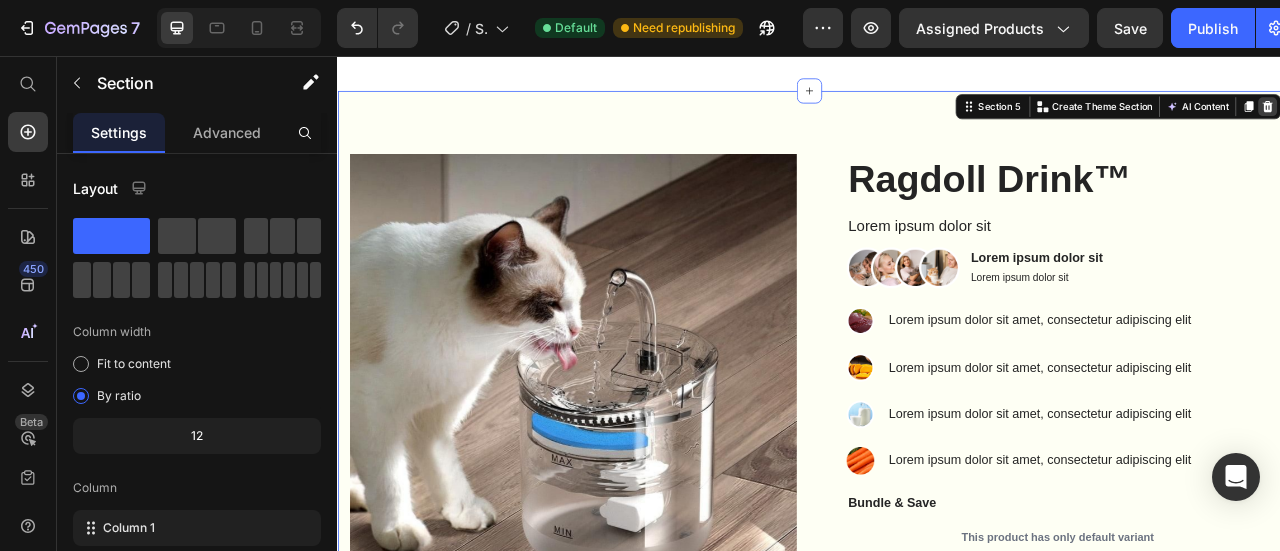 click 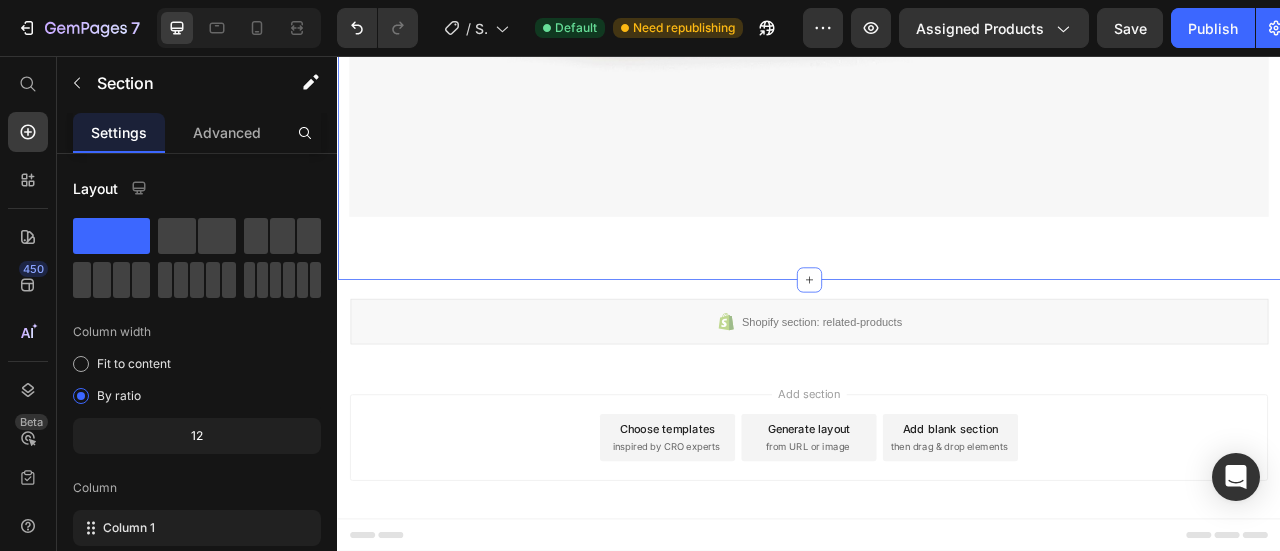 scroll, scrollTop: 4208, scrollLeft: 0, axis: vertical 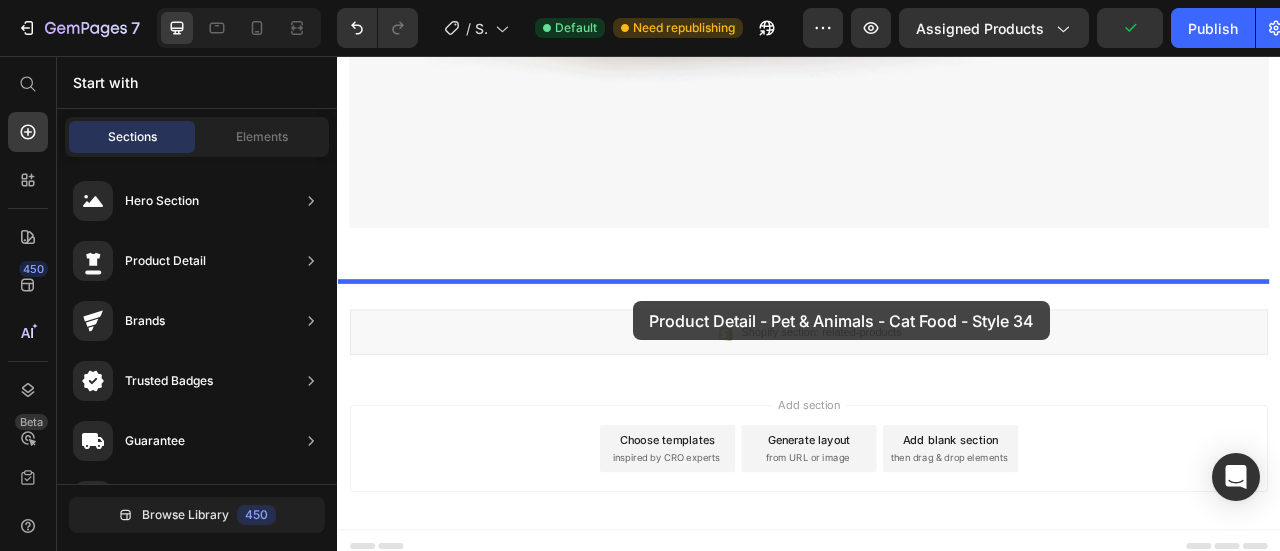 drag, startPoint x: 703, startPoint y: 313, endPoint x: 713, endPoint y: 368, distance: 55.9017 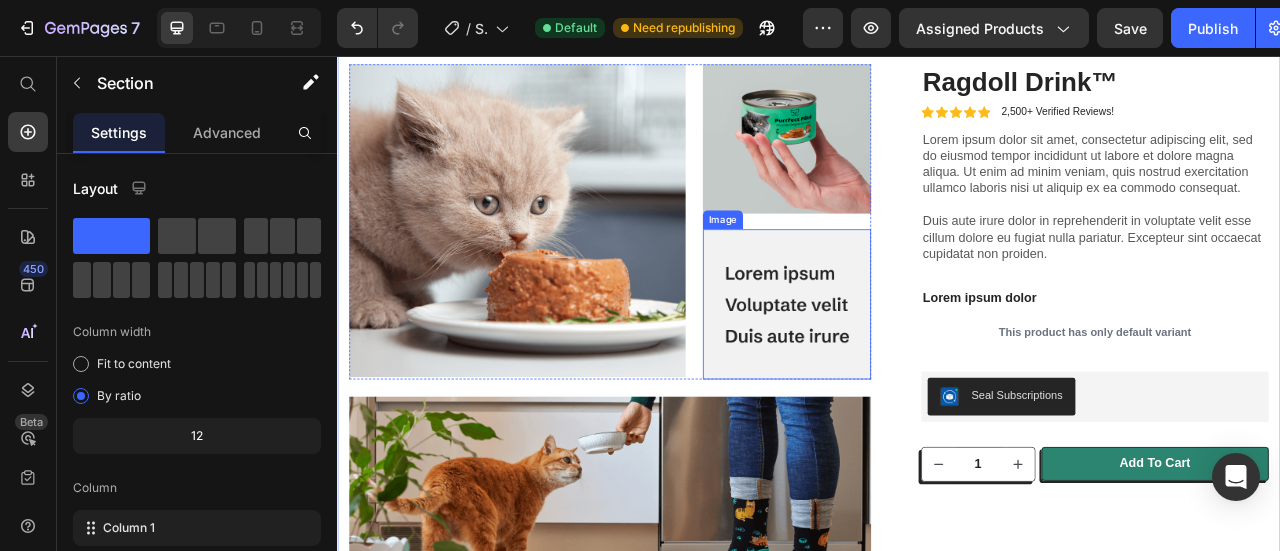scroll, scrollTop: 4662, scrollLeft: 0, axis: vertical 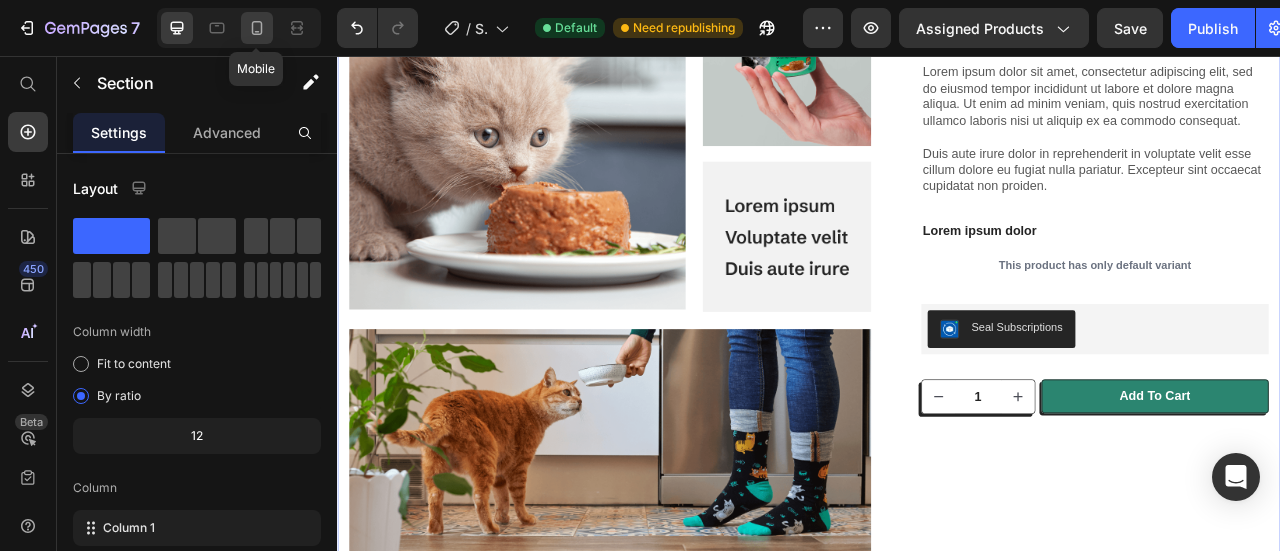 click 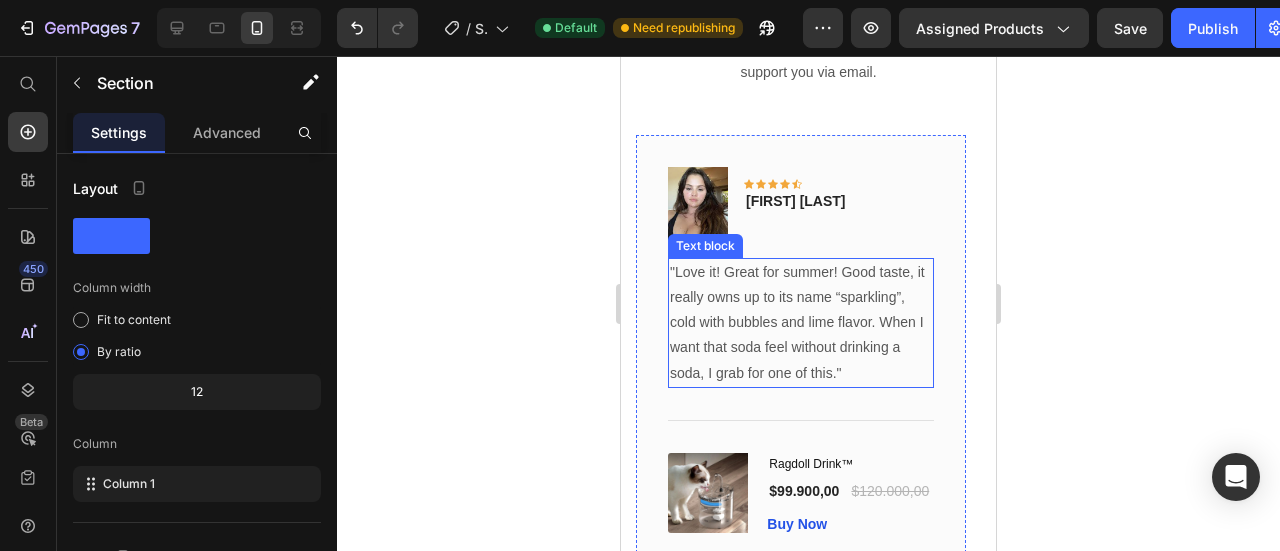 scroll, scrollTop: 3179, scrollLeft: 0, axis: vertical 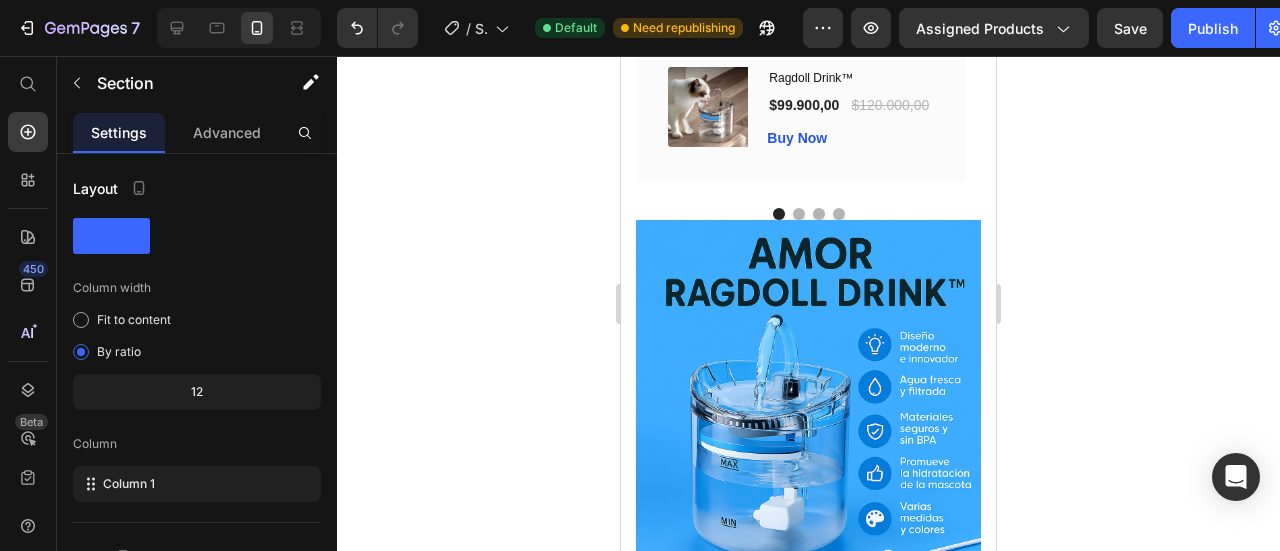 click 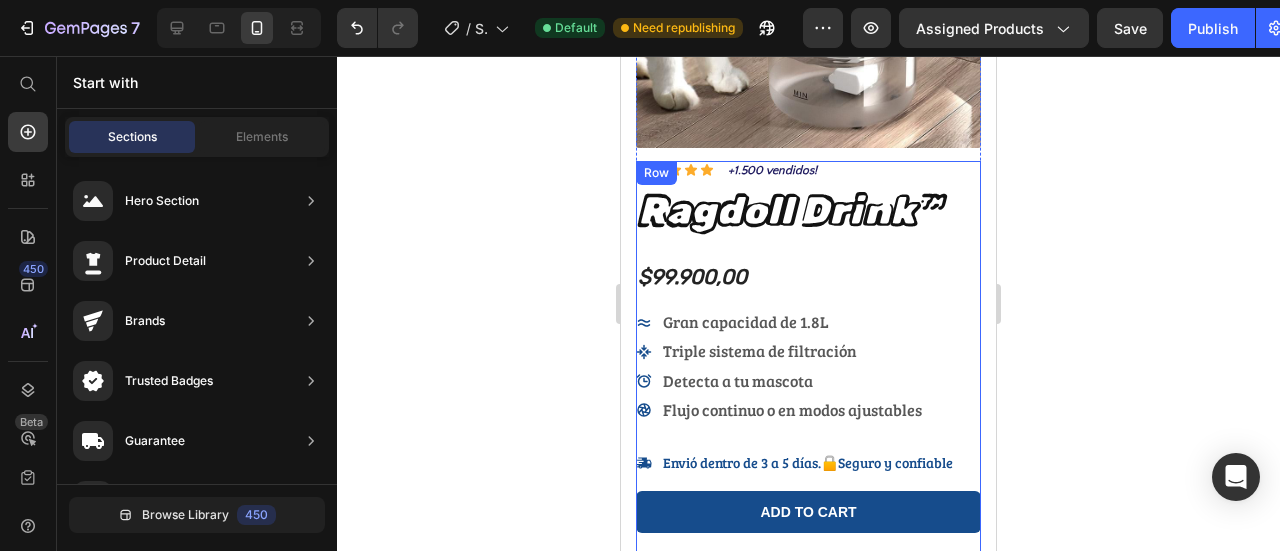 scroll, scrollTop: 300, scrollLeft: 0, axis: vertical 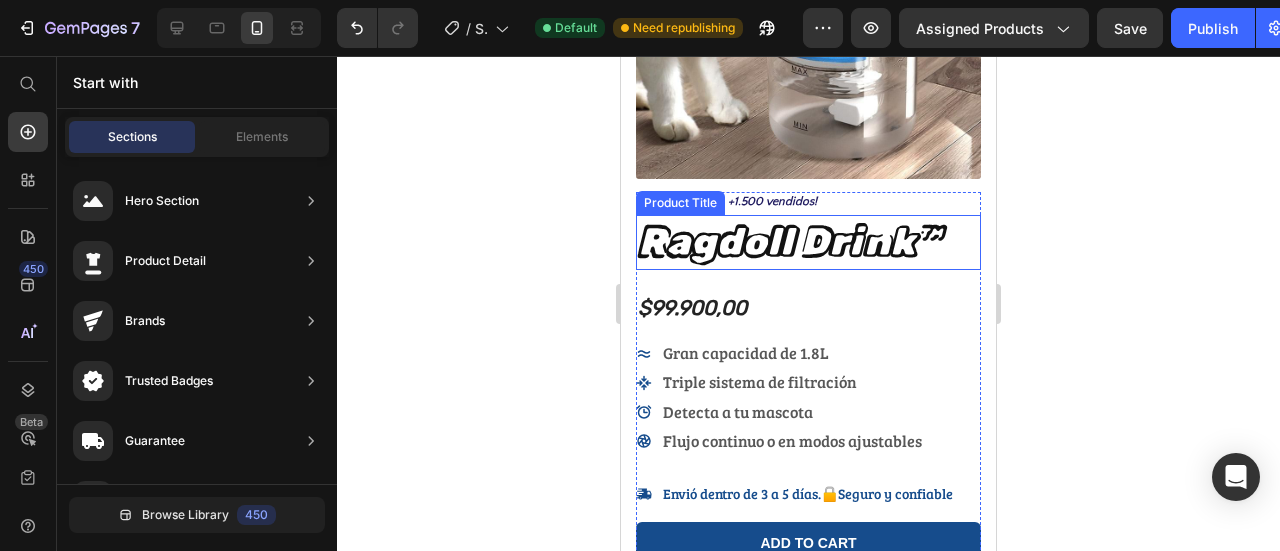 click on "Ragdoll Drink™" at bounding box center [808, 242] 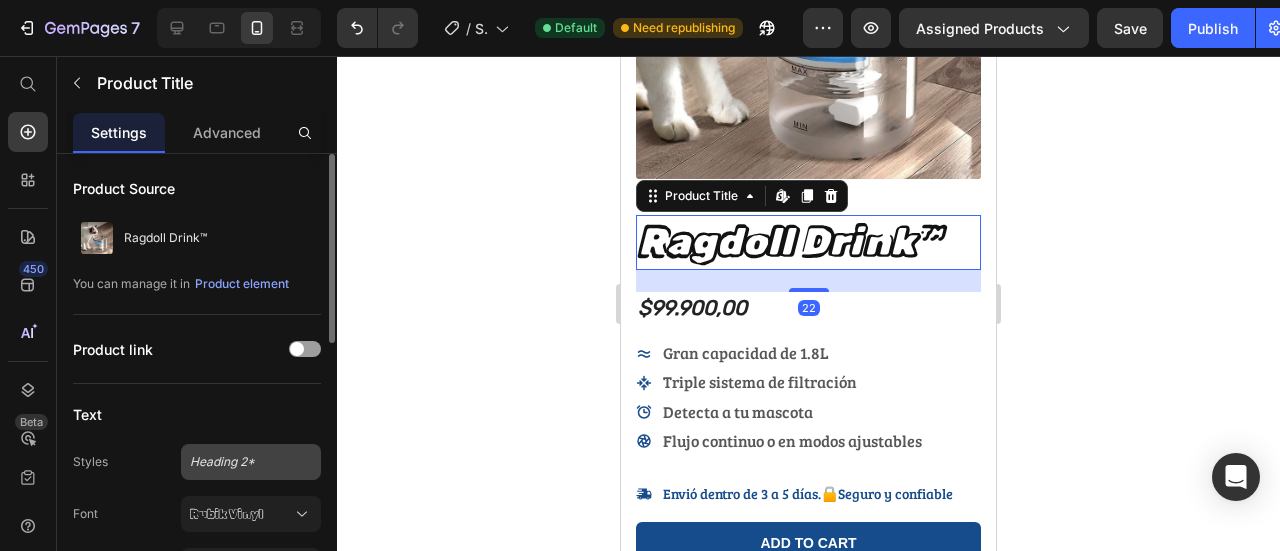 scroll, scrollTop: 100, scrollLeft: 0, axis: vertical 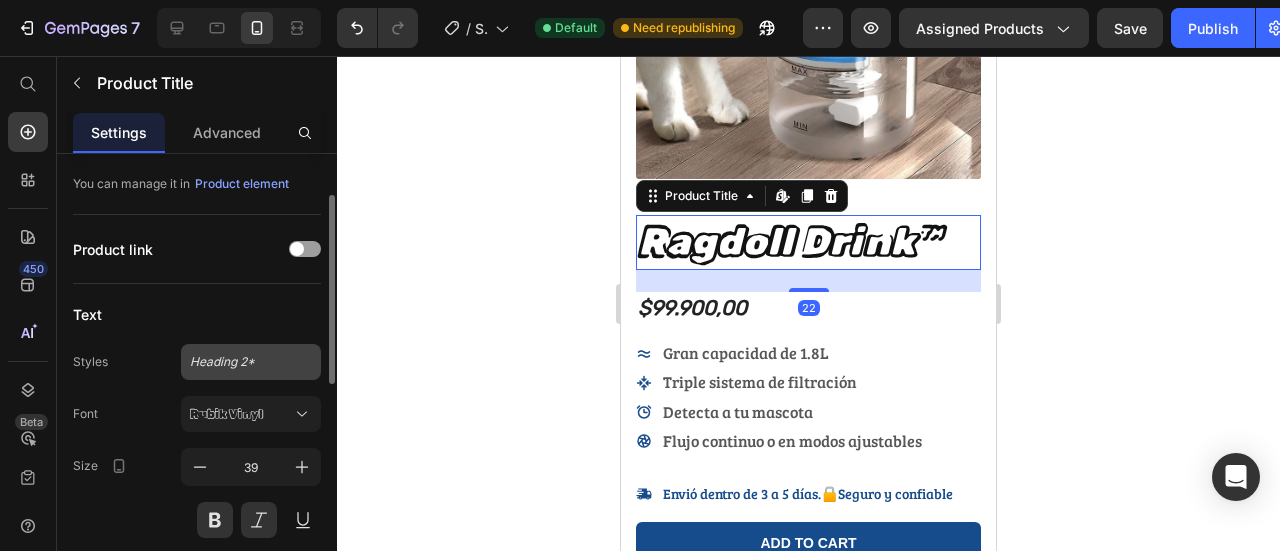 click on "Heading 2*" at bounding box center (251, 362) 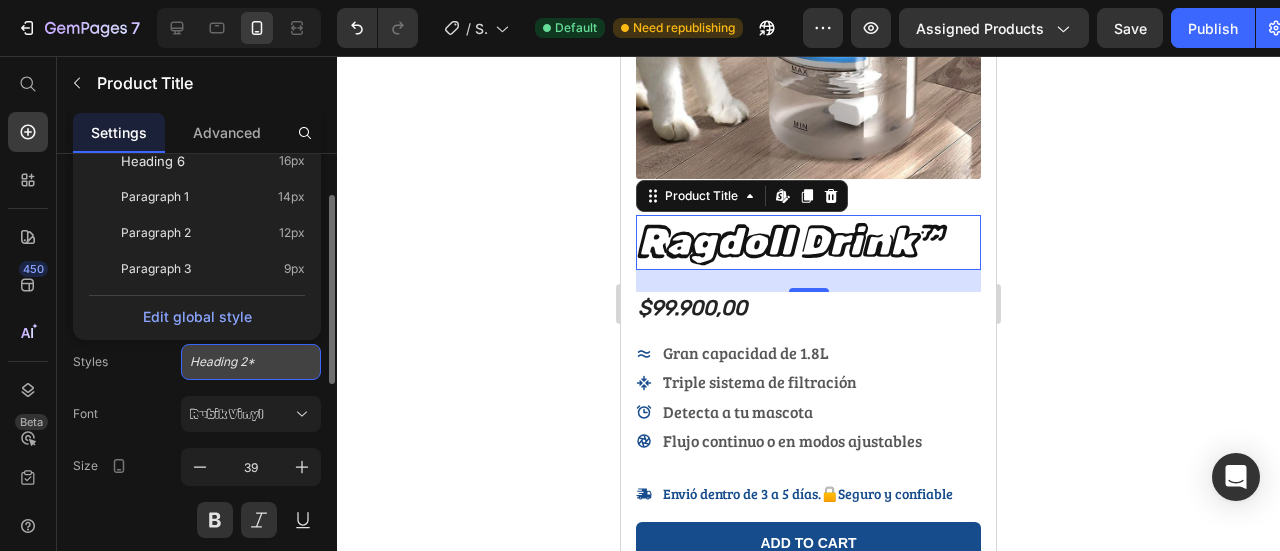 drag, startPoint x: 255, startPoint y: 362, endPoint x: 259, endPoint y: 387, distance: 25.317978 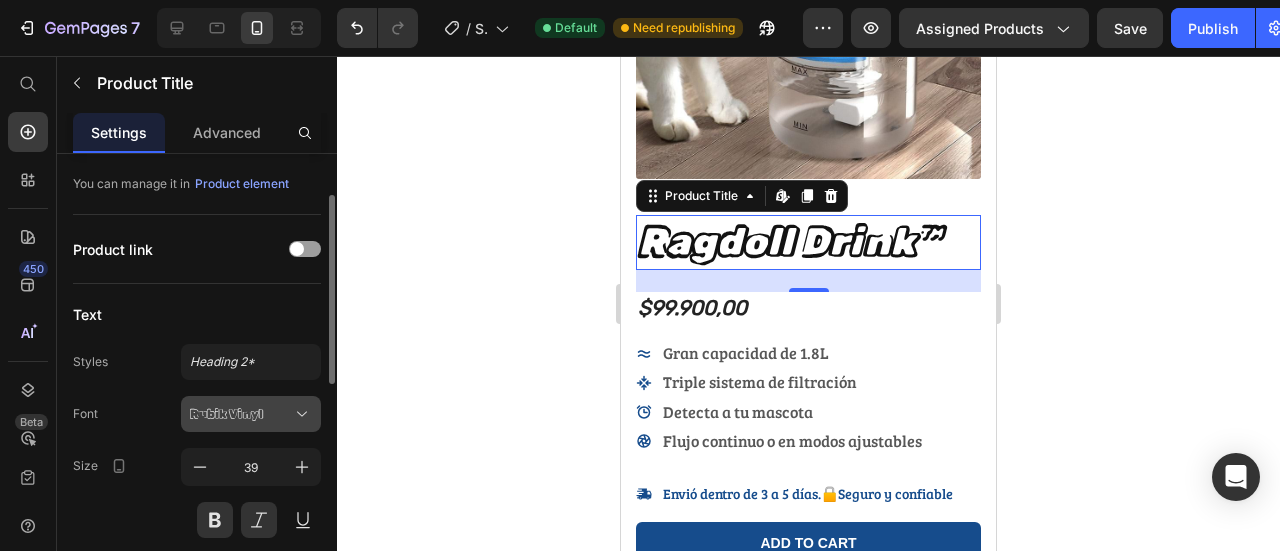 click on "Rubik Vinyl" at bounding box center [241, 414] 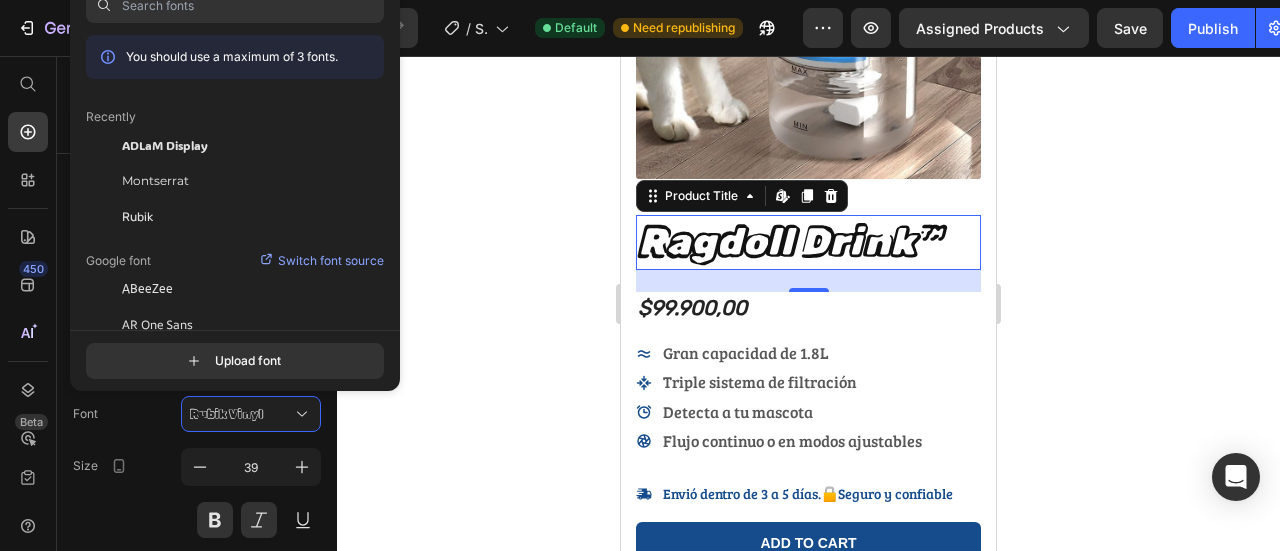 scroll, scrollTop: 300, scrollLeft: 0, axis: vertical 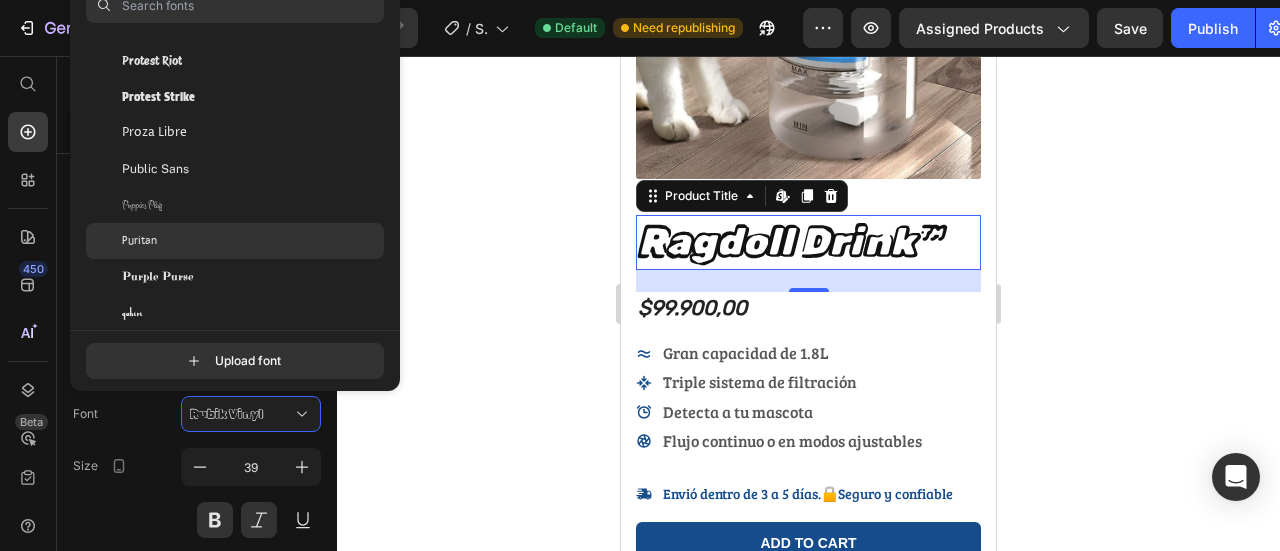 click on "Puritan" 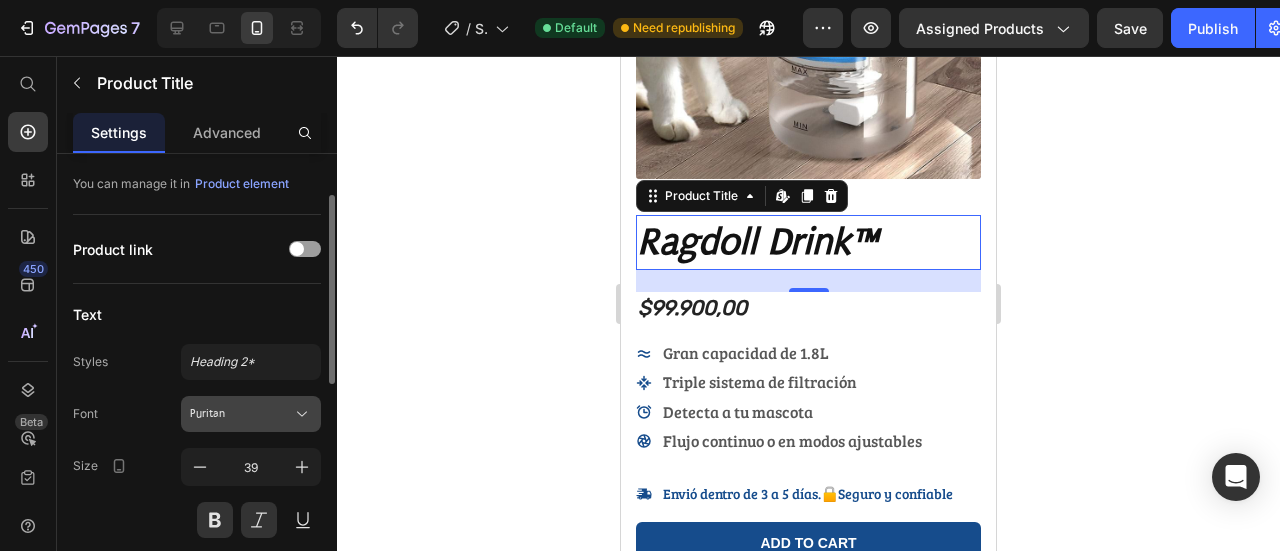 click on "Puritan" at bounding box center [251, 414] 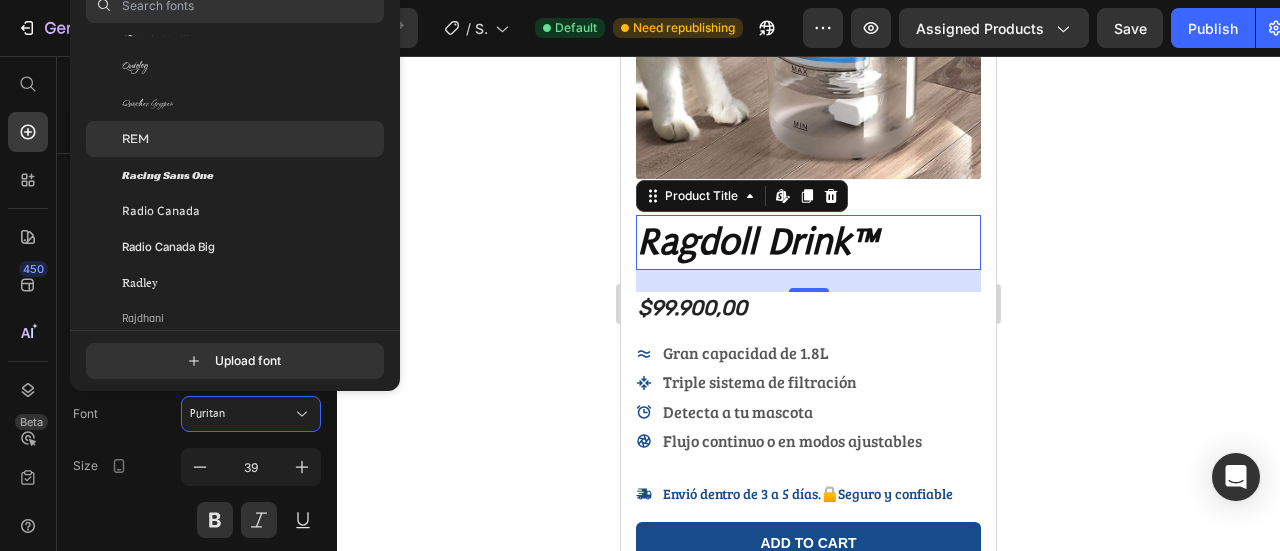 scroll, scrollTop: 52308, scrollLeft: 0, axis: vertical 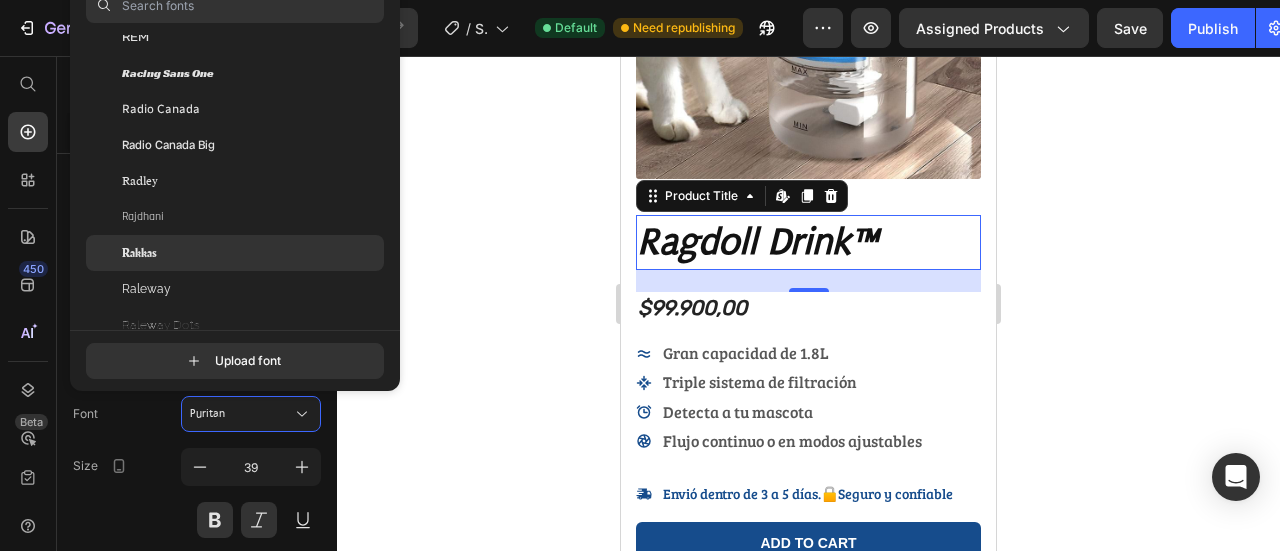 click on "Rakkas" 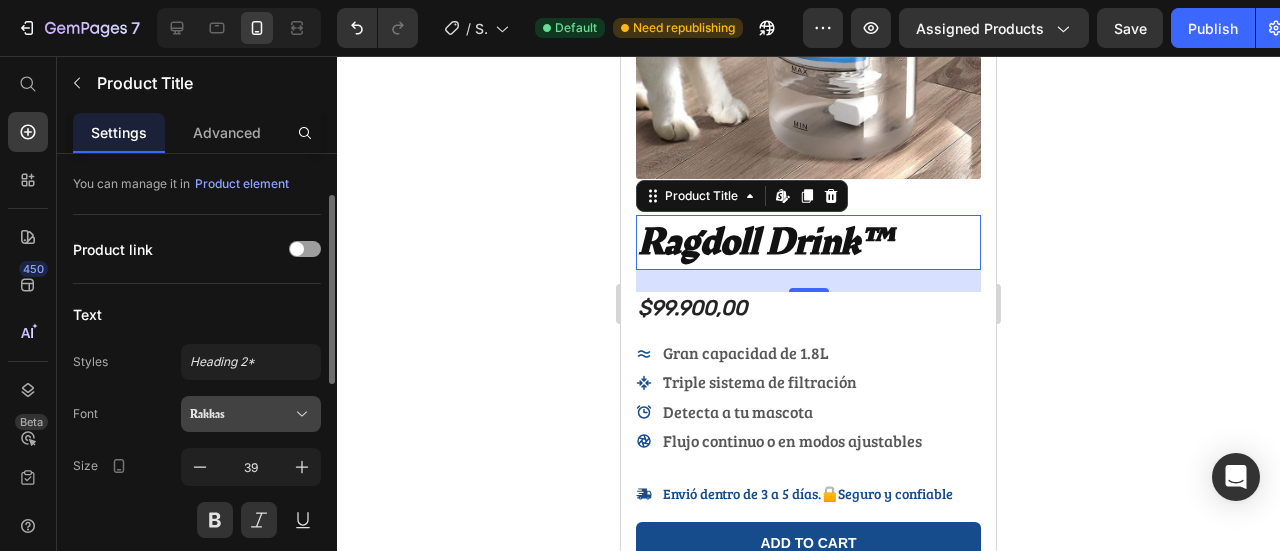 click 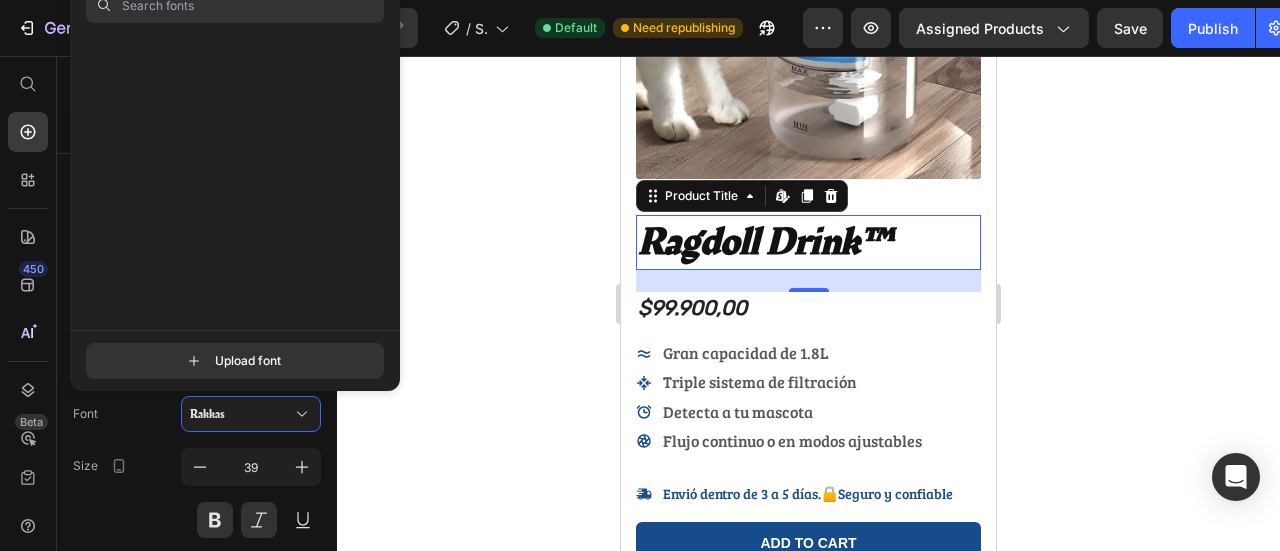 scroll, scrollTop: 58232, scrollLeft: 0, axis: vertical 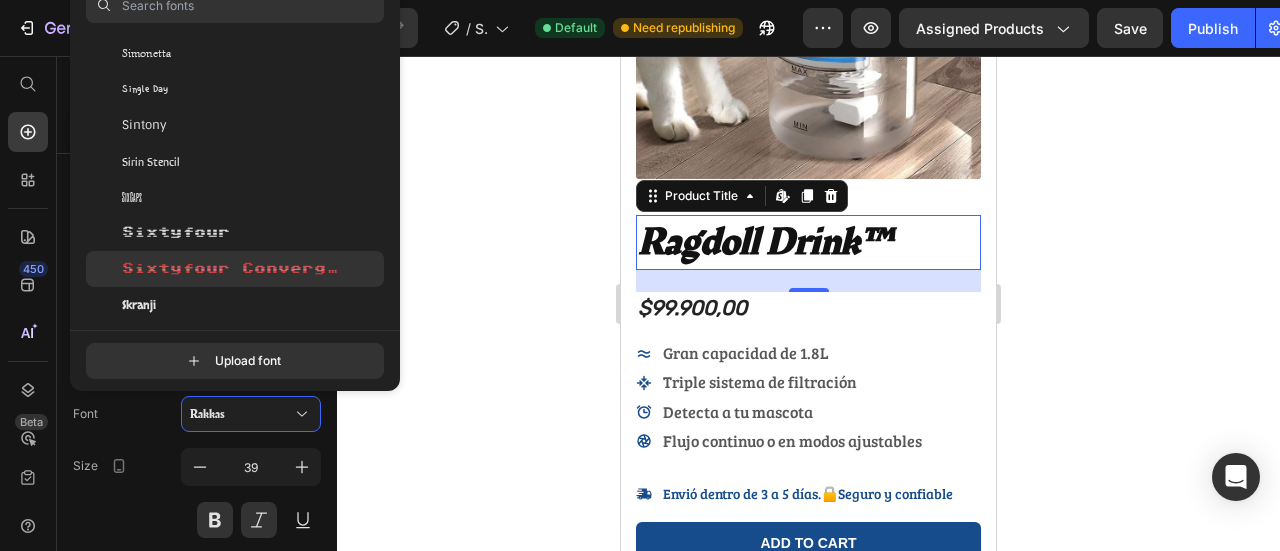click on "Sixtyfour Convergence" at bounding box center [230, 269] 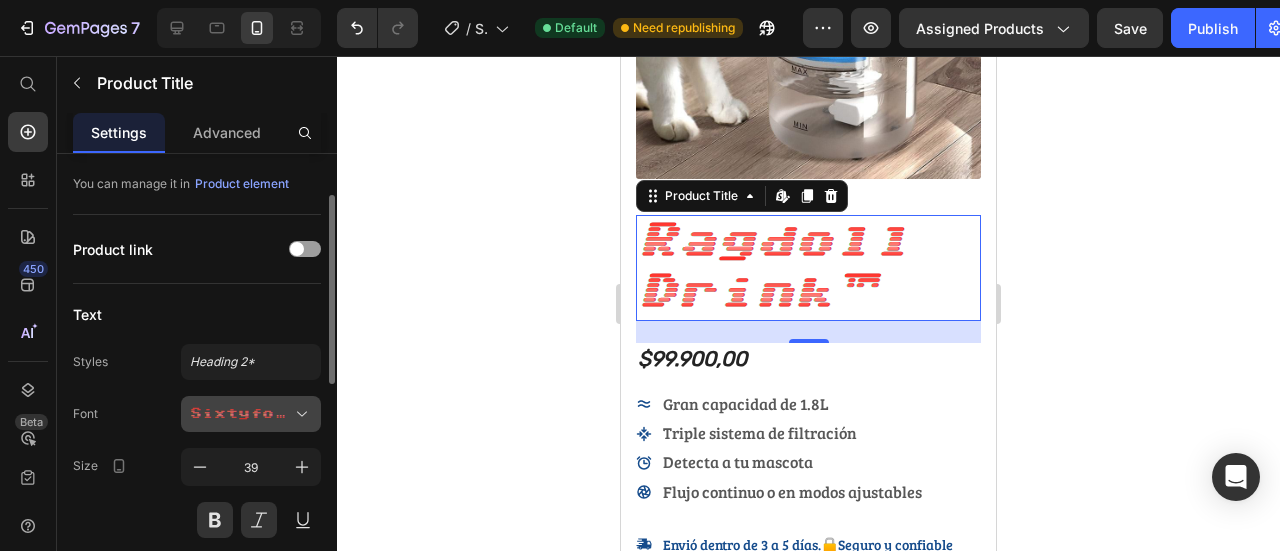 click on "Sixtyfour Convergence" at bounding box center [241, 414] 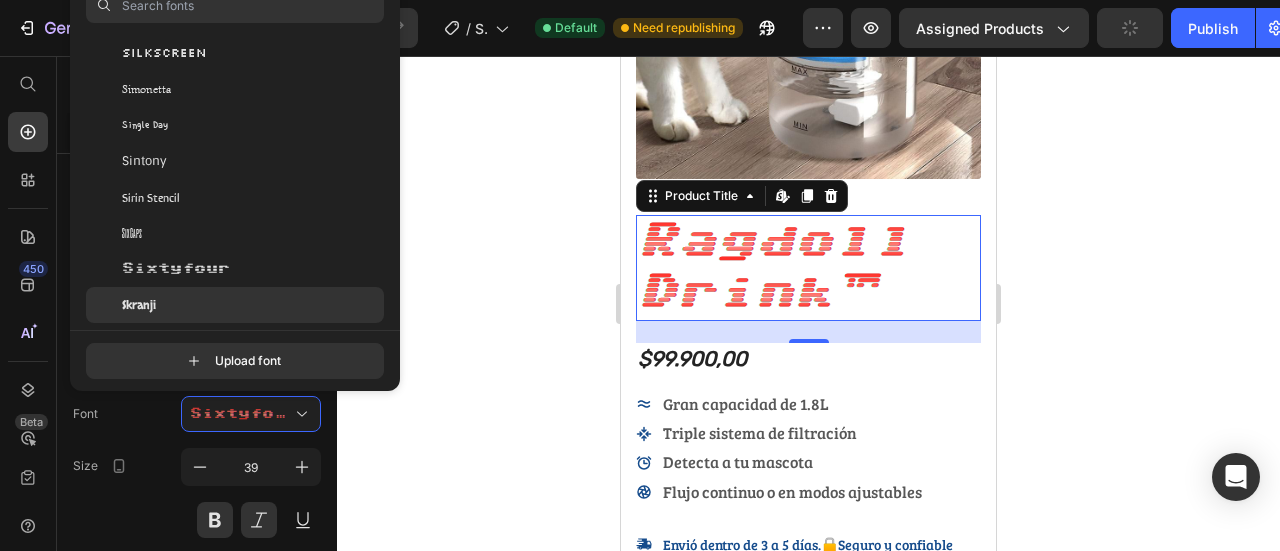 click on "Skranji" 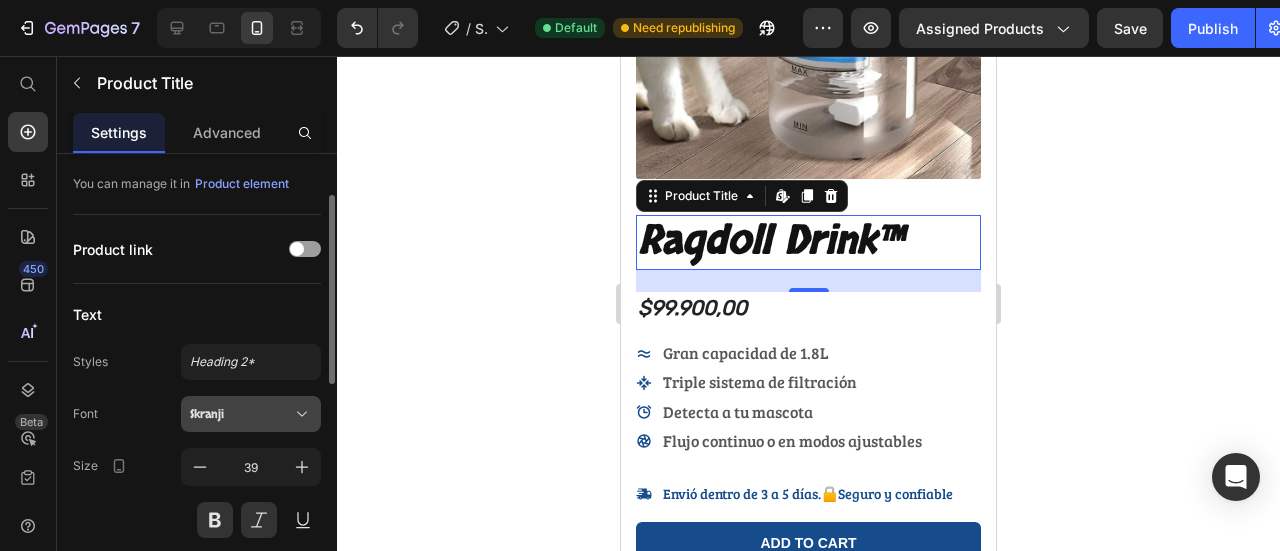 drag, startPoint x: 214, startPoint y: 406, endPoint x: 224, endPoint y: 400, distance: 11.661903 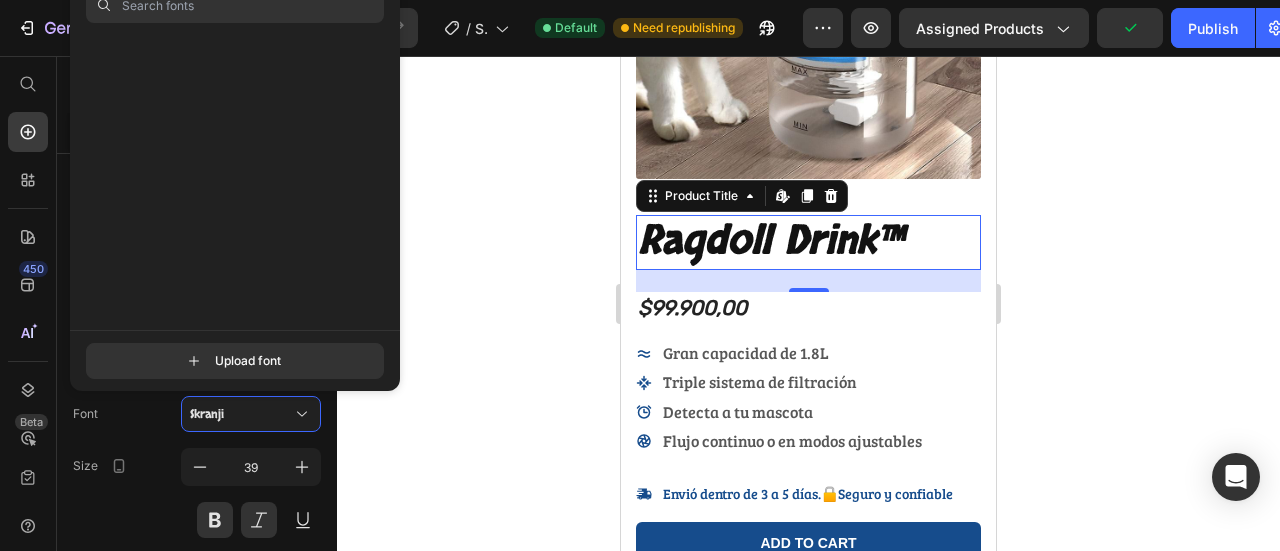 scroll, scrollTop: 20206, scrollLeft: 0, axis: vertical 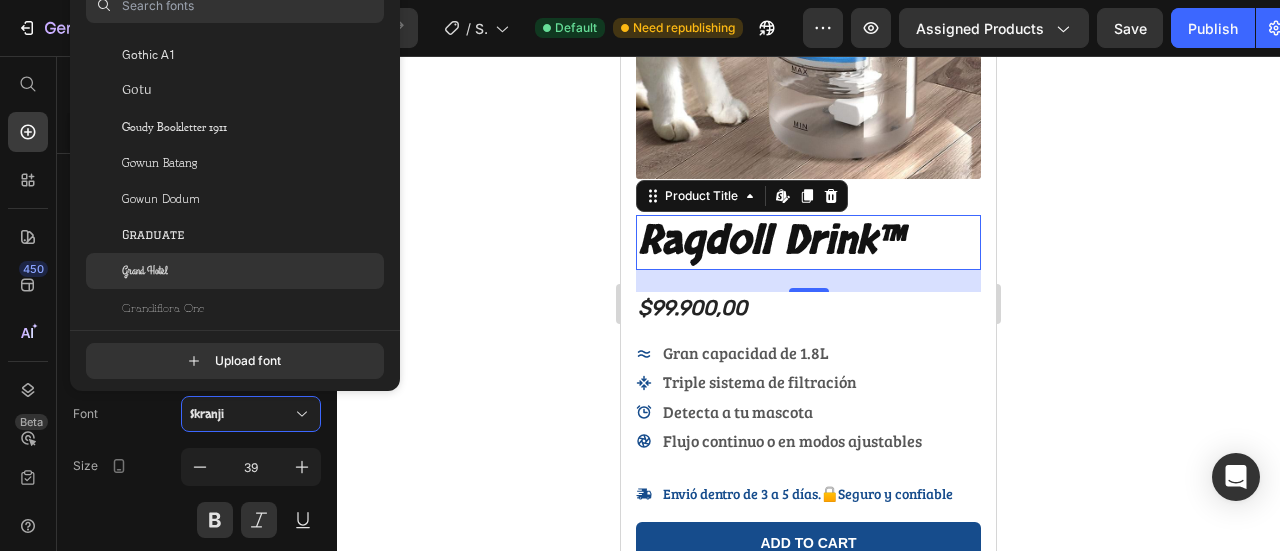 click on "Grand Hotel" 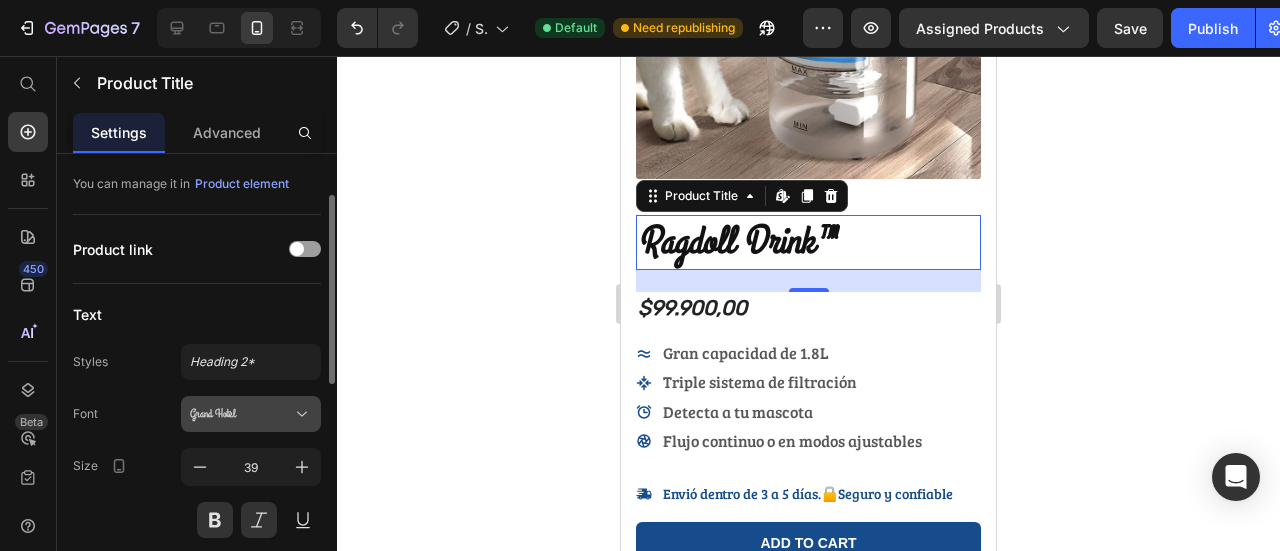 click on "Grand Hotel" at bounding box center [251, 414] 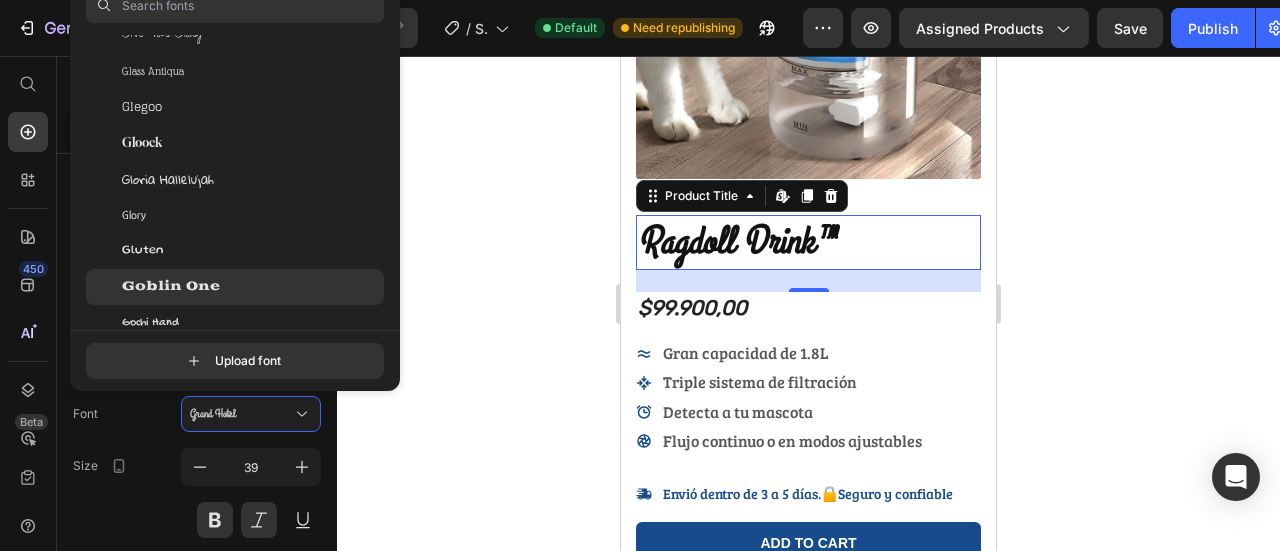 scroll, scrollTop: 19606, scrollLeft: 0, axis: vertical 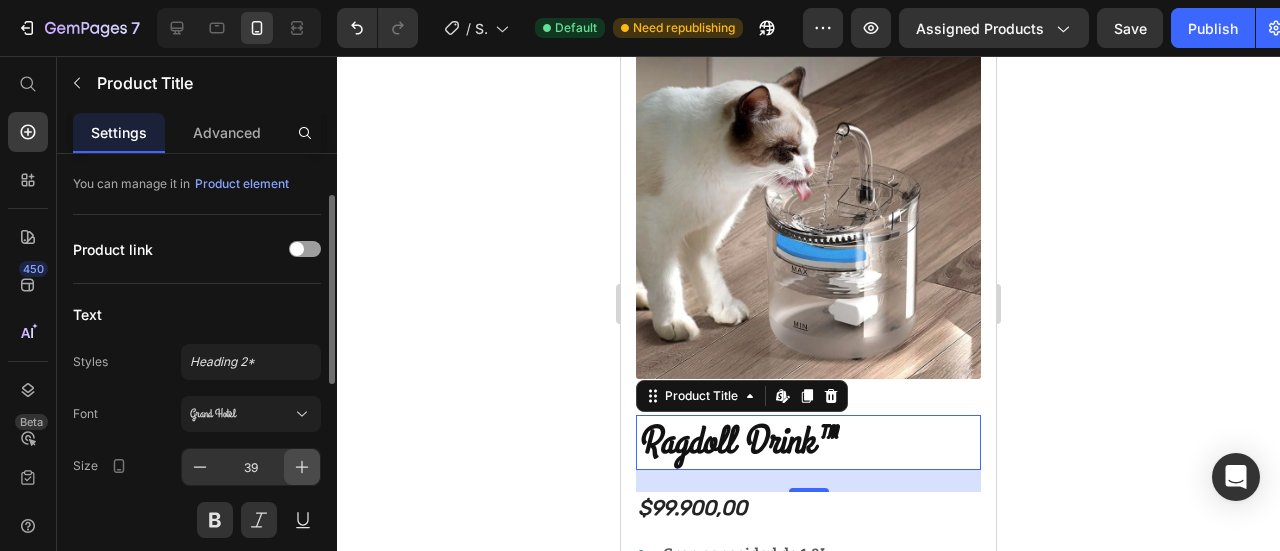 click at bounding box center [302, 467] 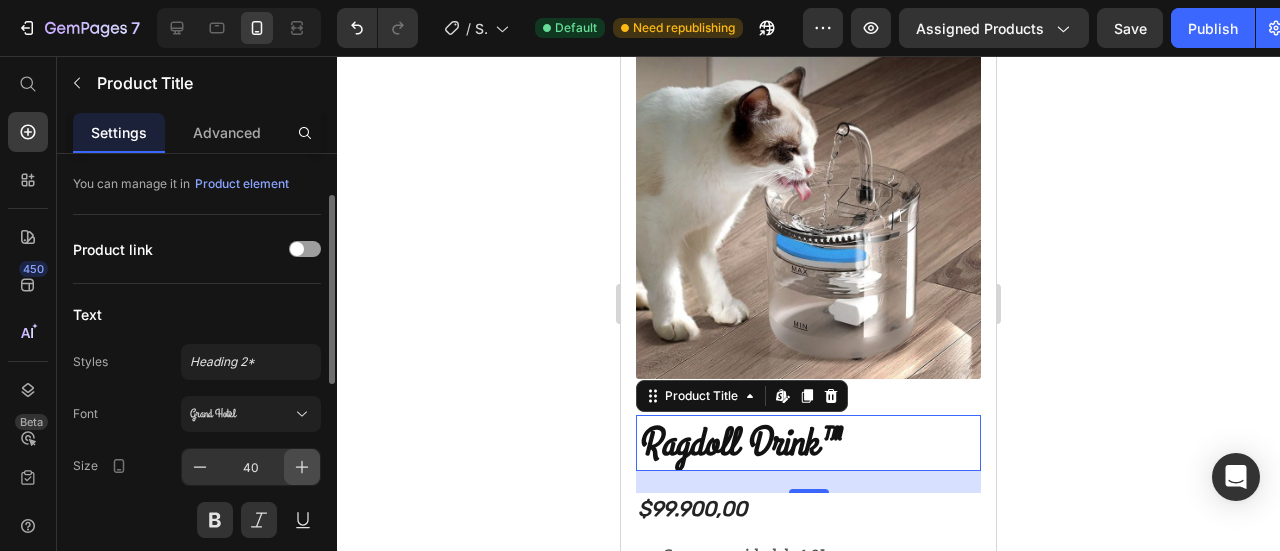 click at bounding box center [302, 467] 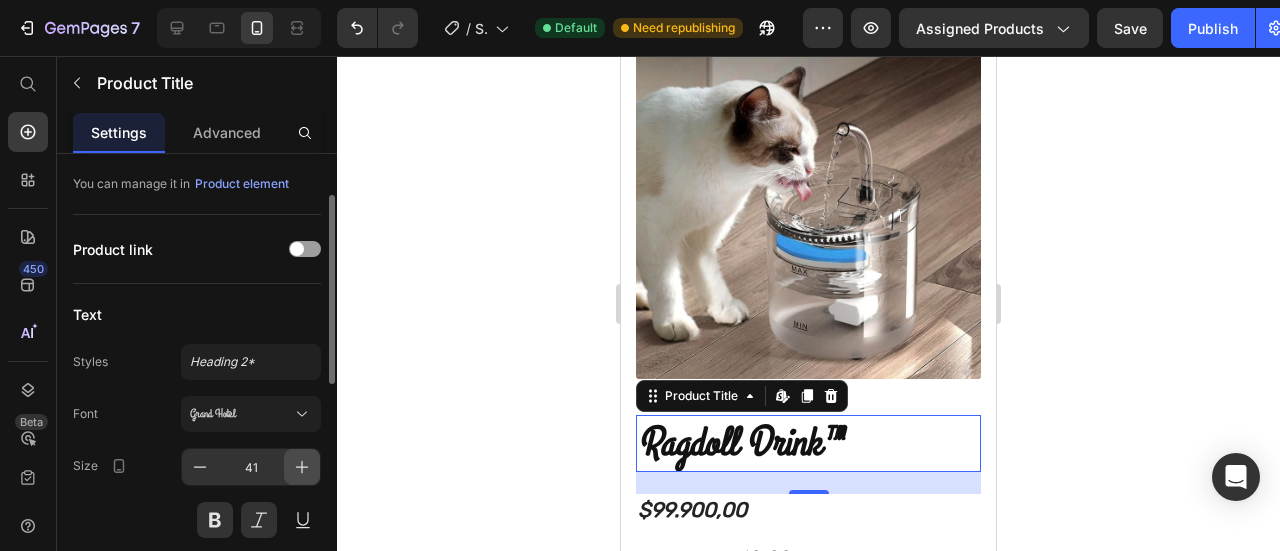 click at bounding box center [302, 467] 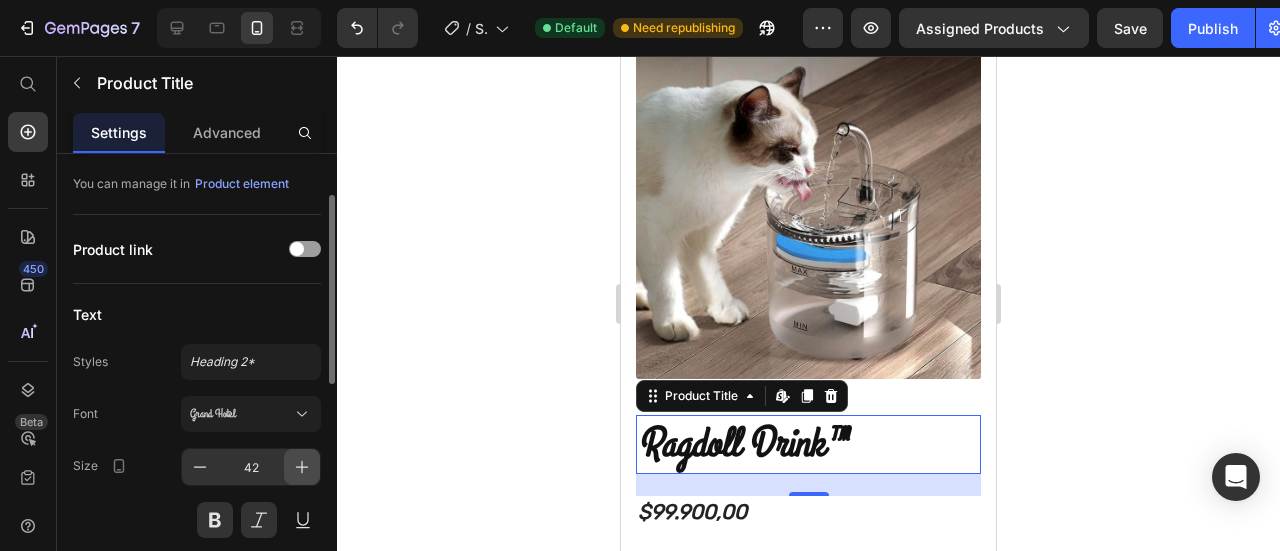 click at bounding box center [302, 467] 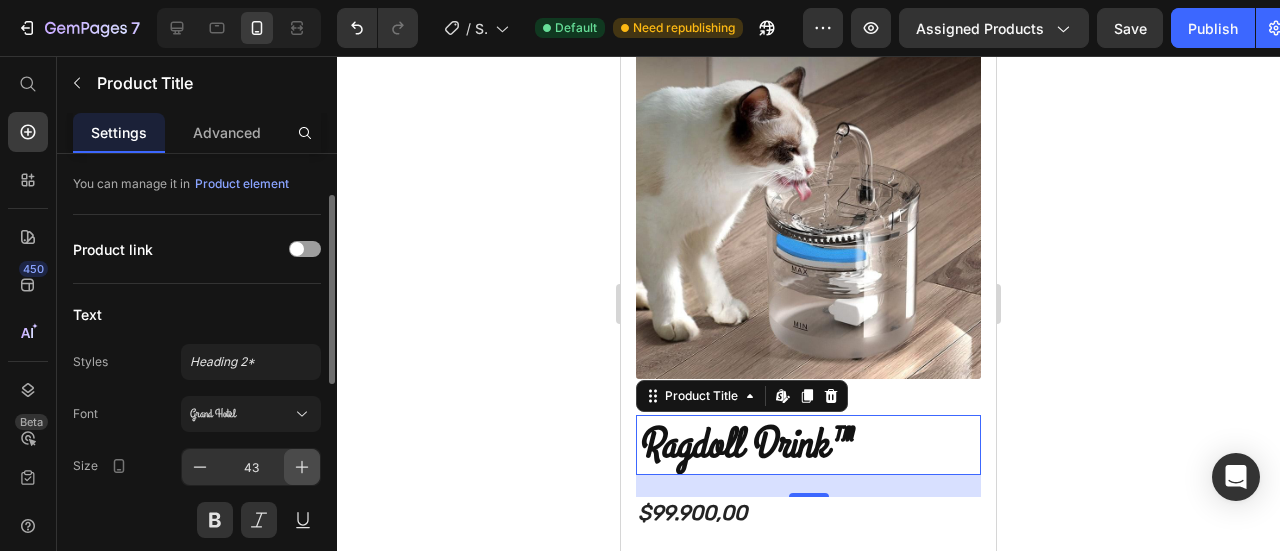 click at bounding box center (302, 467) 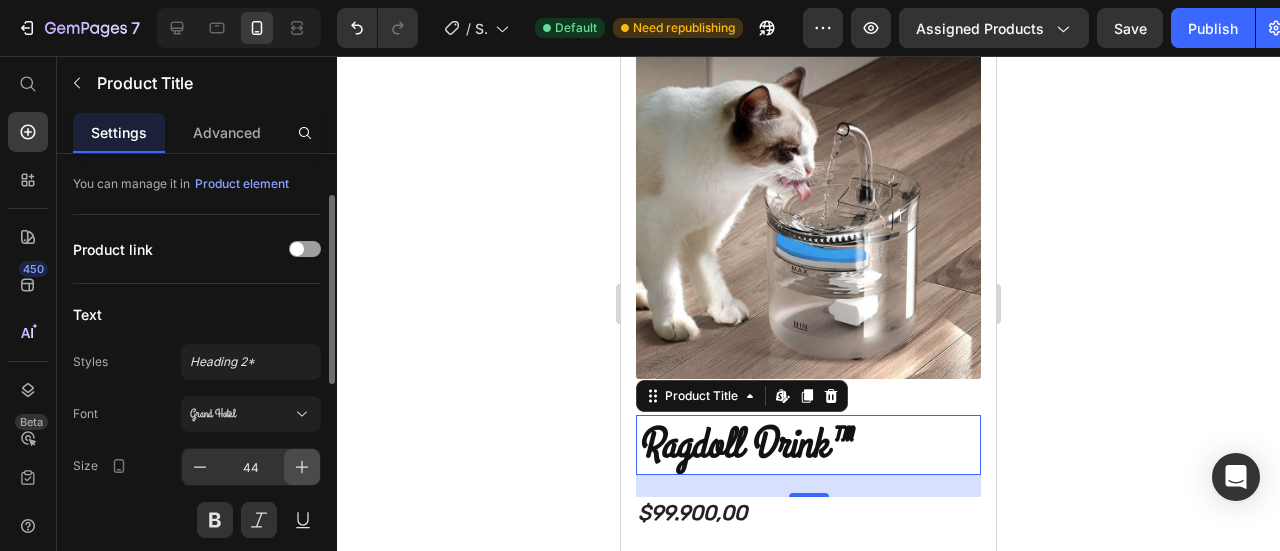 click at bounding box center [302, 467] 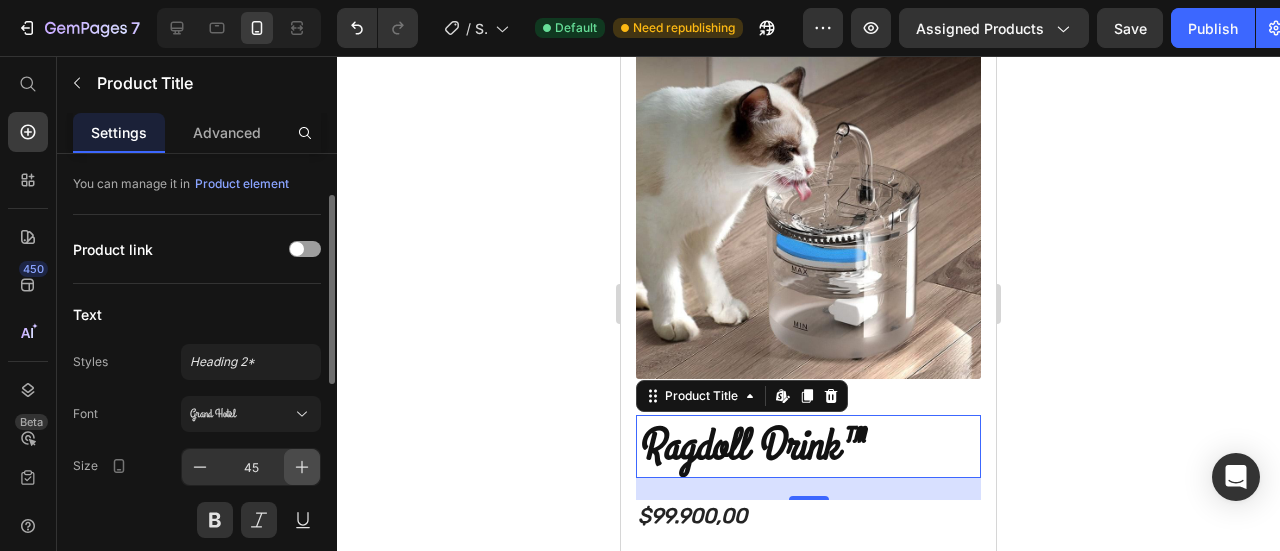 click at bounding box center (302, 467) 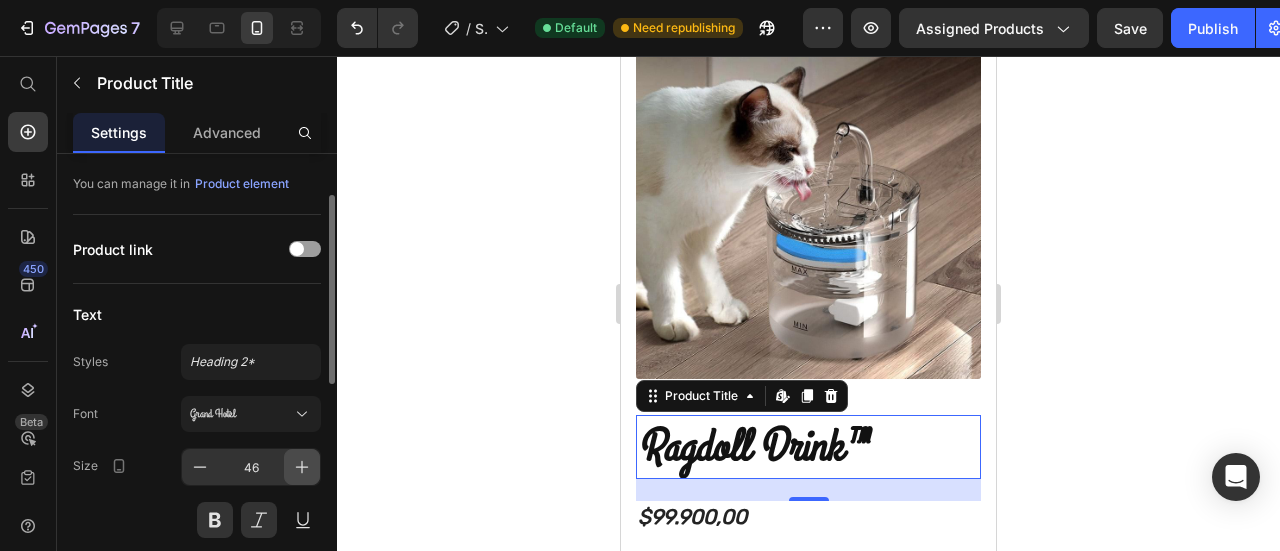 click at bounding box center (302, 467) 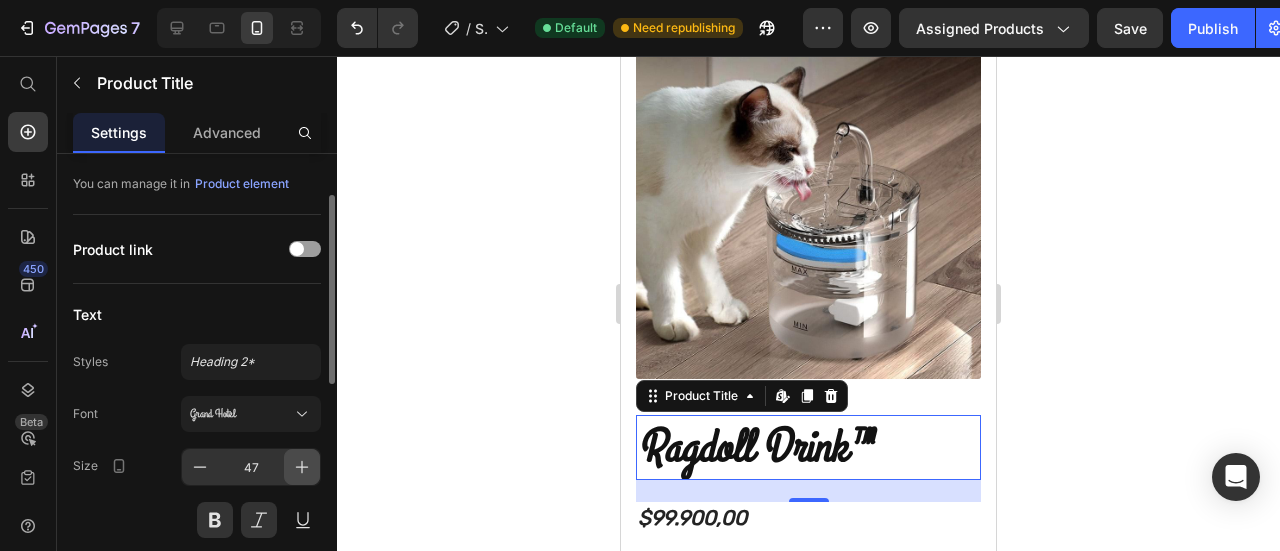 click at bounding box center [302, 467] 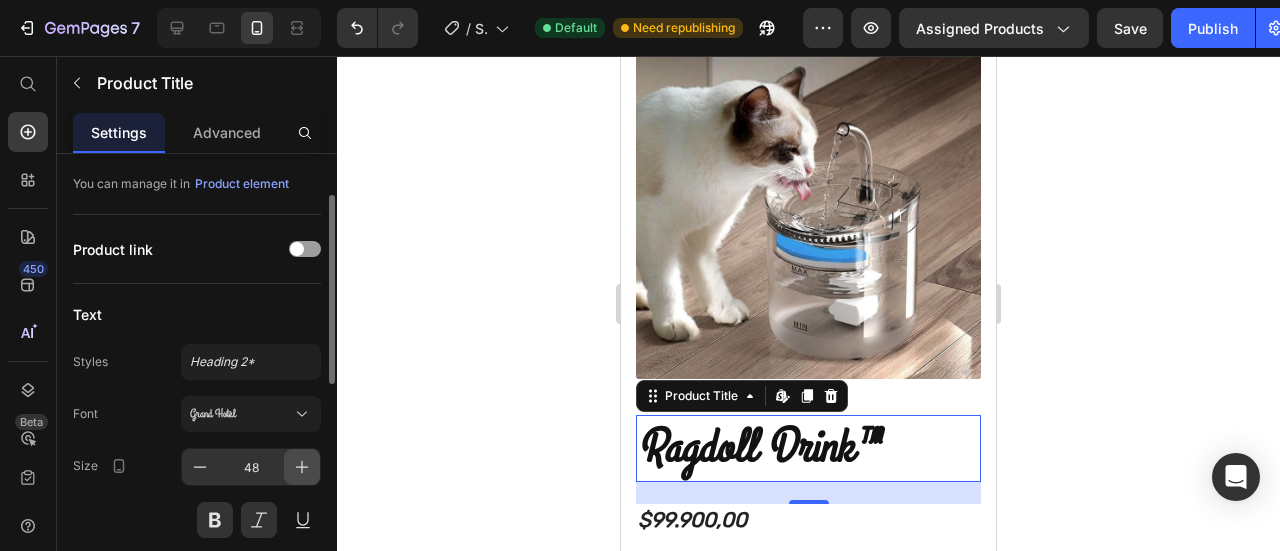click at bounding box center (302, 467) 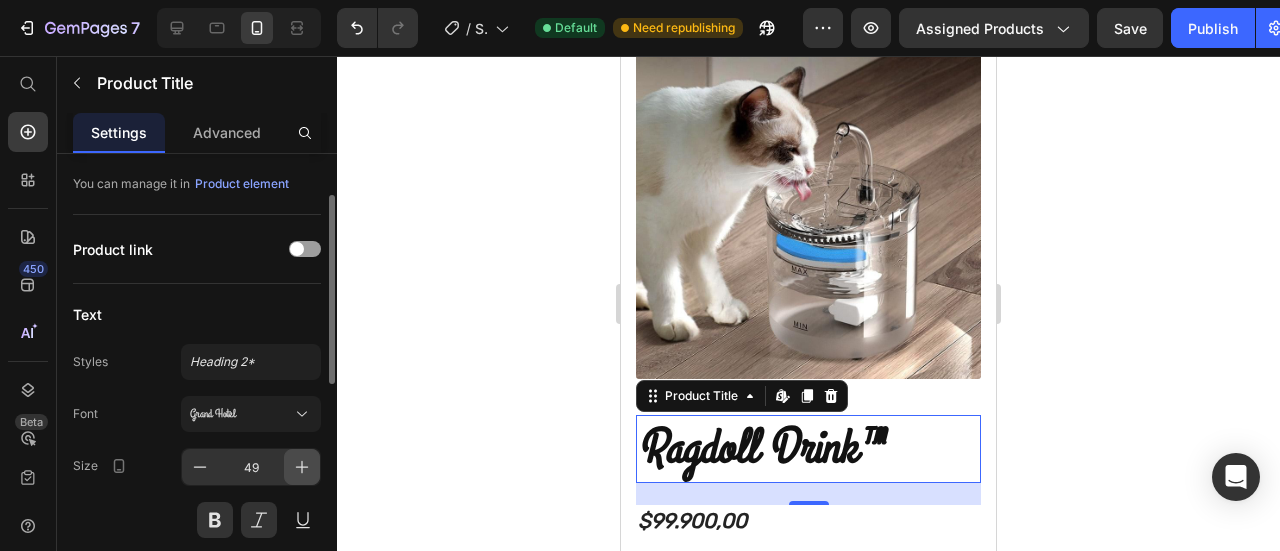 click at bounding box center [302, 467] 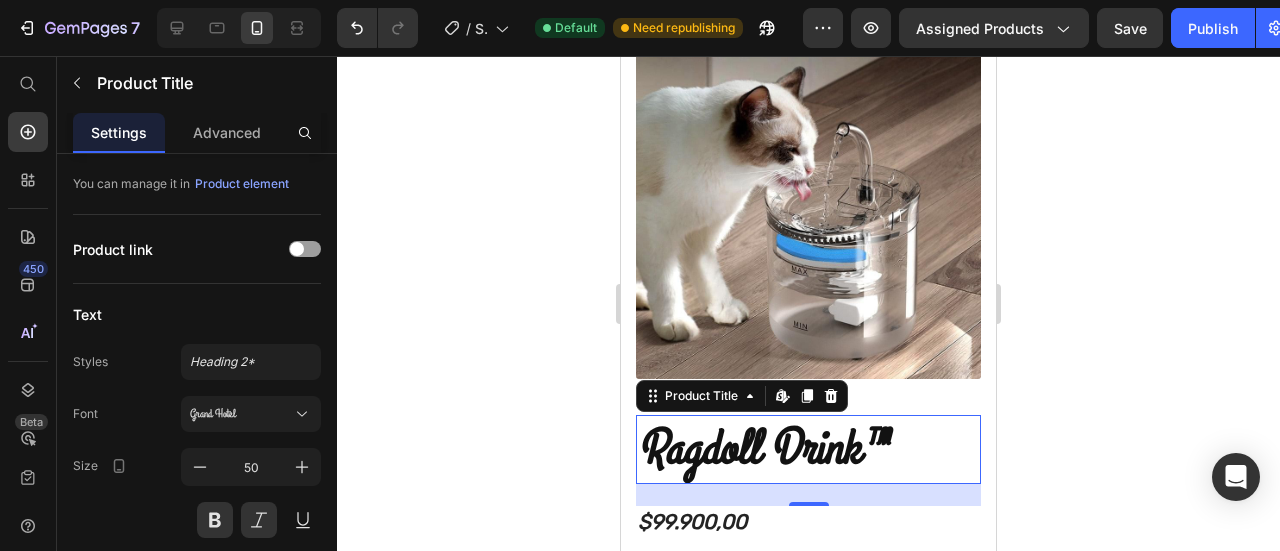 drag, startPoint x: 372, startPoint y: 243, endPoint x: 404, endPoint y: 261, distance: 36.71512 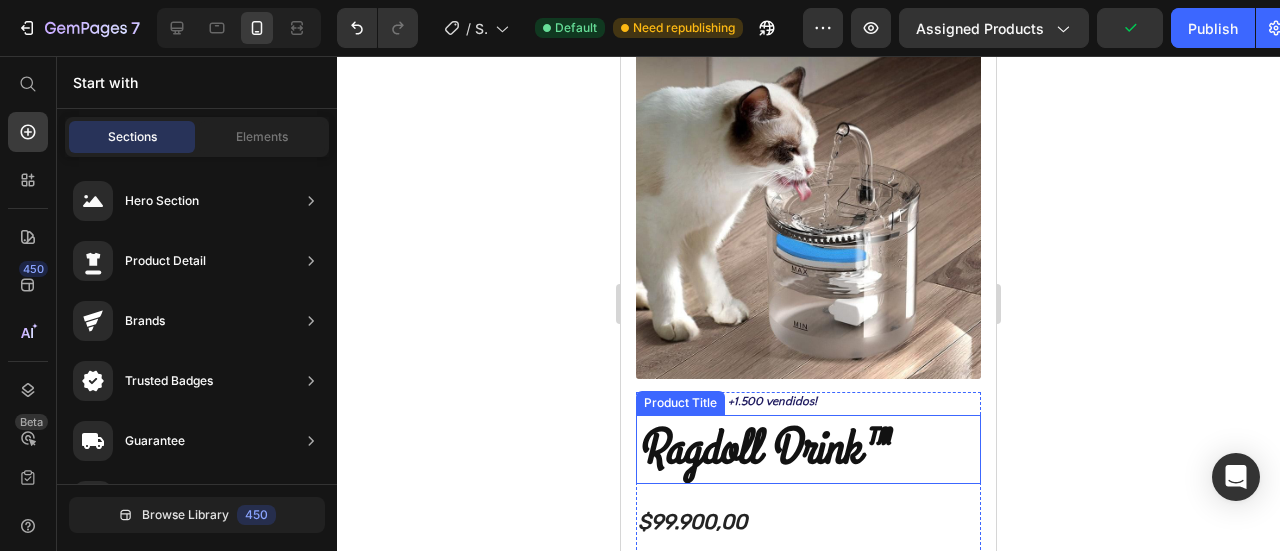 scroll, scrollTop: 200, scrollLeft: 0, axis: vertical 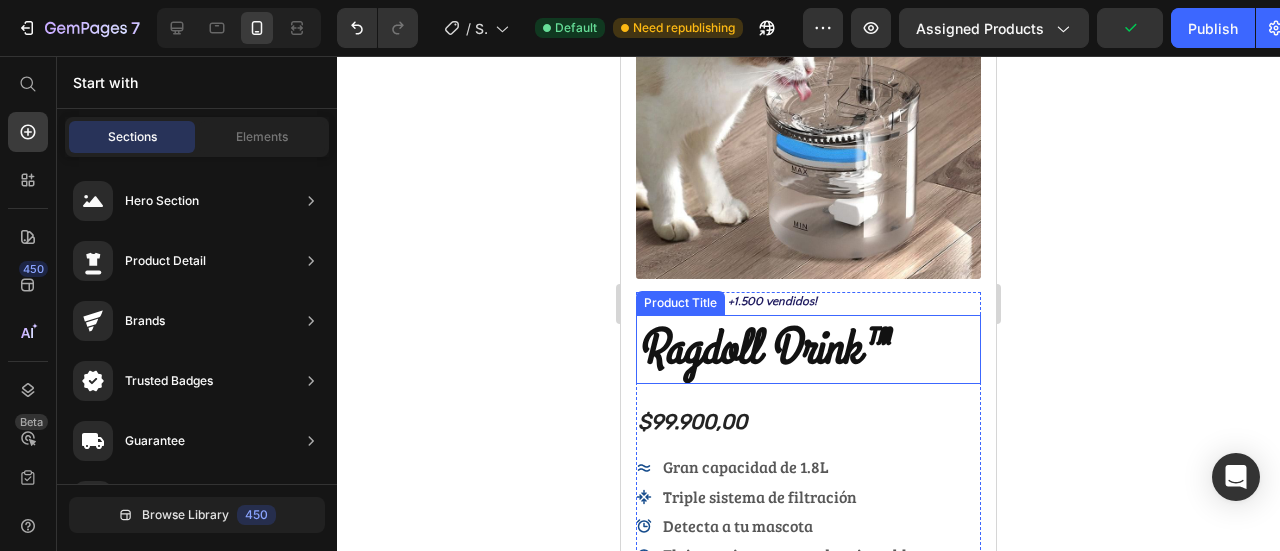 click on "Icon Icon Icon Icon Icon Icon List +1.500 vendidos! Text Block Row Ragdoll Drink™ Product Title $99.900,00 Product Price
Gran capacidad de 1.8L
Triple sistema de filtración
Detecta a tu mascota
Flujo continuo o en modos ajustables Item List
Envió dentro de 3 a 5 días.🔒Seguro y confiable Item List Add to cart Add to Cart
100% Garantizado Item List
Envió dentro de  3  -  5   días Item List Row
ℹ️Descripción
⭐beneficios
⚡  ¿Cómo se conecta? Accordion" at bounding box center (808, 591) 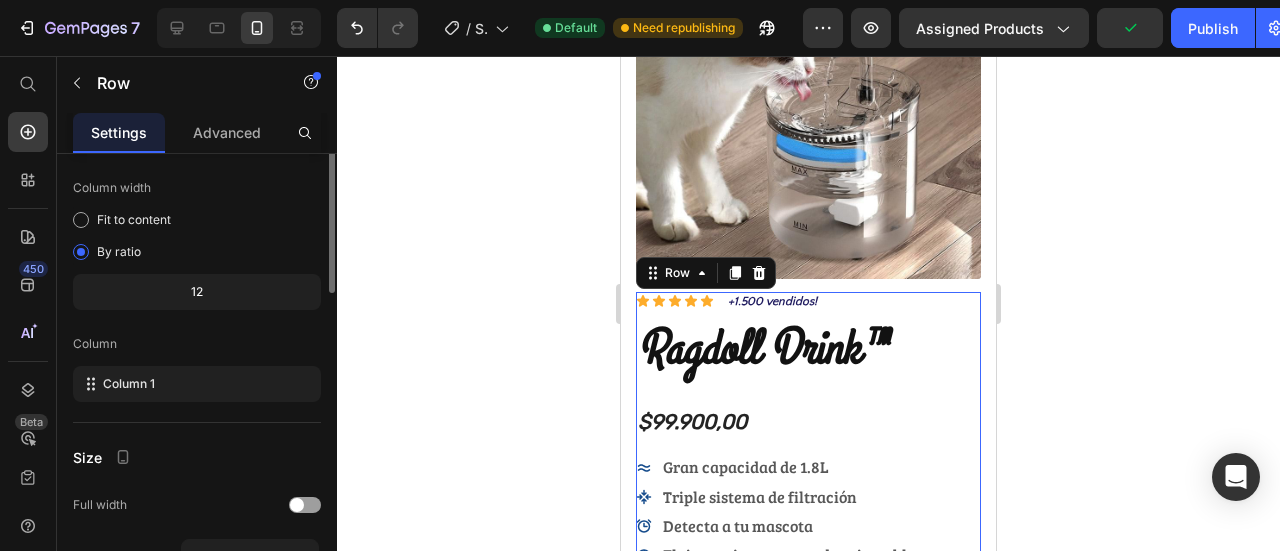 scroll, scrollTop: 0, scrollLeft: 0, axis: both 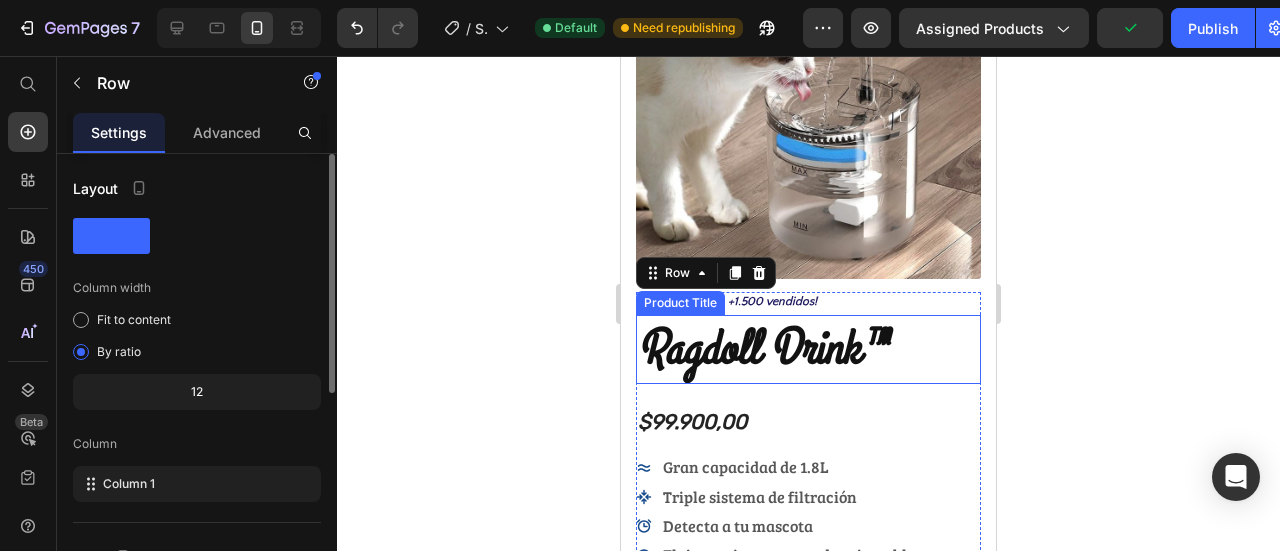 click on "Ragdoll Drink™" at bounding box center (808, 349) 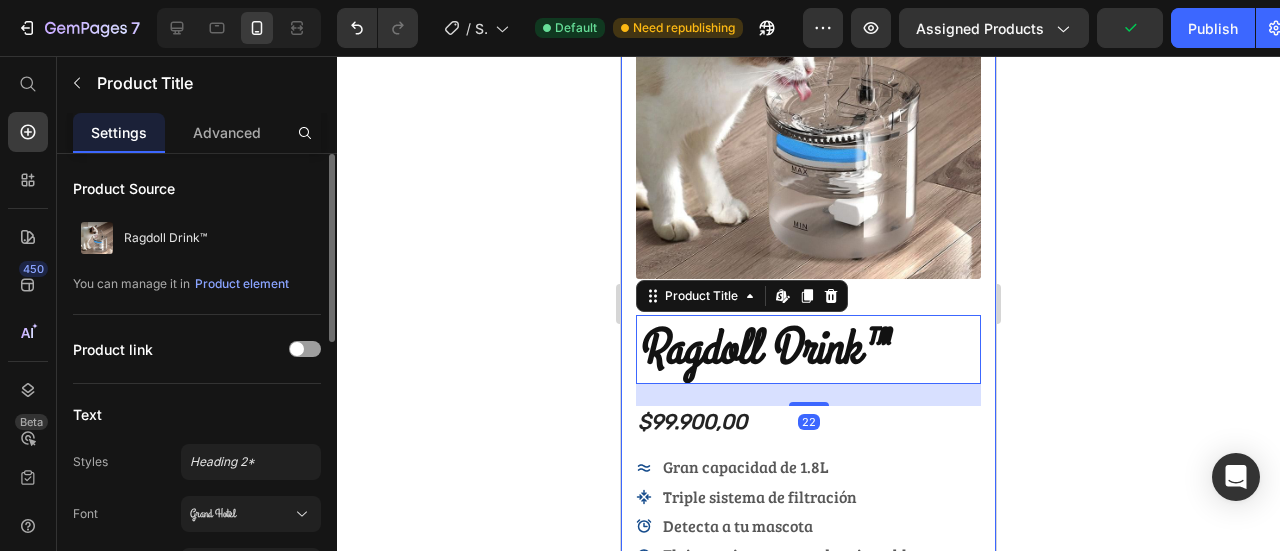 click 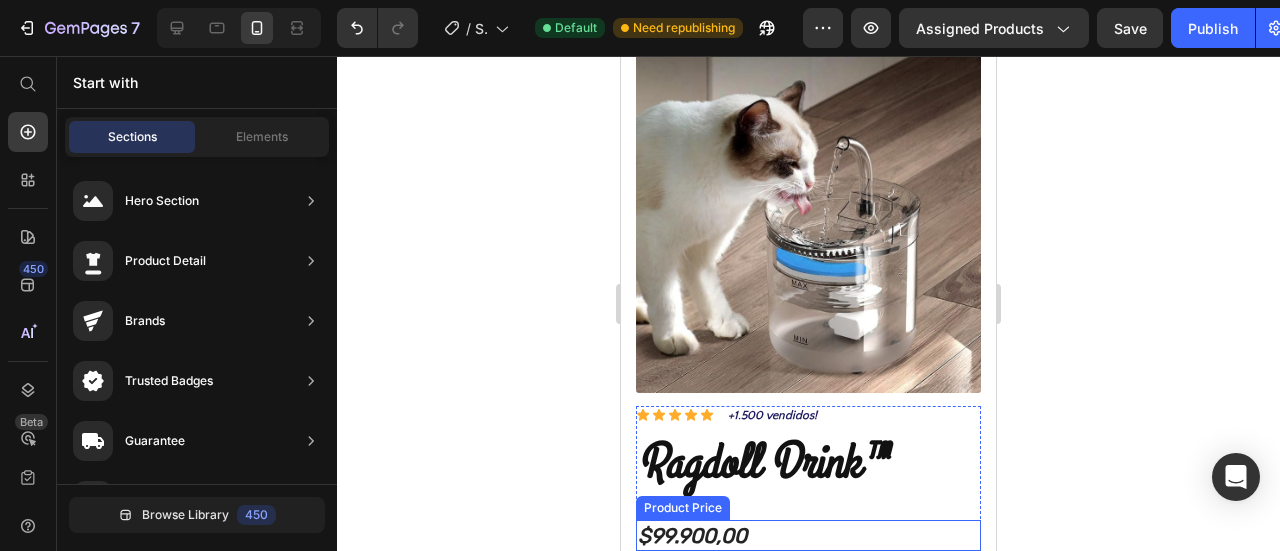 scroll, scrollTop: 0, scrollLeft: 0, axis: both 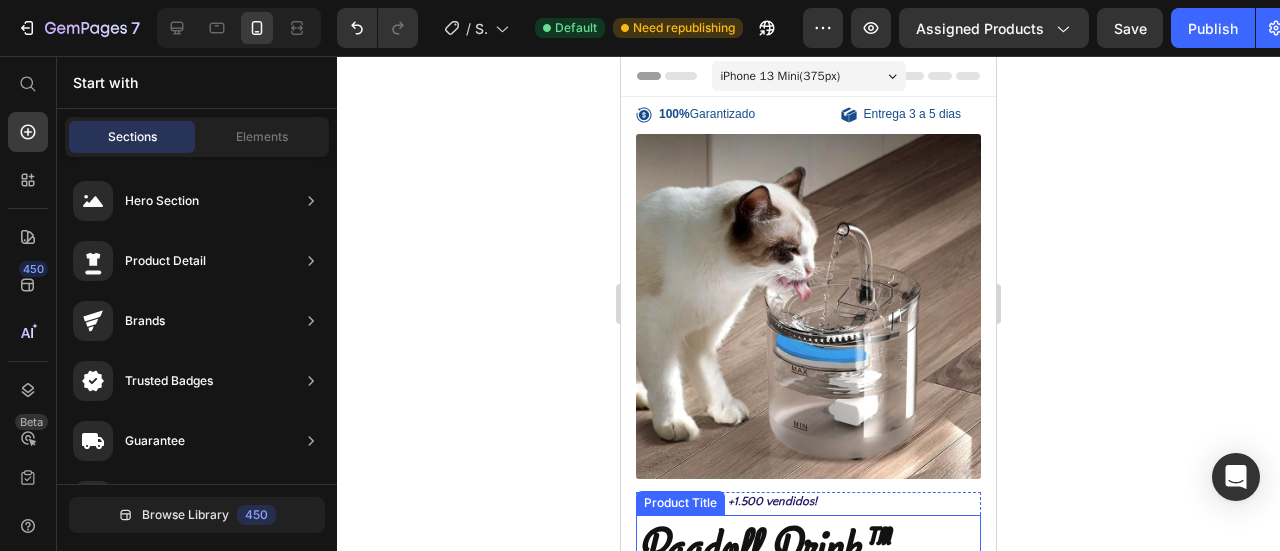 click on "Ragdoll Drink™" at bounding box center [808, 549] 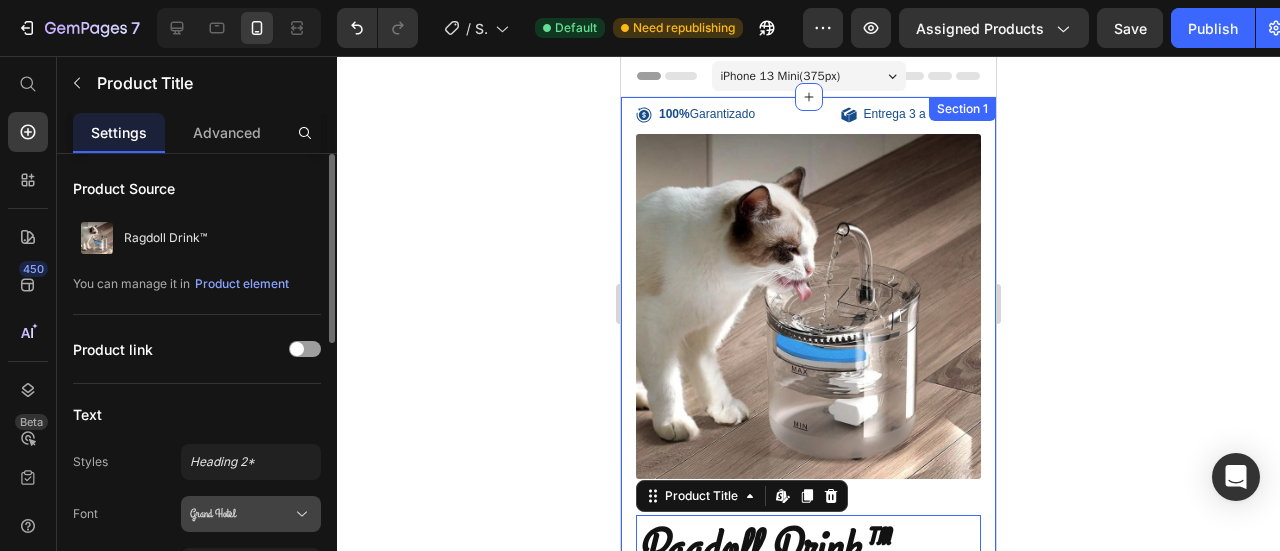 click on "Grand Hotel" at bounding box center (241, 514) 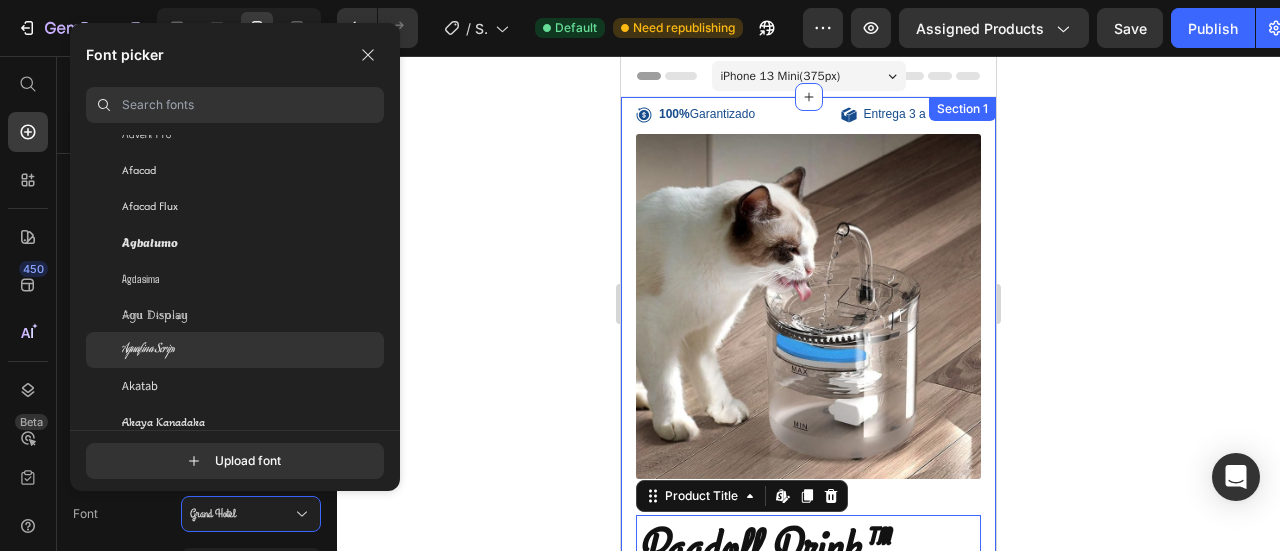 scroll, scrollTop: 700, scrollLeft: 0, axis: vertical 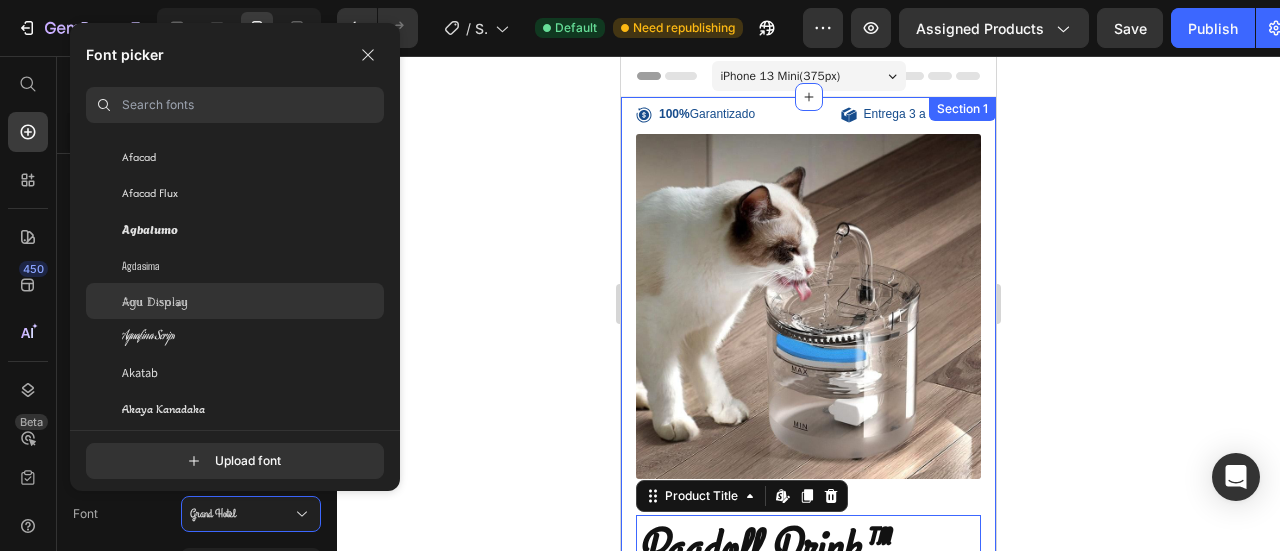 click on "Agu Display" 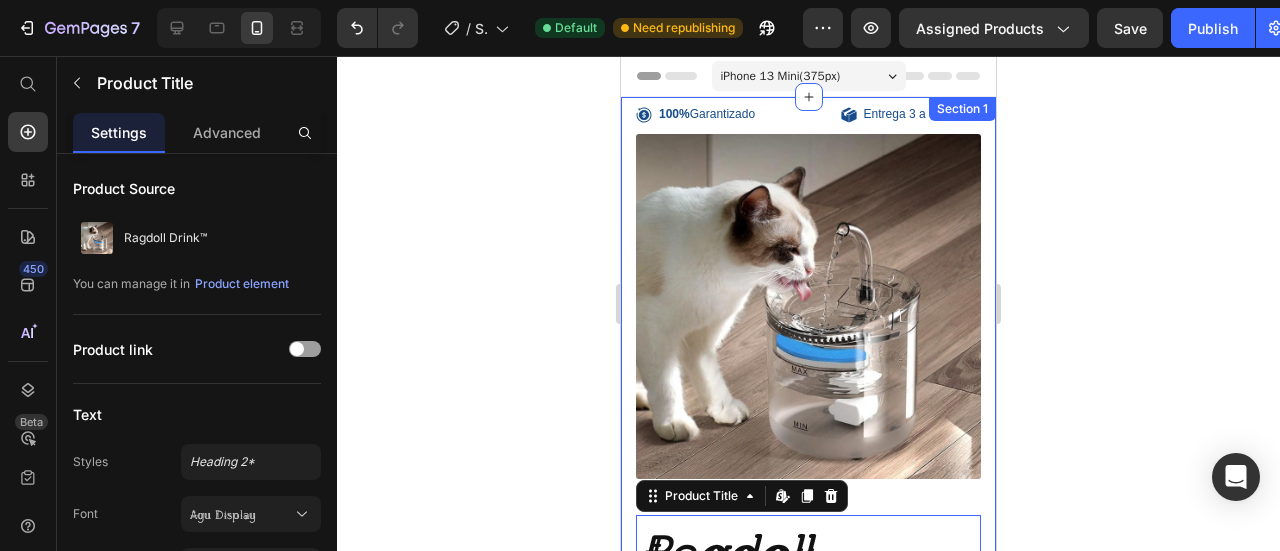 scroll, scrollTop: 200, scrollLeft: 0, axis: vertical 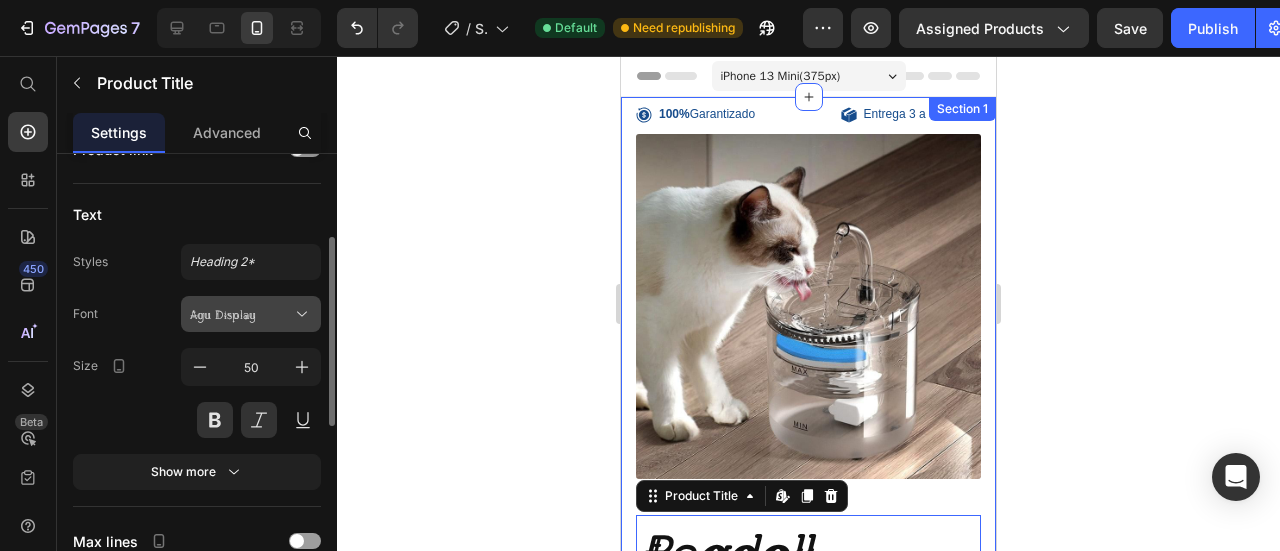 click on "Agu Display" at bounding box center (251, 314) 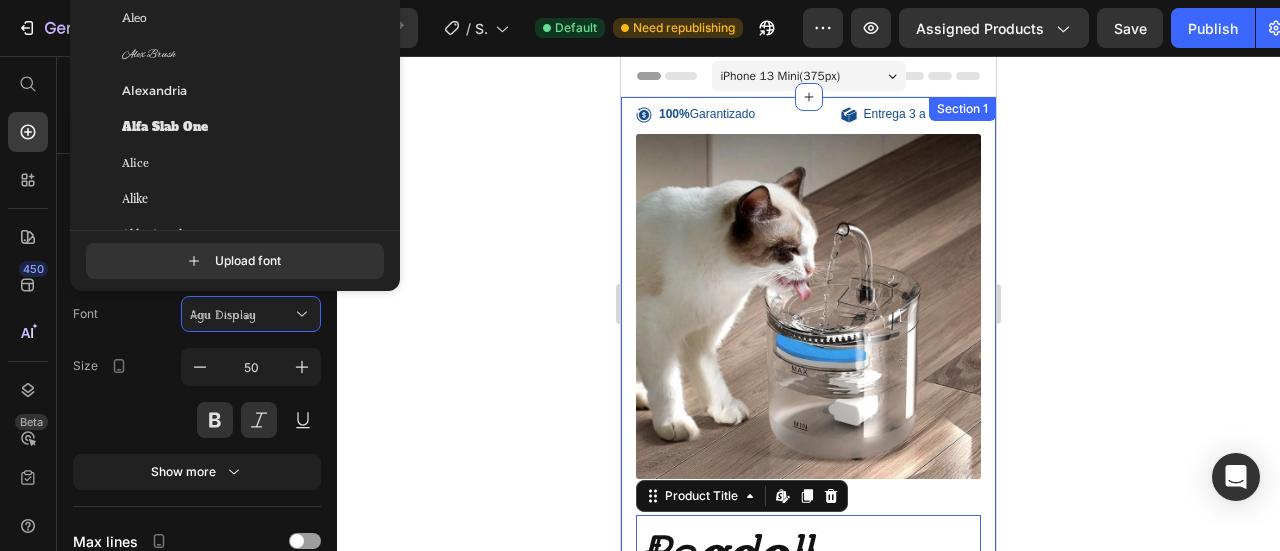 scroll, scrollTop: 1616, scrollLeft: 0, axis: vertical 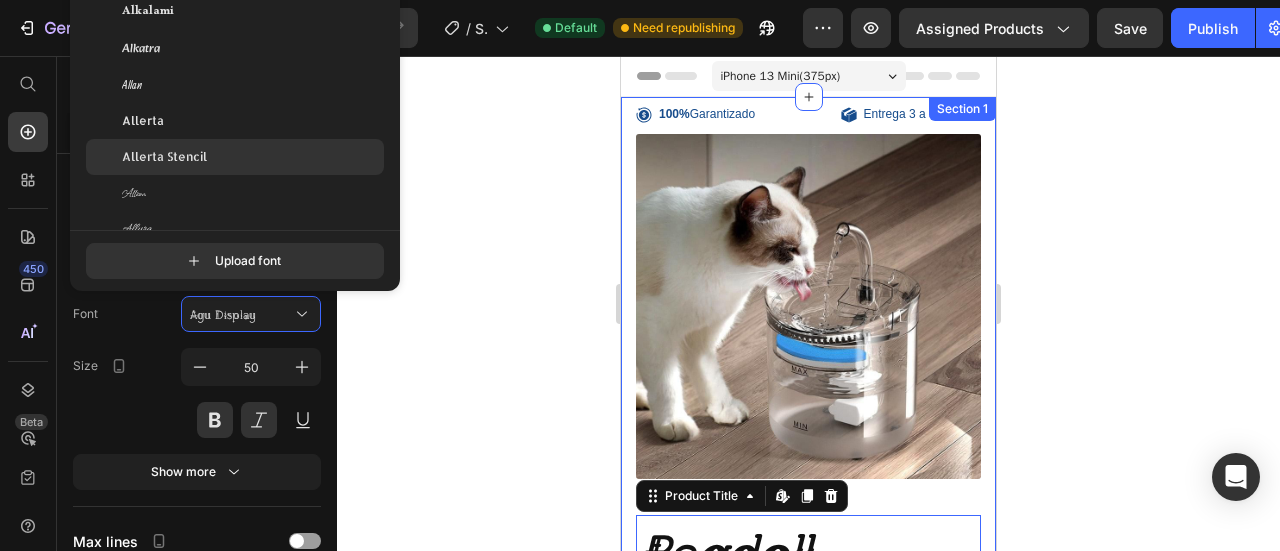 click on "Allerta Stencil" 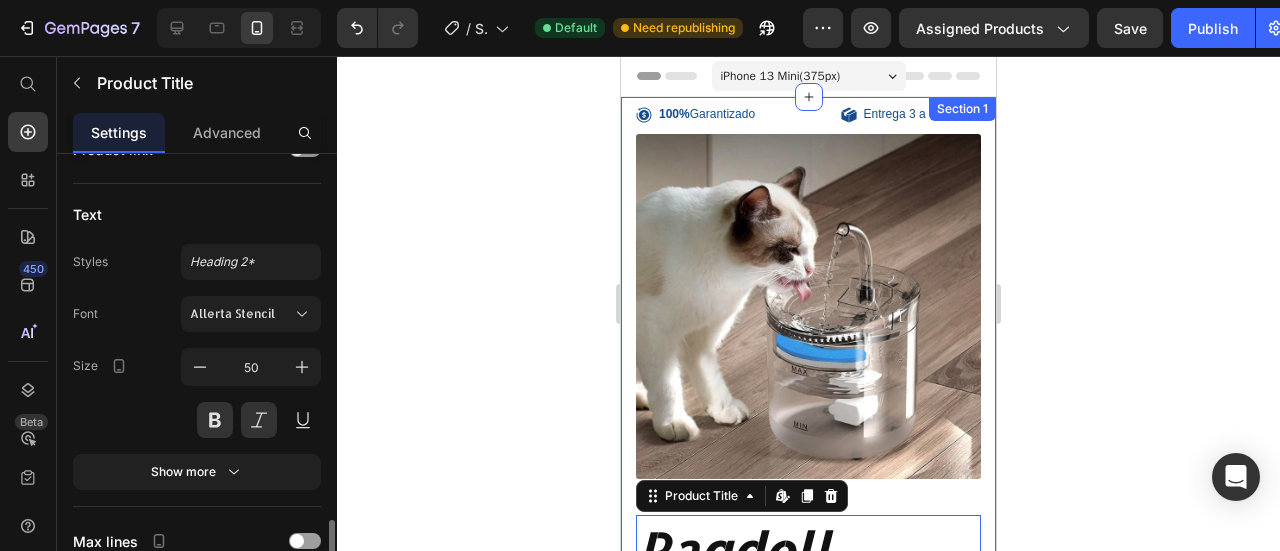 scroll, scrollTop: 400, scrollLeft: 0, axis: vertical 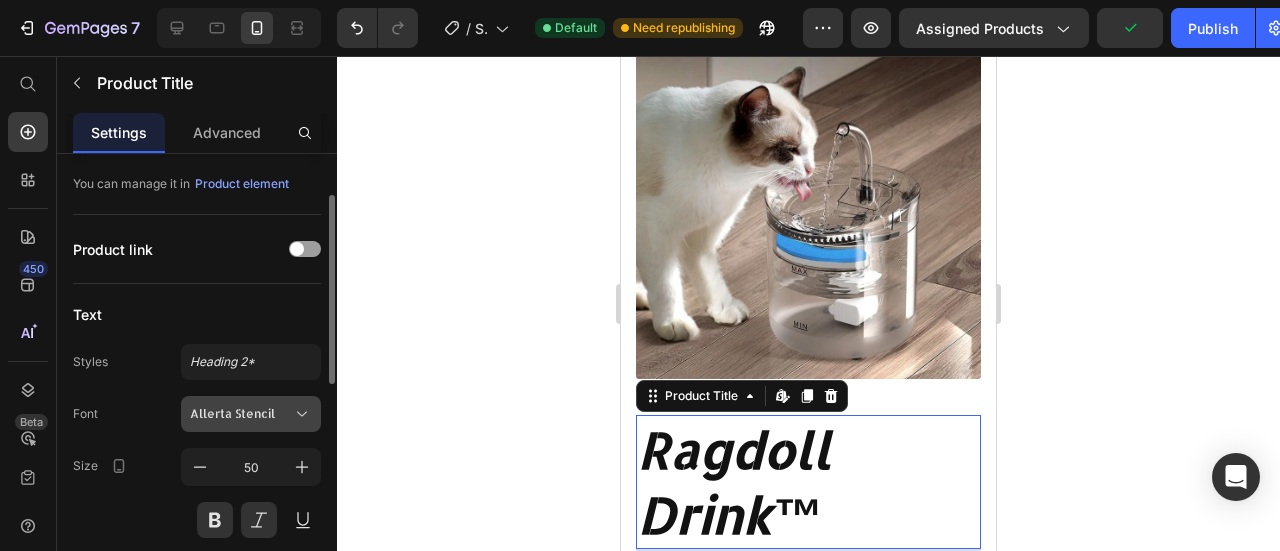click on "Allerta Stencil" at bounding box center (241, 414) 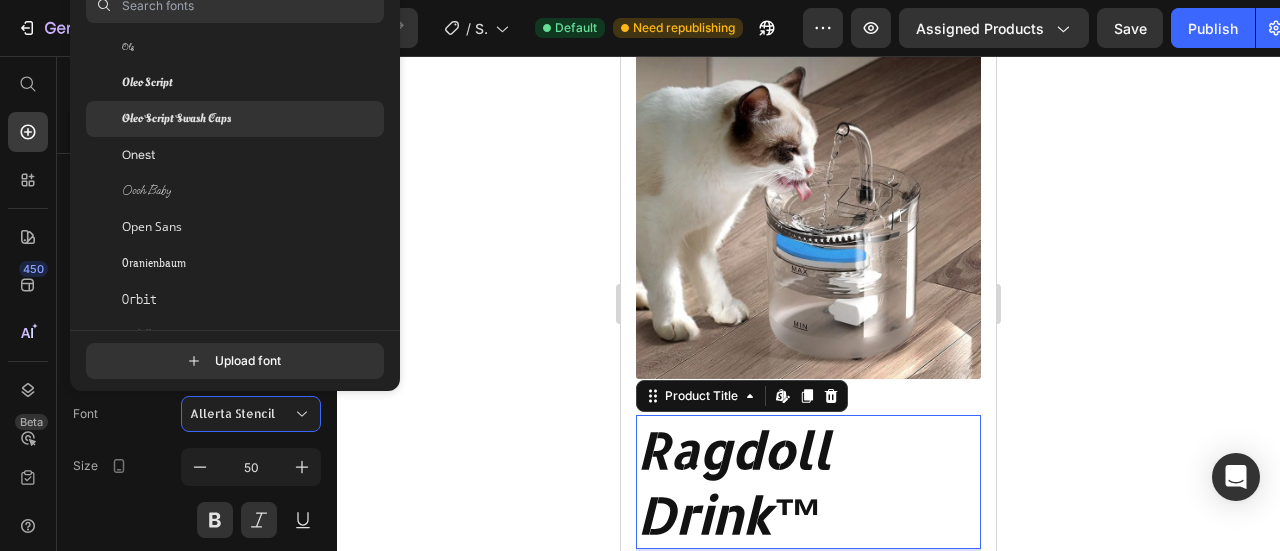 scroll, scrollTop: 44130, scrollLeft: 0, axis: vertical 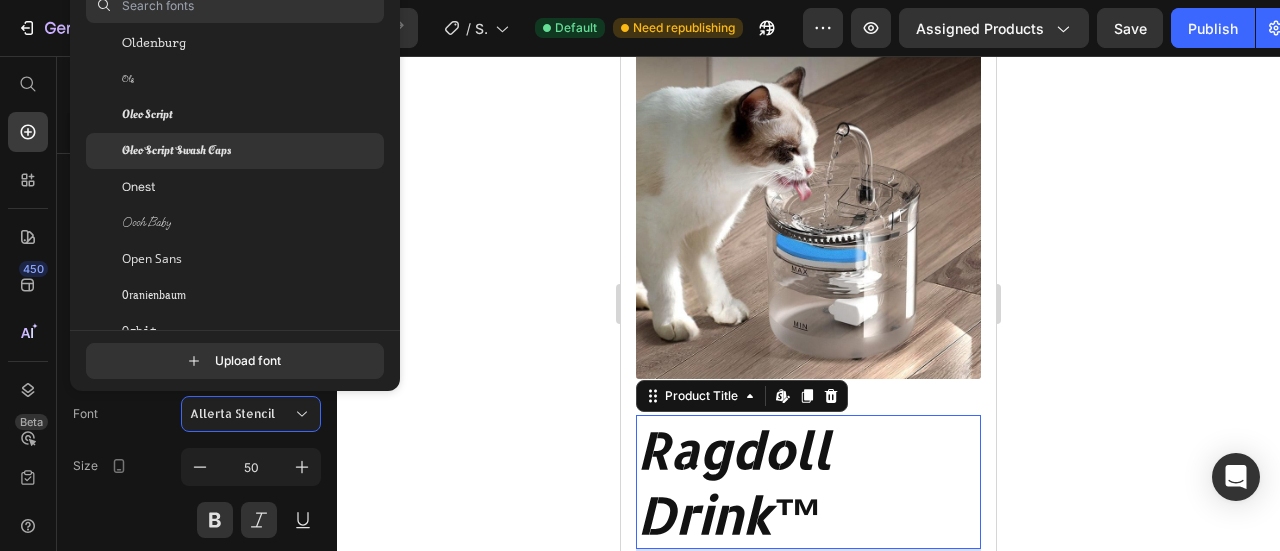 click on "Oleo Script Swash Caps" at bounding box center [176, 151] 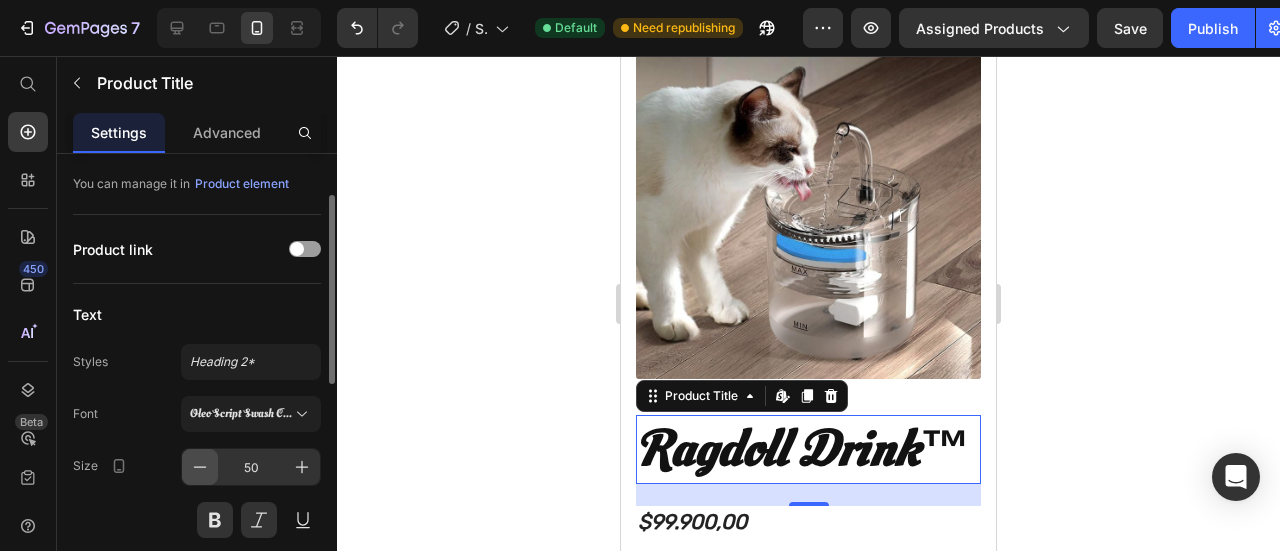click at bounding box center [200, 467] 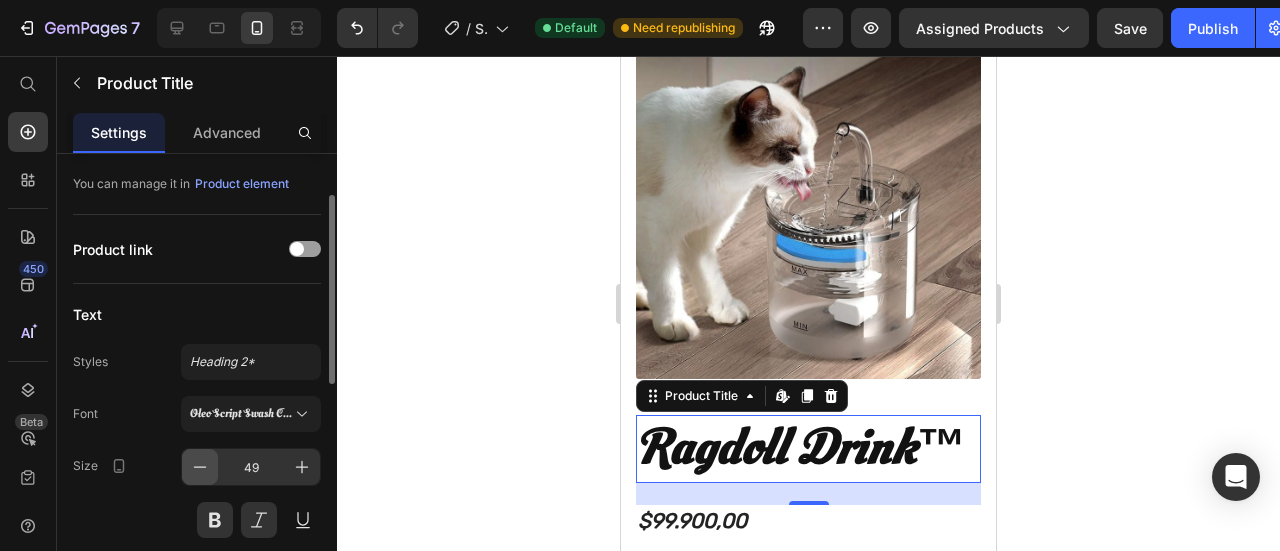 click at bounding box center [200, 467] 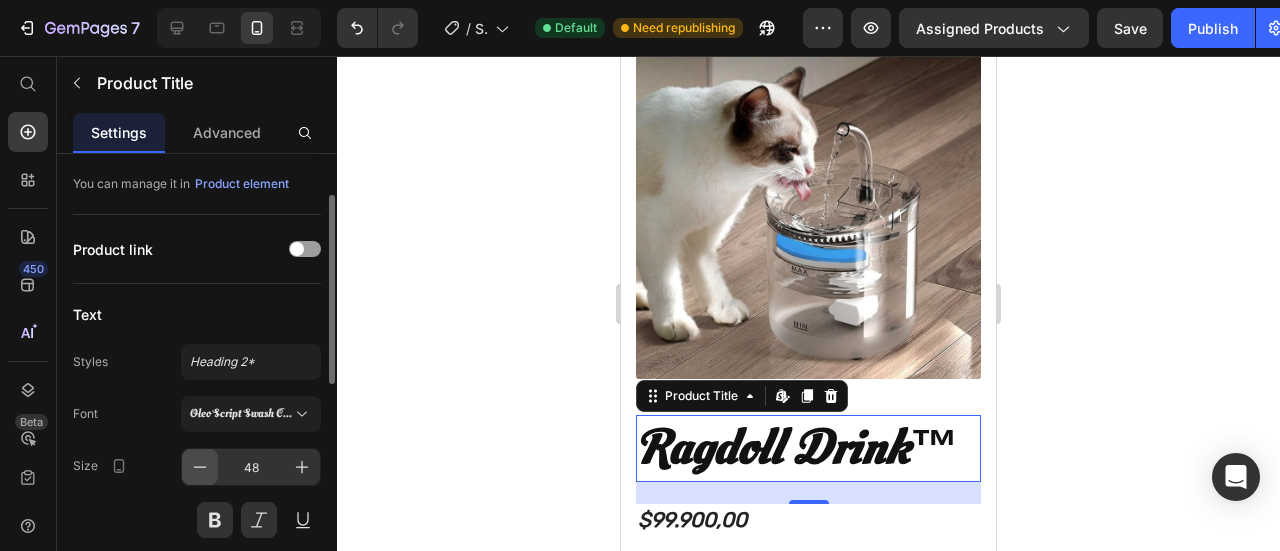 click at bounding box center [200, 467] 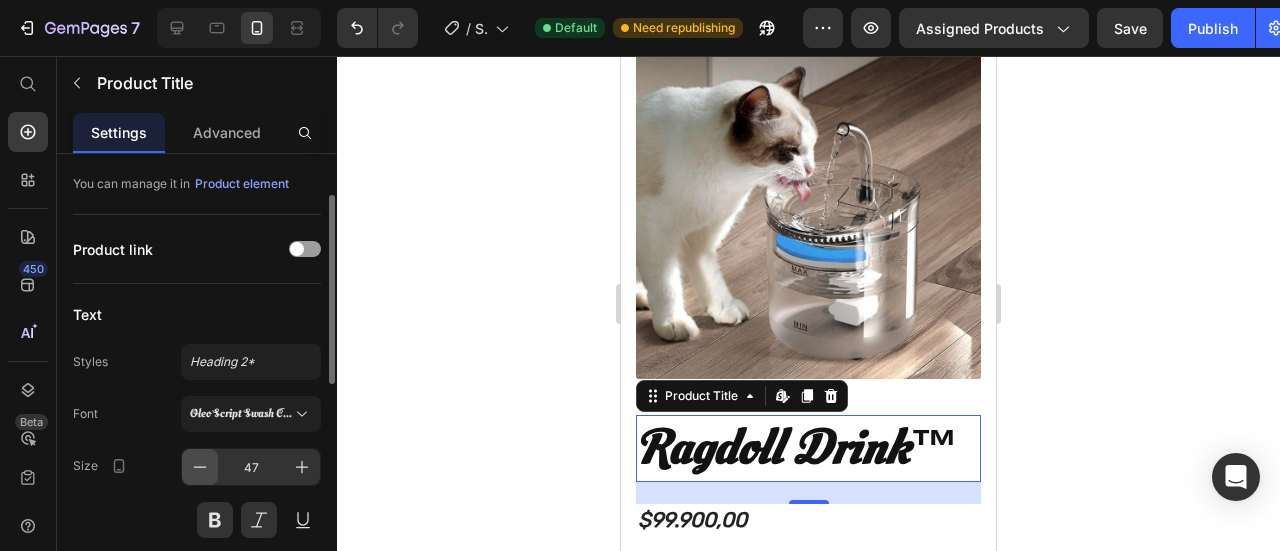 click at bounding box center [200, 467] 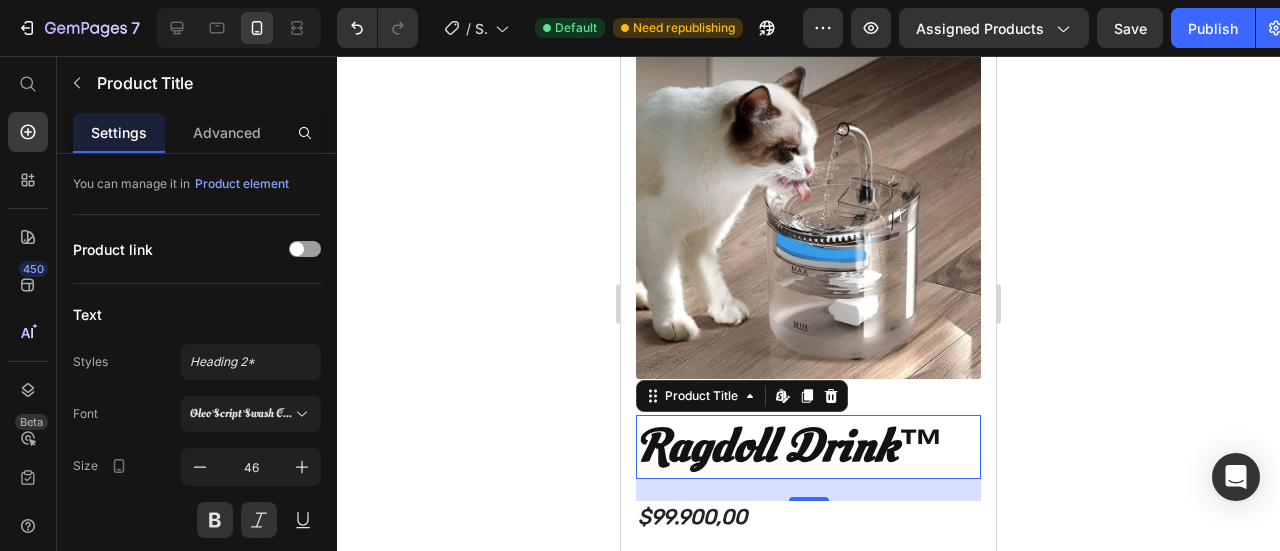 click 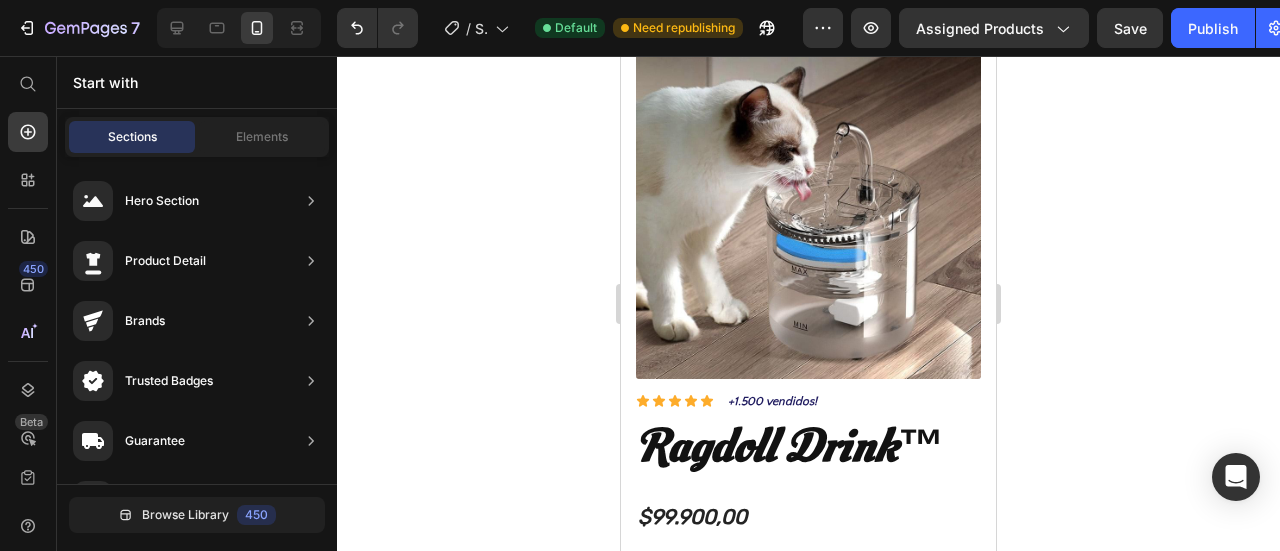drag, startPoint x: 1197, startPoint y: 430, endPoint x: 1184, endPoint y: 426, distance: 13.601471 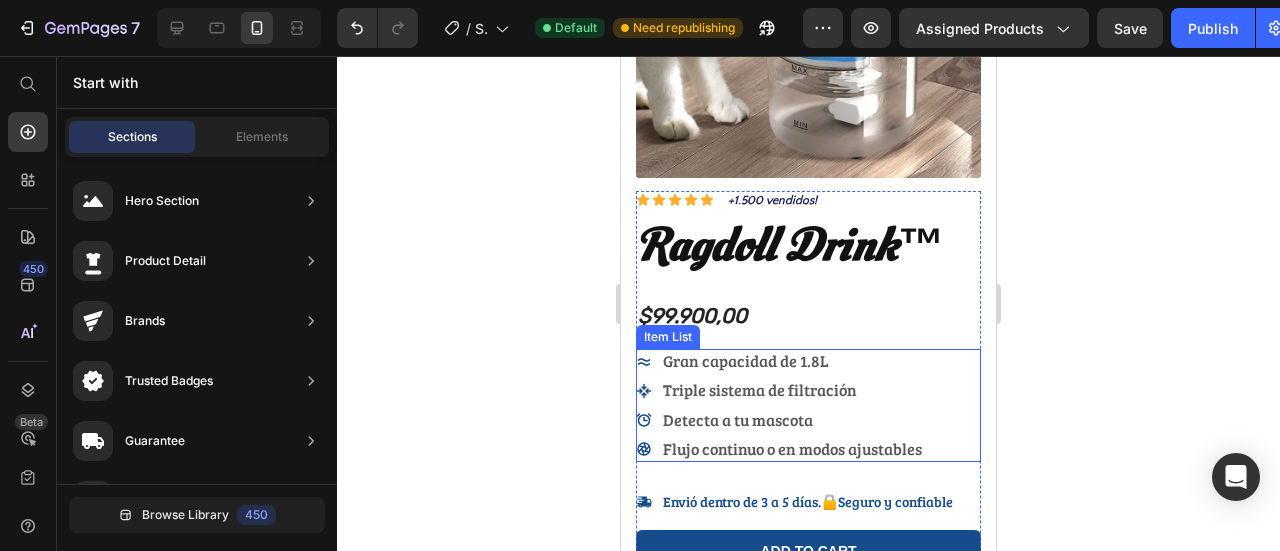 scroll, scrollTop: 400, scrollLeft: 0, axis: vertical 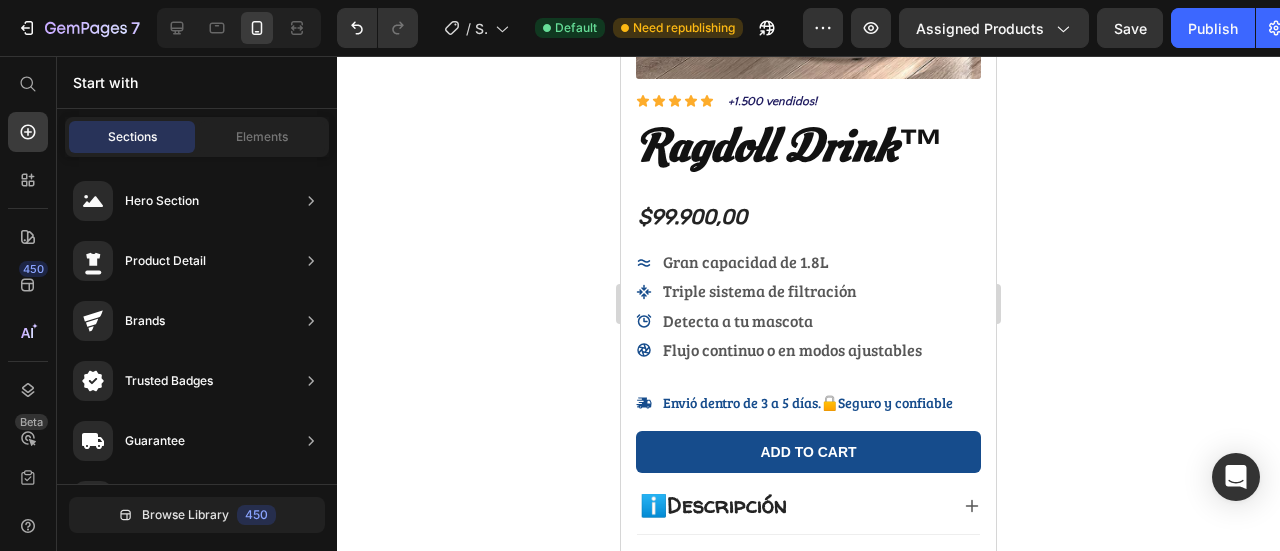 click 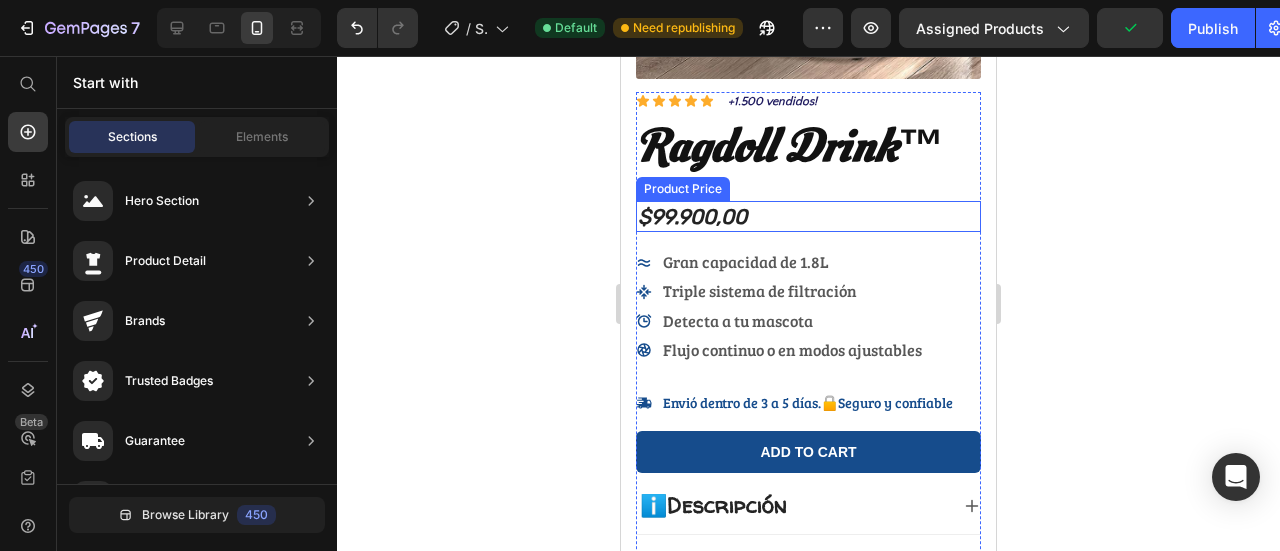 click on "$99.900,00" at bounding box center [808, 216] 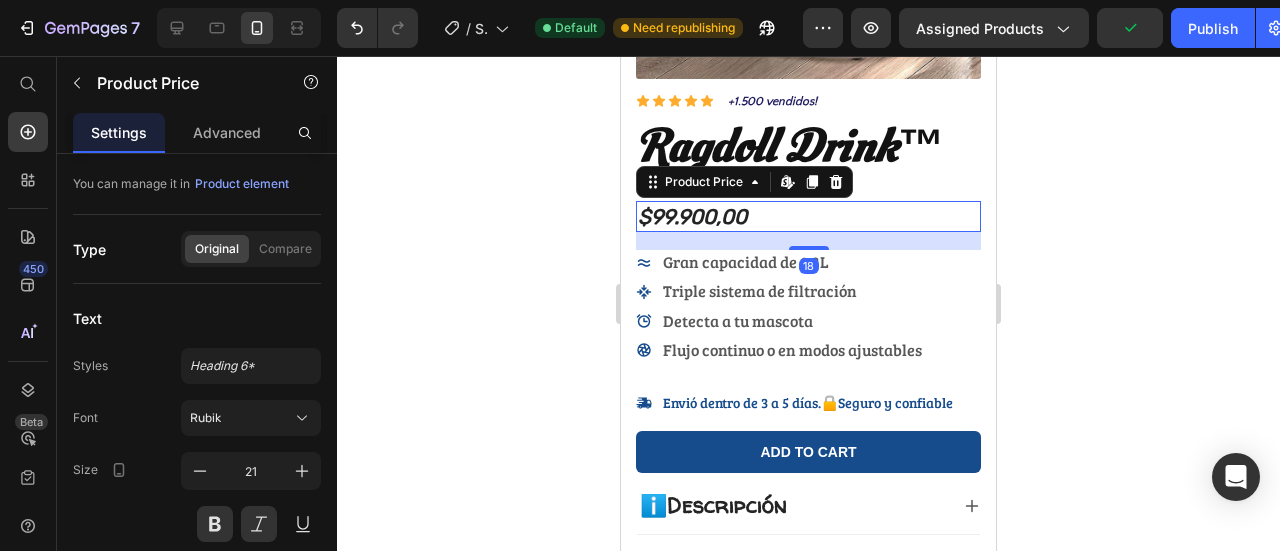 scroll, scrollTop: 0, scrollLeft: 0, axis: both 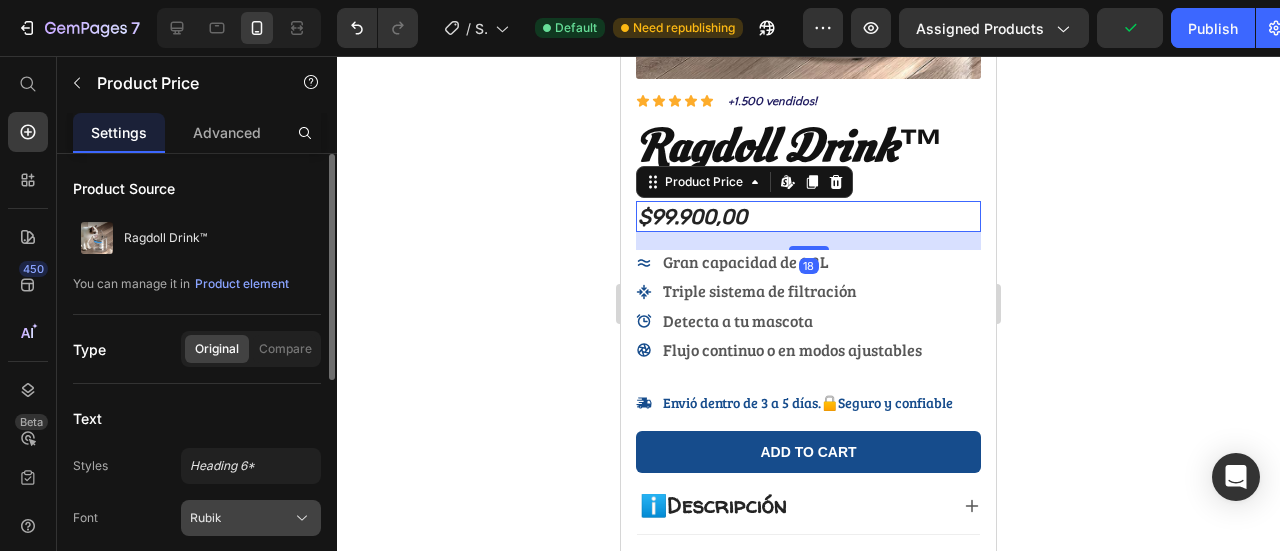 click on "Rubik" at bounding box center (241, 518) 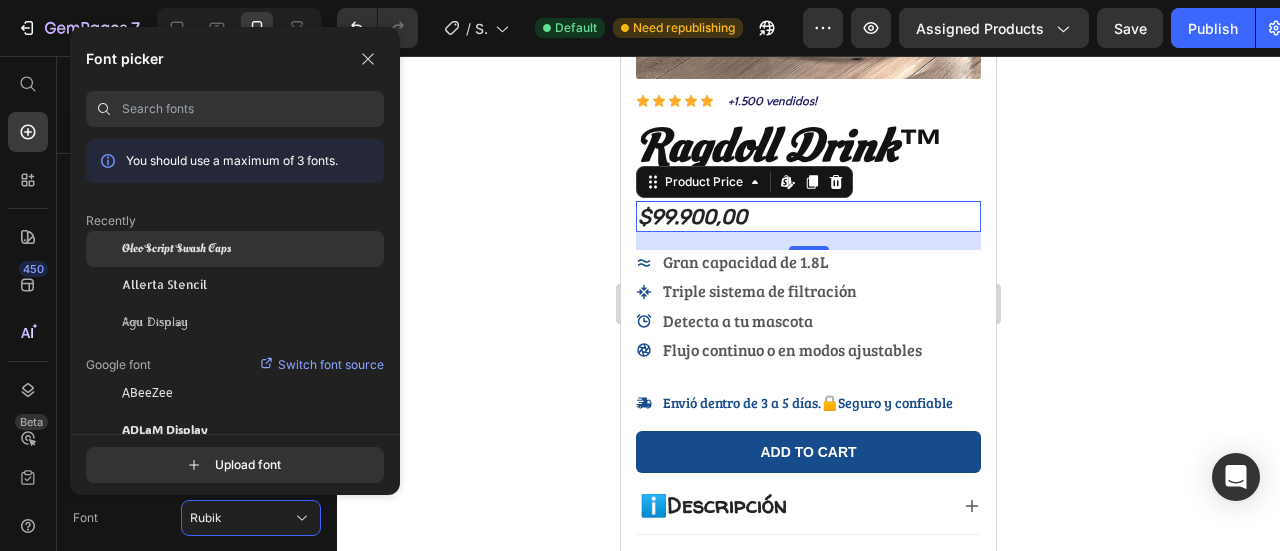 click on "Oleo Script Swash Caps" at bounding box center [176, 249] 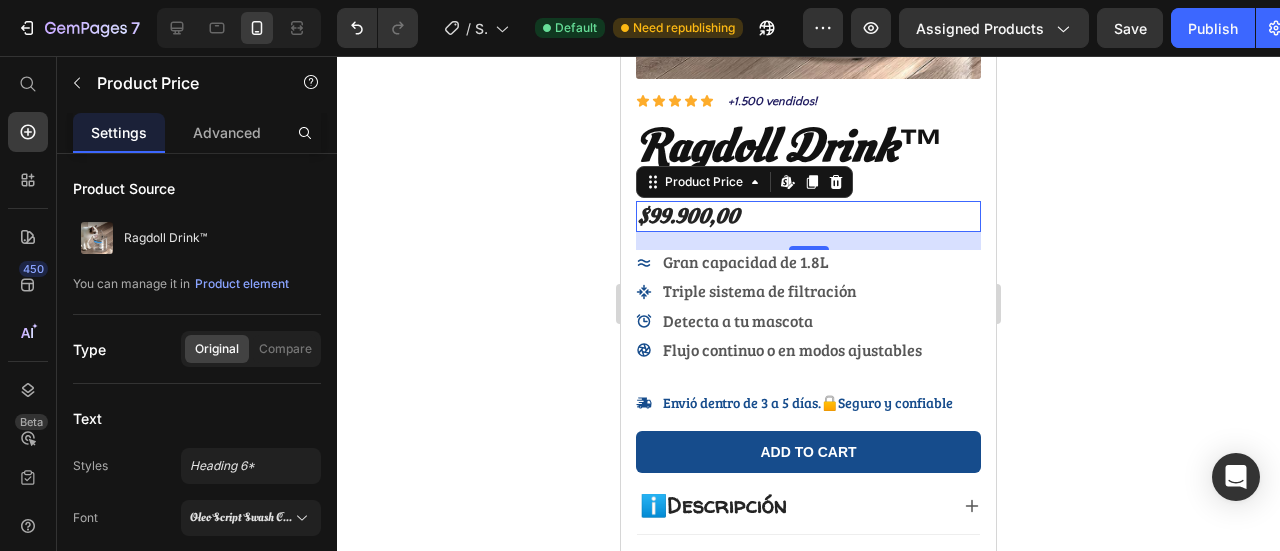 click 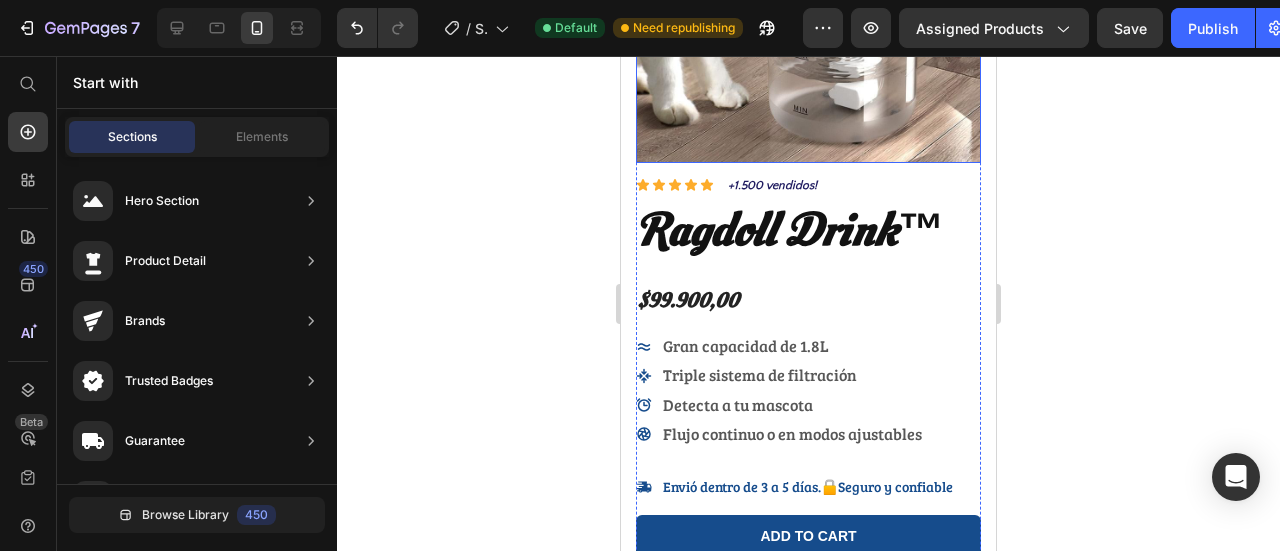 scroll, scrollTop: 200, scrollLeft: 0, axis: vertical 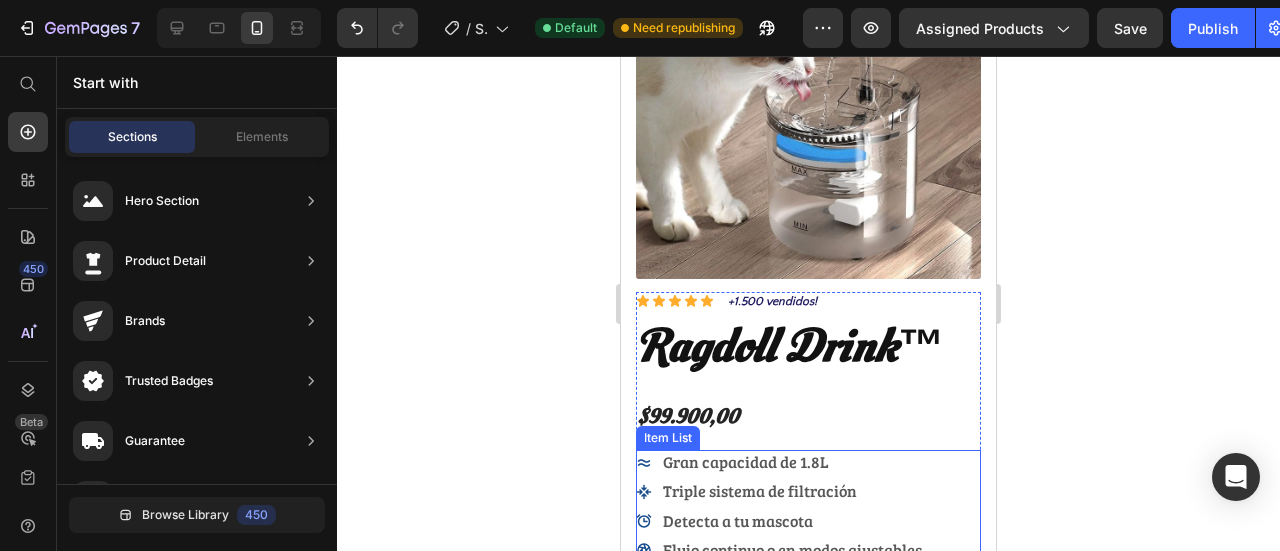 click on "Triple sistema de filtración" at bounding box center (760, 490) 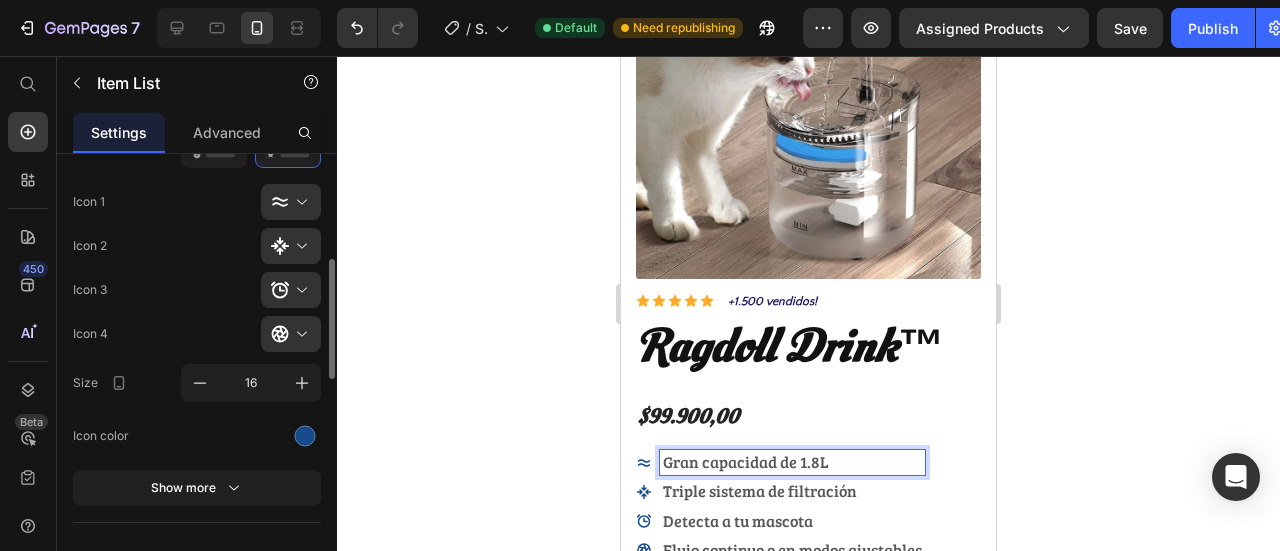 scroll, scrollTop: 700, scrollLeft: 0, axis: vertical 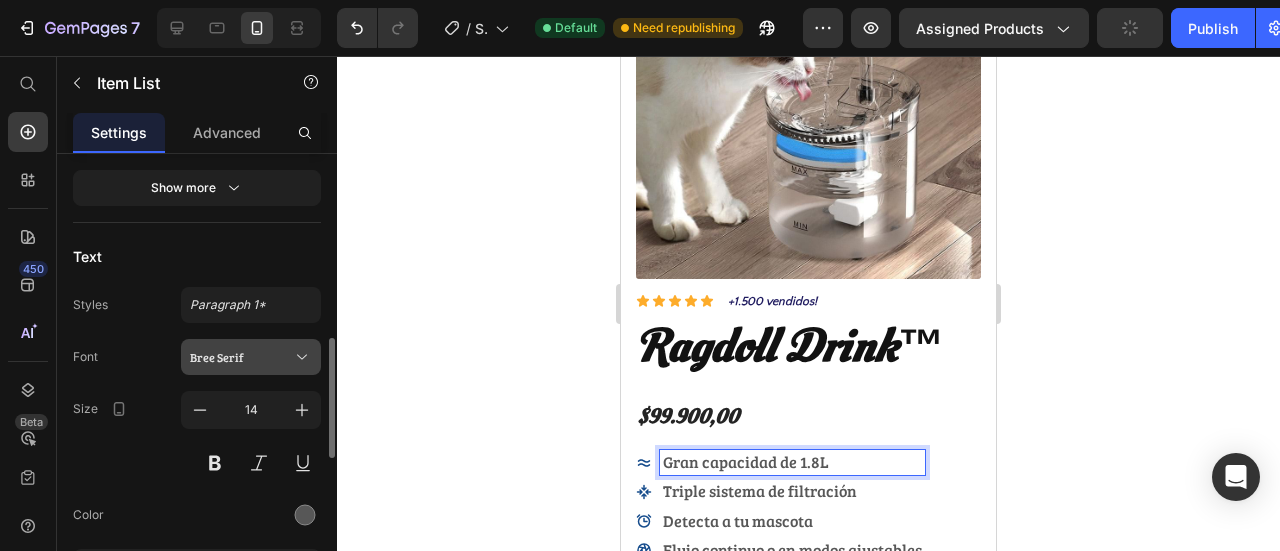 click on "Bree Serif" at bounding box center (241, 357) 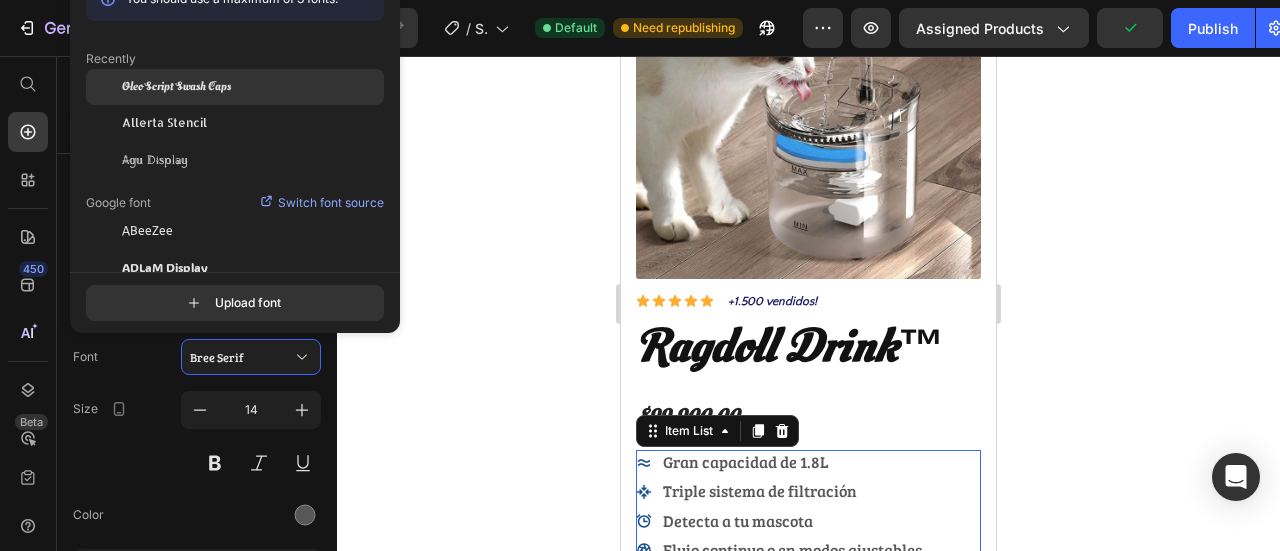 click on "Oleo Script Swash Caps" 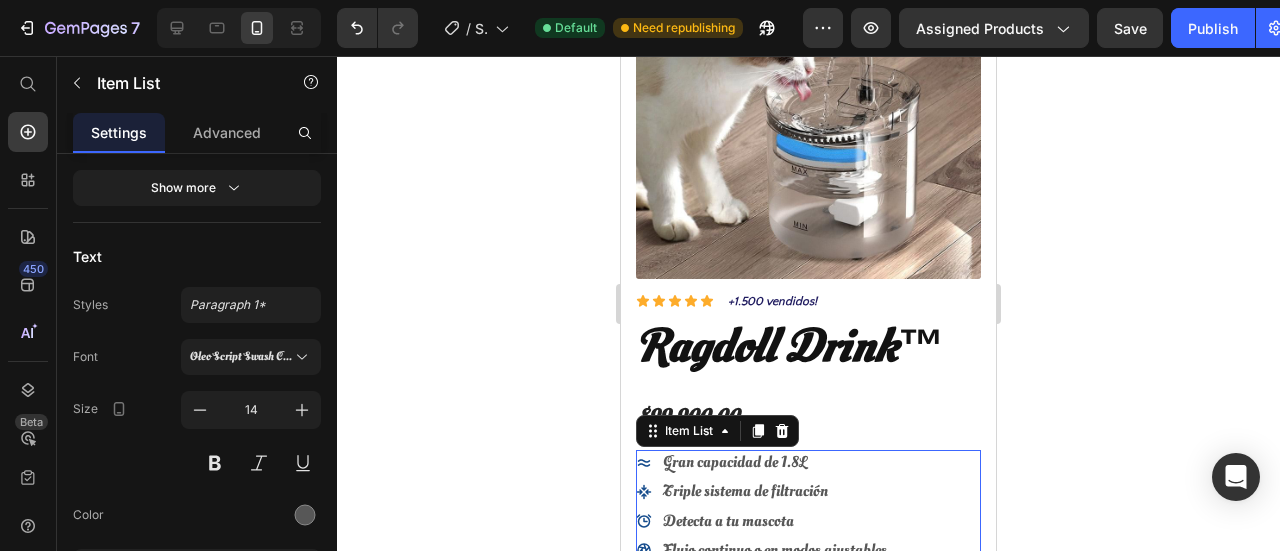 click 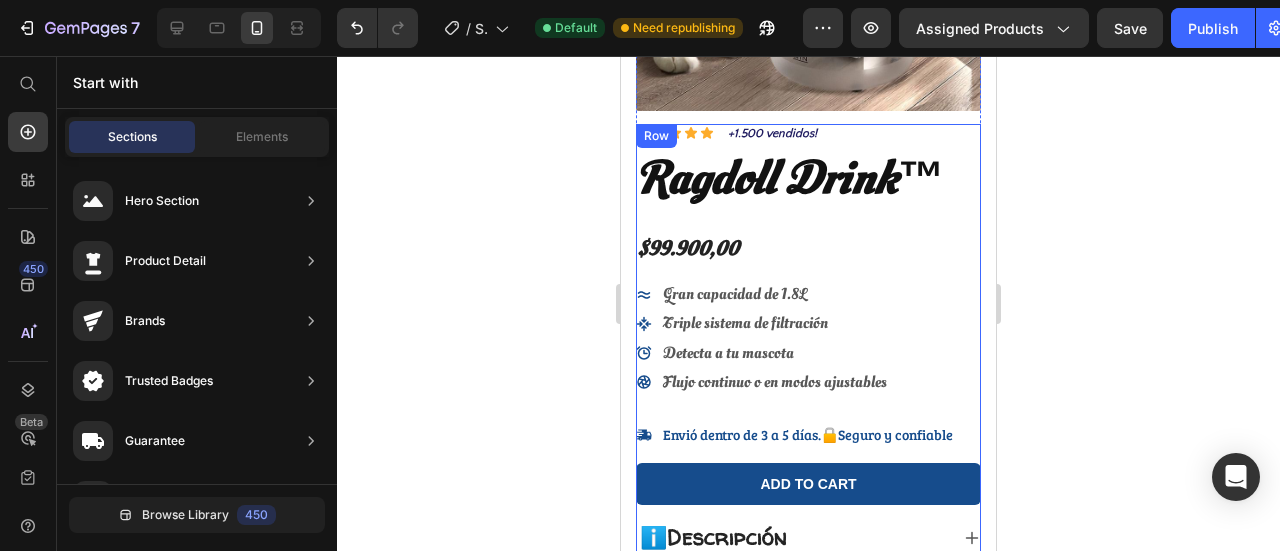scroll, scrollTop: 400, scrollLeft: 0, axis: vertical 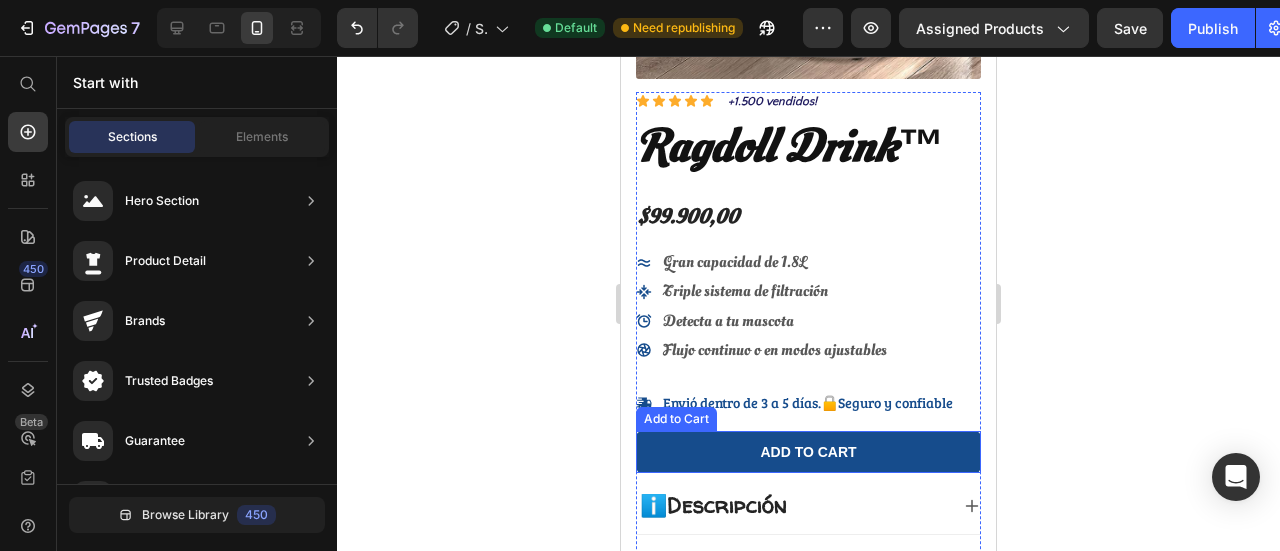 click on "Envió dentro de 3 a 5 días.🔒Seguro y confiable" at bounding box center (808, 402) 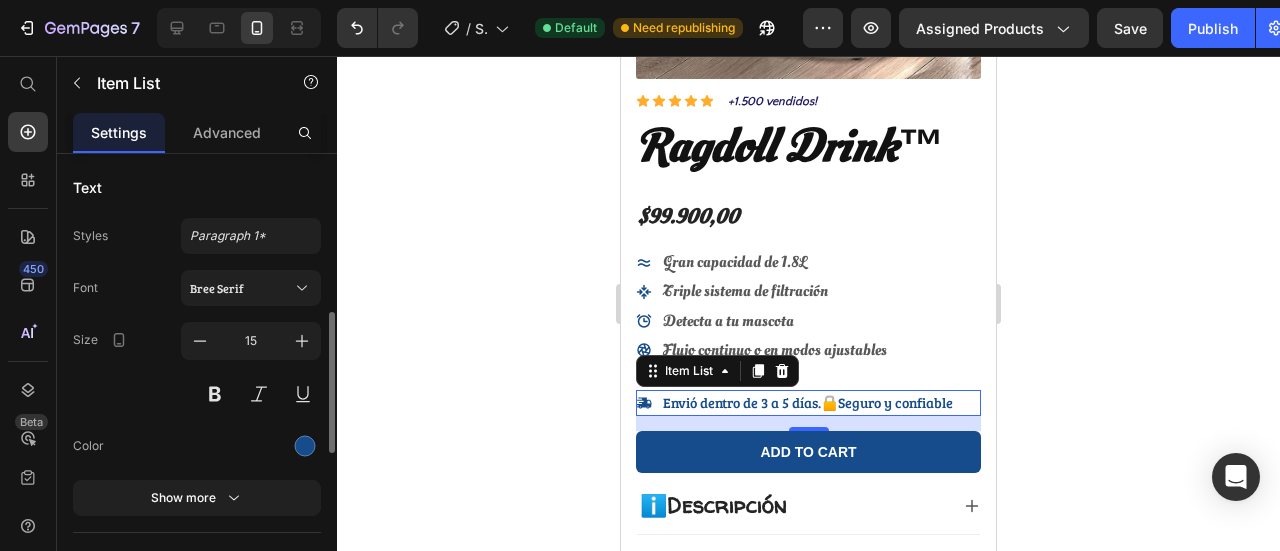 scroll, scrollTop: 409, scrollLeft: 0, axis: vertical 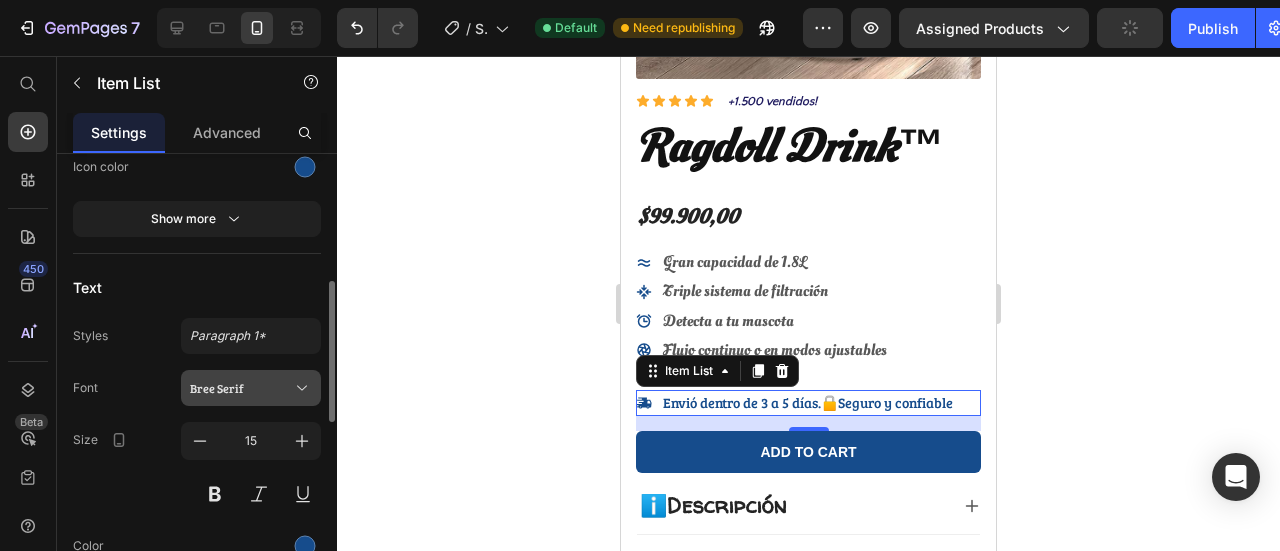 click on "Bree Serif" at bounding box center [241, 388] 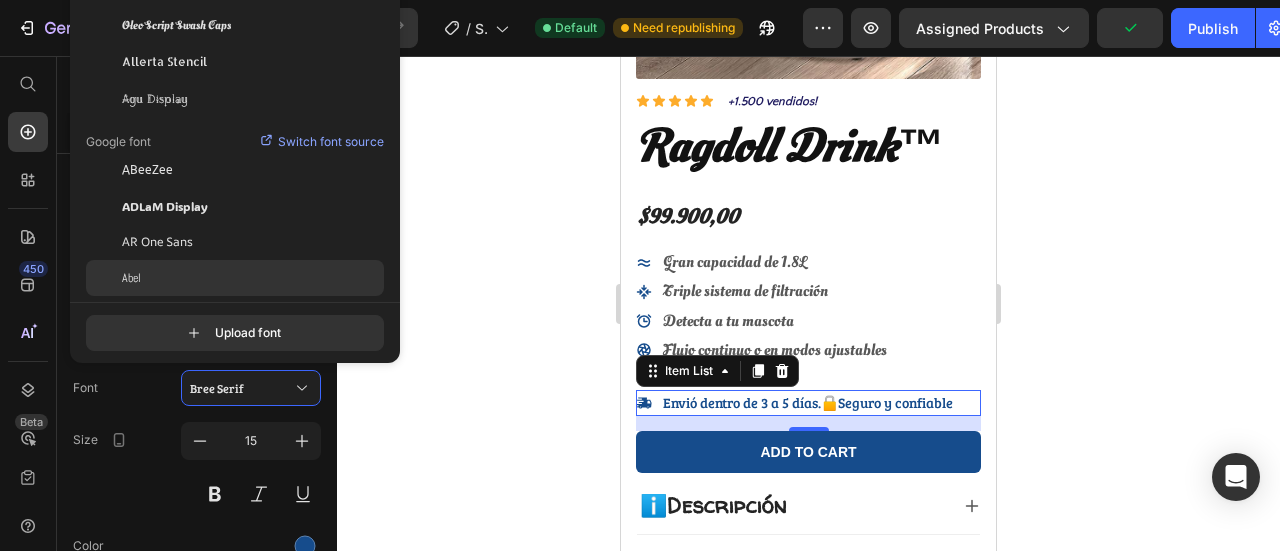 scroll, scrollTop: 0, scrollLeft: 0, axis: both 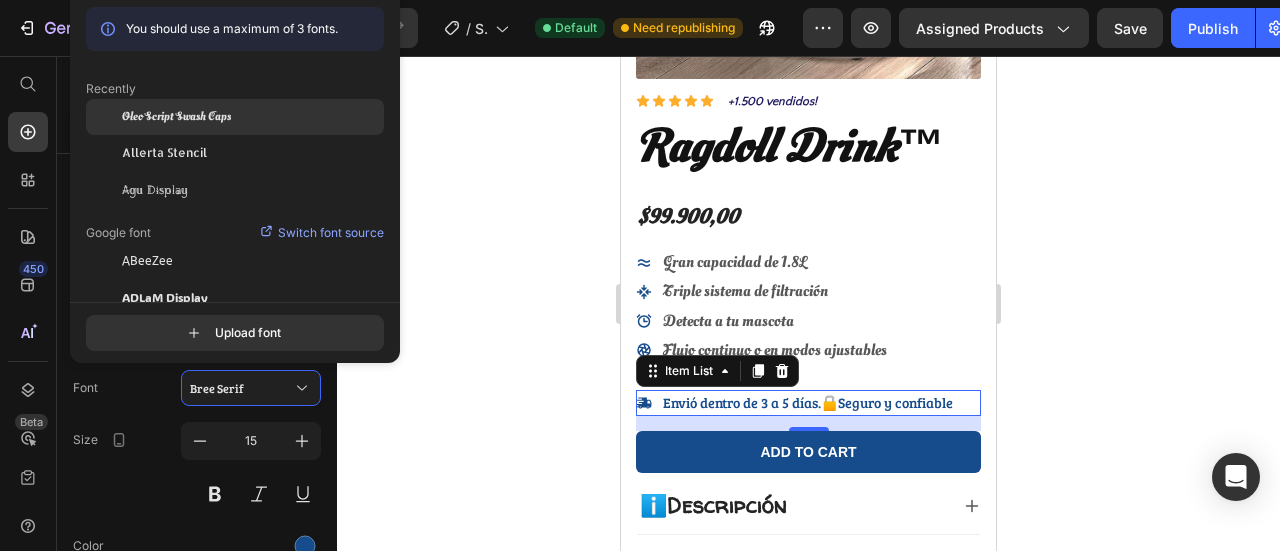 click on "Oleo Script Swash Caps" 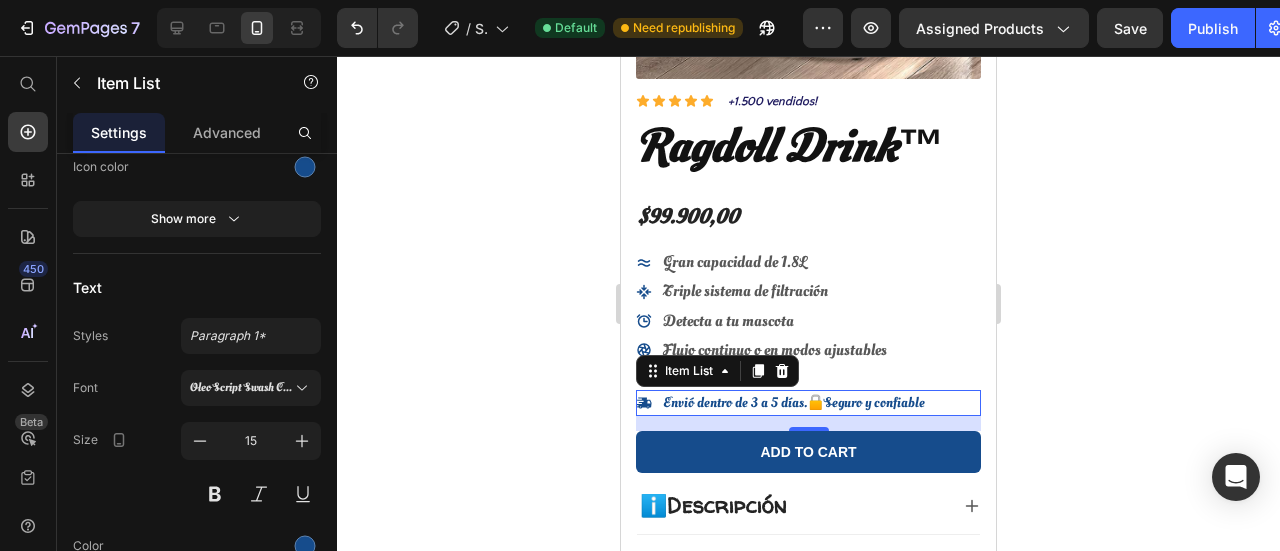 click 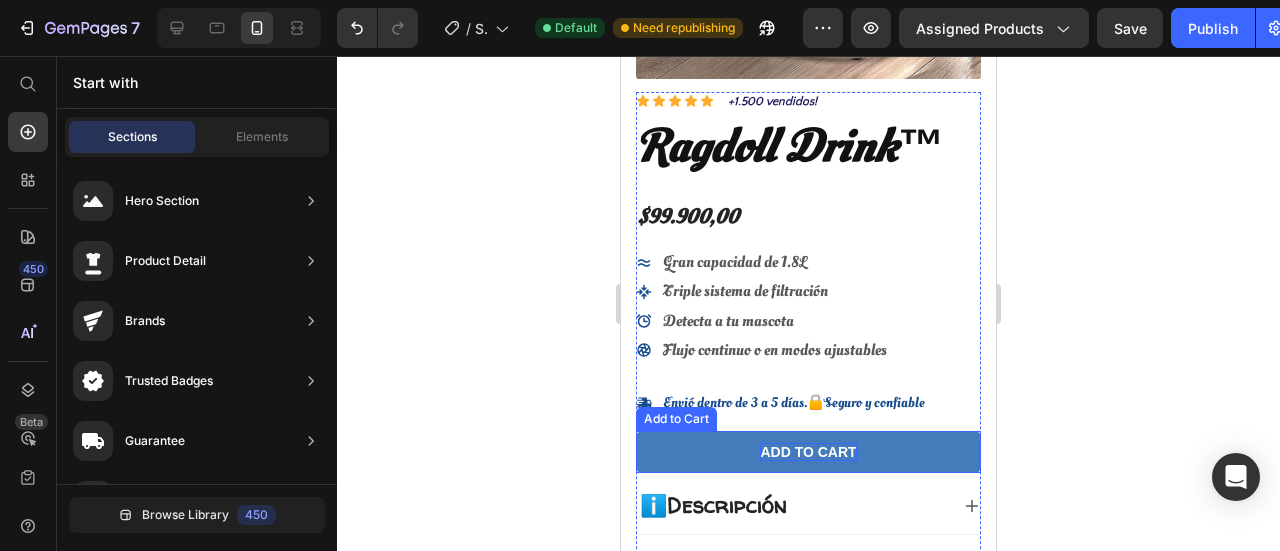 click on "Add to cart" at bounding box center (808, 452) 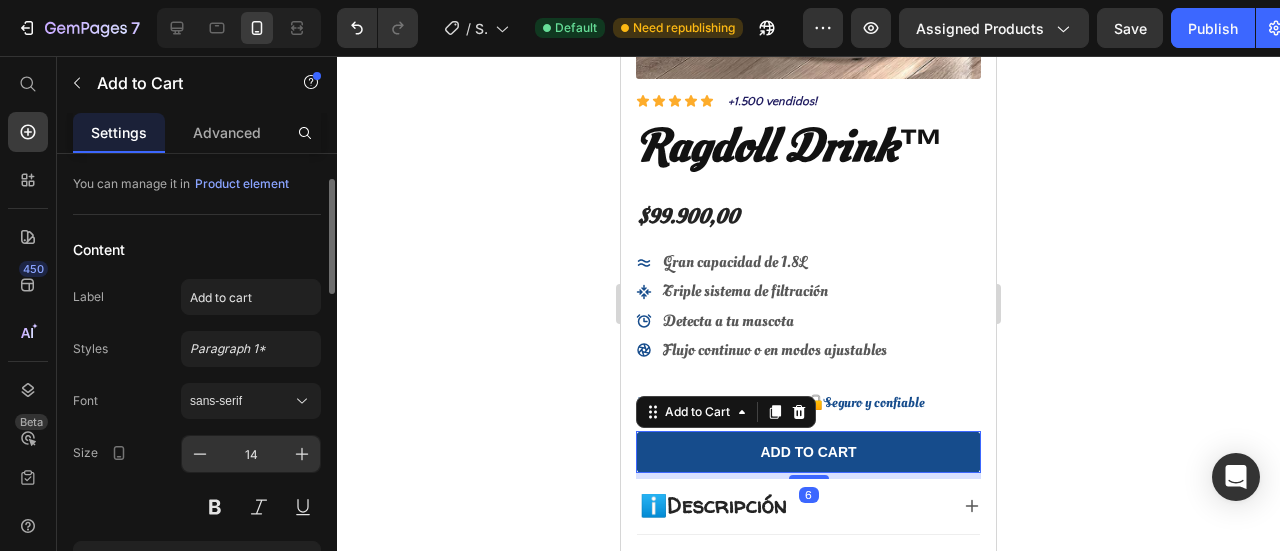 scroll, scrollTop: 200, scrollLeft: 0, axis: vertical 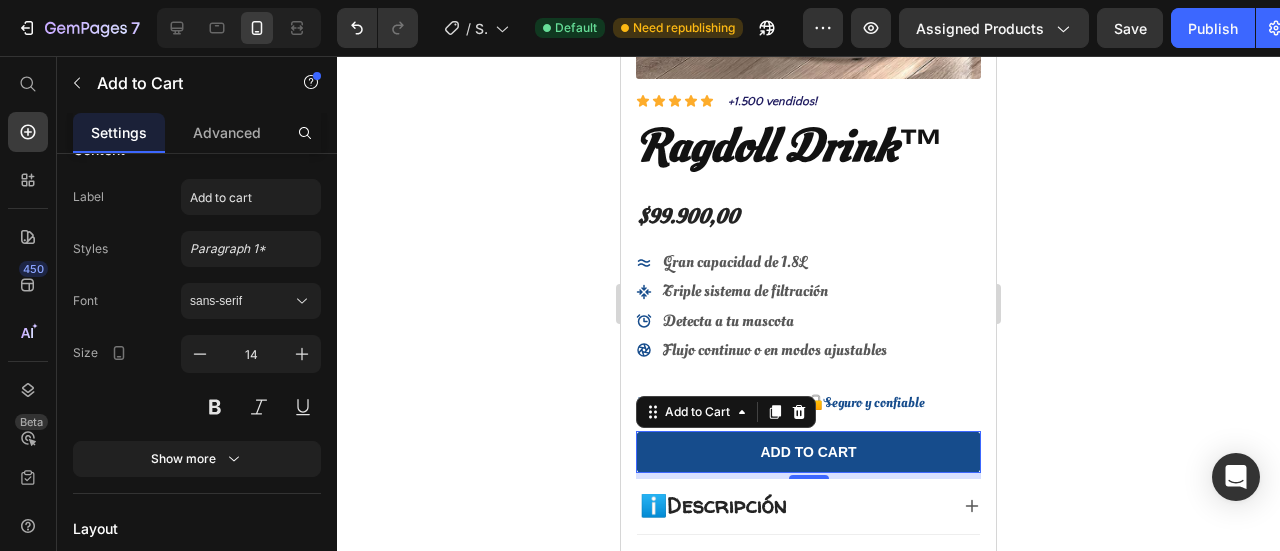 click 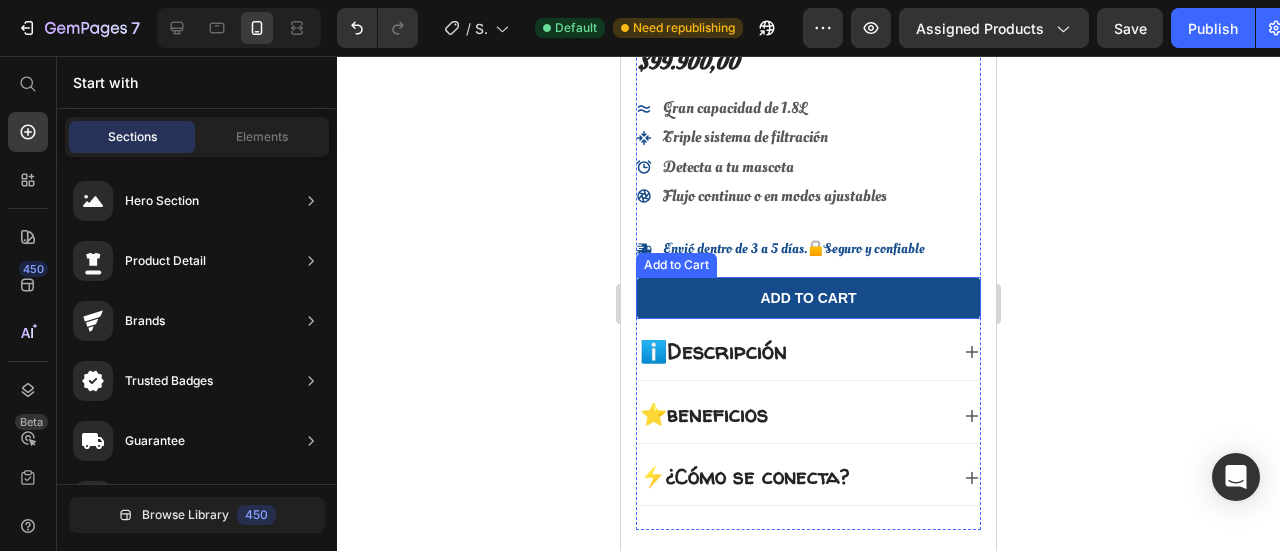 scroll, scrollTop: 600, scrollLeft: 0, axis: vertical 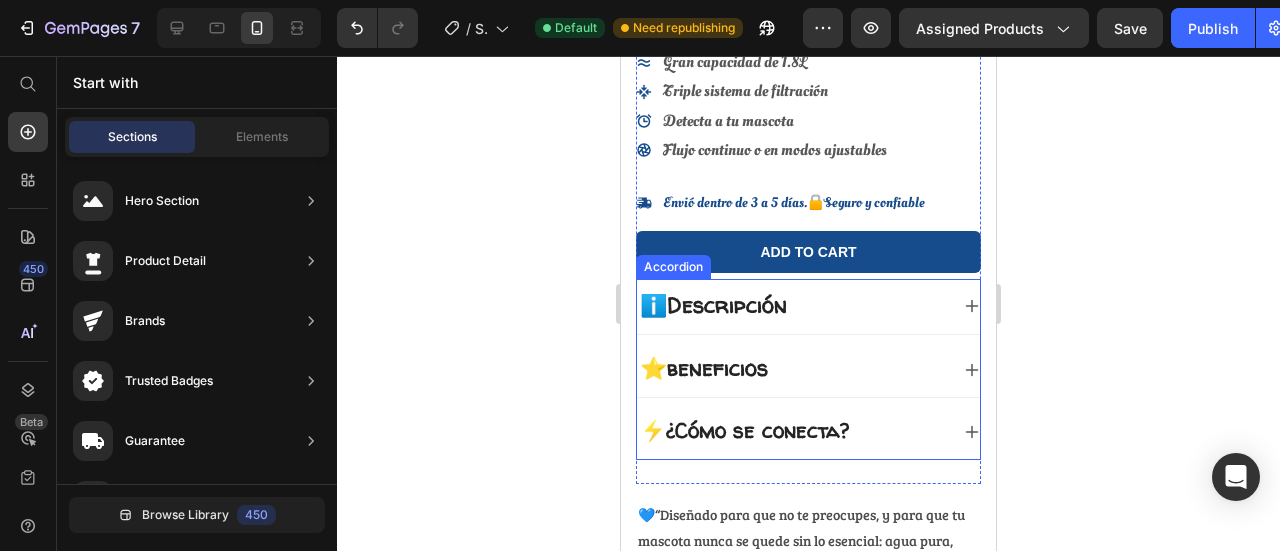 click on "ℹ️Descripción" at bounding box center (713, 305) 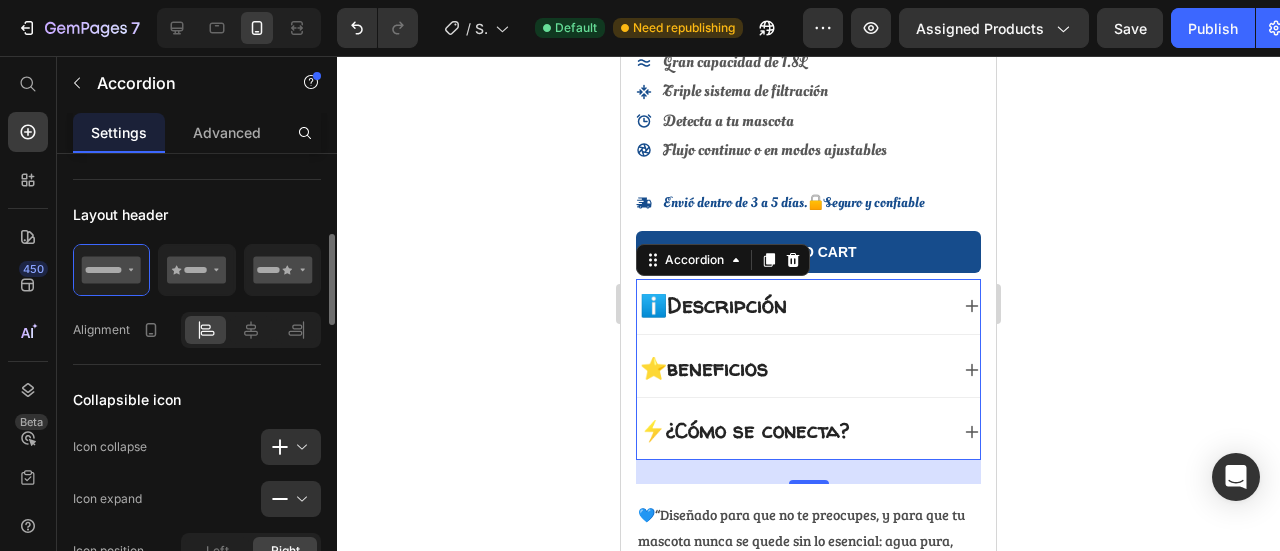 scroll, scrollTop: 700, scrollLeft: 0, axis: vertical 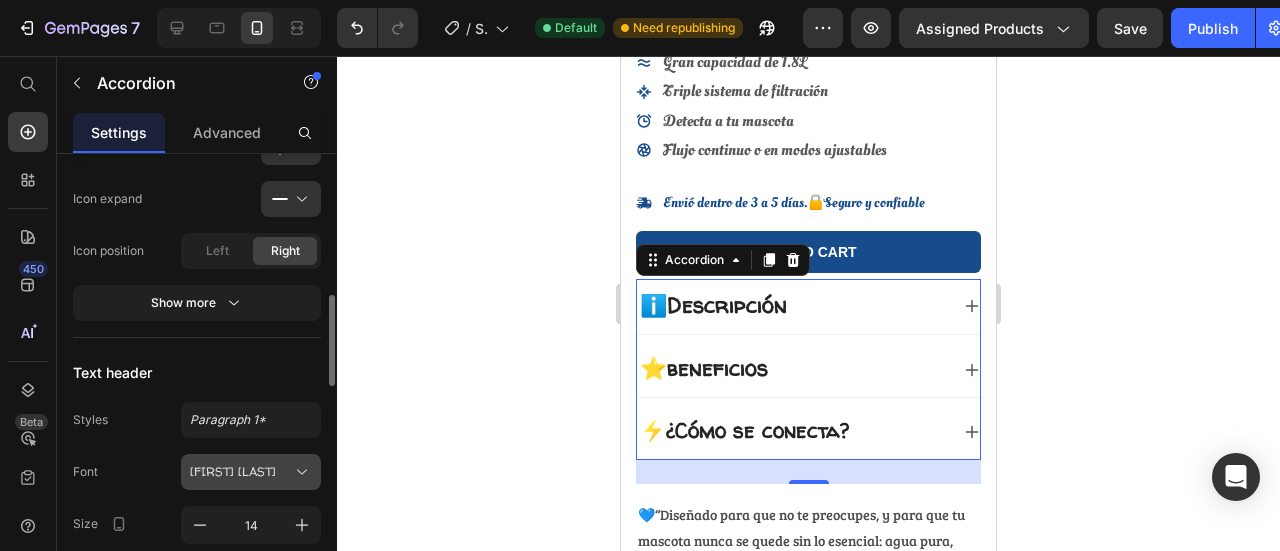 click on "Walter Turncoat" at bounding box center (241, 472) 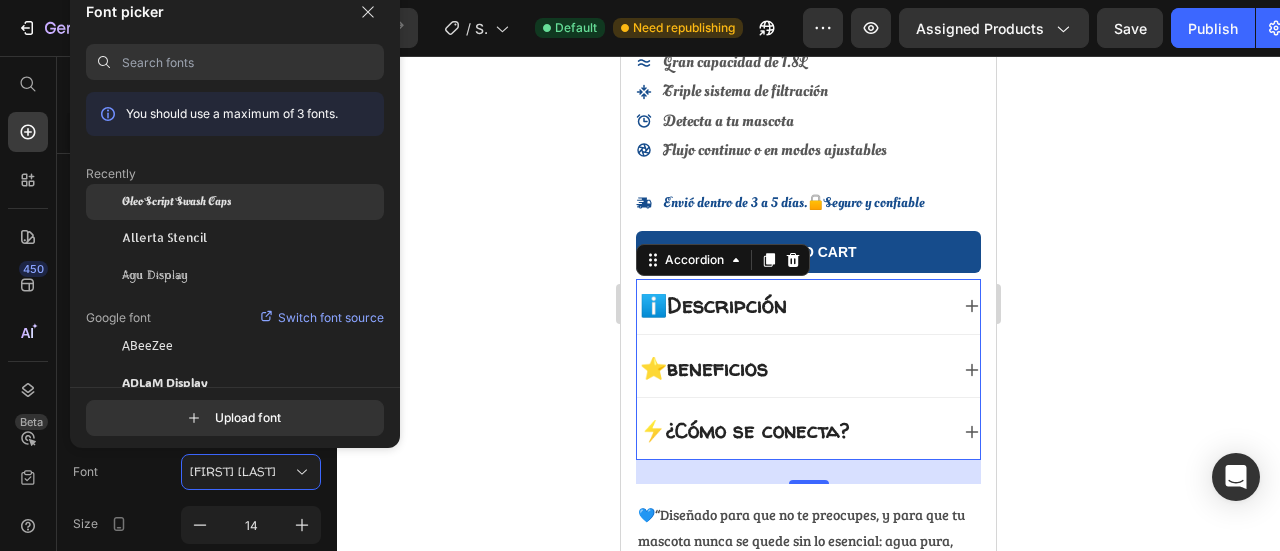 click on "Oleo Script Swash Caps" at bounding box center [176, 202] 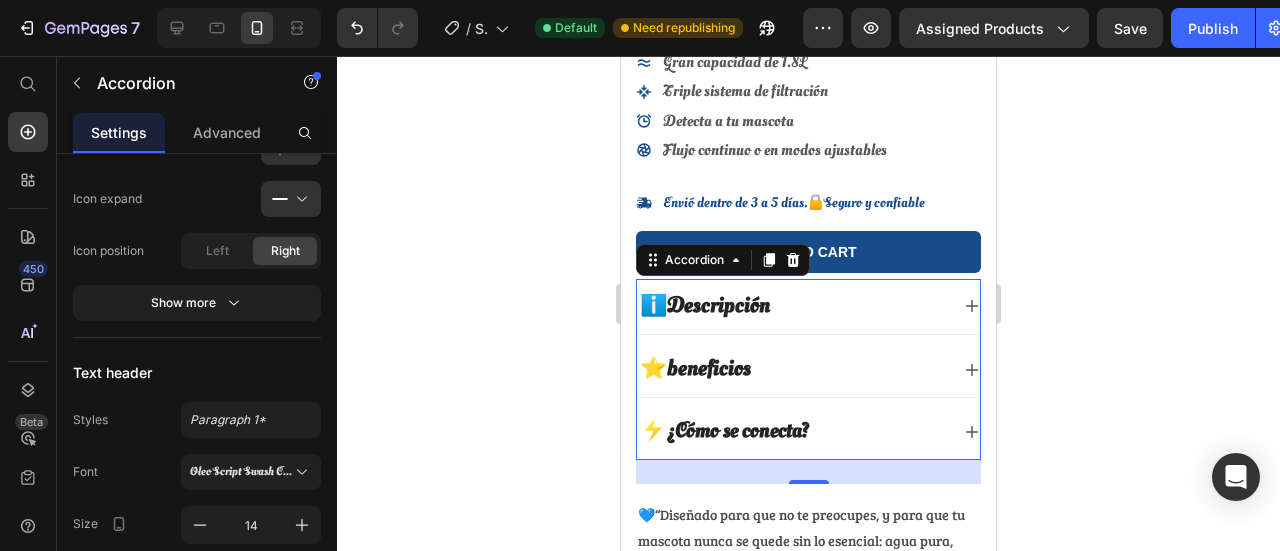 click 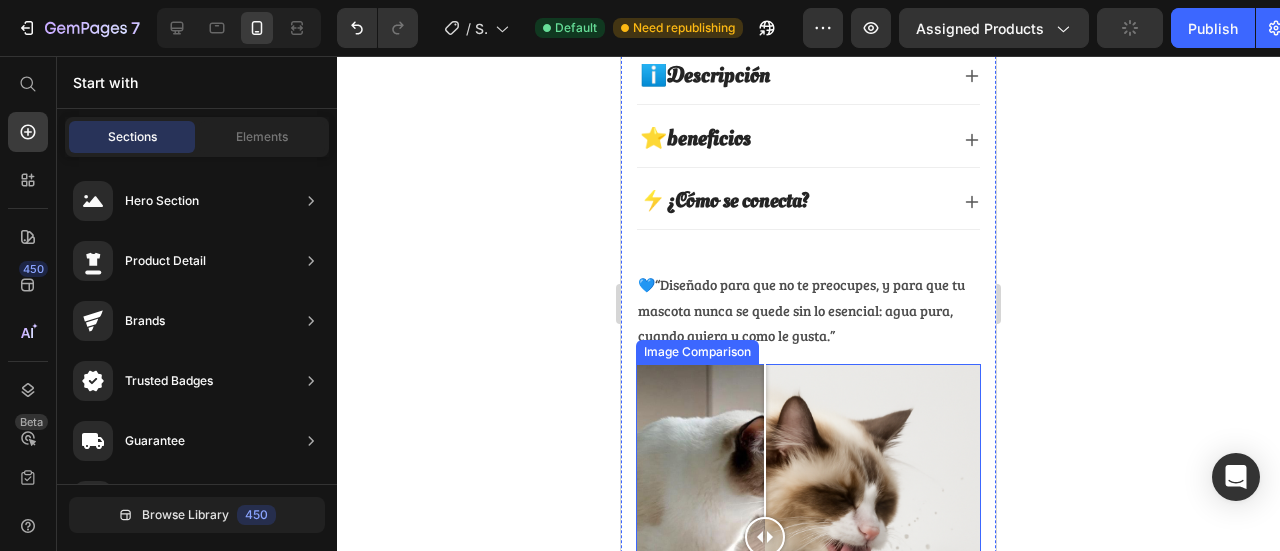 scroll, scrollTop: 700, scrollLeft: 0, axis: vertical 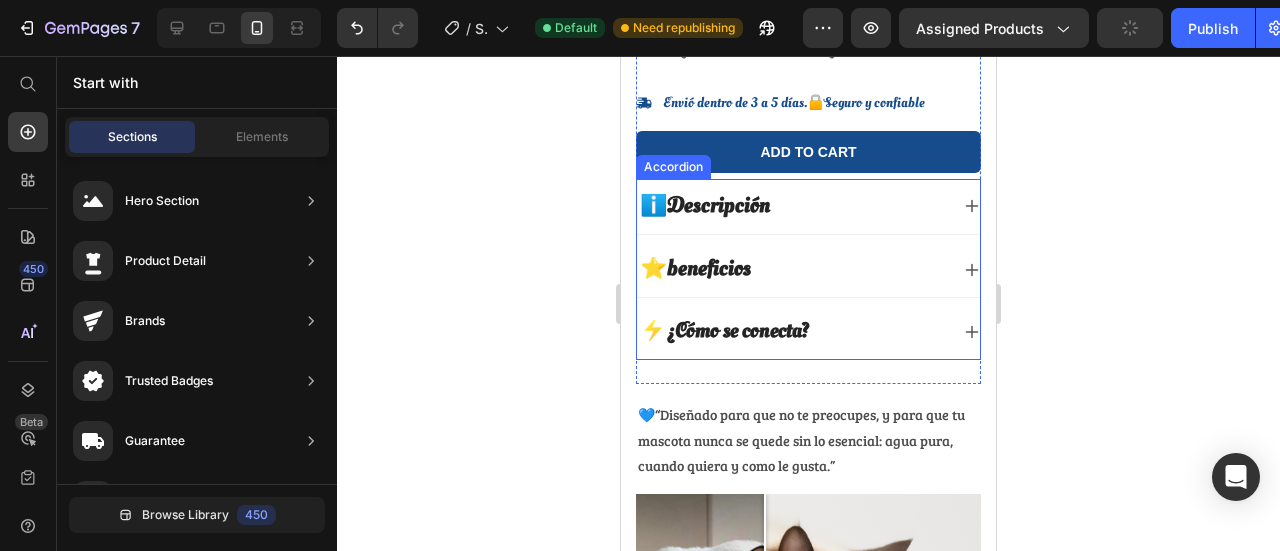 click on "⚡  ¿Cómo se conecta?" at bounding box center (808, 332) 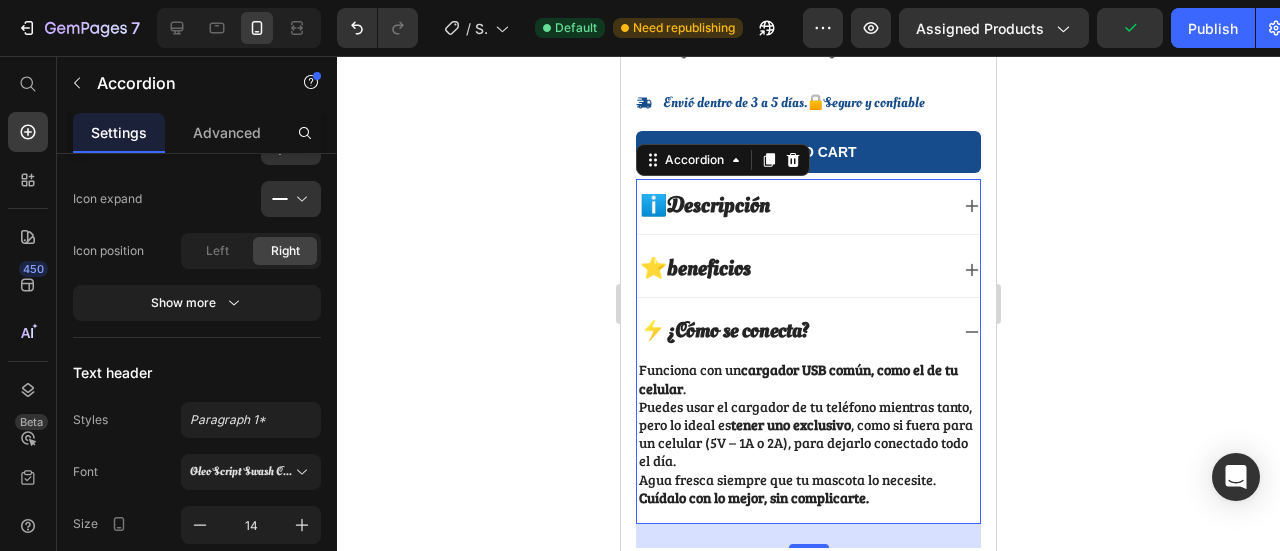 click on "⚡  ¿Cómo se conecta?" at bounding box center [792, 332] 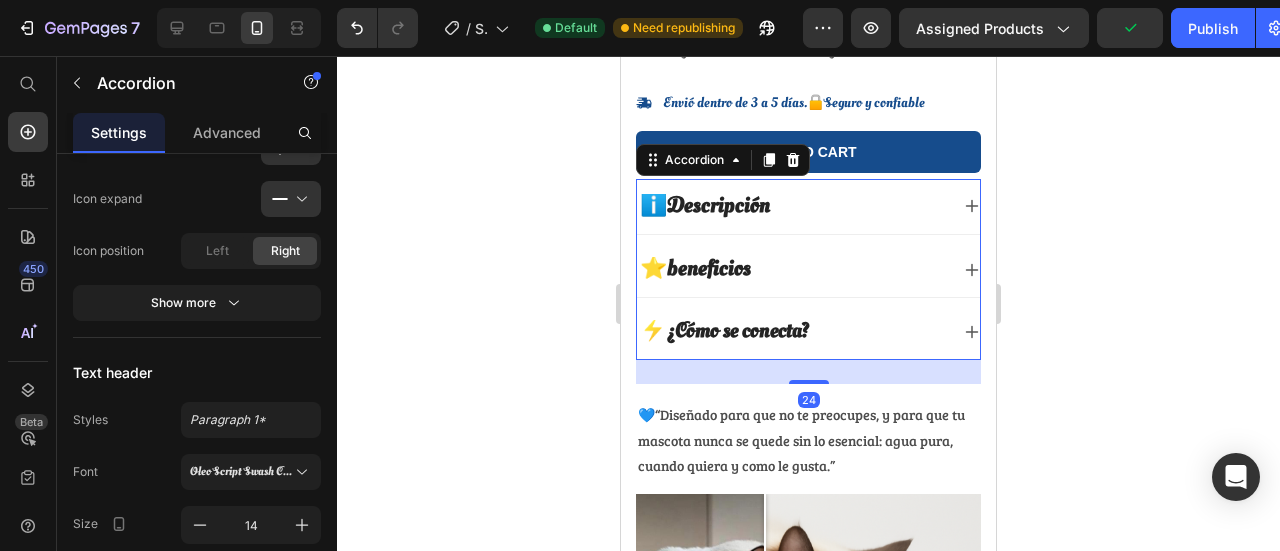 click on "⚡  ¿Cómo se conecta?" at bounding box center (792, 332) 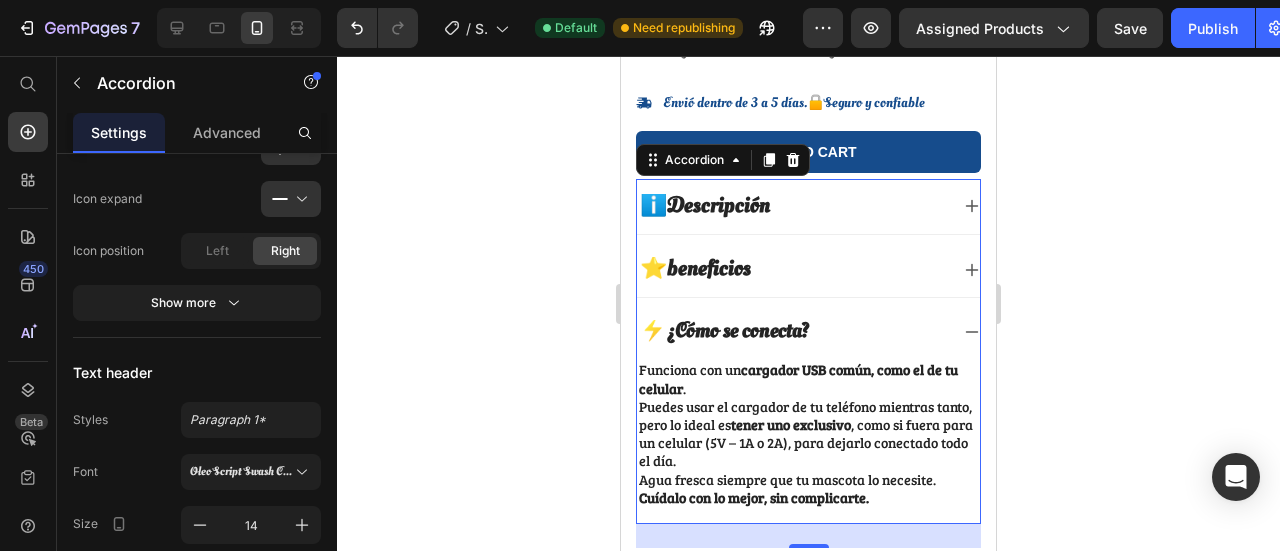 click on "⭐beneficios" at bounding box center (792, 269) 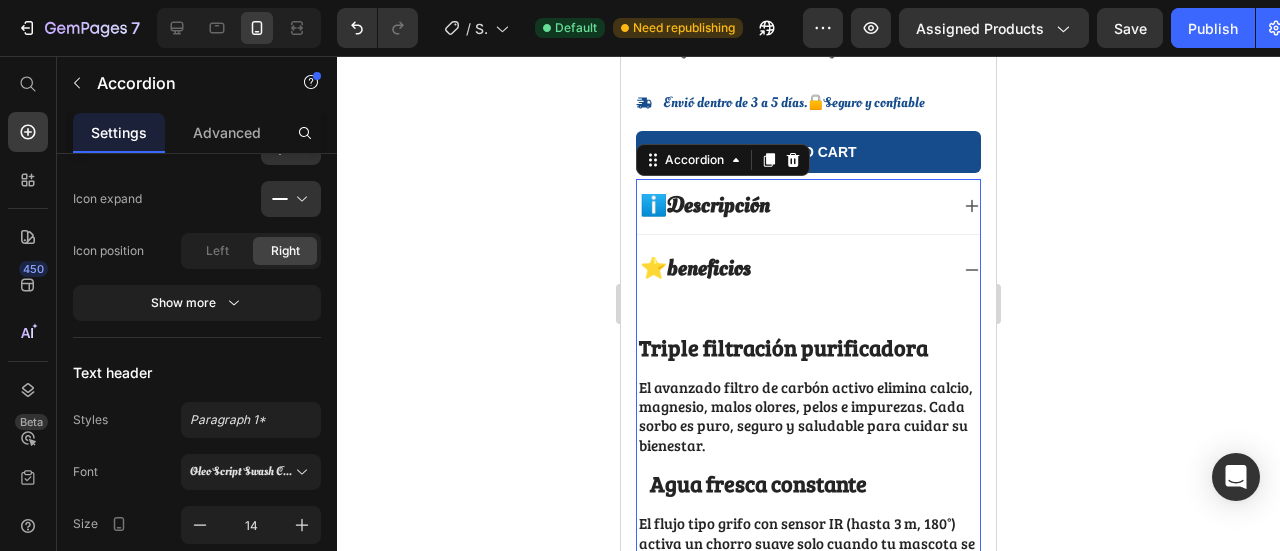 click on "ℹ️Descripción
⭐beneficios                         Triple filtración purificadora     El avanzado filtro de carbón activo elimina calcio, magnesio, malos olores, pelos e impurezas. Cada sorbo es puro, seguro y saludable para cuidar su bienestar.                                Agua fresca constante    El flujo tipo grifo con sensor IR (hasta 3 m, 180°) activa un chorro suave solo cuando tu mascota se acerca, invitándola a beber sin esfuerzo.          Diseño ergonómico y seguro     Base antideslizante y materiales pensados para tu peludo, fácil de limpiar y silencioso. Tu mascota beberá tranquila sin ruidos molestos y tú disfrutarás de un producto higiénico en todo momento.            Capacidad ideal de 1.8 L     Agua suficiente para varias tomas, lo que significa menos recargas y más tranquilidad. Mantén a tu gato o perro hidratado durante todo el día con un suministro constante.       Text Block ⚡" at bounding box center (808, 656) 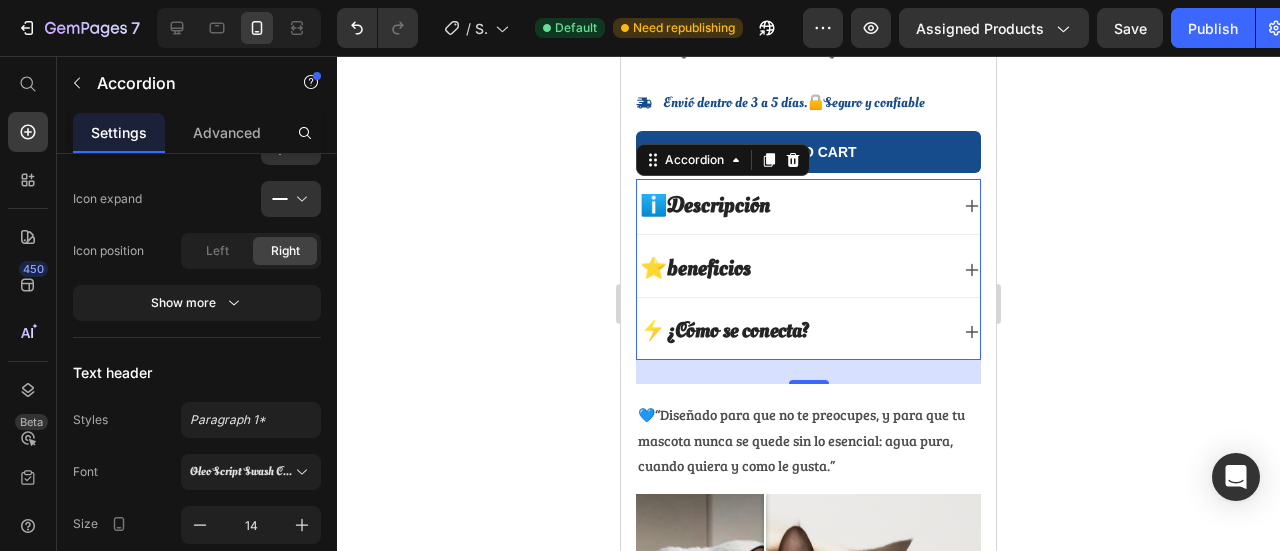 click on "⭐beneficios" at bounding box center [792, 269] 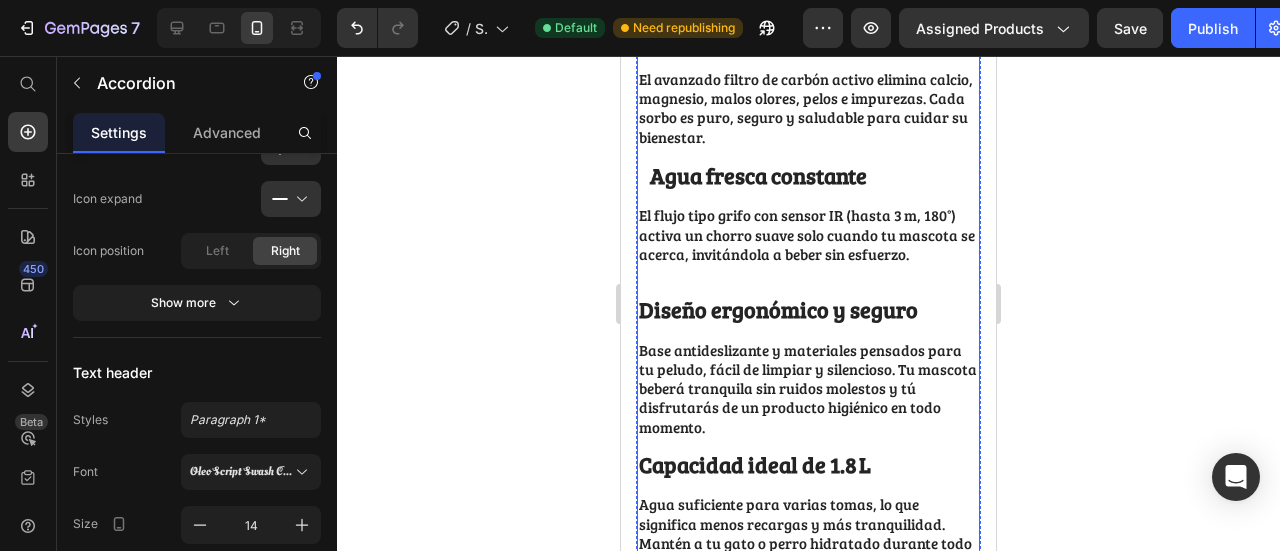 scroll, scrollTop: 1200, scrollLeft: 0, axis: vertical 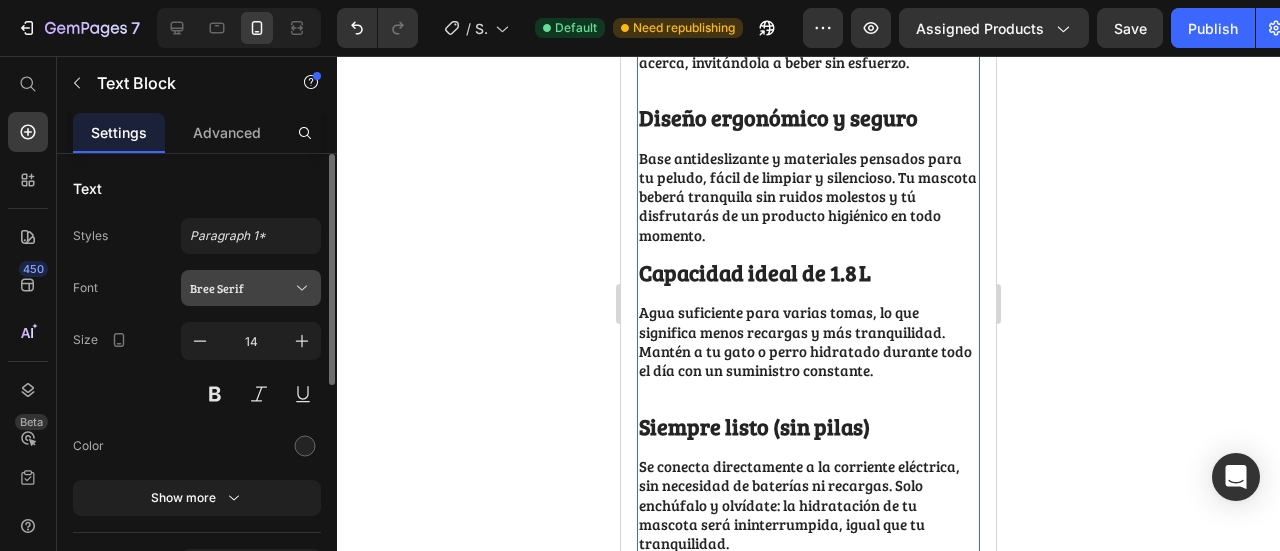 click on "Bree Serif" at bounding box center [241, 288] 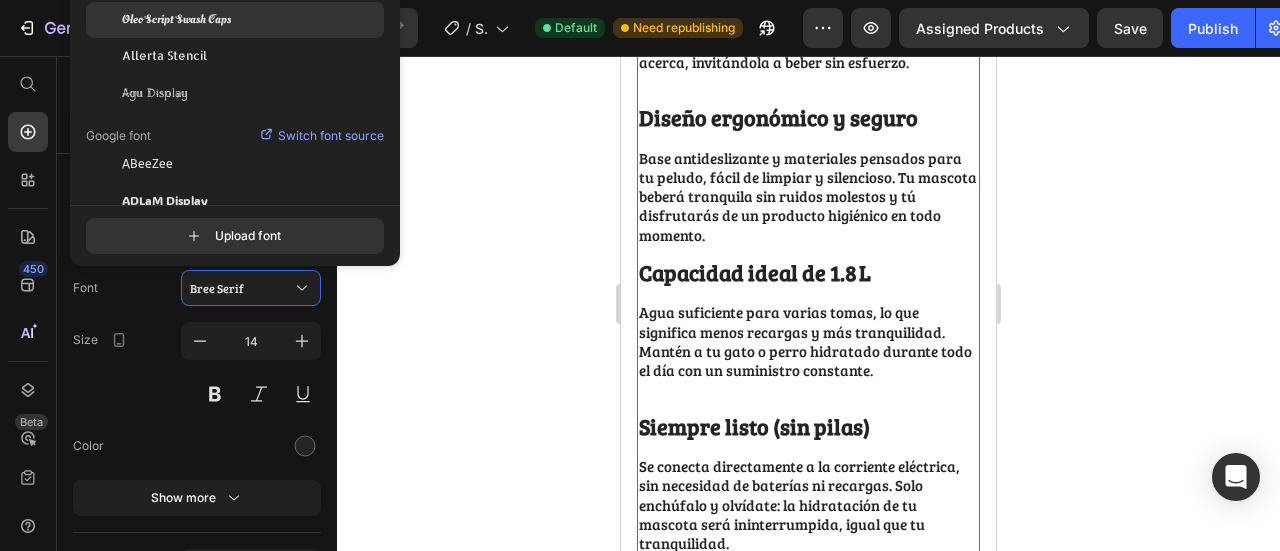 click on "Oleo Script Swash Caps" 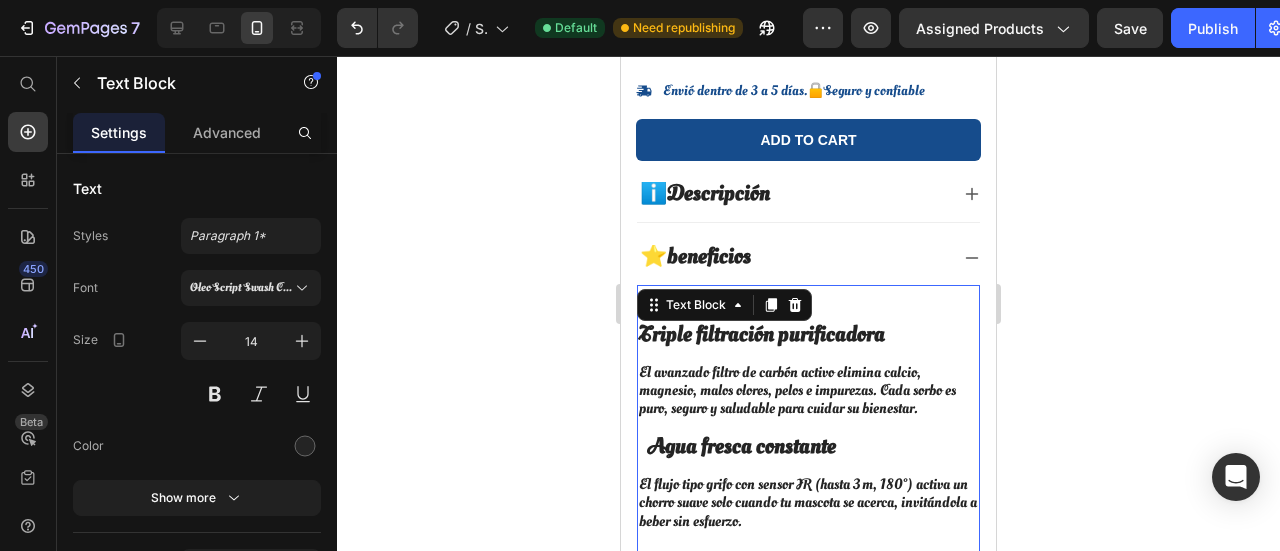 scroll, scrollTop: 600, scrollLeft: 0, axis: vertical 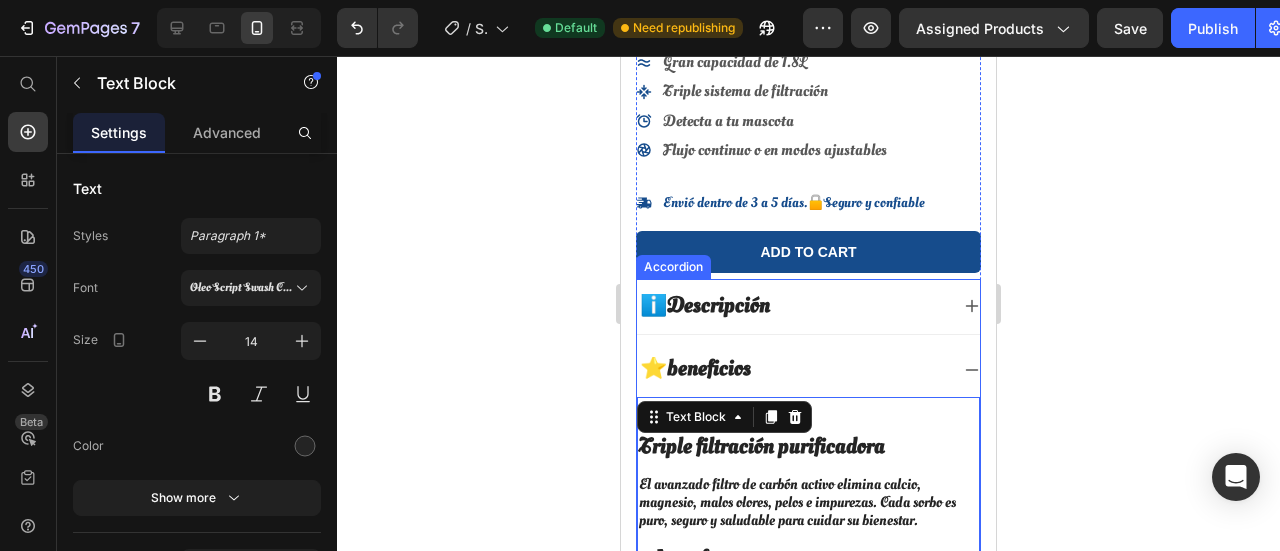 click on "⭐beneficios" at bounding box center [792, 369] 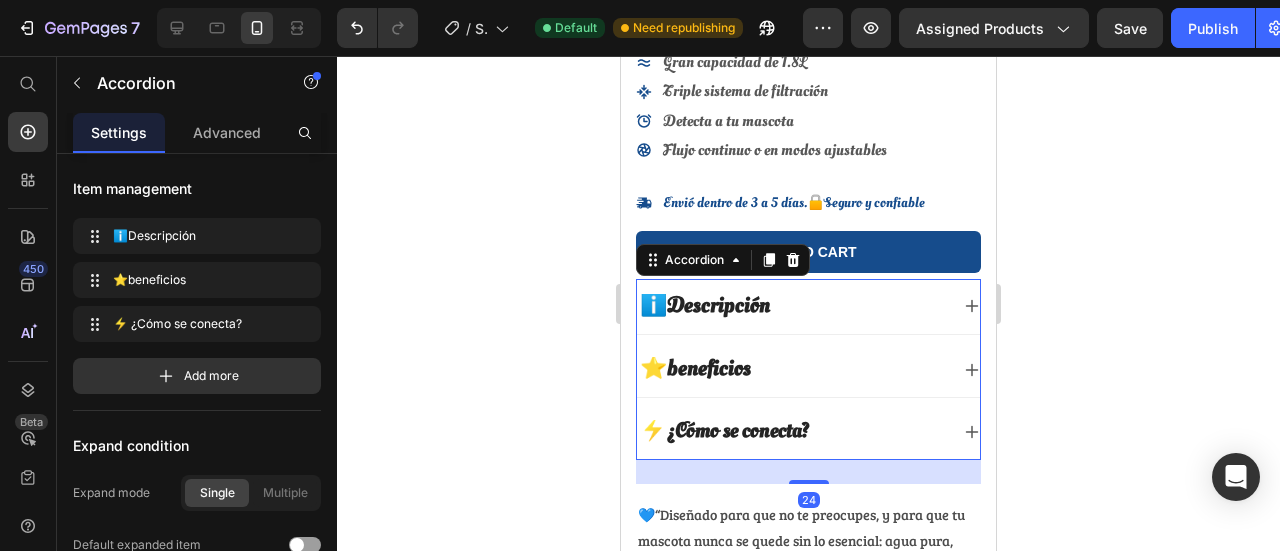 click on "⭐beneficios" at bounding box center [792, 369] 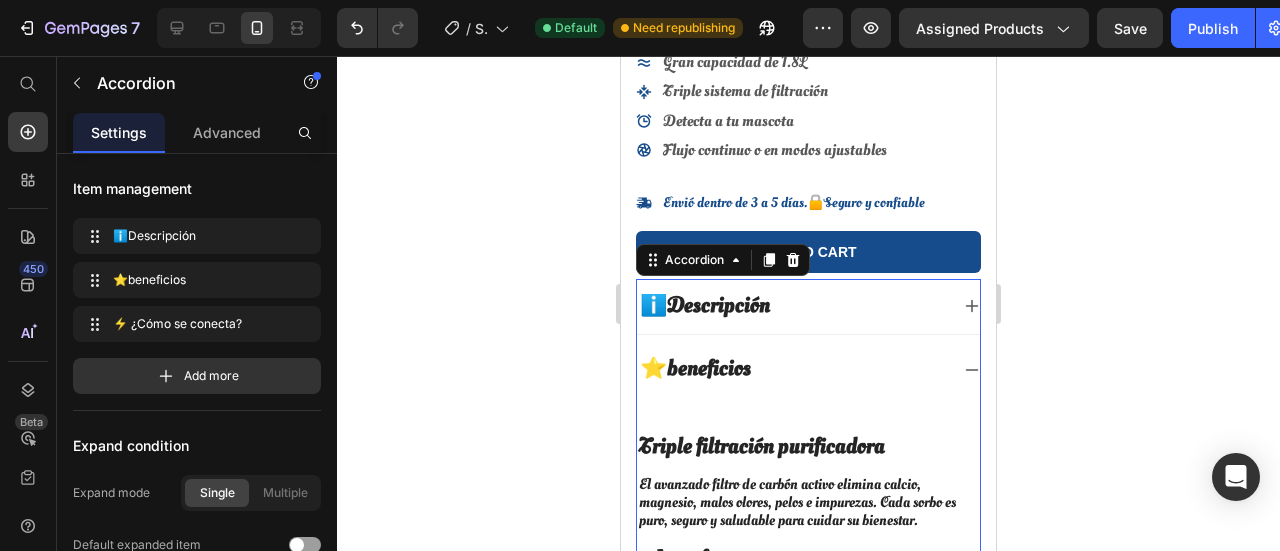 click on "ℹ️Descripción" at bounding box center [792, 306] 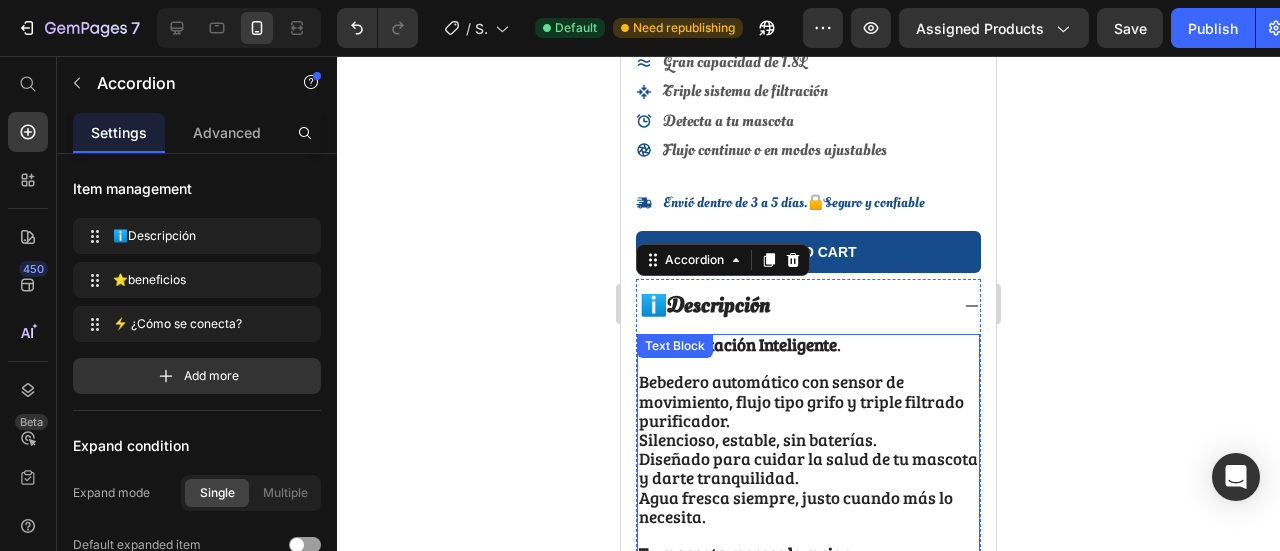click on "Bebedero automático con sensor de movimiento, flujo tipo grifo y triple filtrado purificador." at bounding box center [801, 400] 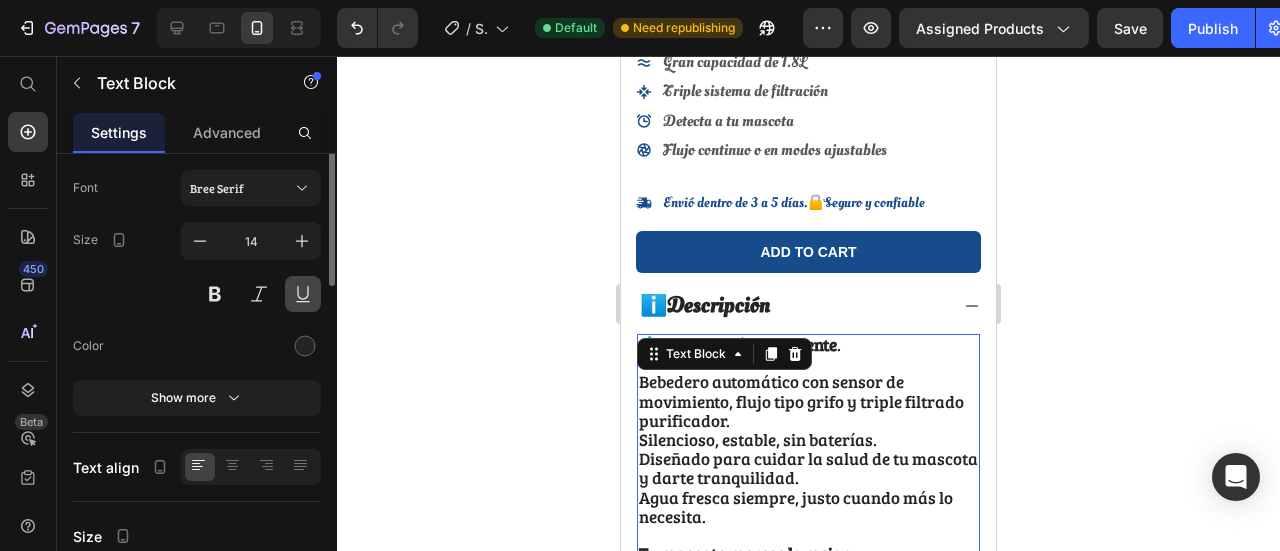 scroll, scrollTop: 0, scrollLeft: 0, axis: both 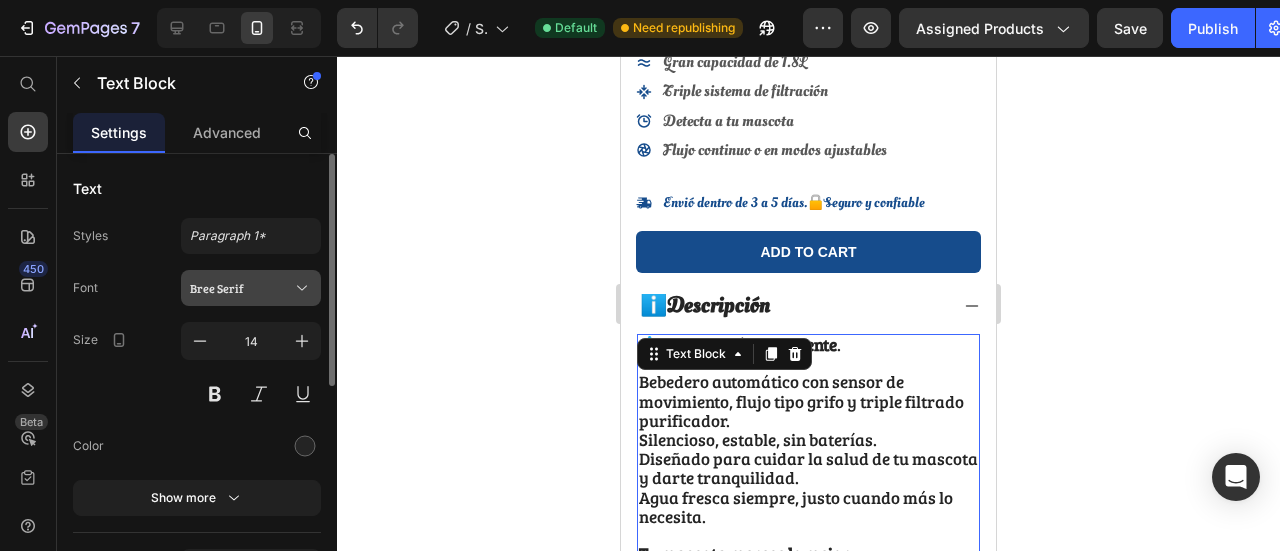 drag, startPoint x: 236, startPoint y: 282, endPoint x: 250, endPoint y: 275, distance: 15.652476 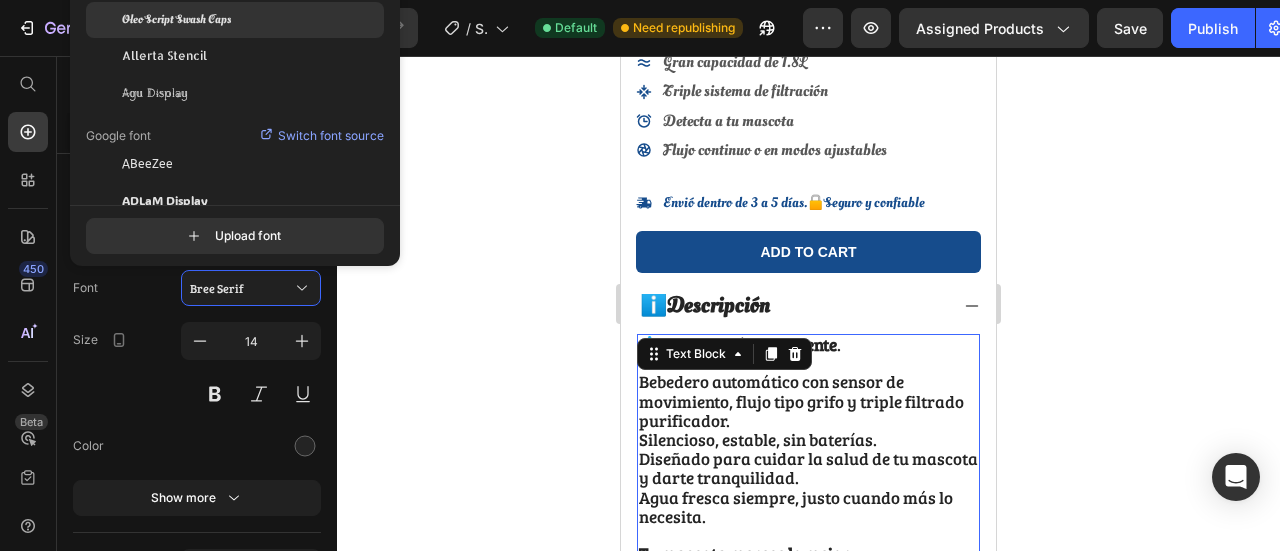 click on "Oleo Script Swash Caps" at bounding box center [176, 20] 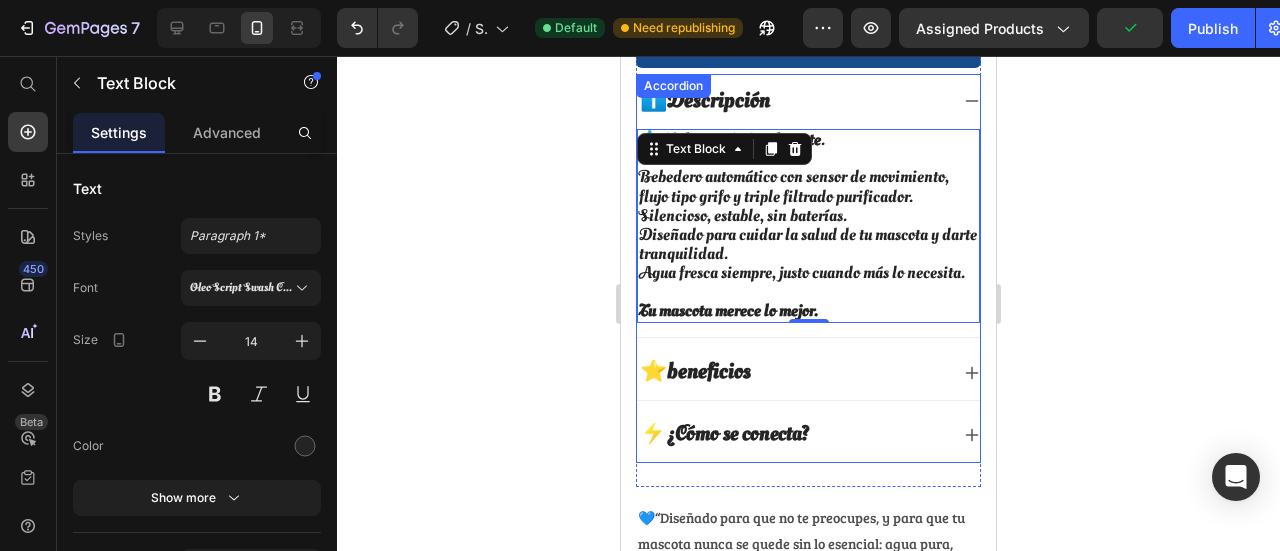 scroll, scrollTop: 700, scrollLeft: 0, axis: vertical 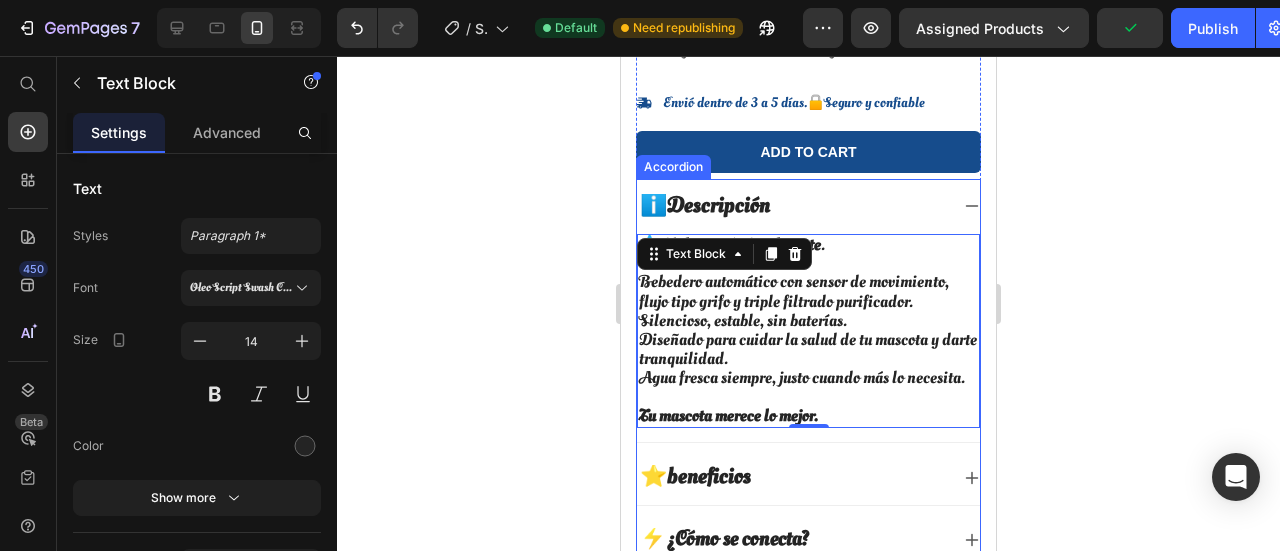 drag, startPoint x: 842, startPoint y: 521, endPoint x: 822, endPoint y: 499, distance: 29.732138 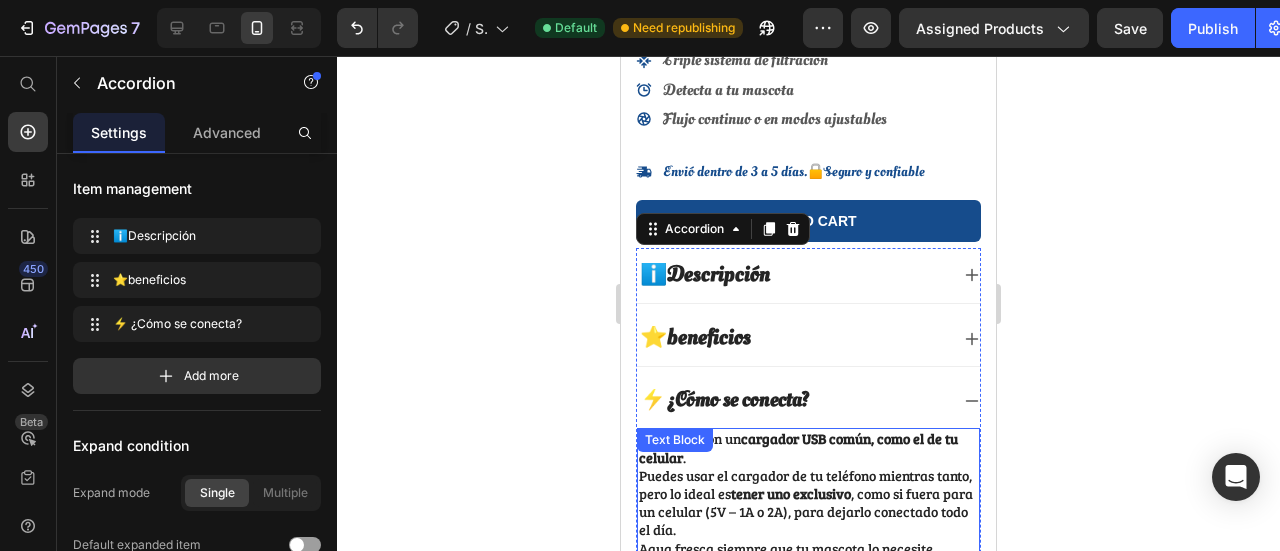 scroll, scrollTop: 600, scrollLeft: 0, axis: vertical 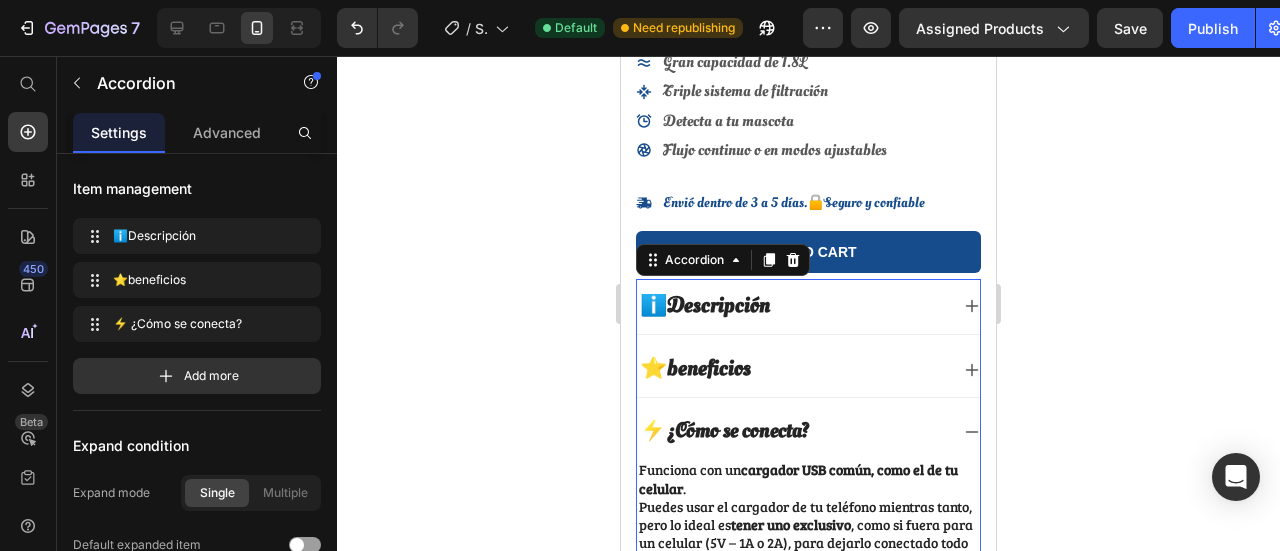 click on "⚡  ¿Cómo se conecta?" at bounding box center (808, 432) 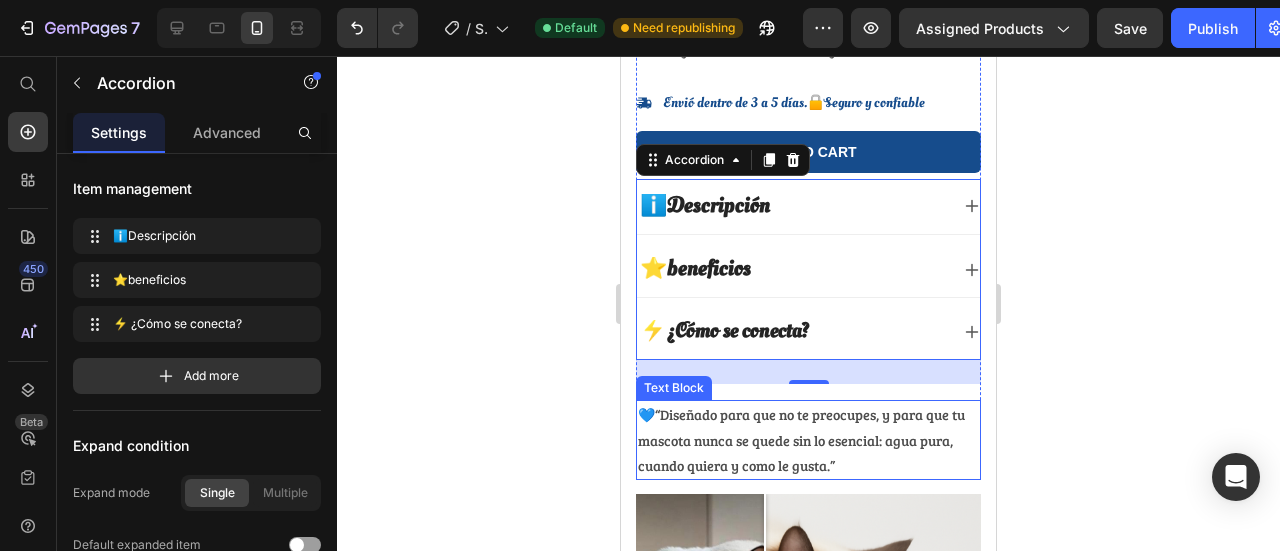 scroll, scrollTop: 800, scrollLeft: 0, axis: vertical 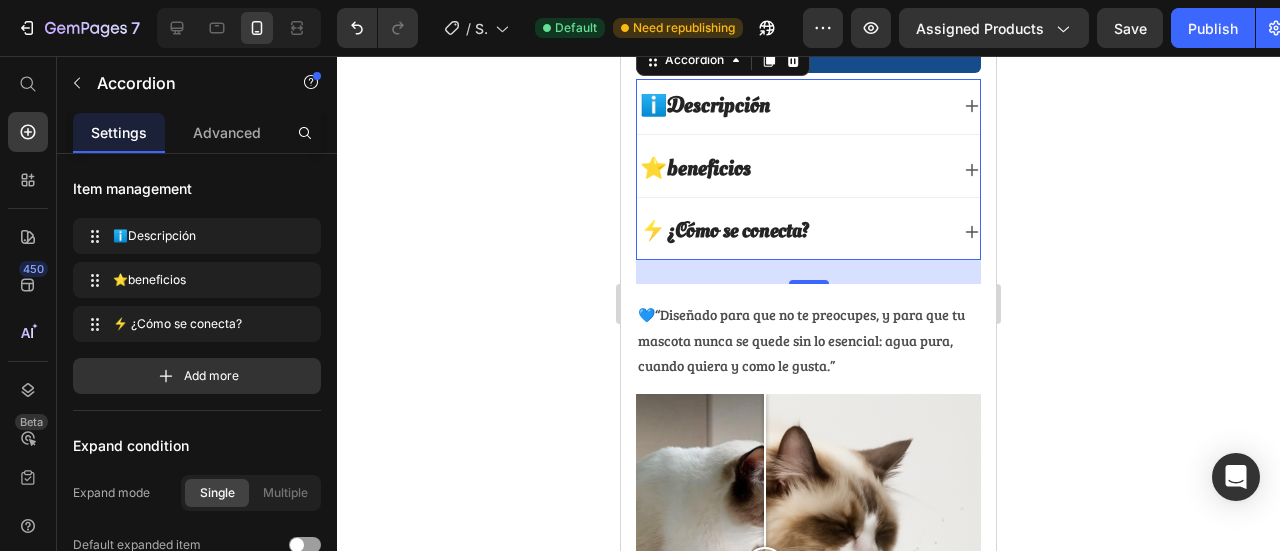 click on "⚡  ¿Cómo se conecta?" at bounding box center [808, 232] 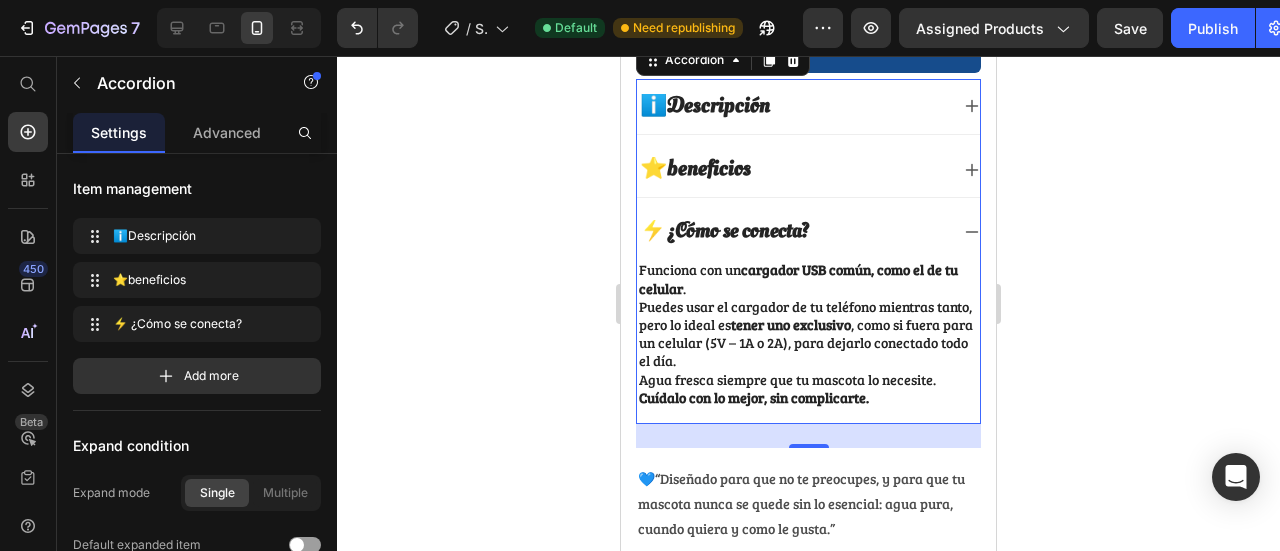 click on "Funciona con un  cargador USB común, como el de tu celular . Puedes usar el cargador de tu teléfono mientras tanto, pero lo ideal es  tener uno exclusivo , como si fuera para un celular (5V – 1A o 2A), para dejarlo conectado todo el día. Agua fresca siempre que tu mascota lo necesite. Cuídalo con lo mejor, sin complicarte." at bounding box center (808, 334) 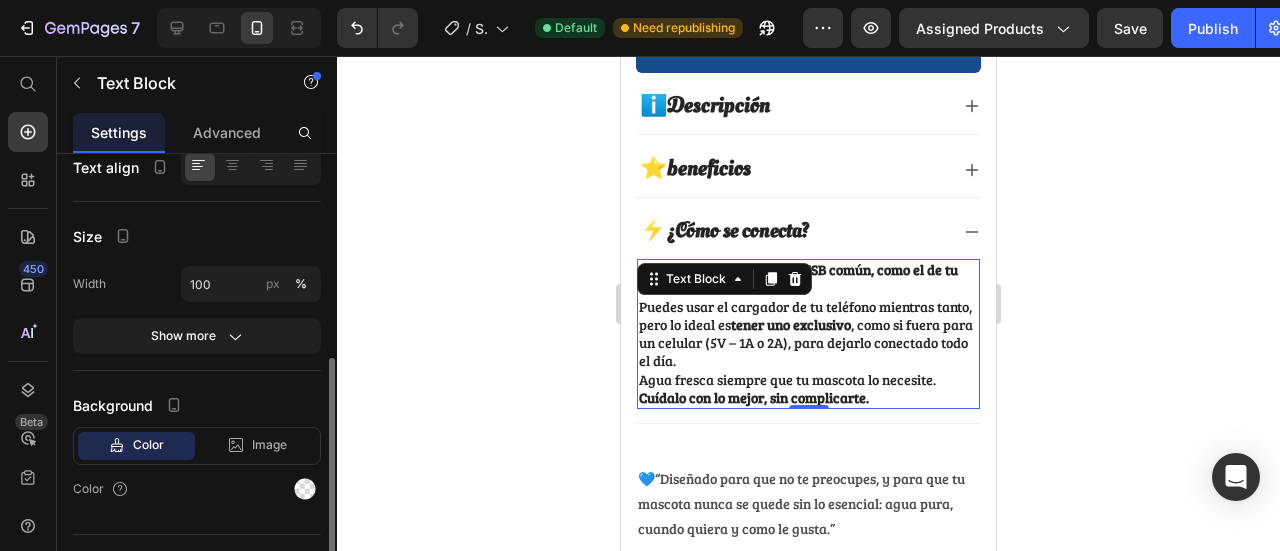 scroll, scrollTop: 100, scrollLeft: 0, axis: vertical 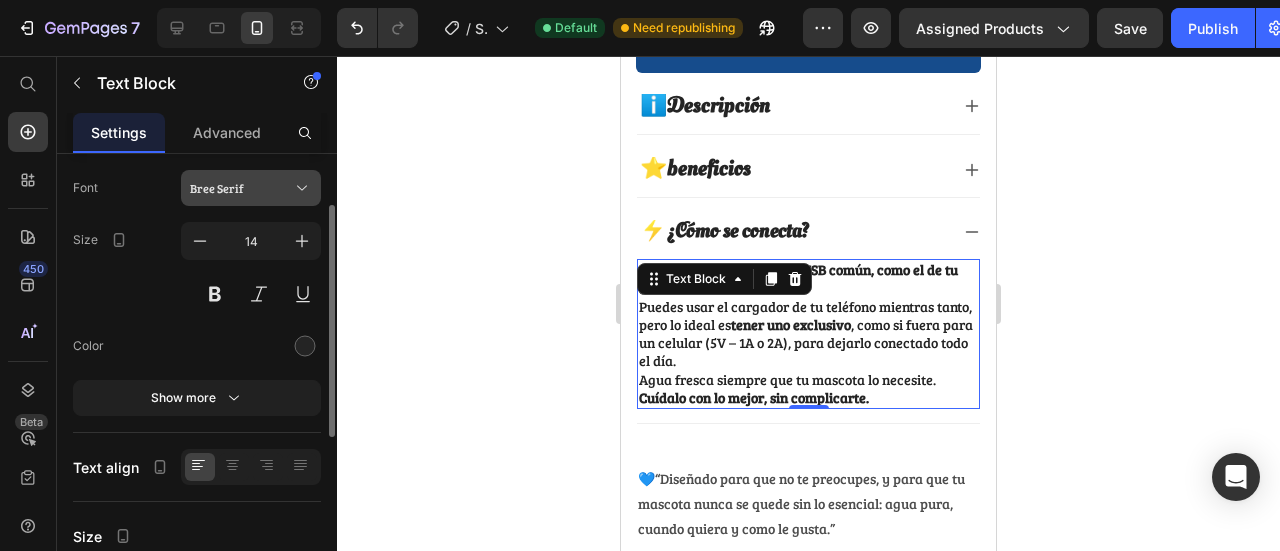 click on "Bree Serif" at bounding box center (241, 188) 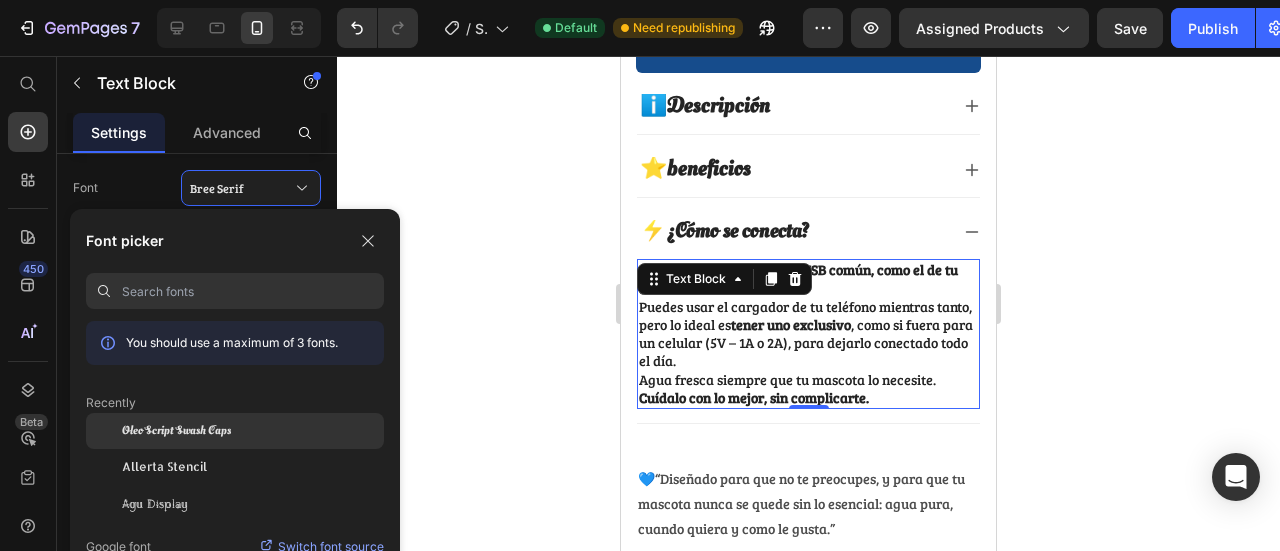 drag, startPoint x: 203, startPoint y: 434, endPoint x: 236, endPoint y: 425, distance: 34.20526 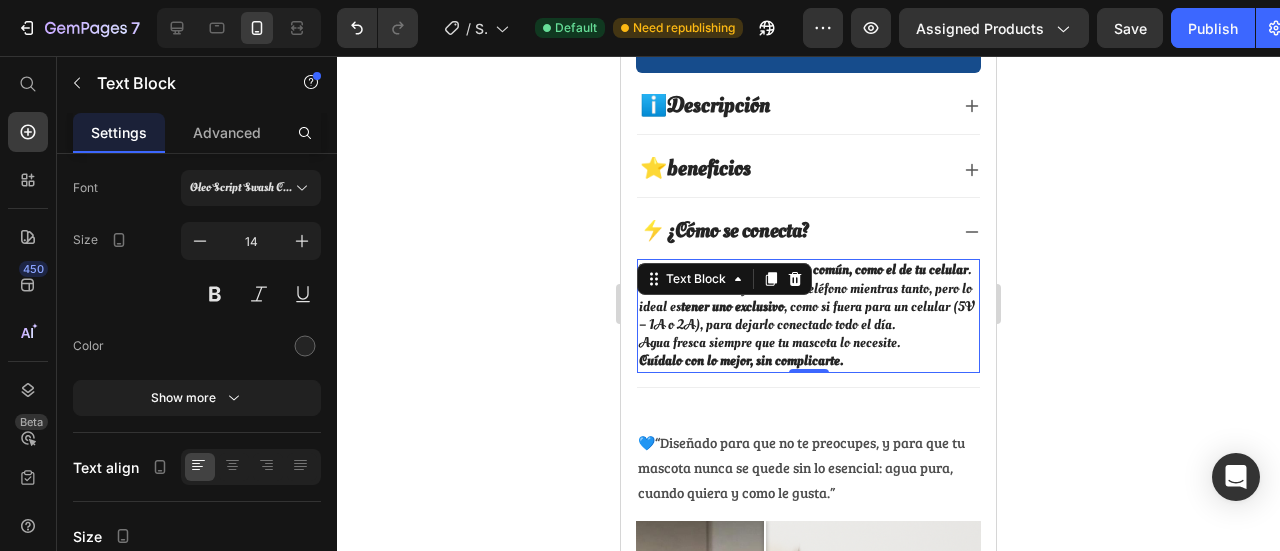 drag, startPoint x: 476, startPoint y: 339, endPoint x: 564, endPoint y: 342, distance: 88.051125 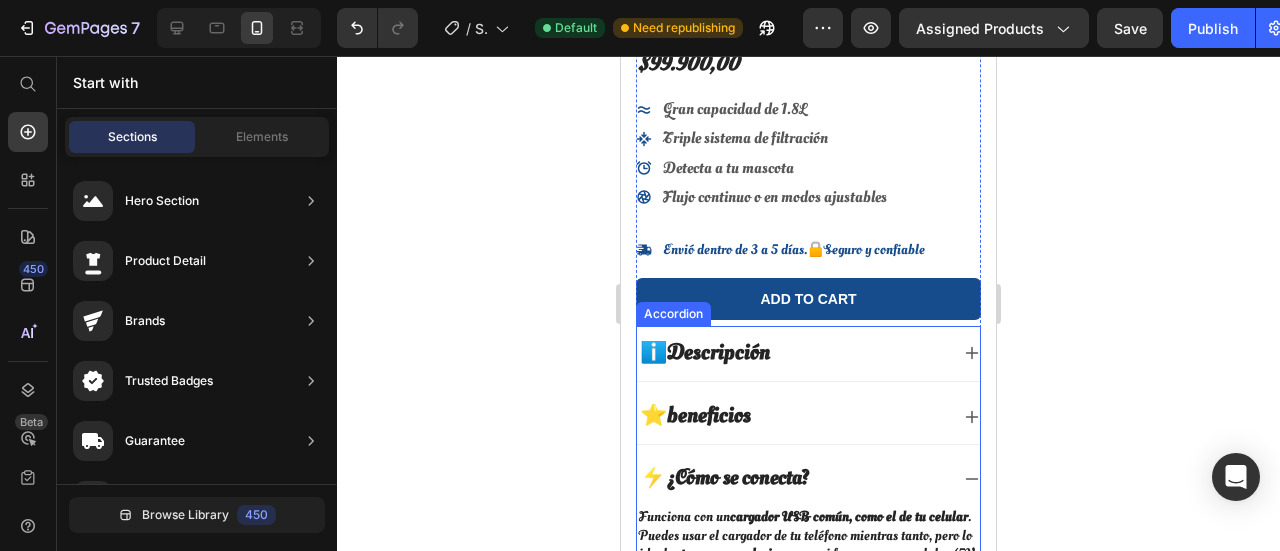 scroll, scrollTop: 500, scrollLeft: 0, axis: vertical 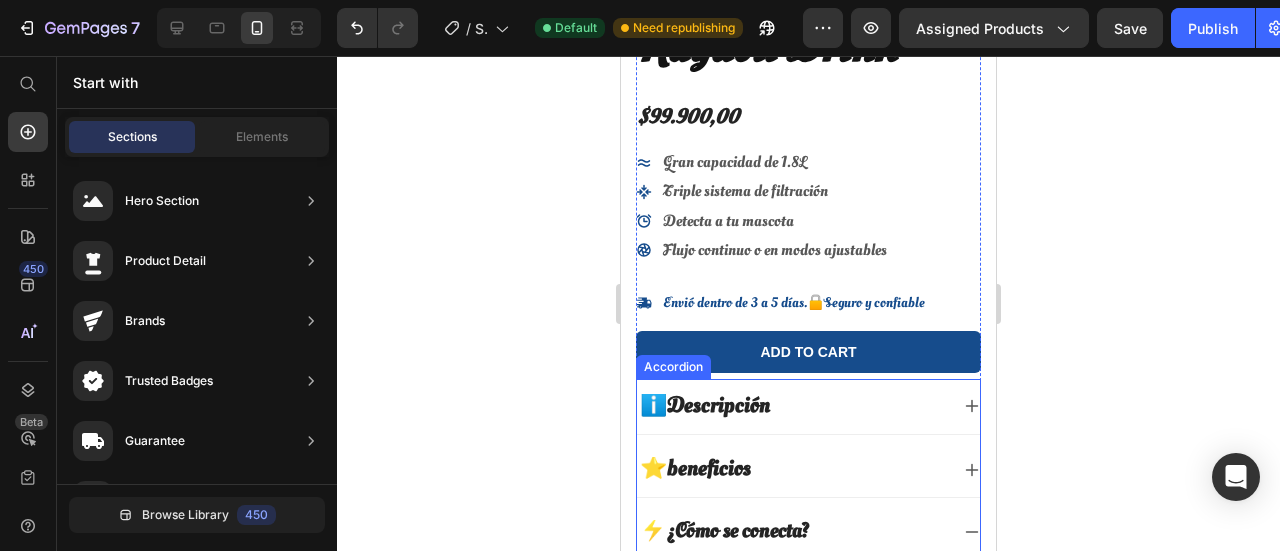 click 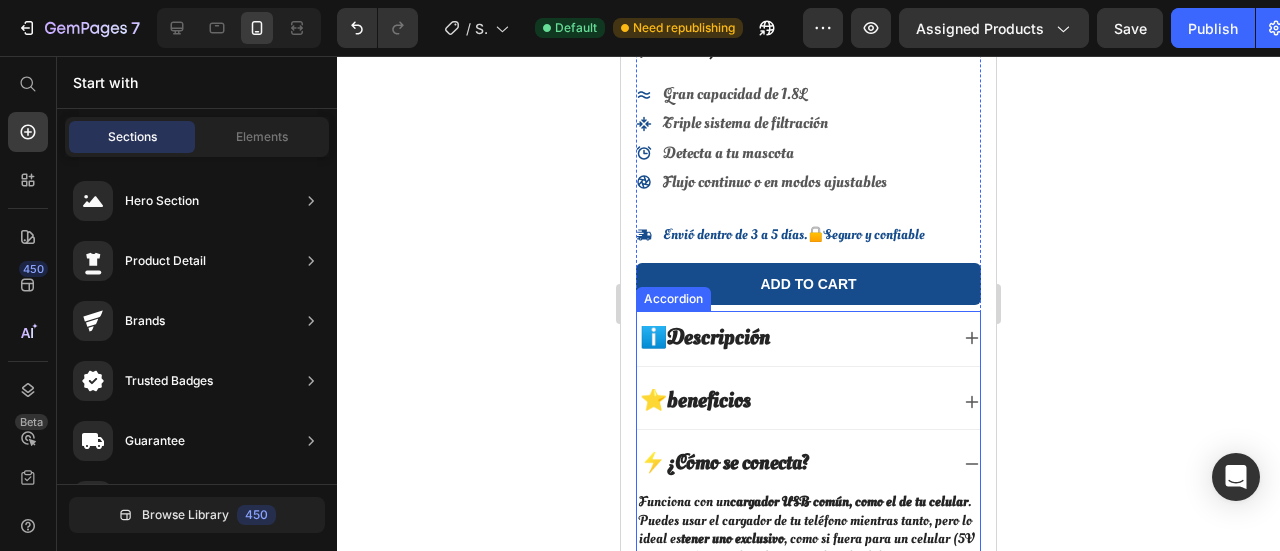 scroll, scrollTop: 600, scrollLeft: 0, axis: vertical 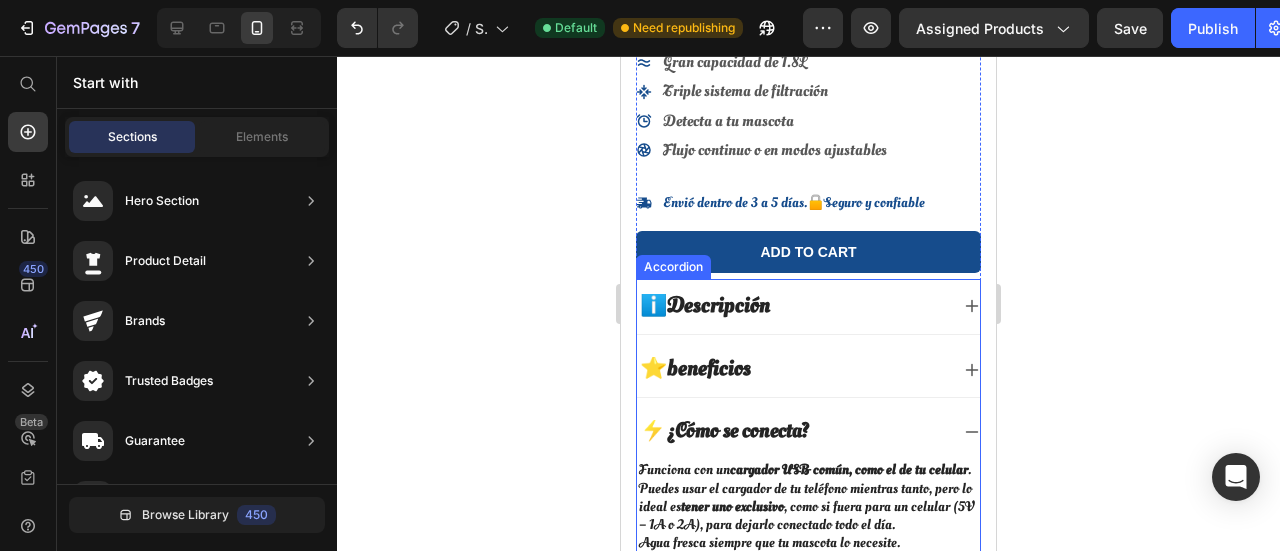 click on "⚡  ¿Cómo se conecta?" at bounding box center [808, 432] 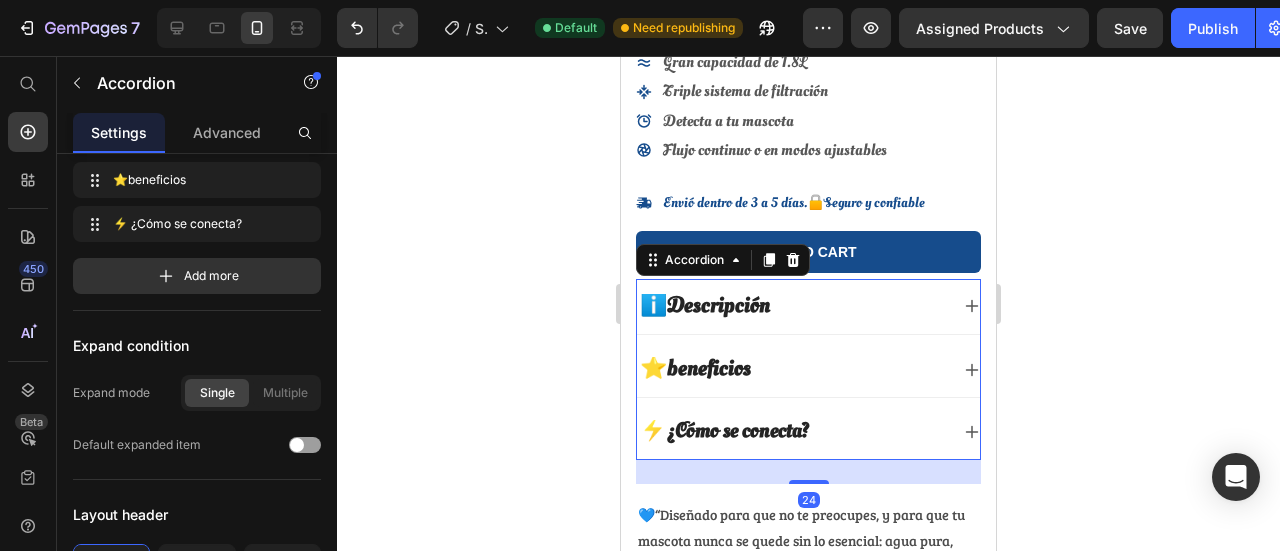 scroll, scrollTop: 0, scrollLeft: 0, axis: both 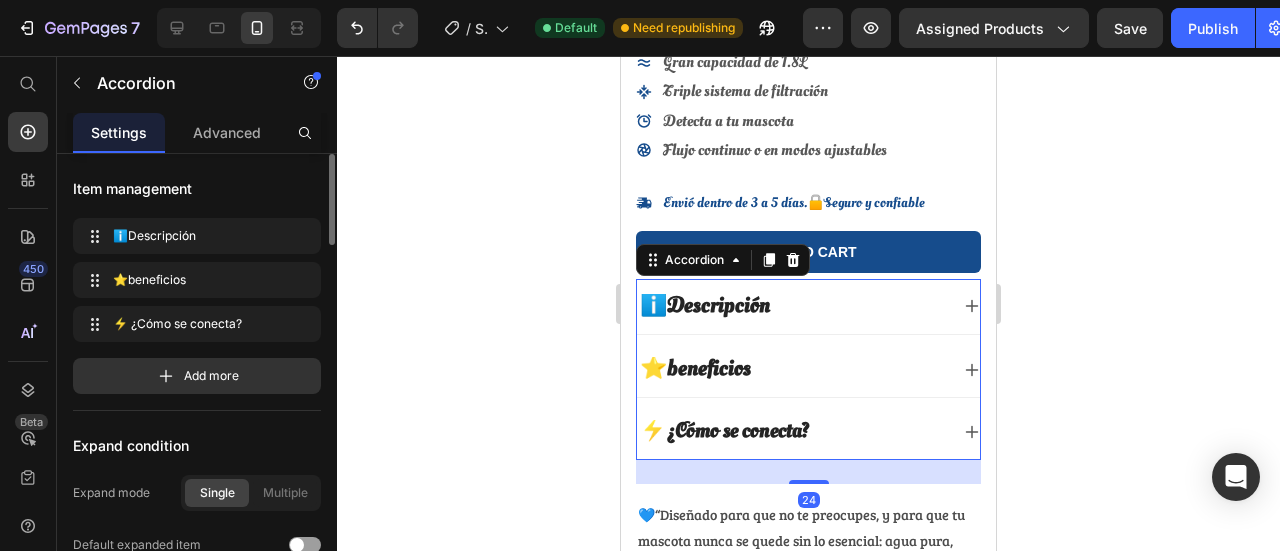 click on "⚡  ¿Cómo se conecta?" at bounding box center (792, 432) 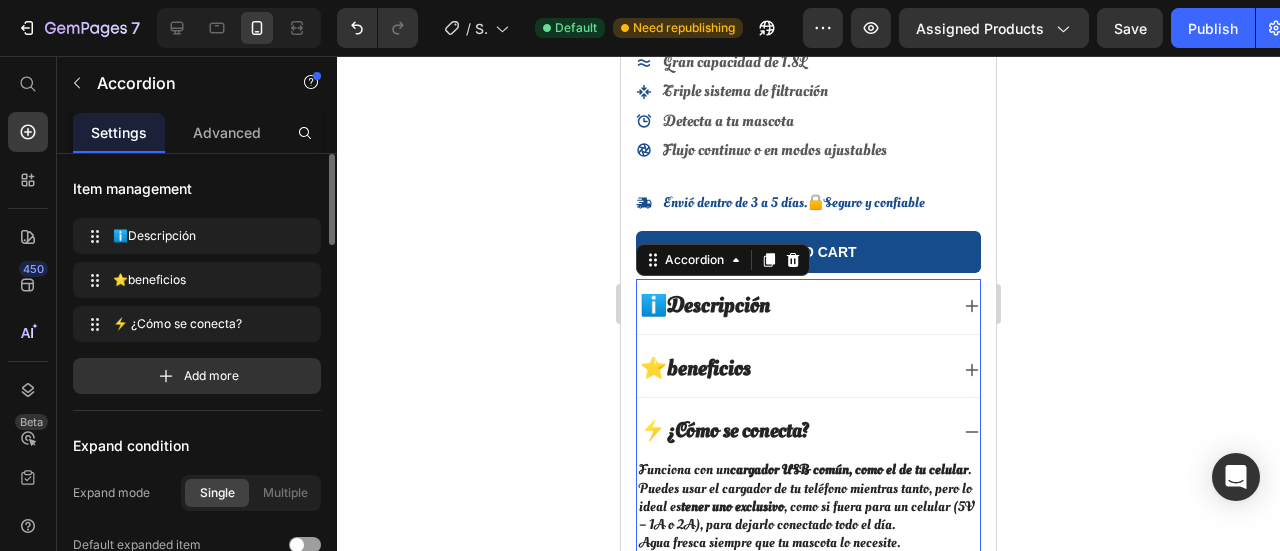 click on "⚡  ¿Cómo se conecta?" at bounding box center [792, 432] 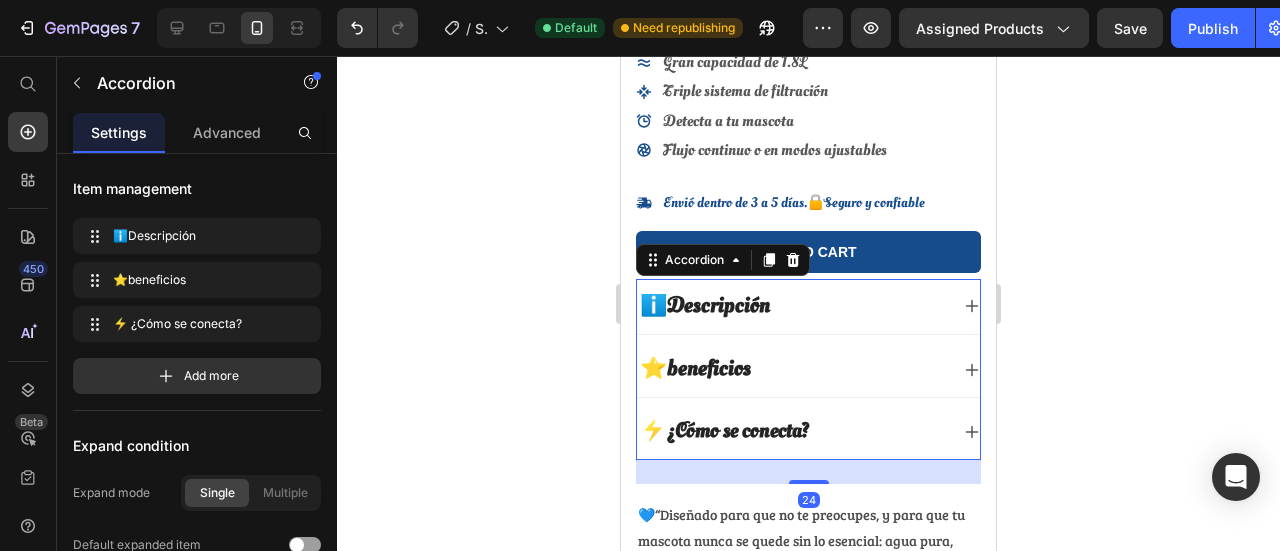 drag, startPoint x: 1128, startPoint y: 359, endPoint x: 1069, endPoint y: 347, distance: 60.207973 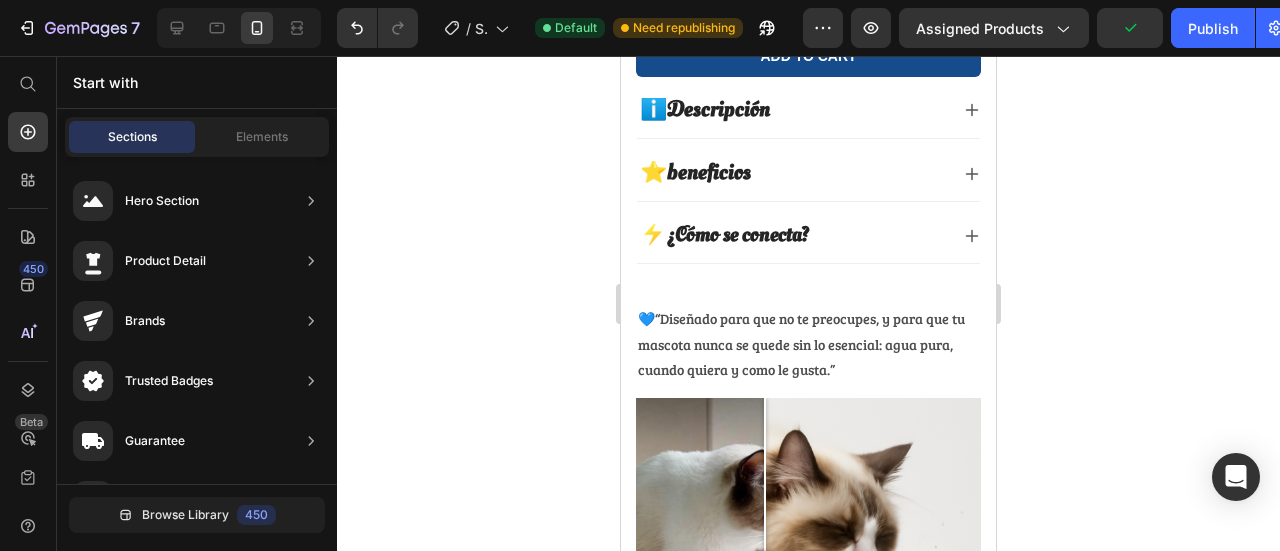 scroll, scrollTop: 900, scrollLeft: 0, axis: vertical 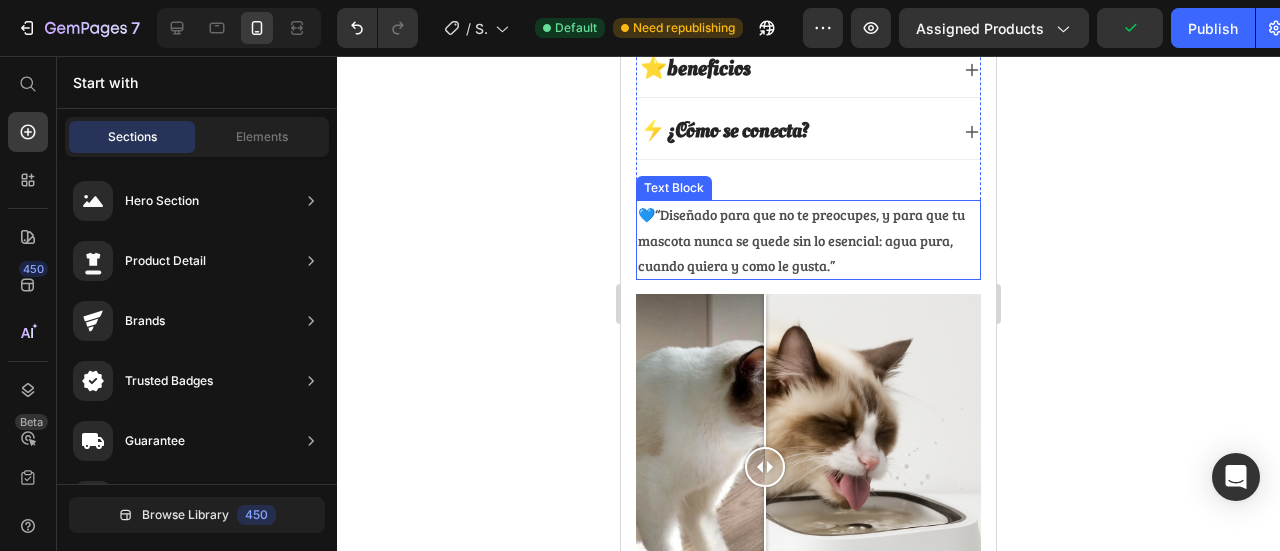 click on "💙  “Diseñado para que no te preocupes, y para que tu mascota nunca se quede sin lo esencial: agua pura, cuando quiera y como le gusta.”" at bounding box center (808, 240) 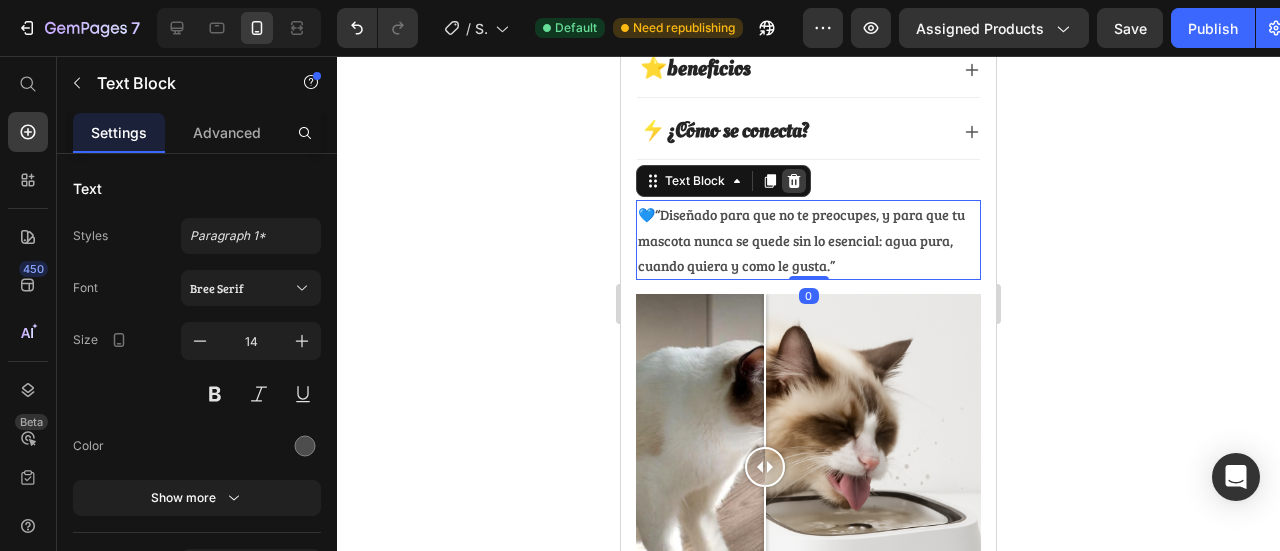 click 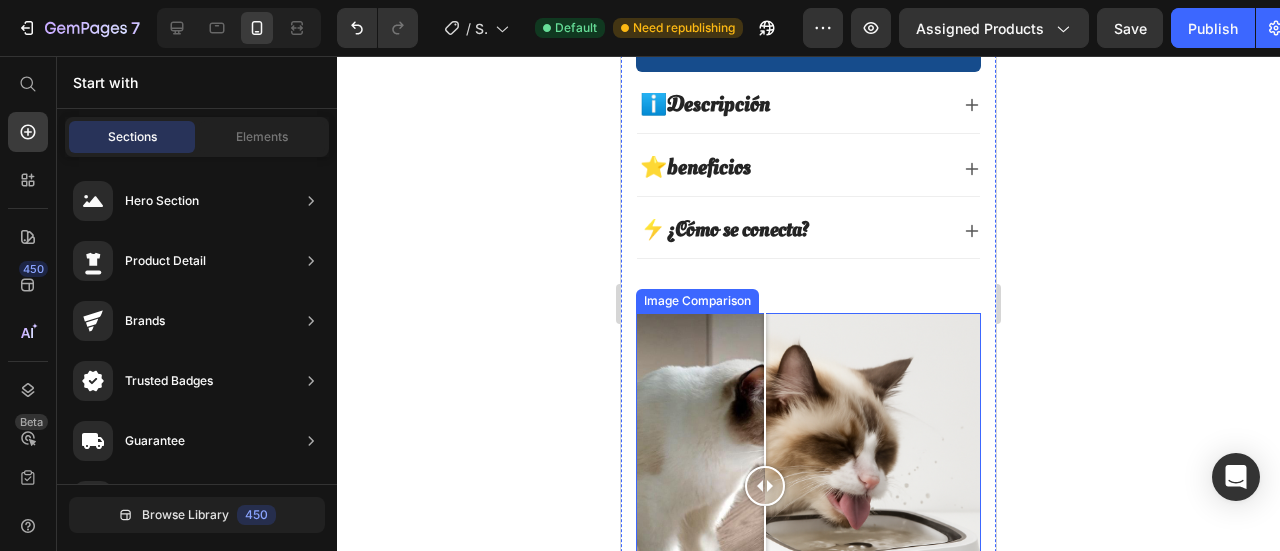 scroll, scrollTop: 900, scrollLeft: 0, axis: vertical 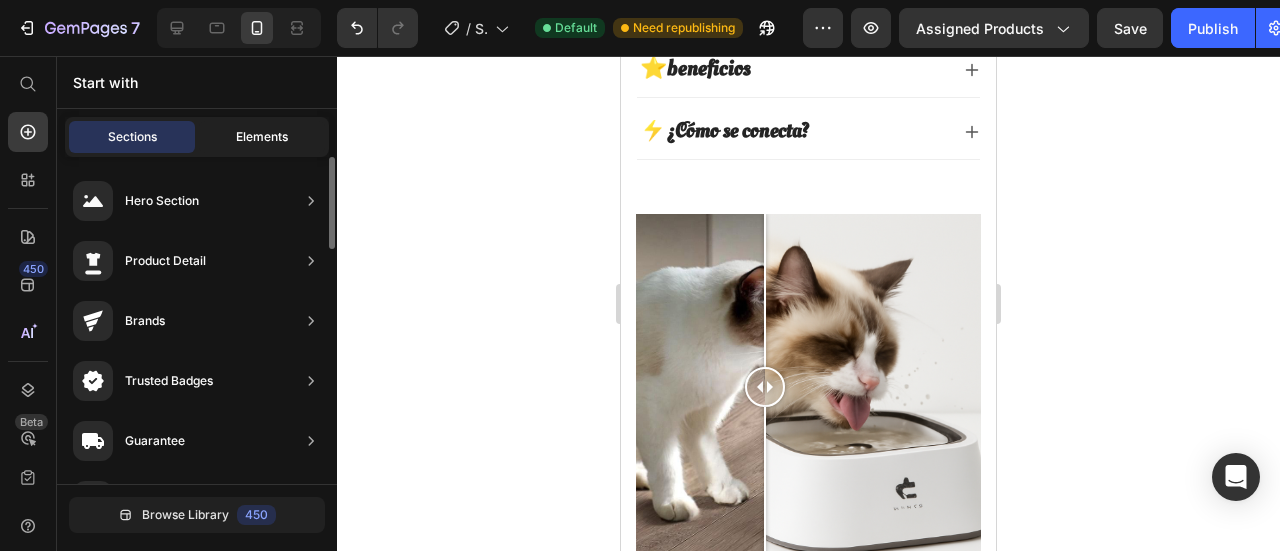 click on "Elements" at bounding box center [262, 137] 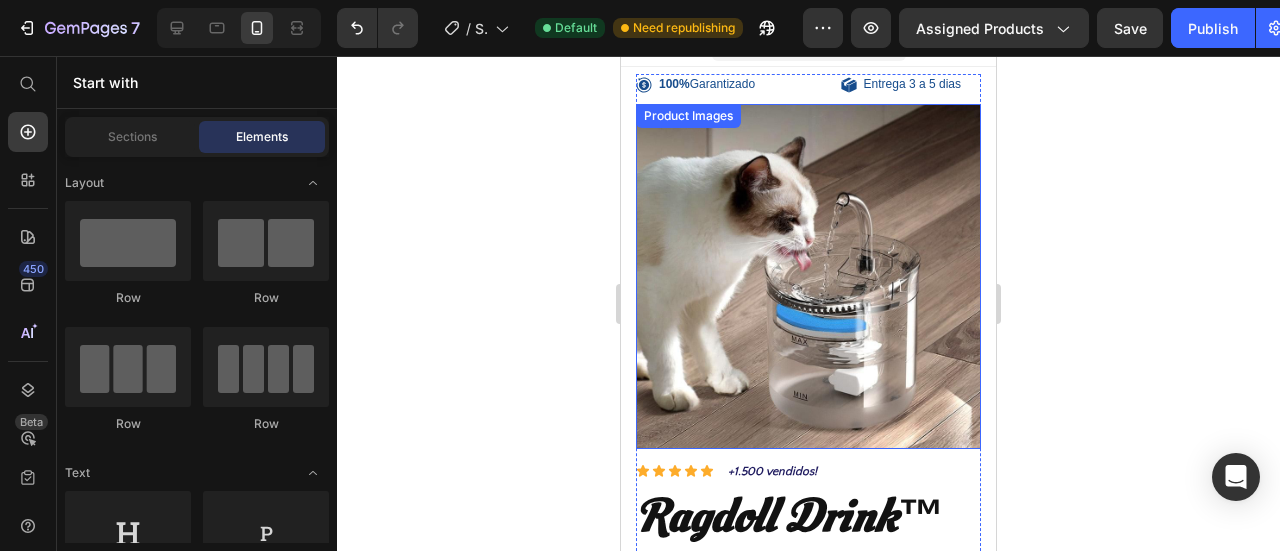 scroll, scrollTop: 0, scrollLeft: 0, axis: both 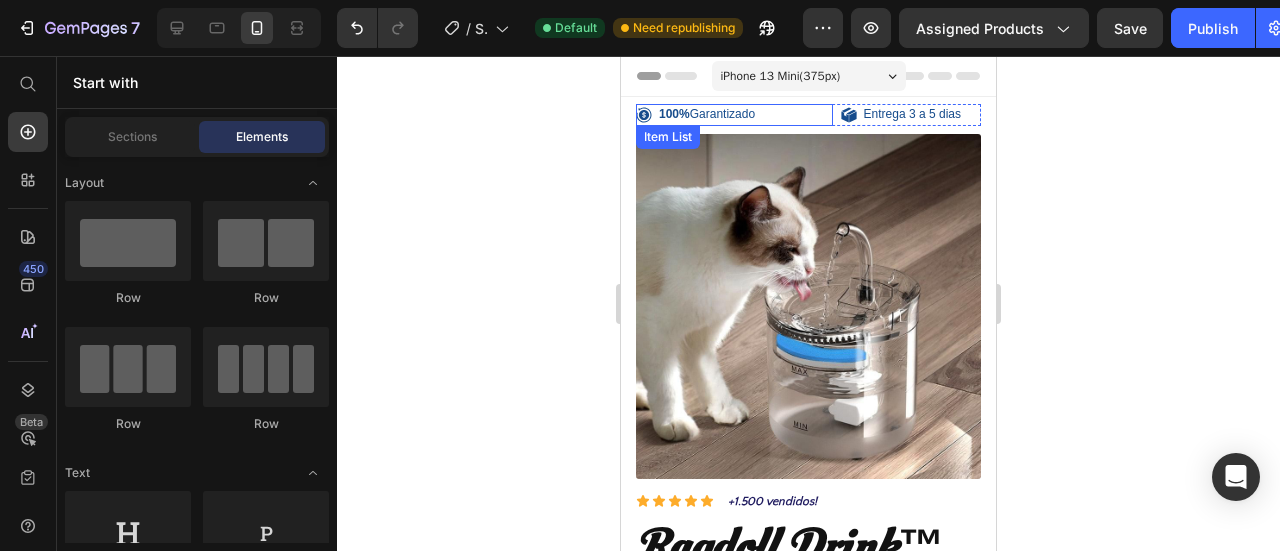 click on "Item List" at bounding box center [668, 137] 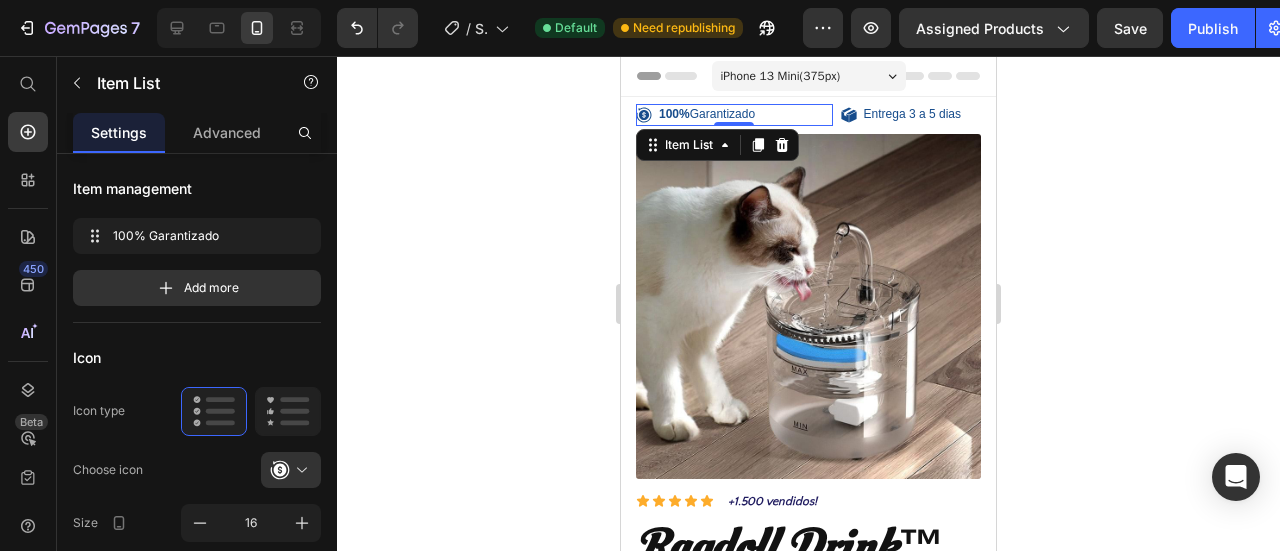 click at bounding box center [808, 306] 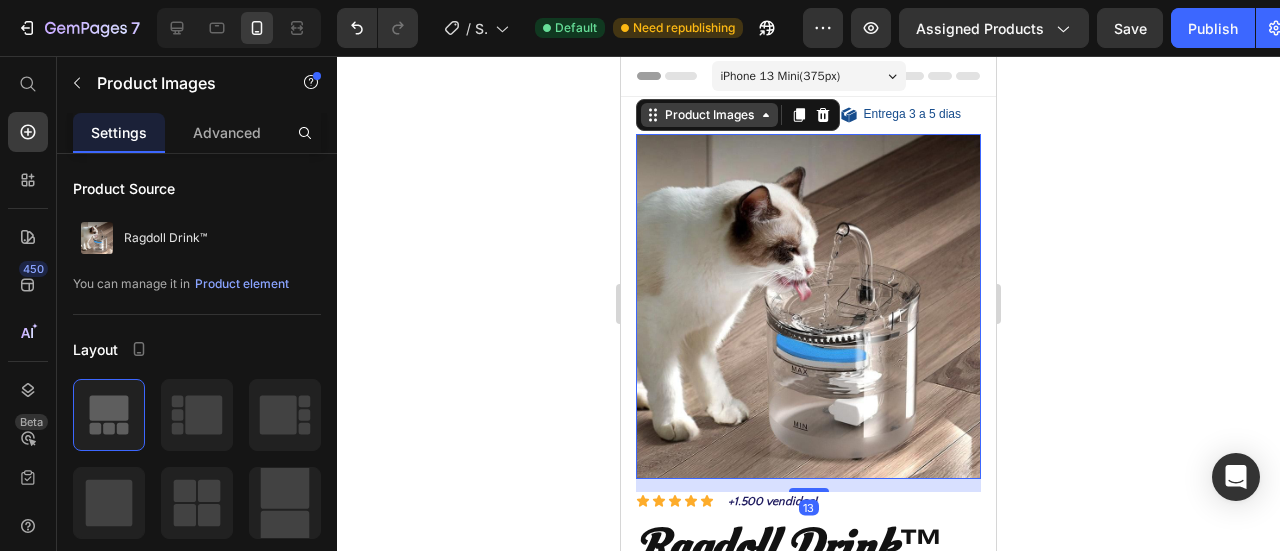 click on "Product Images" at bounding box center [709, 115] 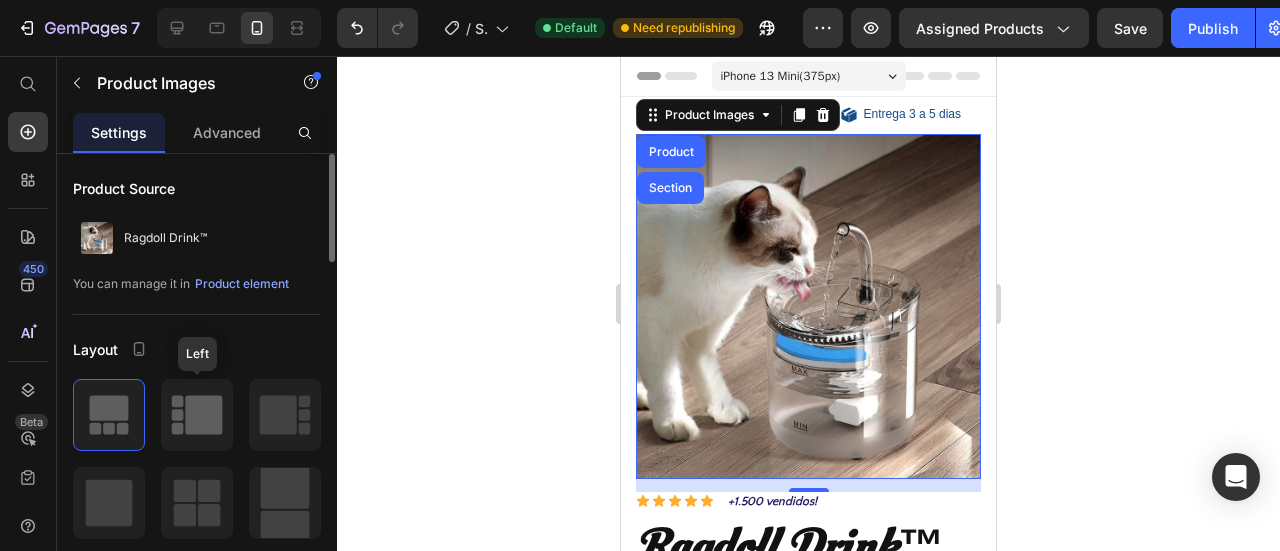 click 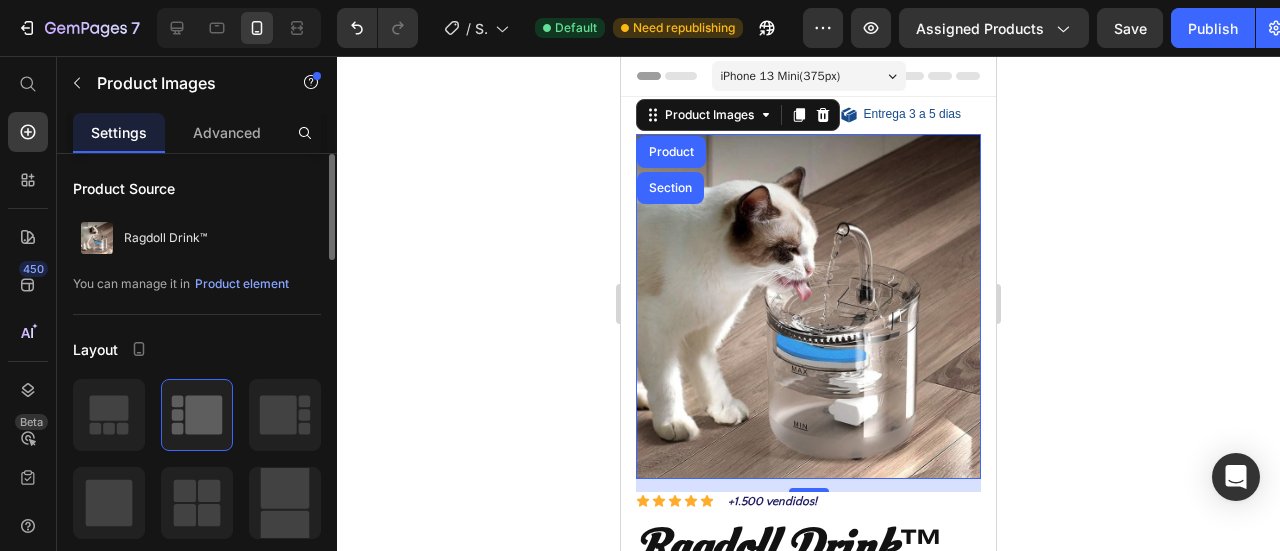 click 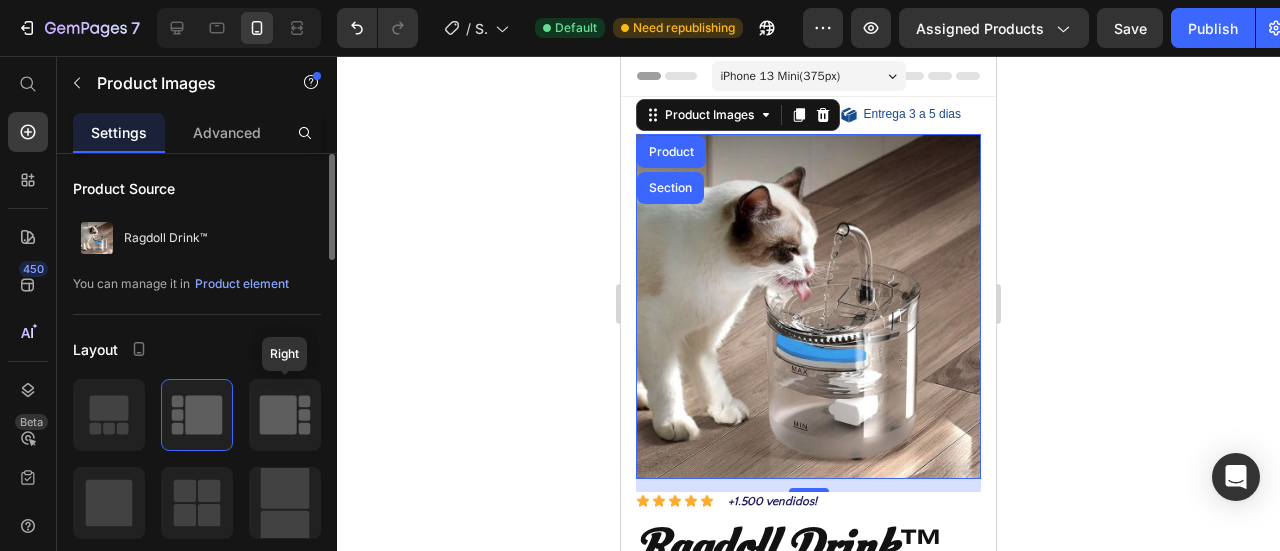 click 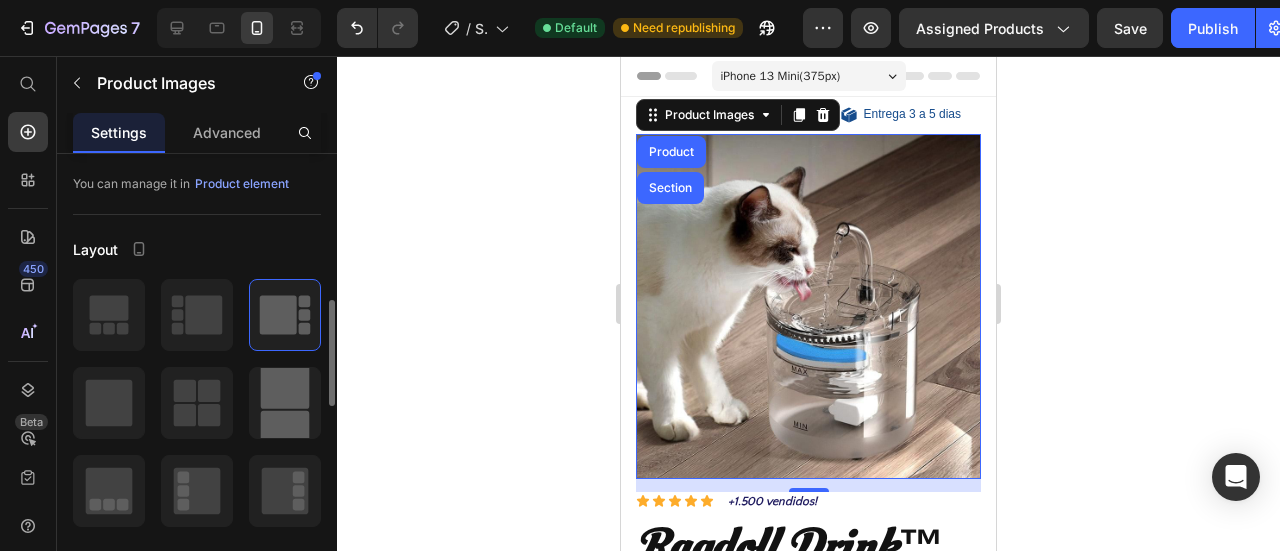 scroll, scrollTop: 200, scrollLeft: 0, axis: vertical 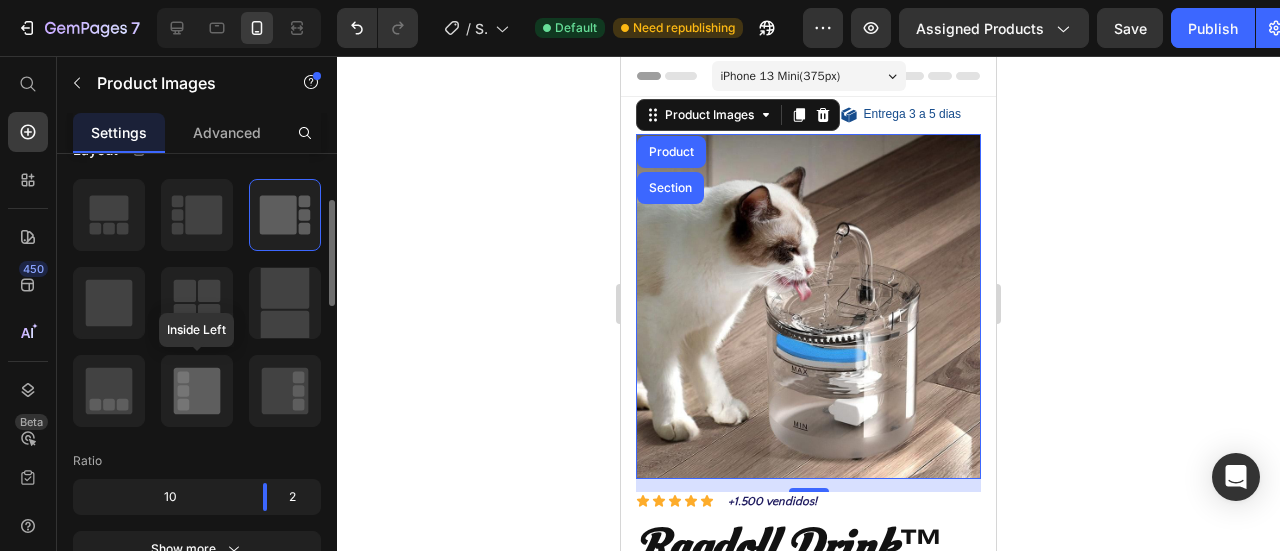 click 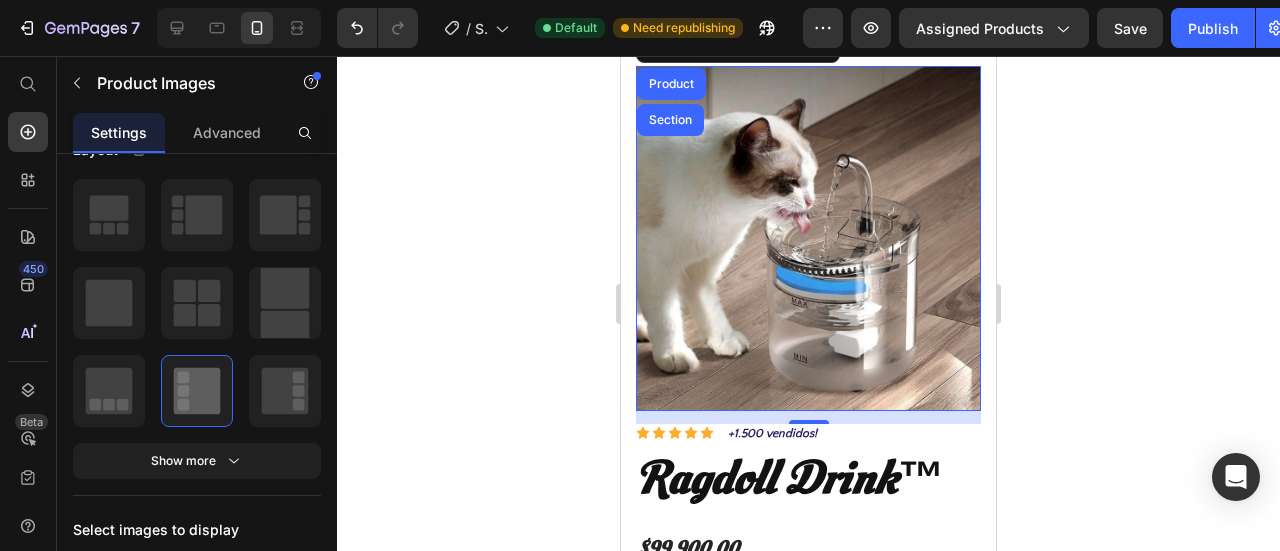 scroll, scrollTop: 100, scrollLeft: 0, axis: vertical 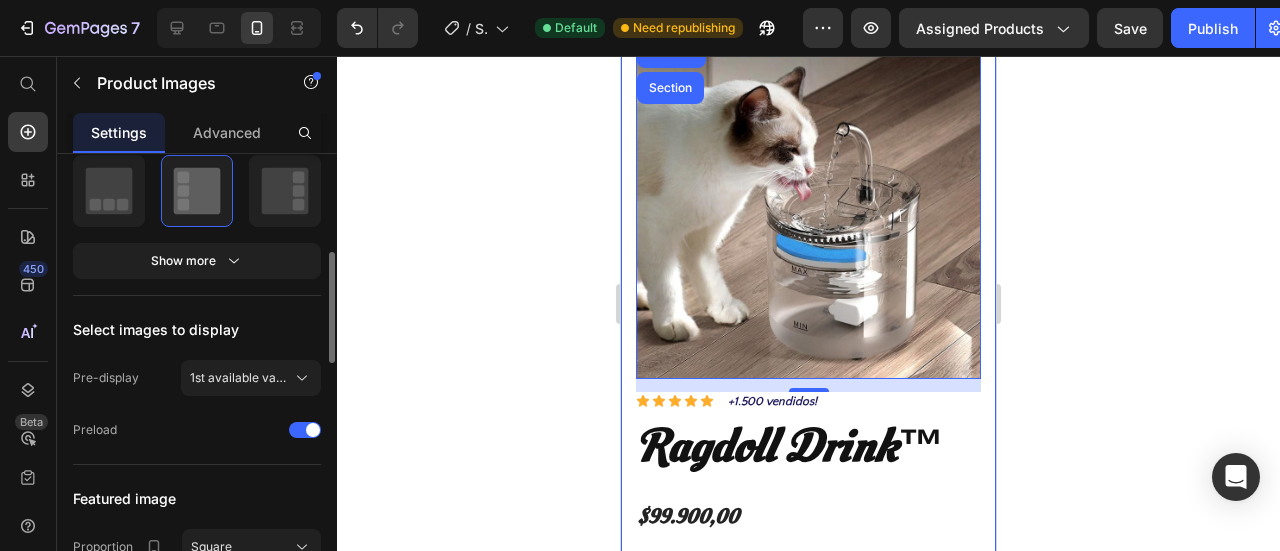 drag, startPoint x: 256, startPoint y: 339, endPoint x: 226, endPoint y: 334, distance: 30.413813 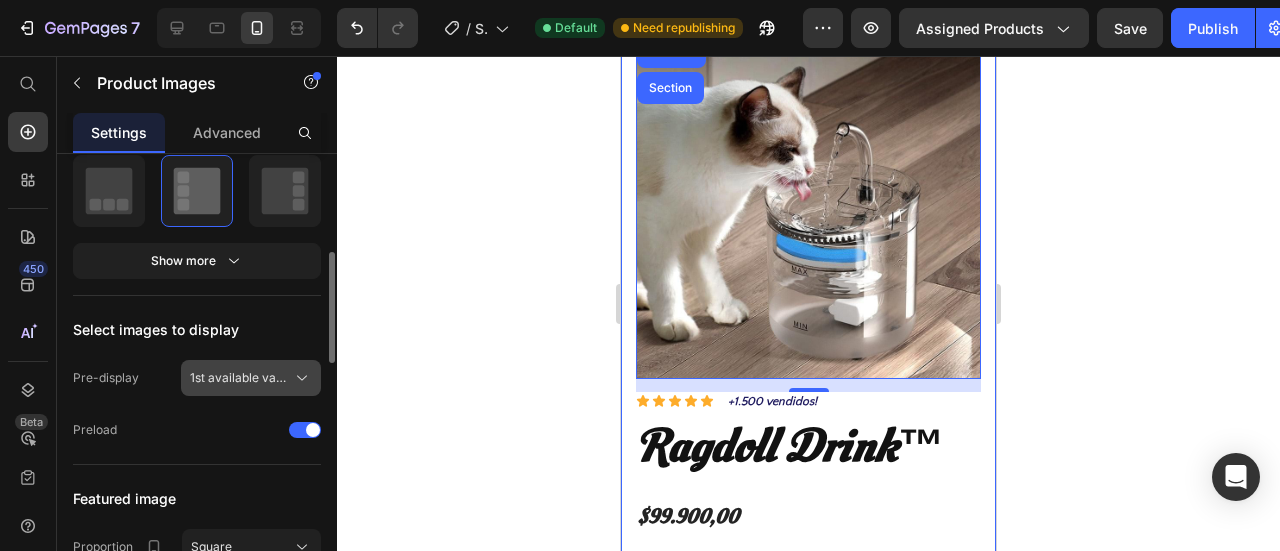 click on "1st available variant" at bounding box center (251, 378) 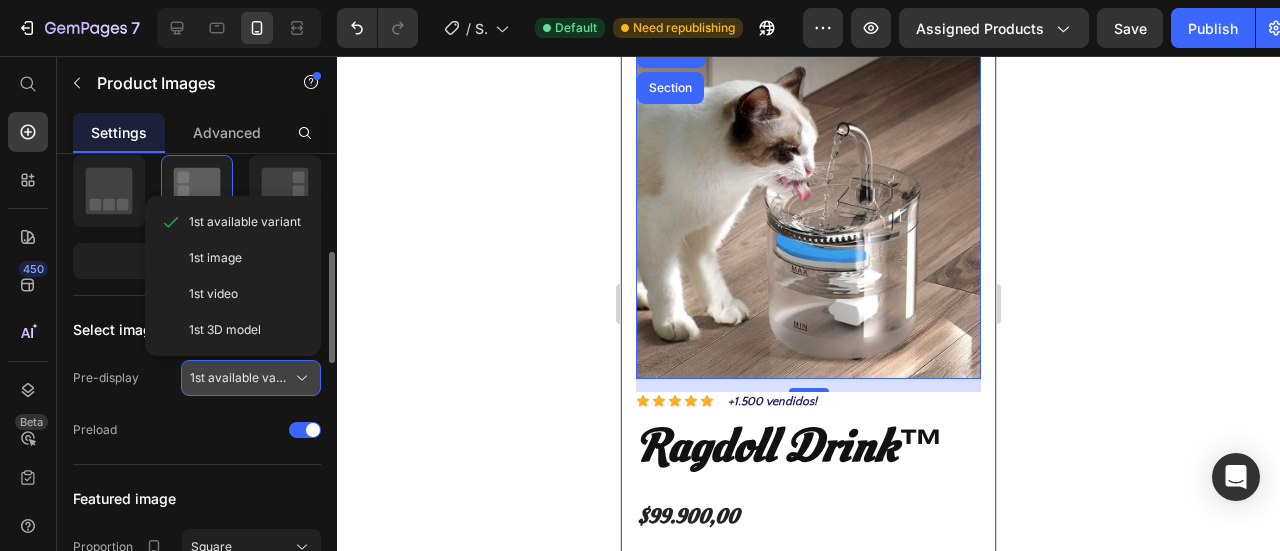 click on "1st available variant" at bounding box center [239, 378] 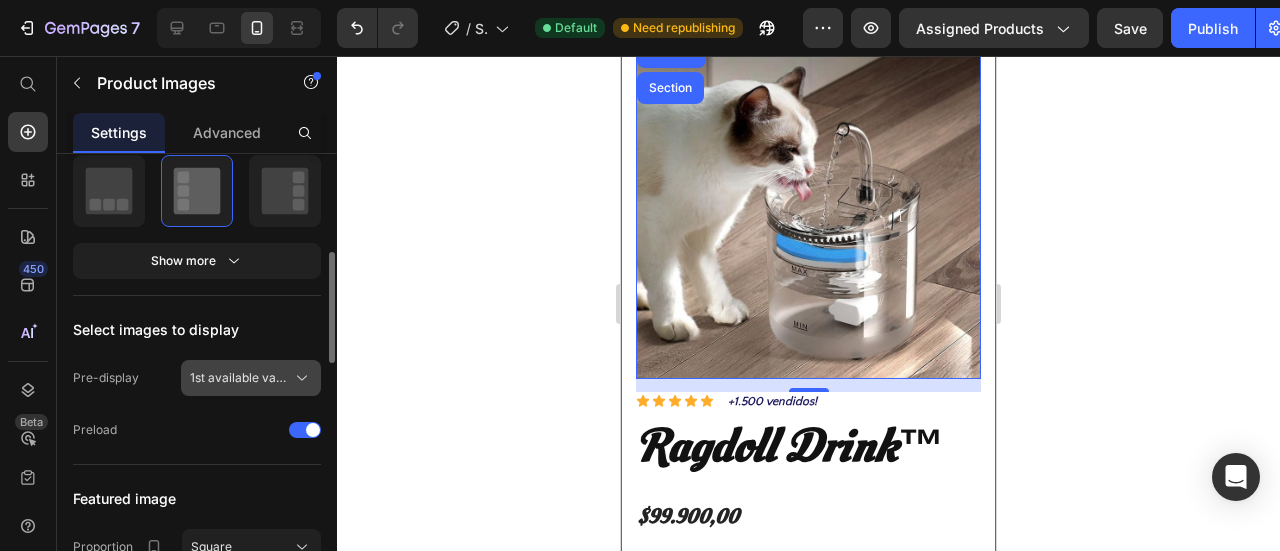 click on "1st available variant" at bounding box center [239, 378] 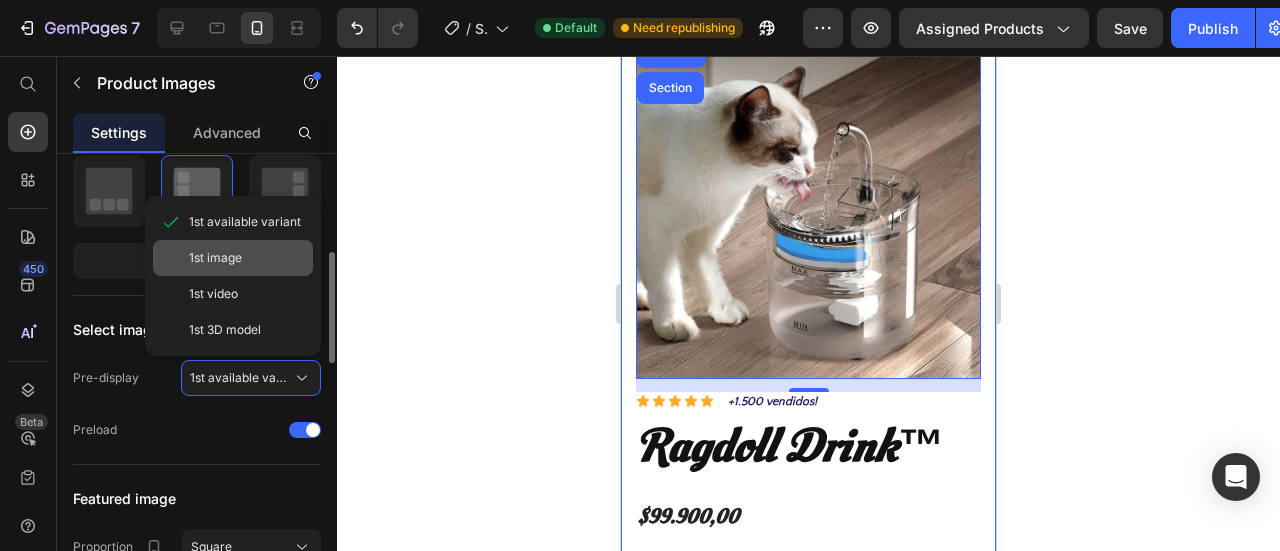 click on "1st image" 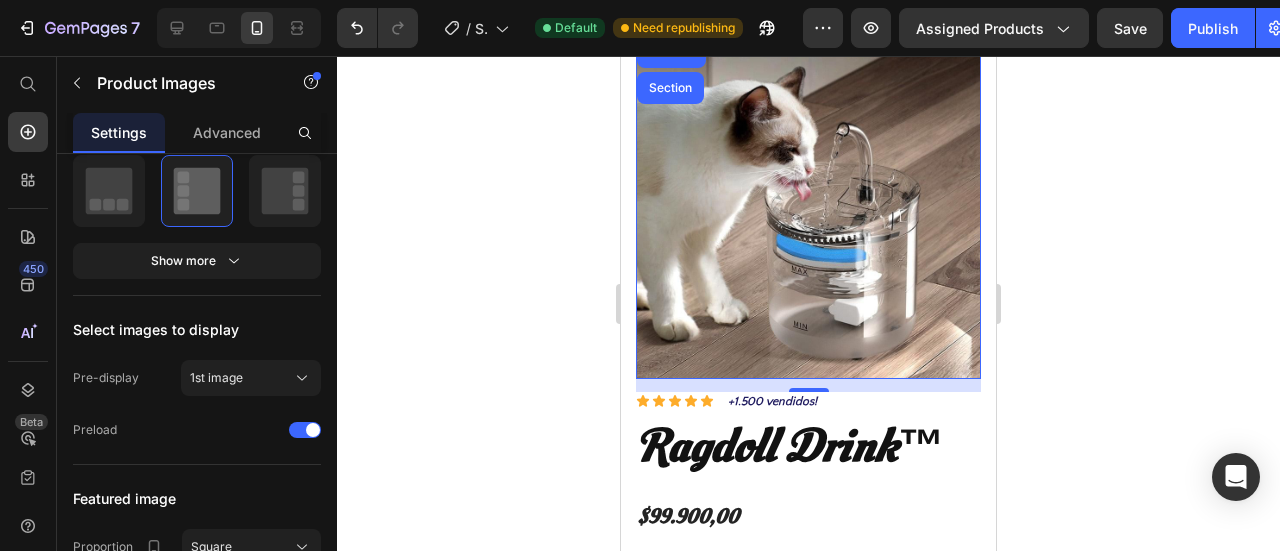 scroll, scrollTop: 0, scrollLeft: 0, axis: both 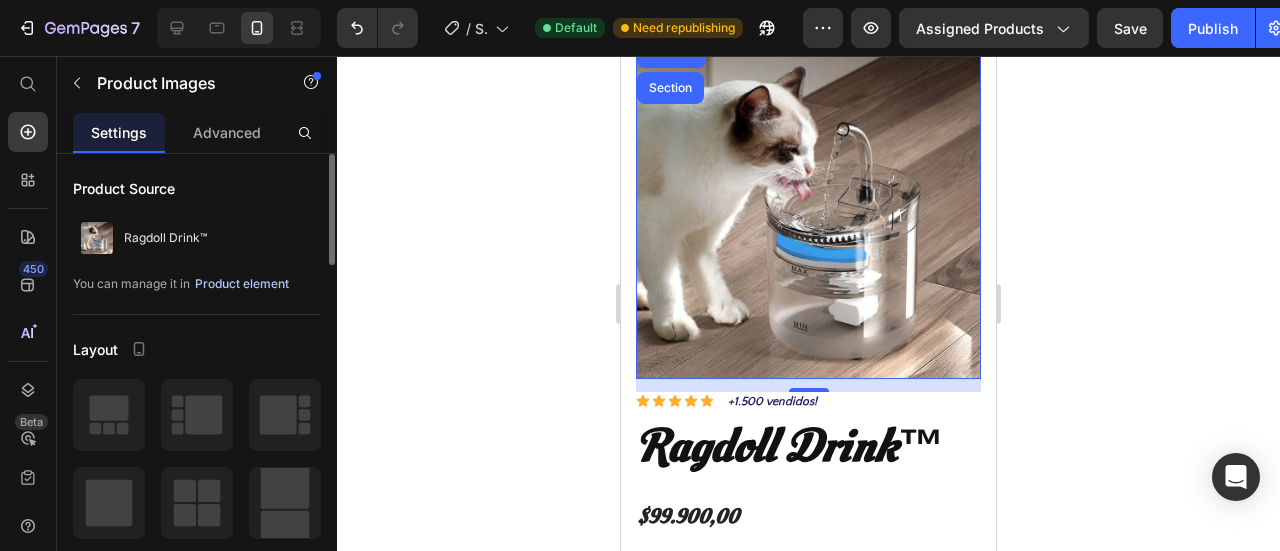 click on "Product element" at bounding box center [242, 284] 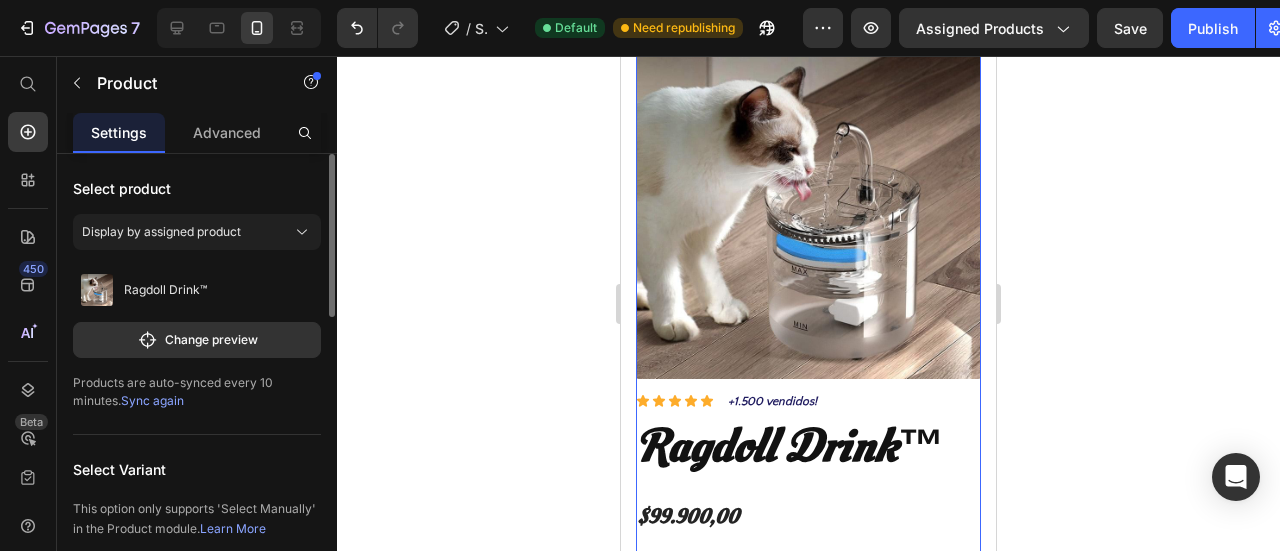 click on "Sync again" at bounding box center (152, 400) 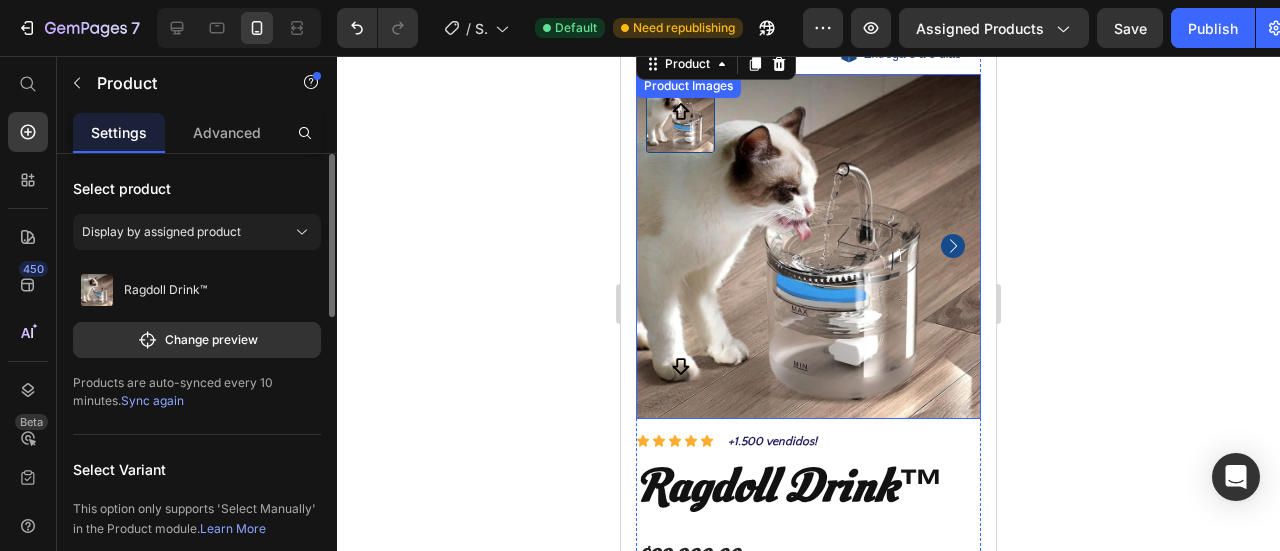 scroll, scrollTop: 0, scrollLeft: 0, axis: both 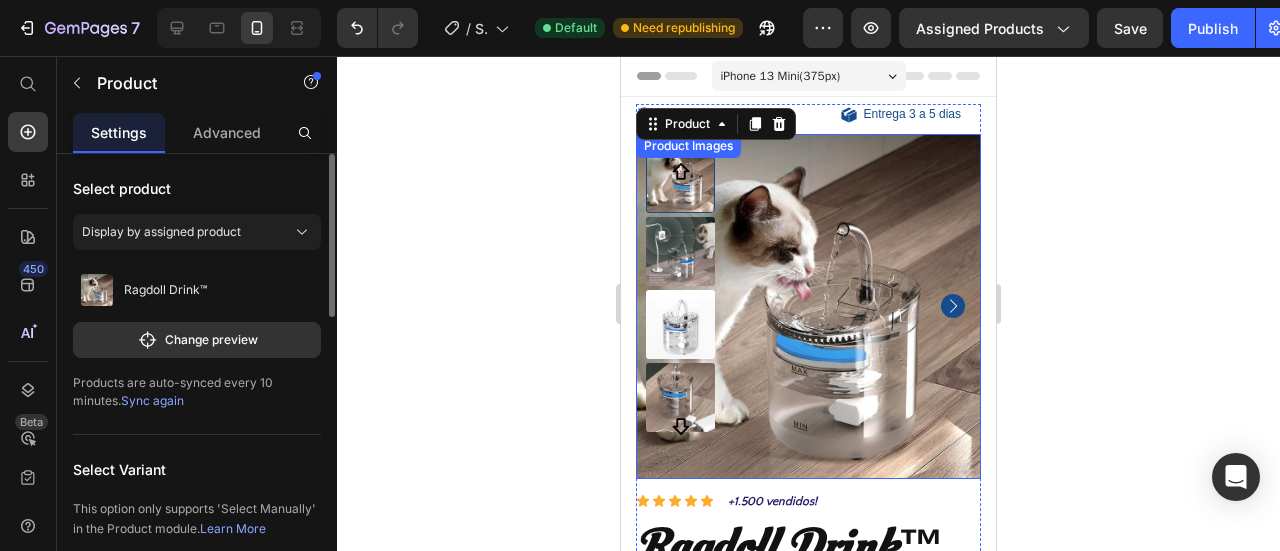 click at bounding box center [680, 251] 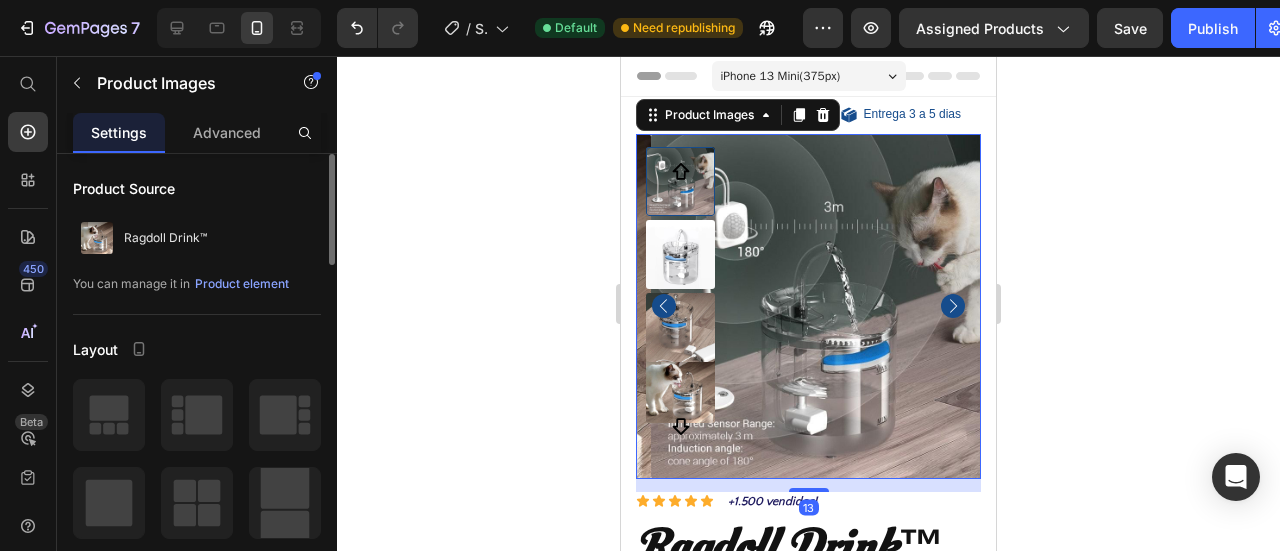 click at bounding box center (680, 327) 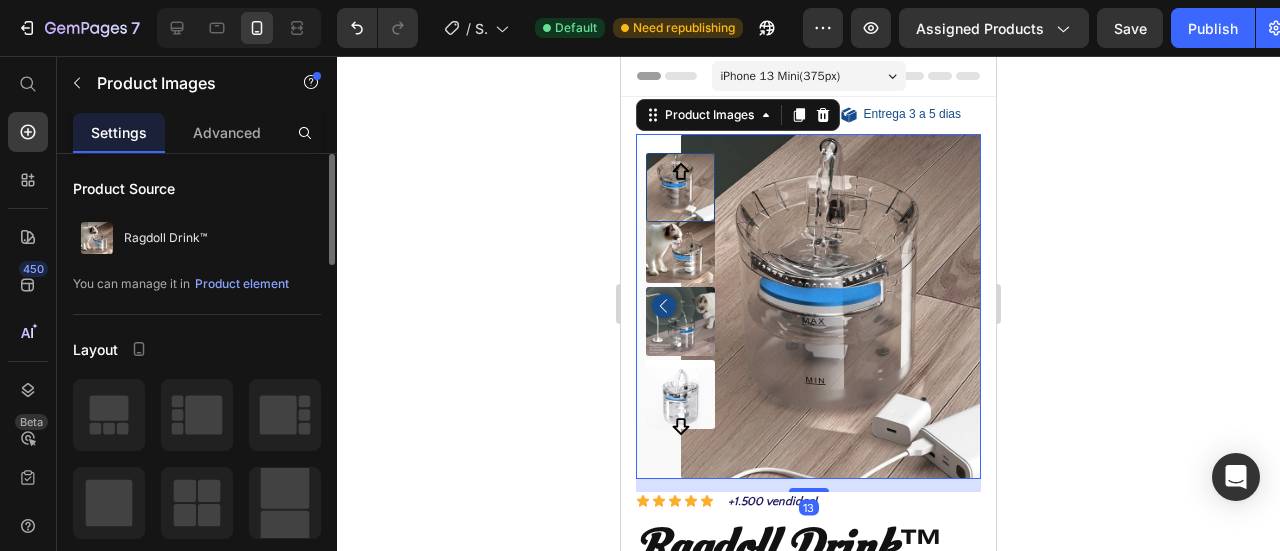 click at bounding box center (680, 321) 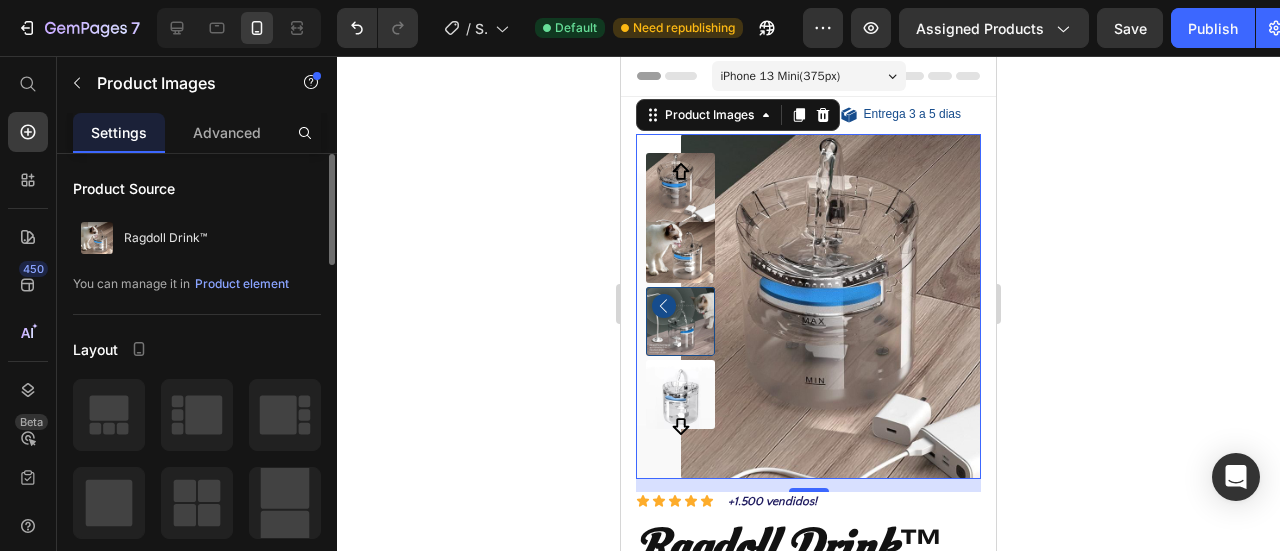 click at bounding box center (680, 394) 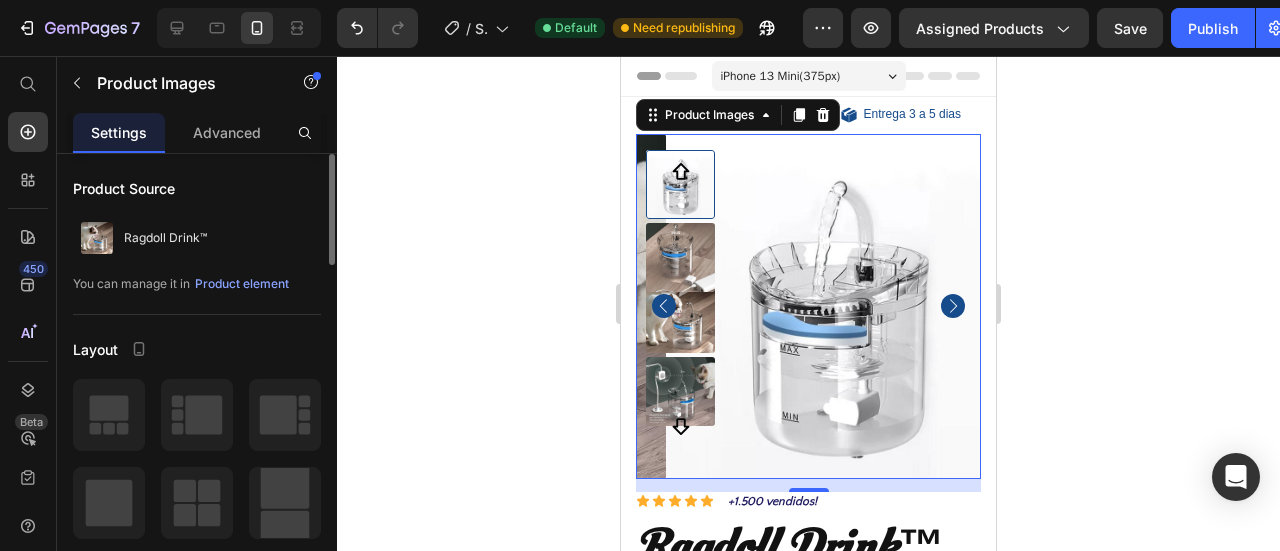 click at bounding box center [680, 318] 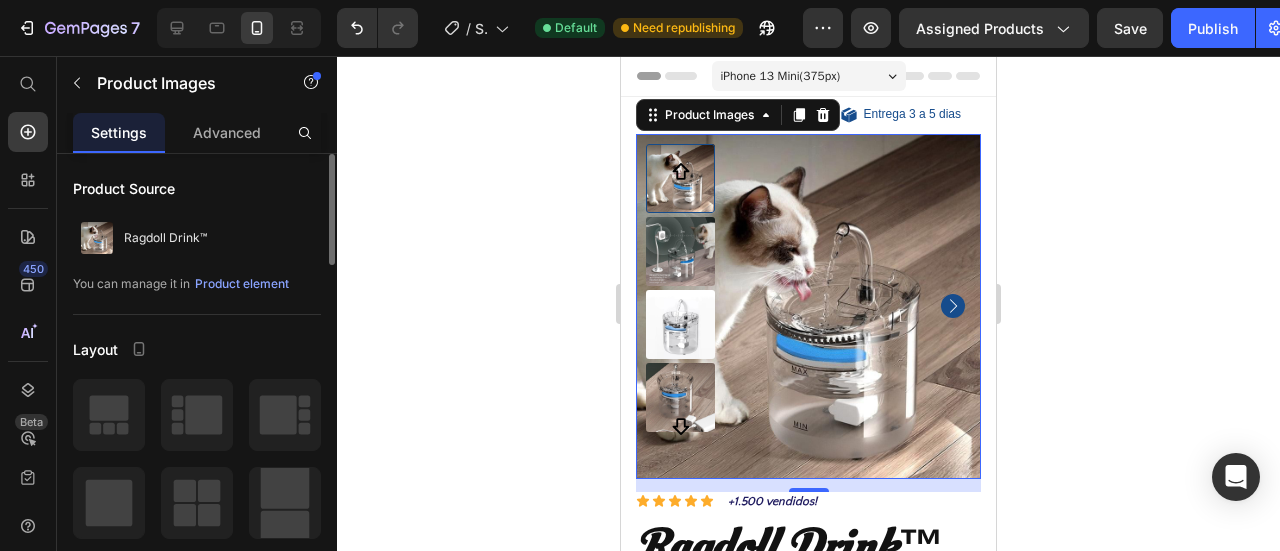 click at bounding box center (680, 299) 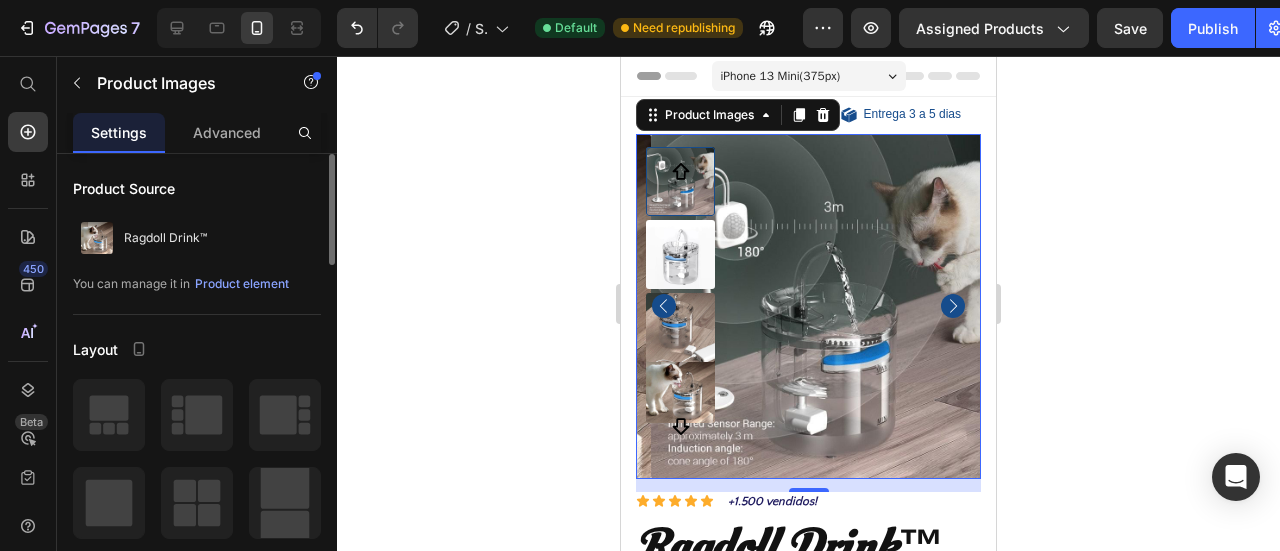 click at bounding box center [681, 172] 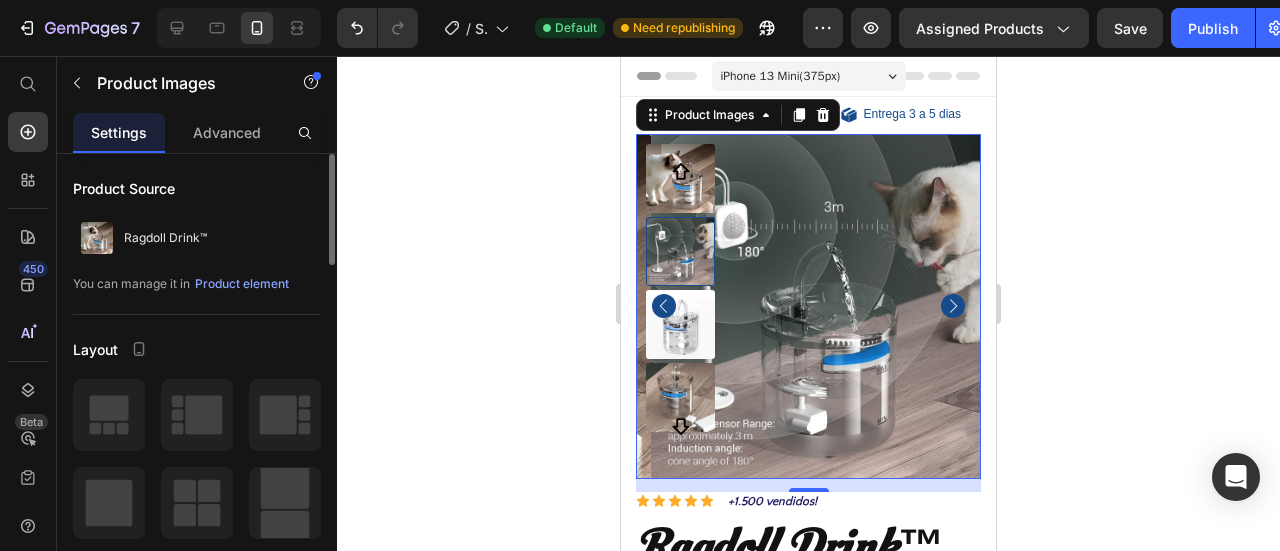click at bounding box center (680, 178) 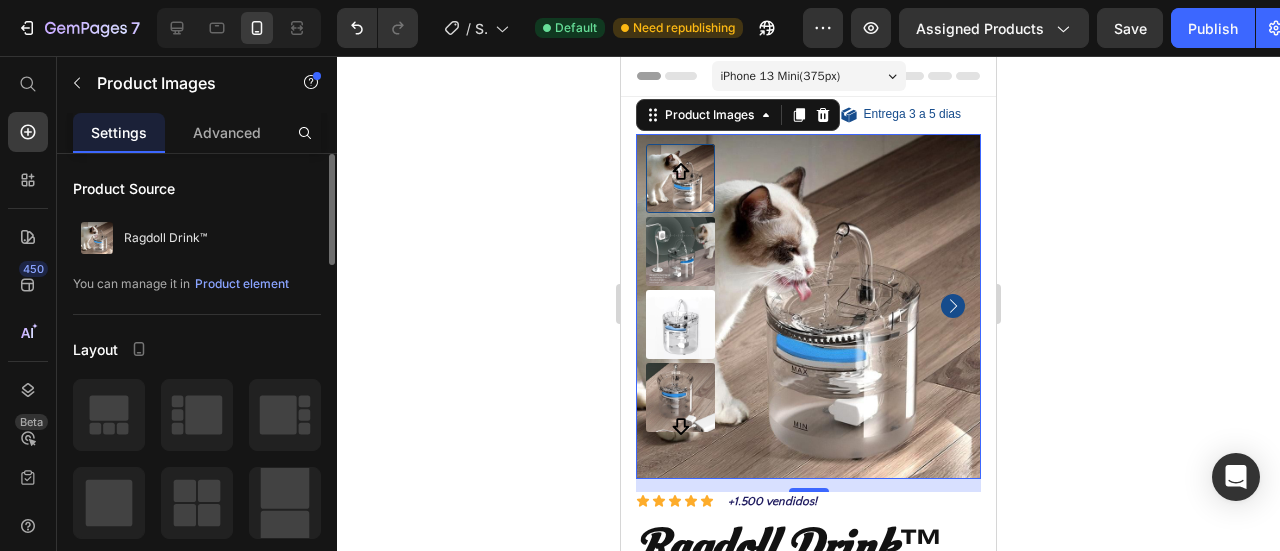 click 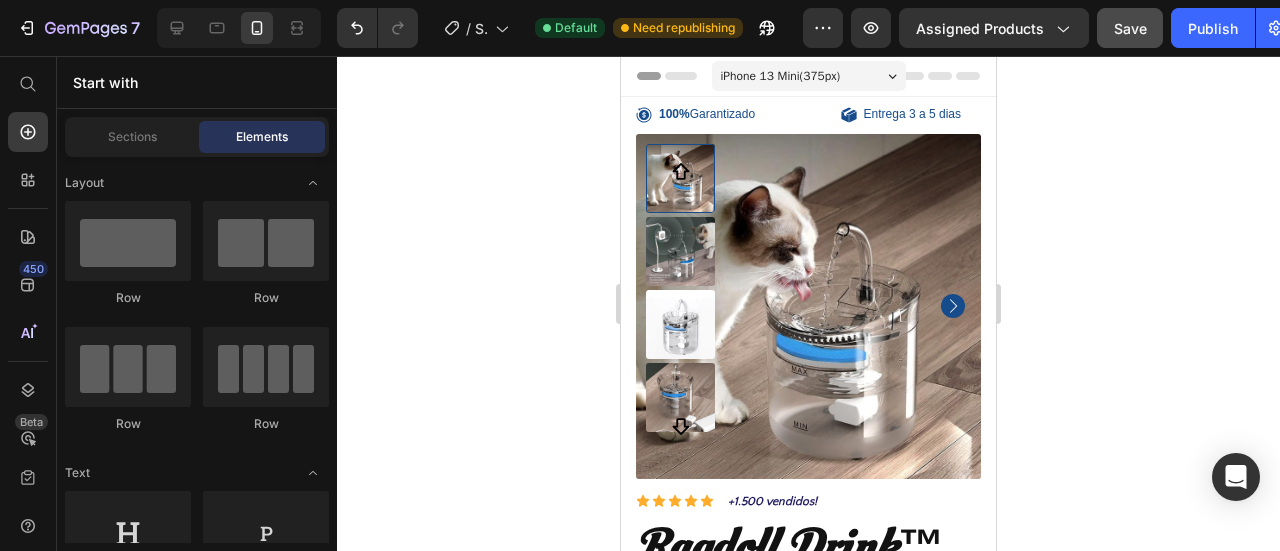click on "Save" at bounding box center [1130, 28] 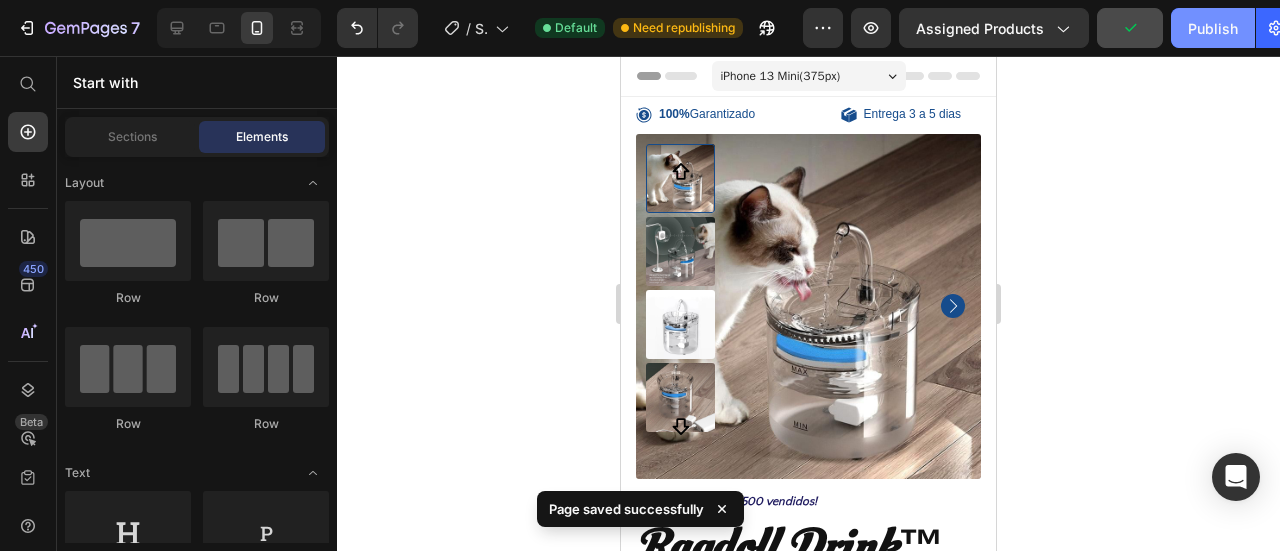 click on "Publish" at bounding box center (1213, 28) 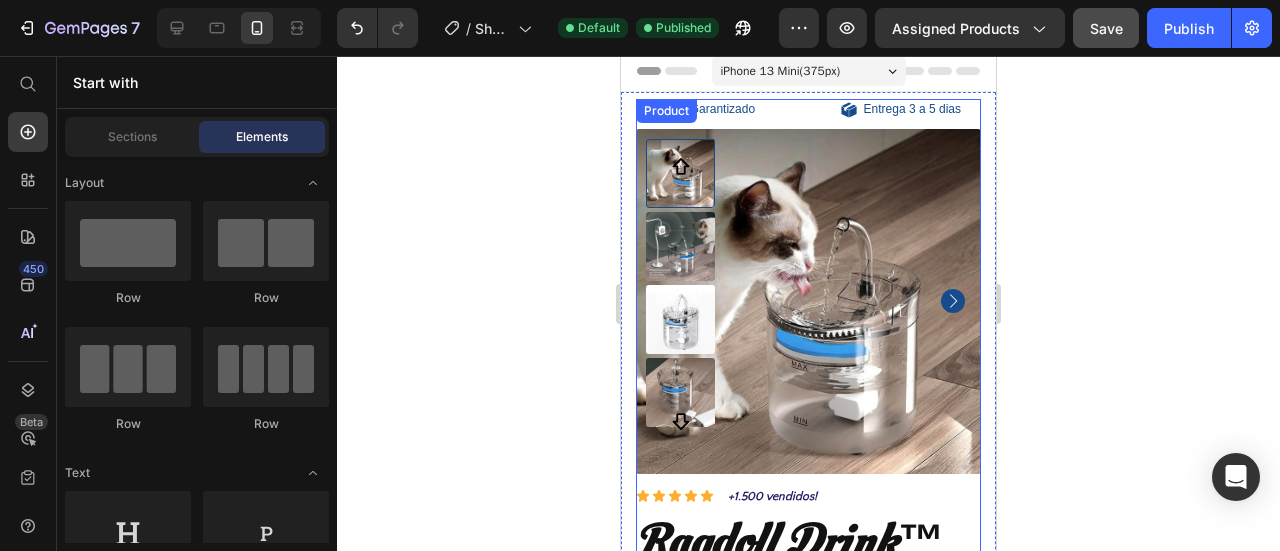 scroll, scrollTop: 0, scrollLeft: 0, axis: both 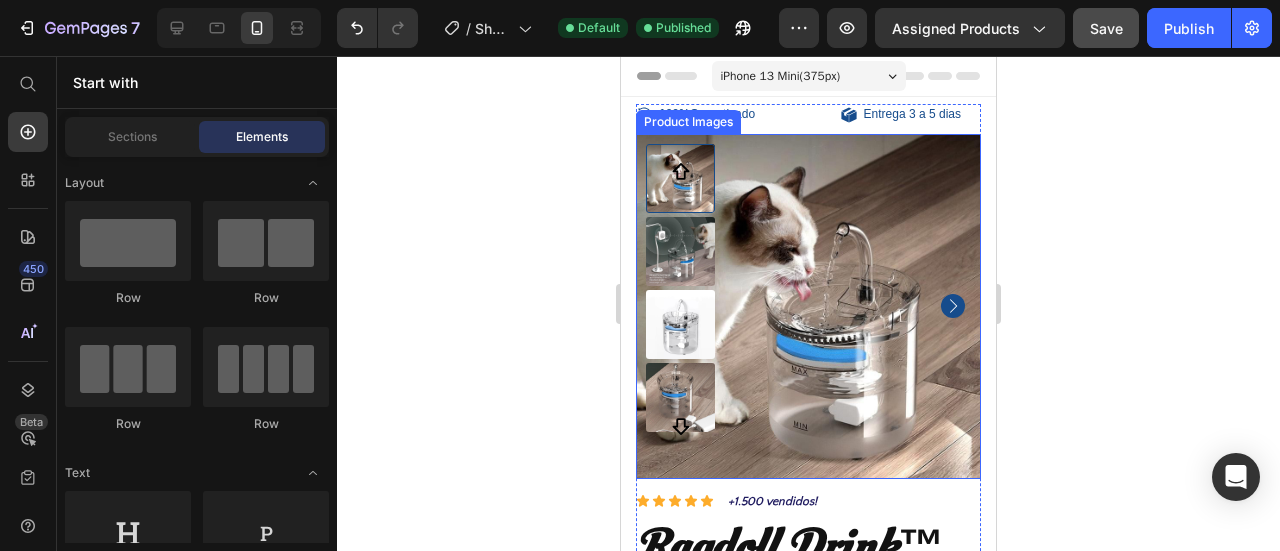 click at bounding box center (808, 306) 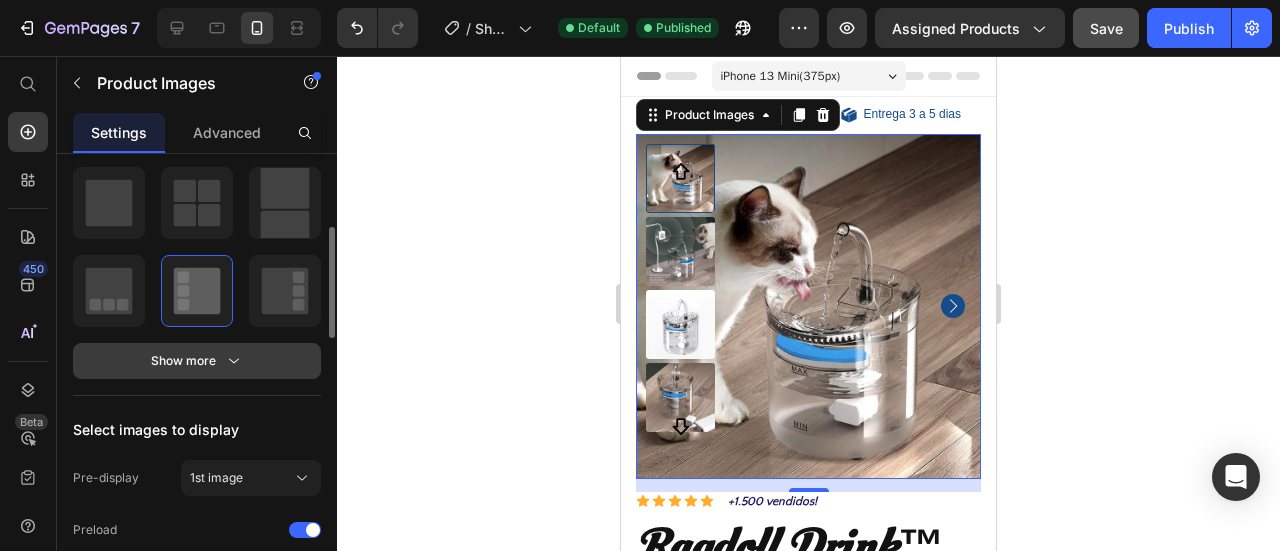 click on "Show more" at bounding box center [197, 361] 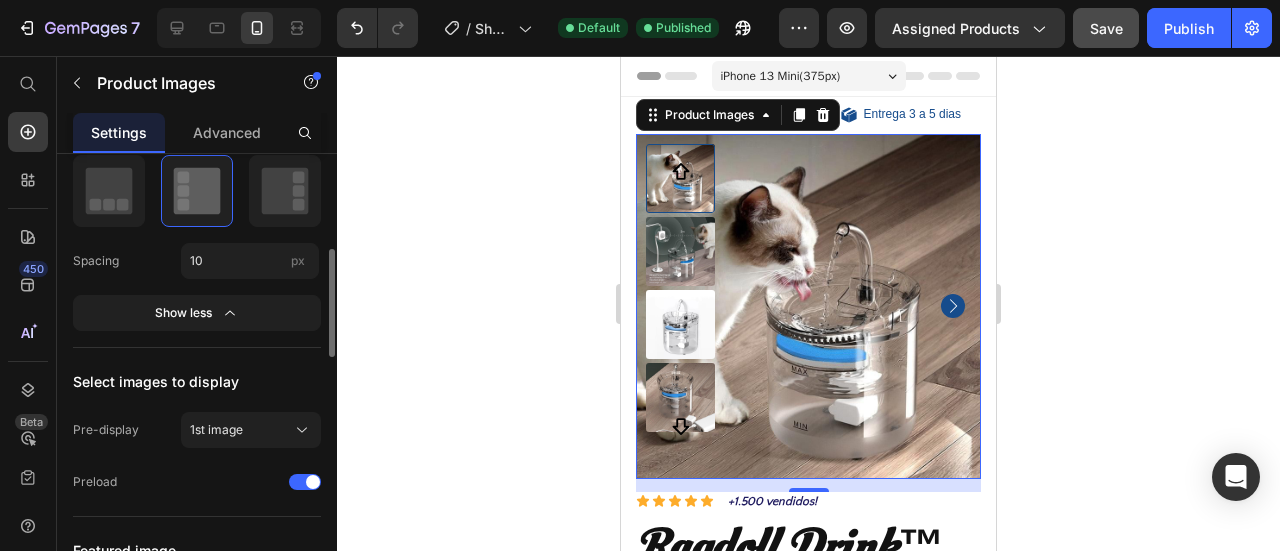 scroll, scrollTop: 300, scrollLeft: 0, axis: vertical 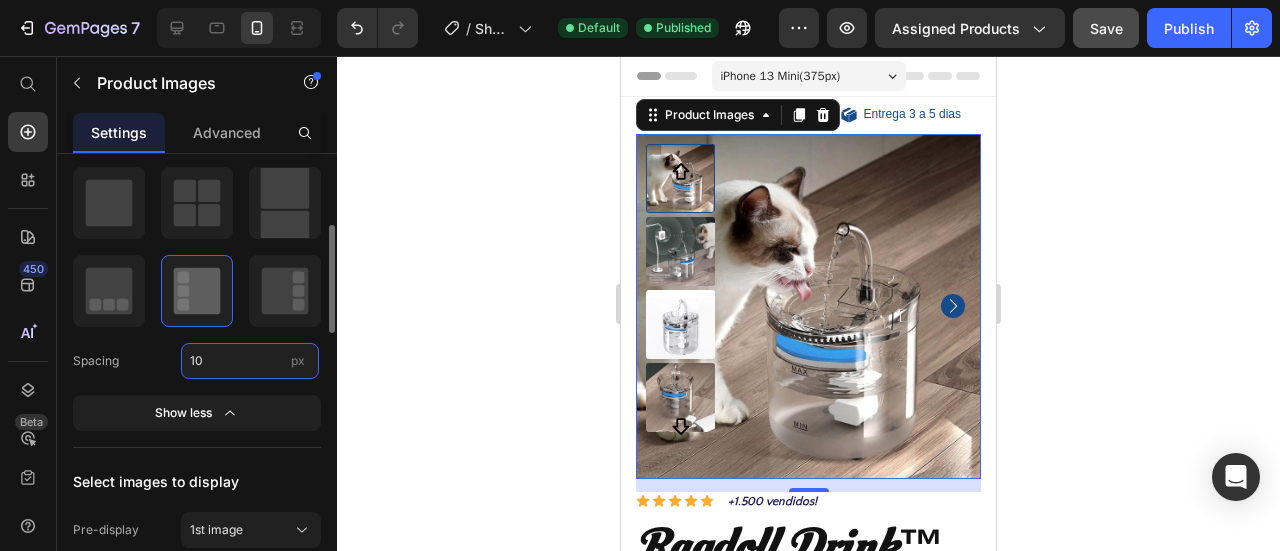 click on "10" at bounding box center [250, 361] 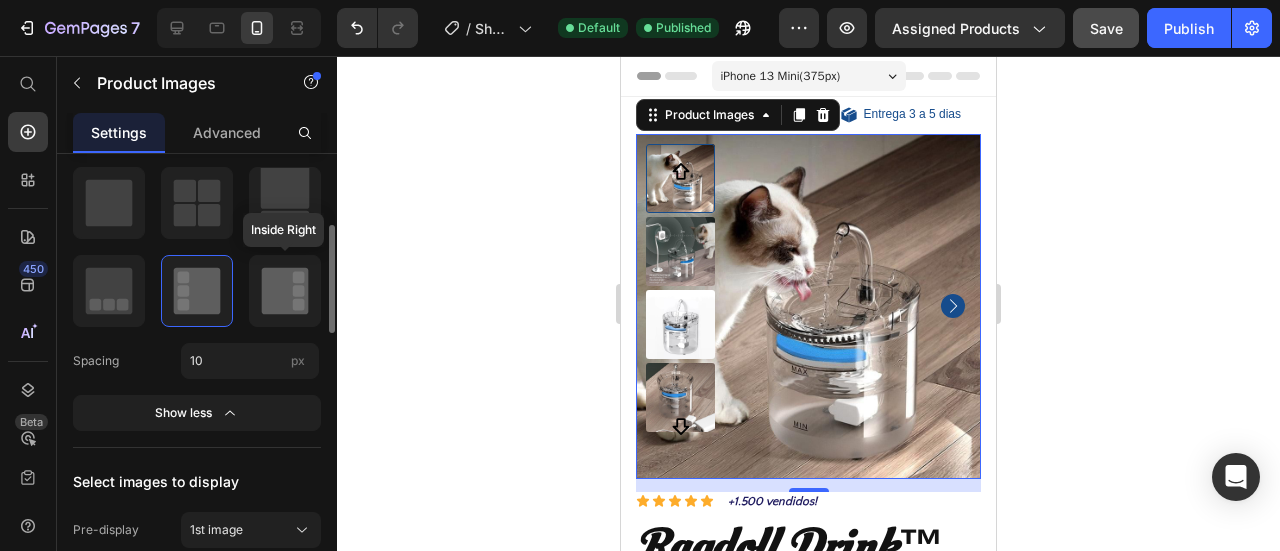 click 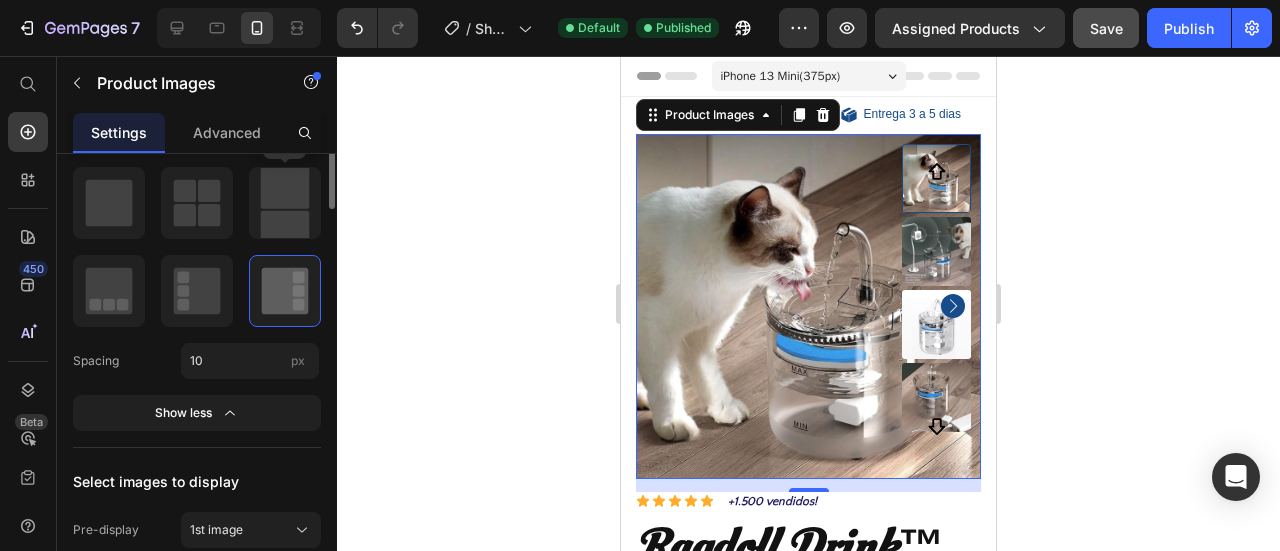 scroll, scrollTop: 200, scrollLeft: 0, axis: vertical 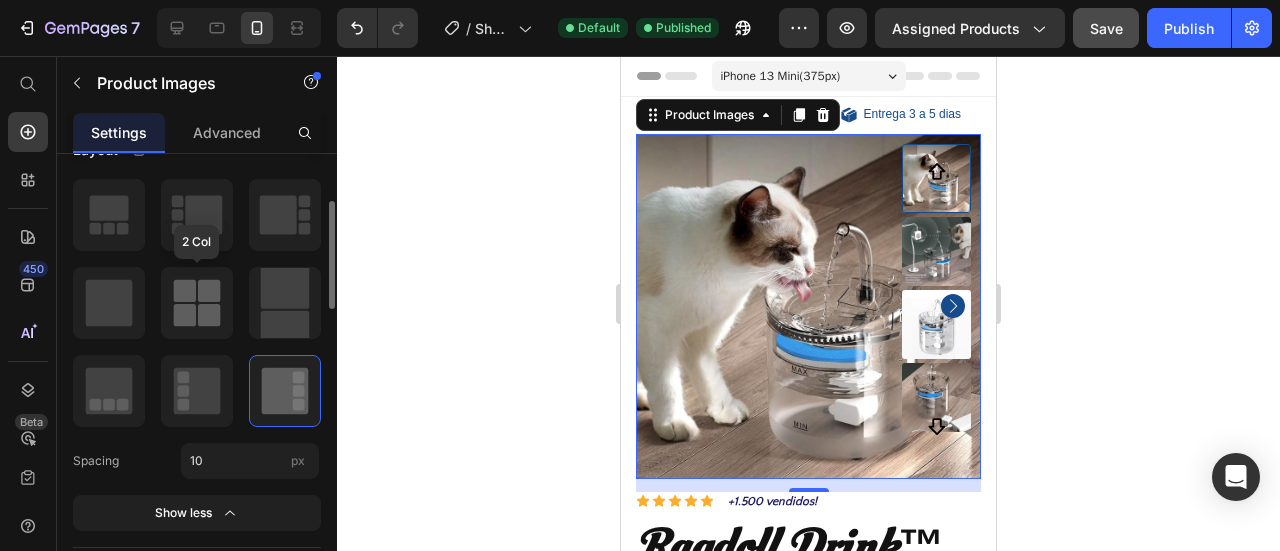 click 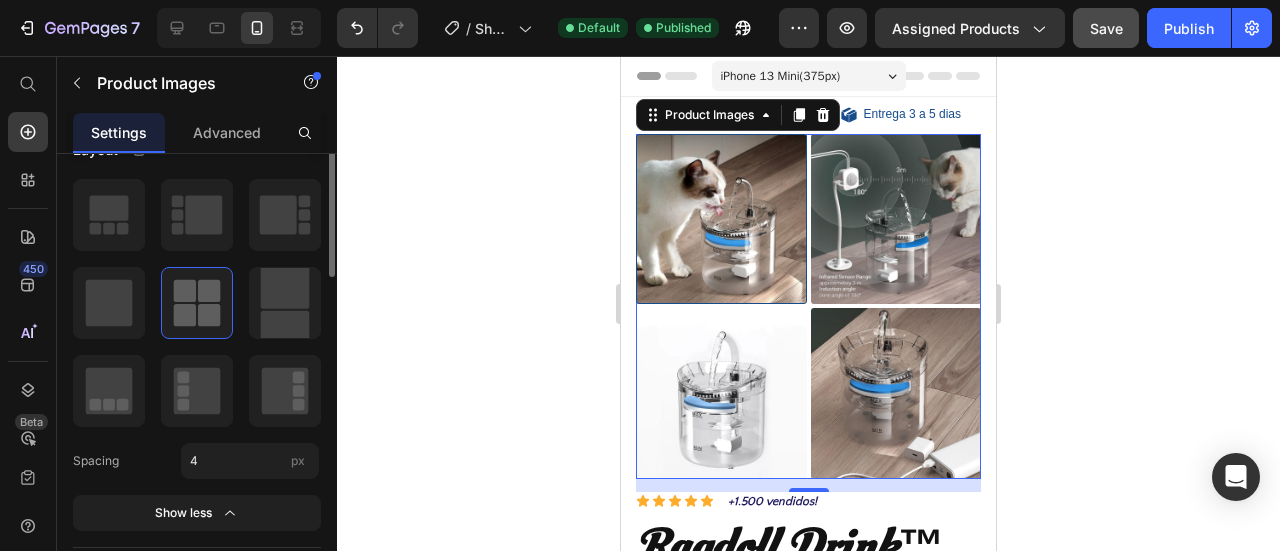 scroll, scrollTop: 100, scrollLeft: 0, axis: vertical 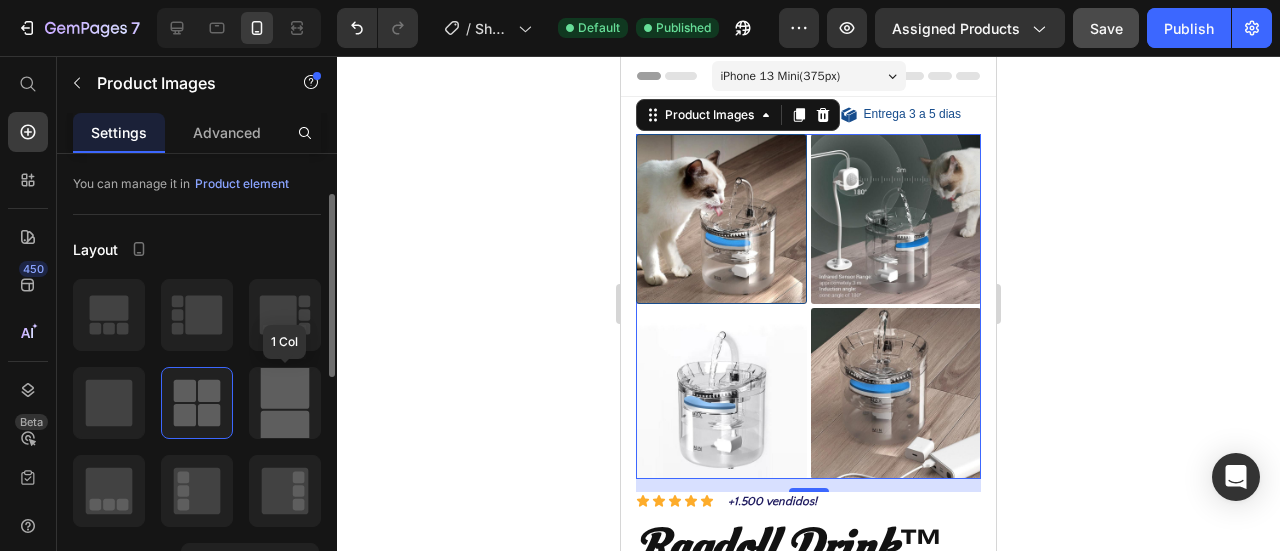 click 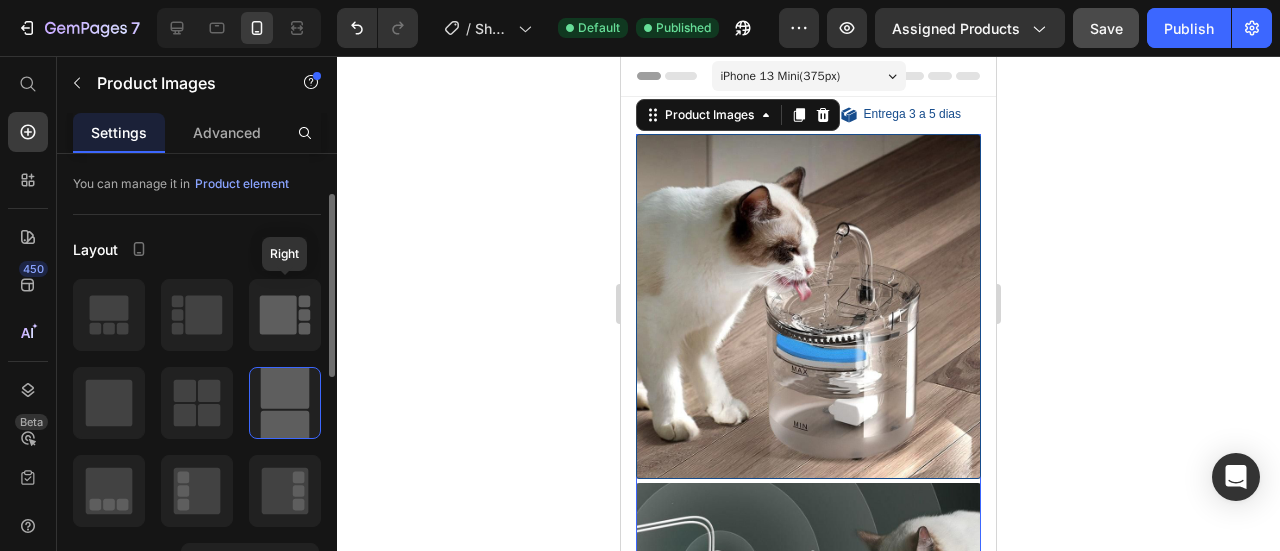 click 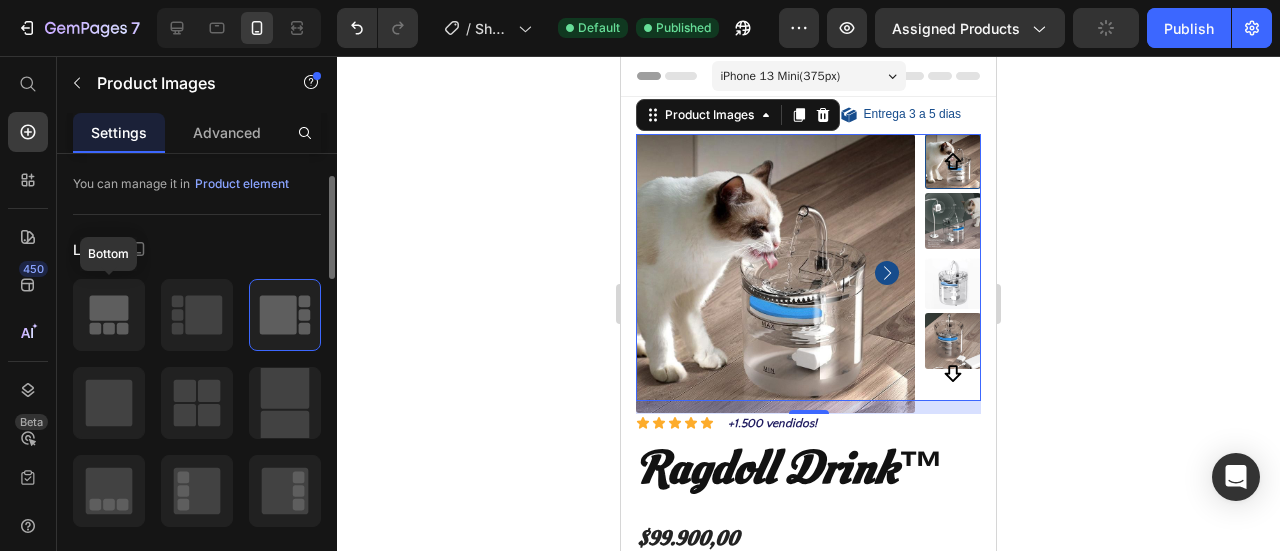 click 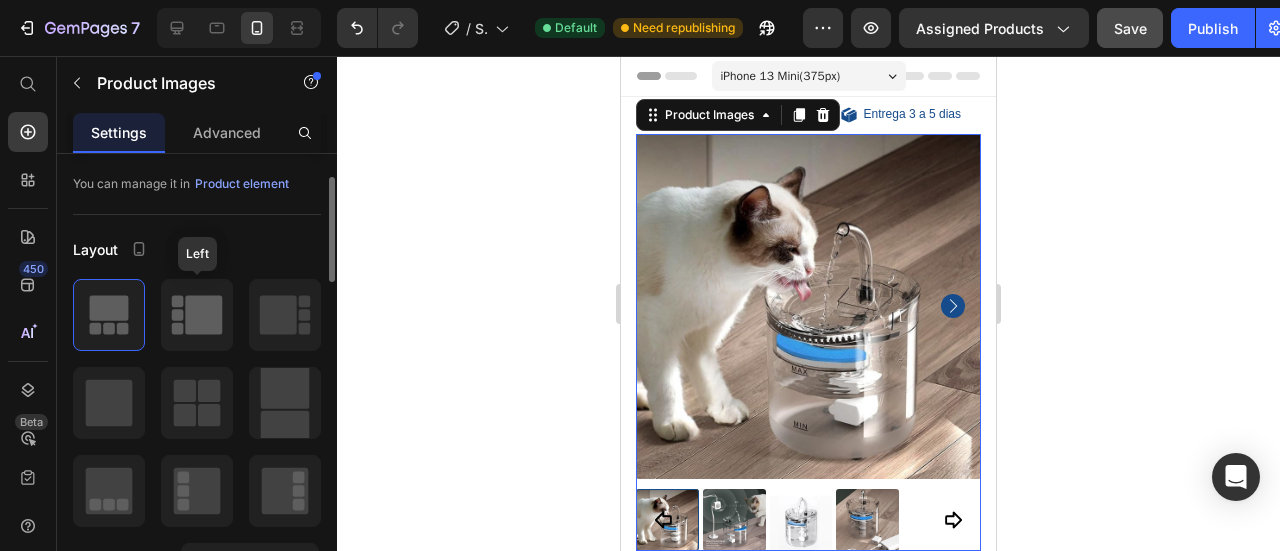 click 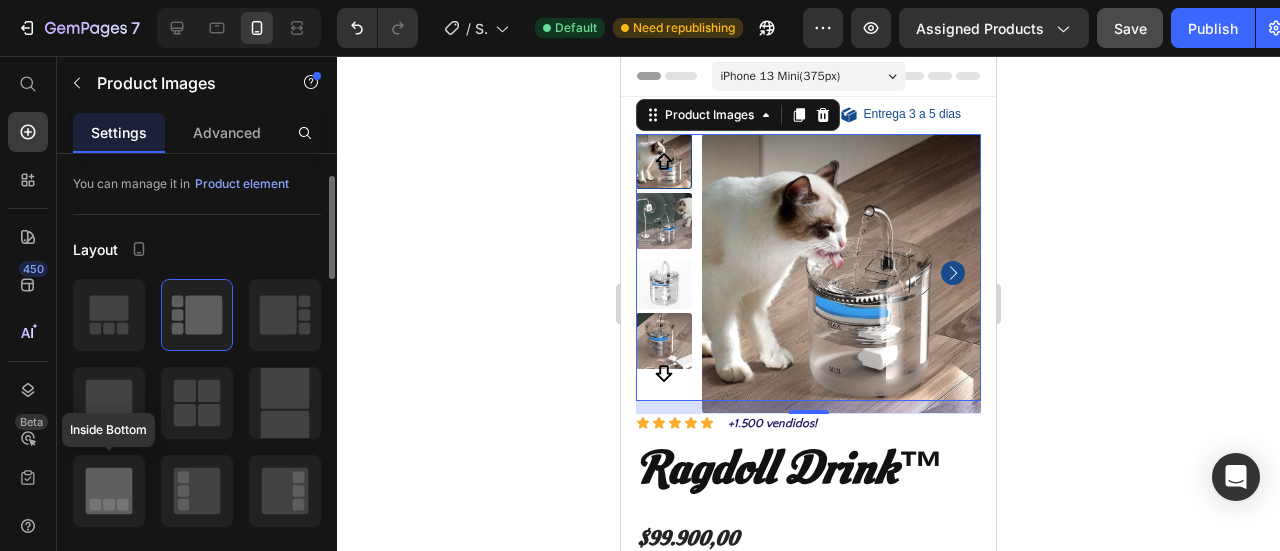 click 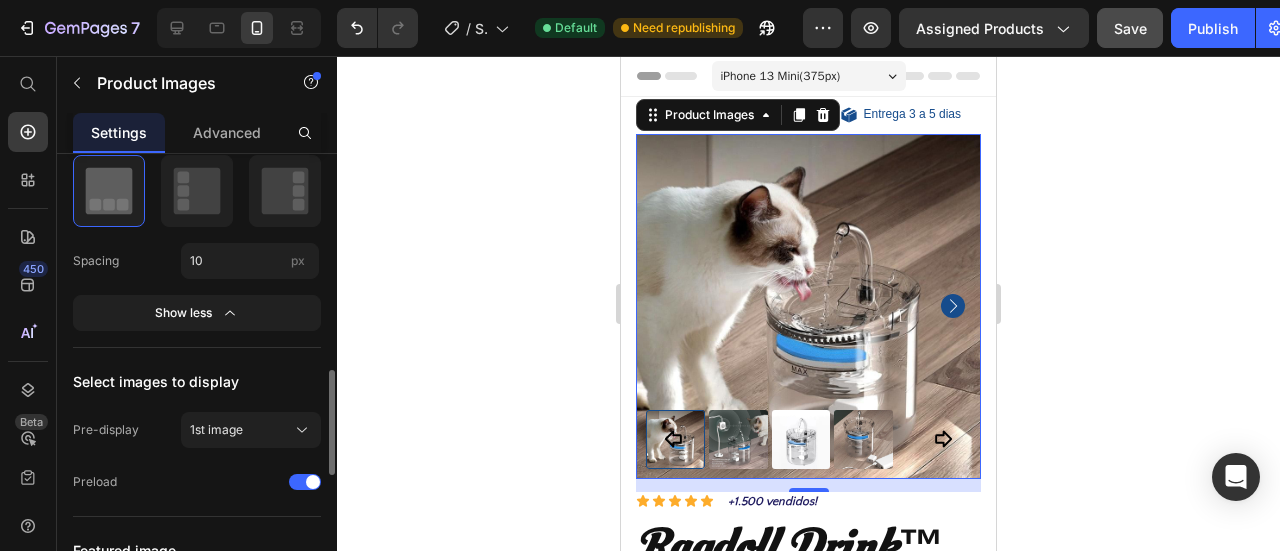 scroll, scrollTop: 500, scrollLeft: 0, axis: vertical 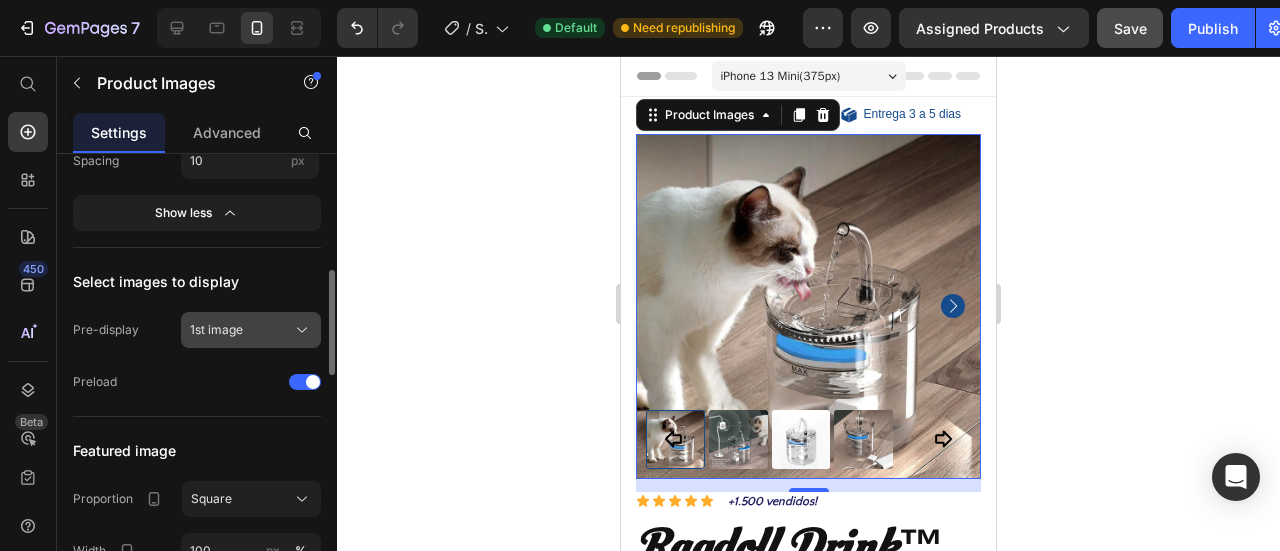 click on "1st image" at bounding box center (216, 330) 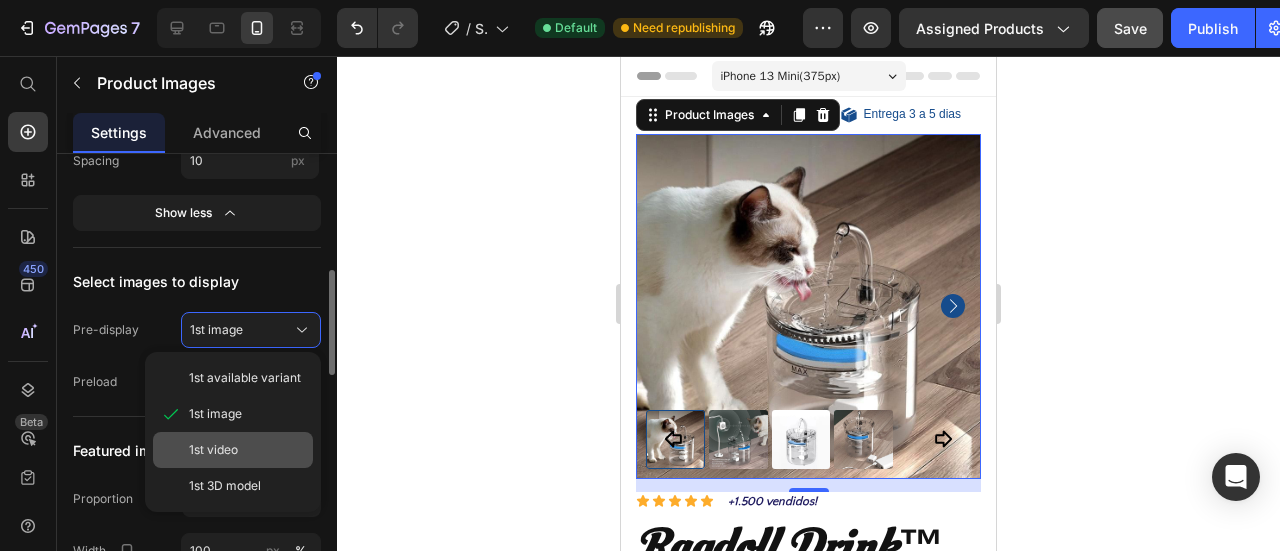 click on "1st video" at bounding box center (247, 450) 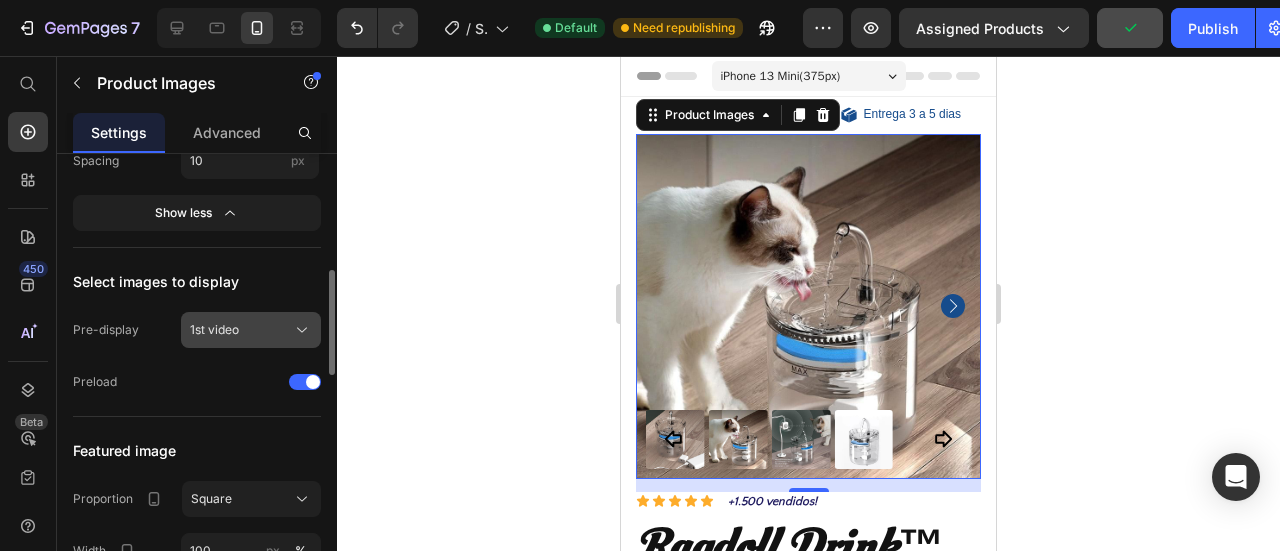click on "1st video" at bounding box center (251, 330) 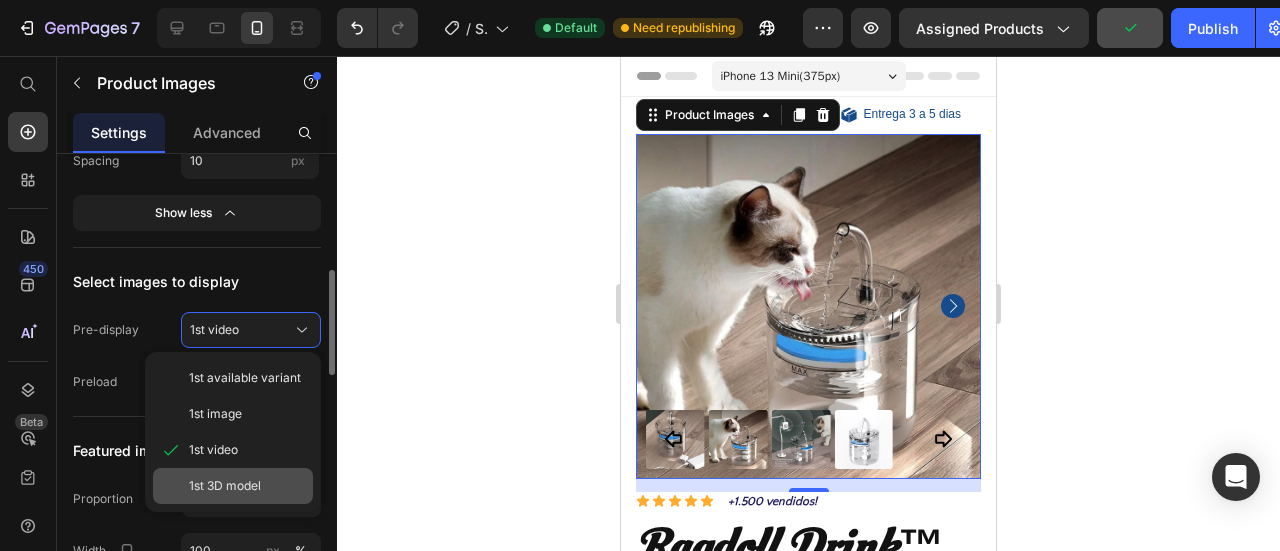 click on "1st 3D model" at bounding box center [225, 486] 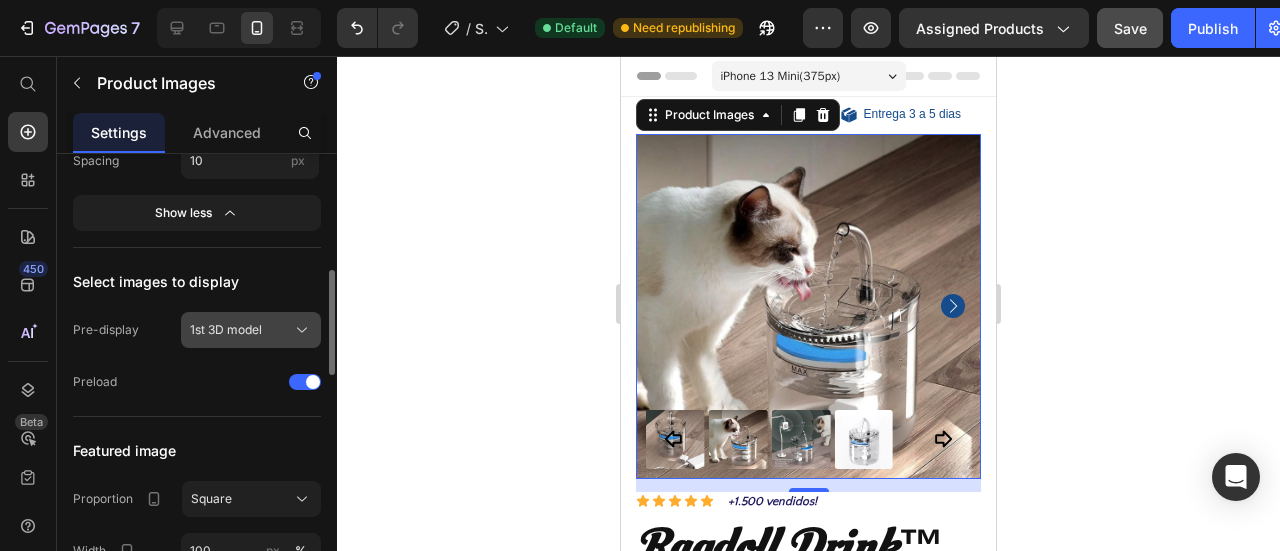 click on "1st 3D model" at bounding box center [226, 330] 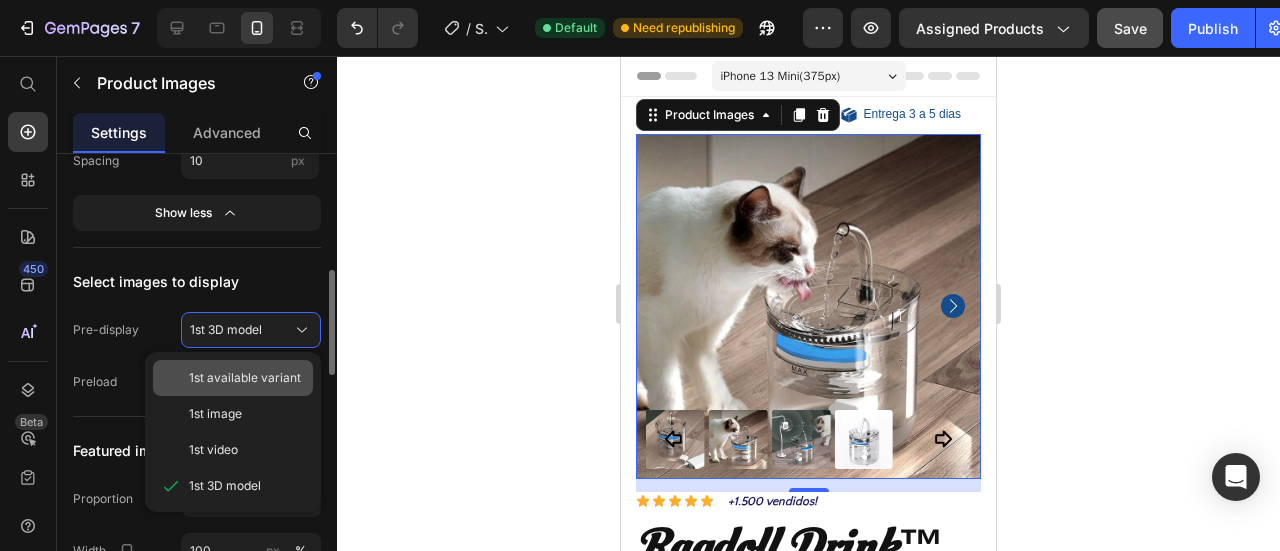 click on "1st available variant" 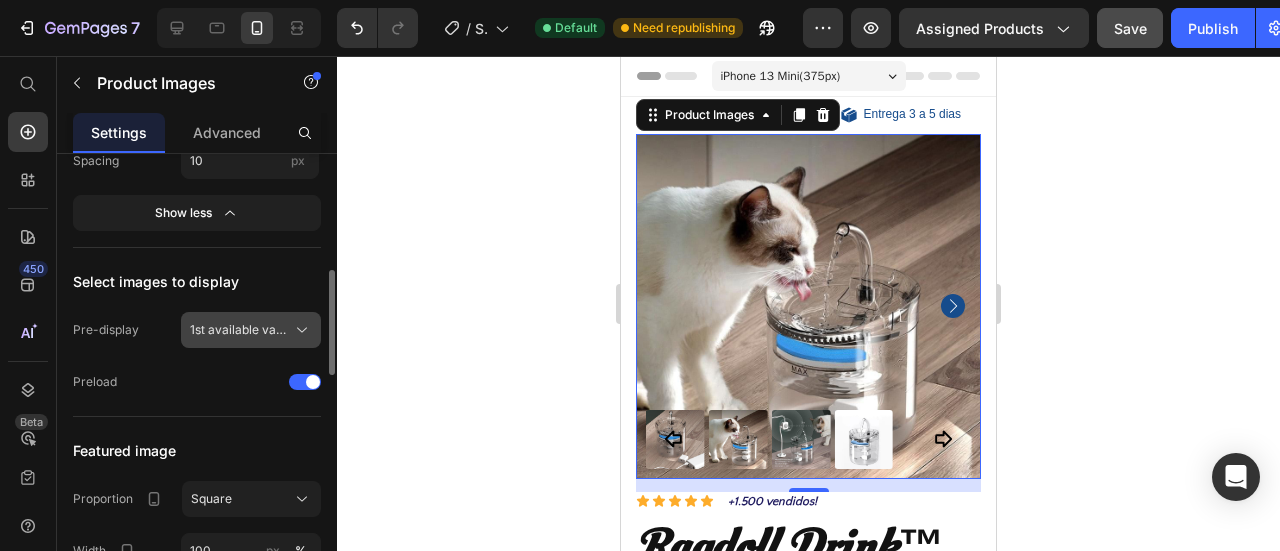 click on "1st available variant" at bounding box center (251, 330) 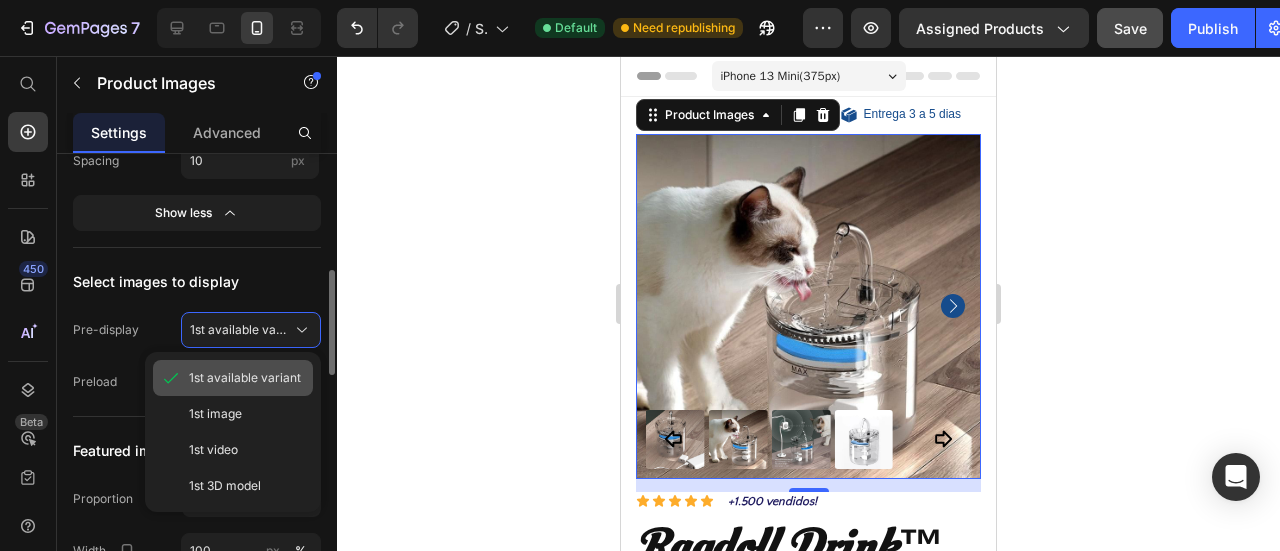 click on "1st available variant" at bounding box center (245, 378) 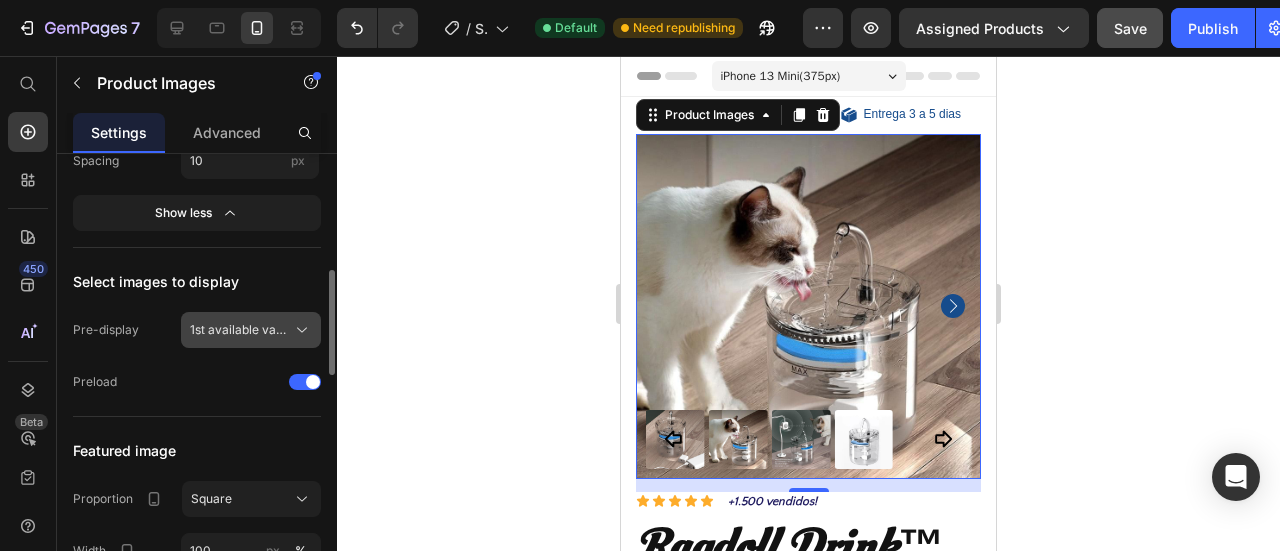 click on "1st available variant" at bounding box center [239, 330] 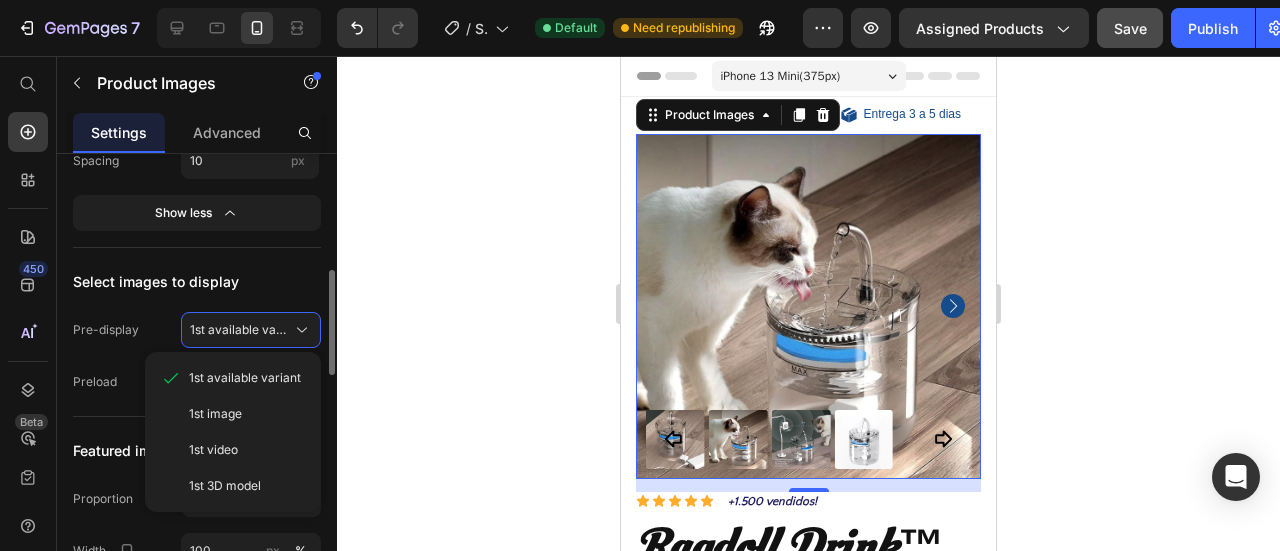 click on "1st image" 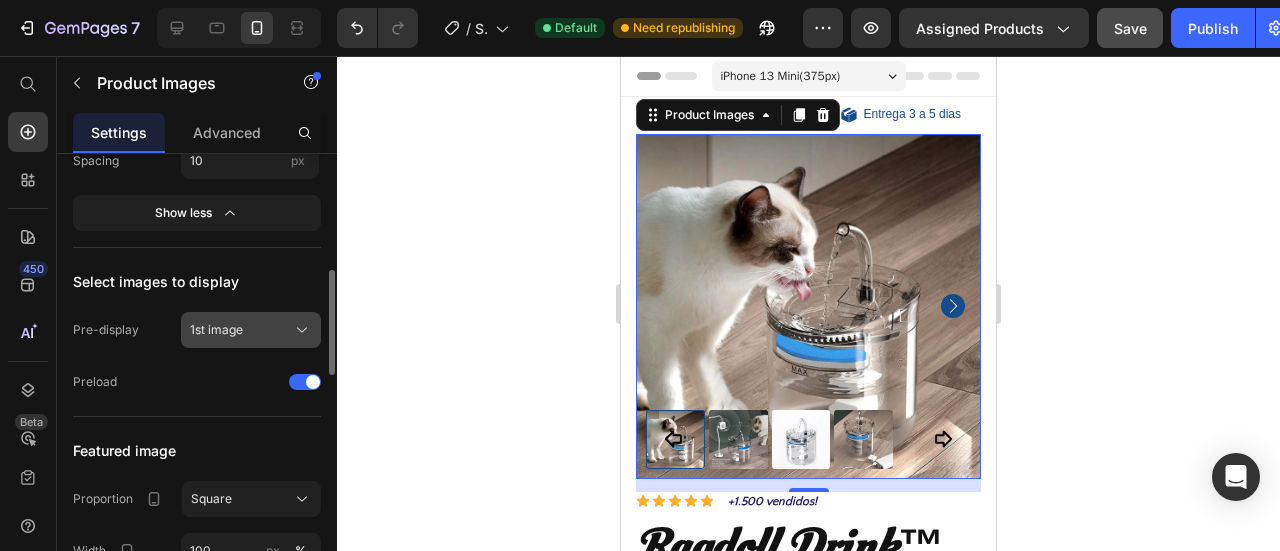 click on "1st image" at bounding box center (216, 330) 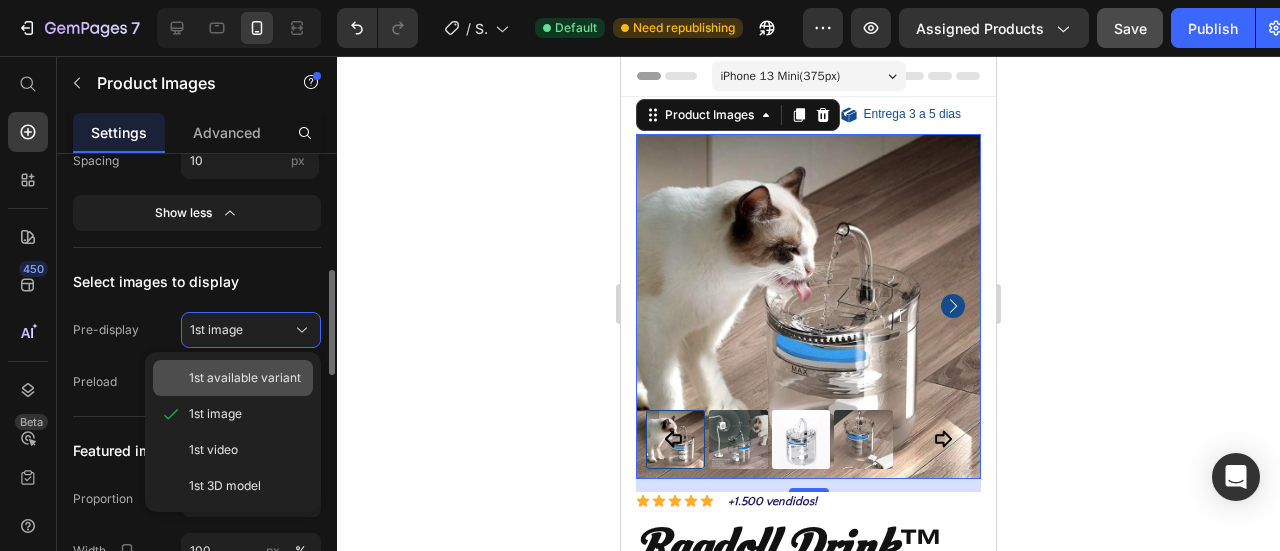 click on "1st available variant" 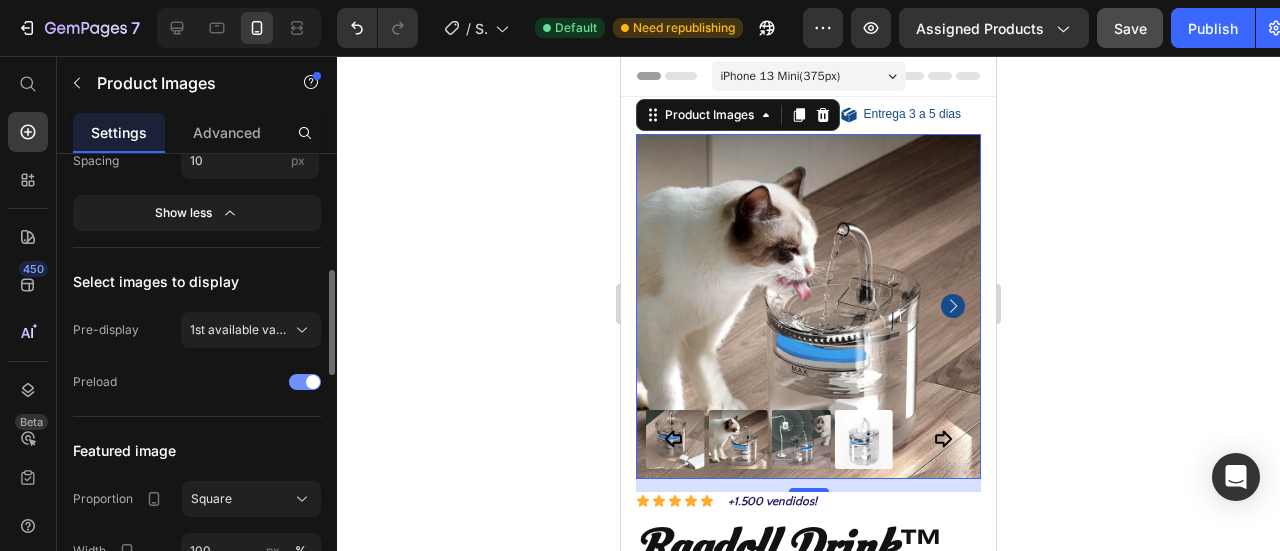click at bounding box center (313, 382) 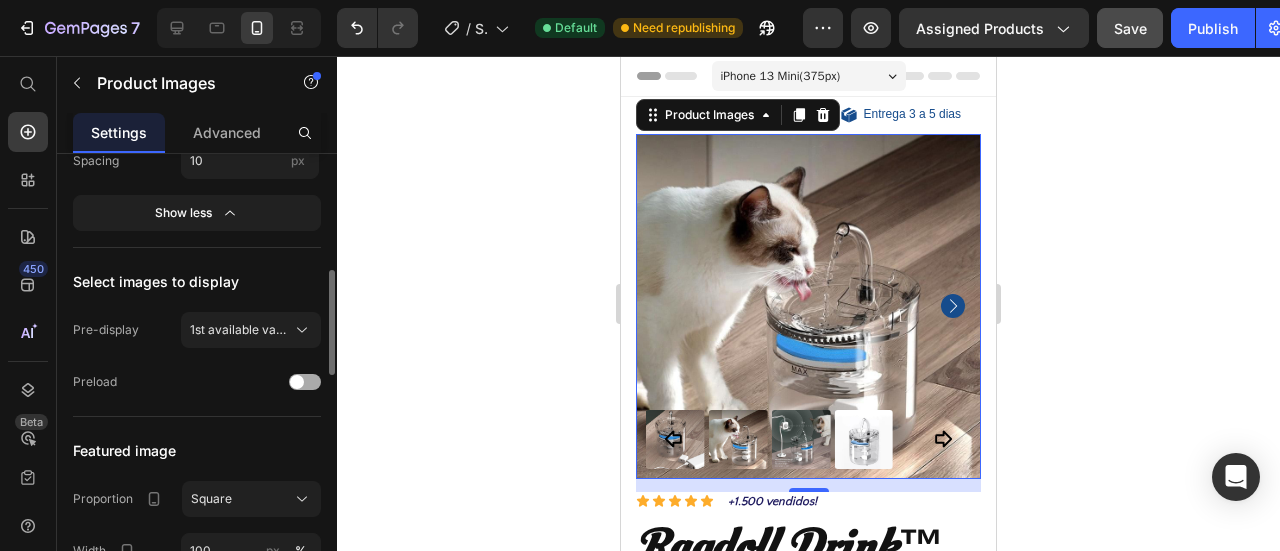 click at bounding box center (305, 382) 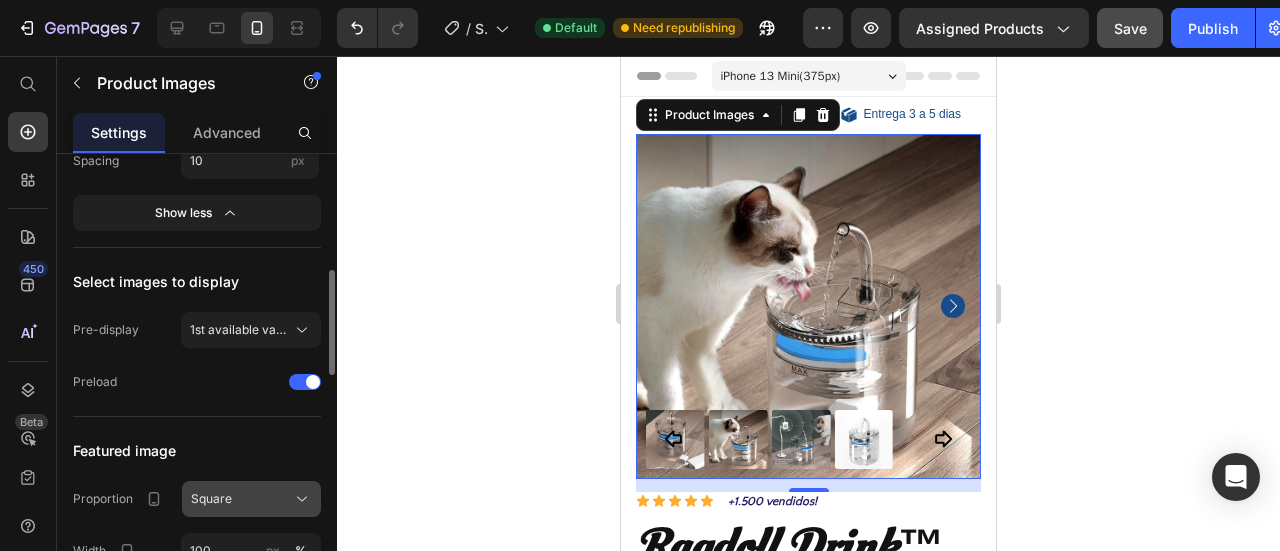 scroll, scrollTop: 600, scrollLeft: 0, axis: vertical 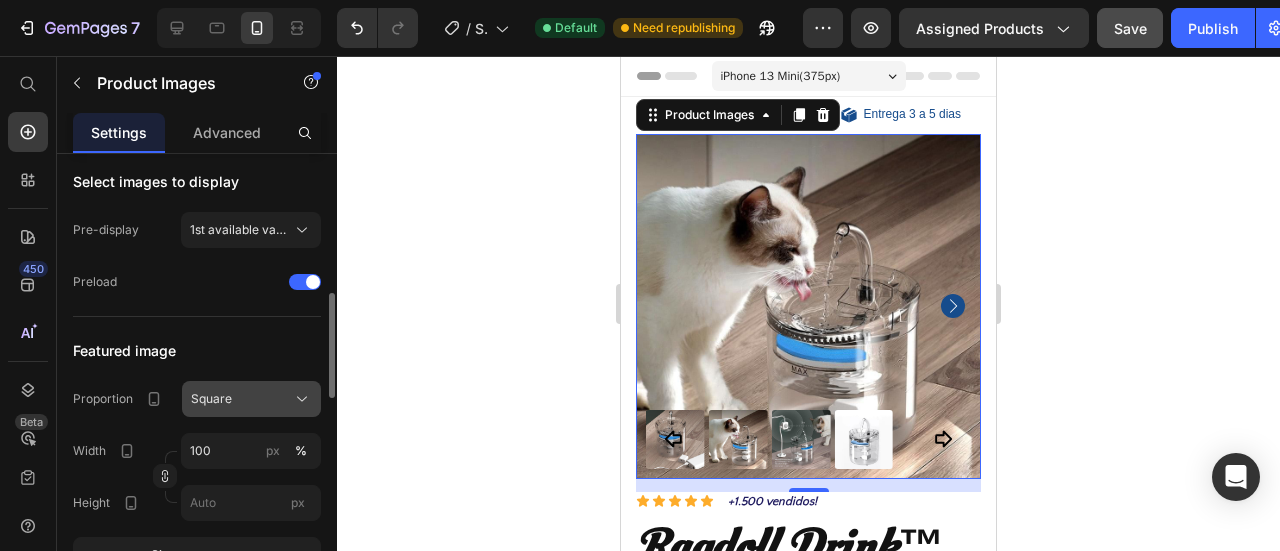 click on "Square" at bounding box center [251, 399] 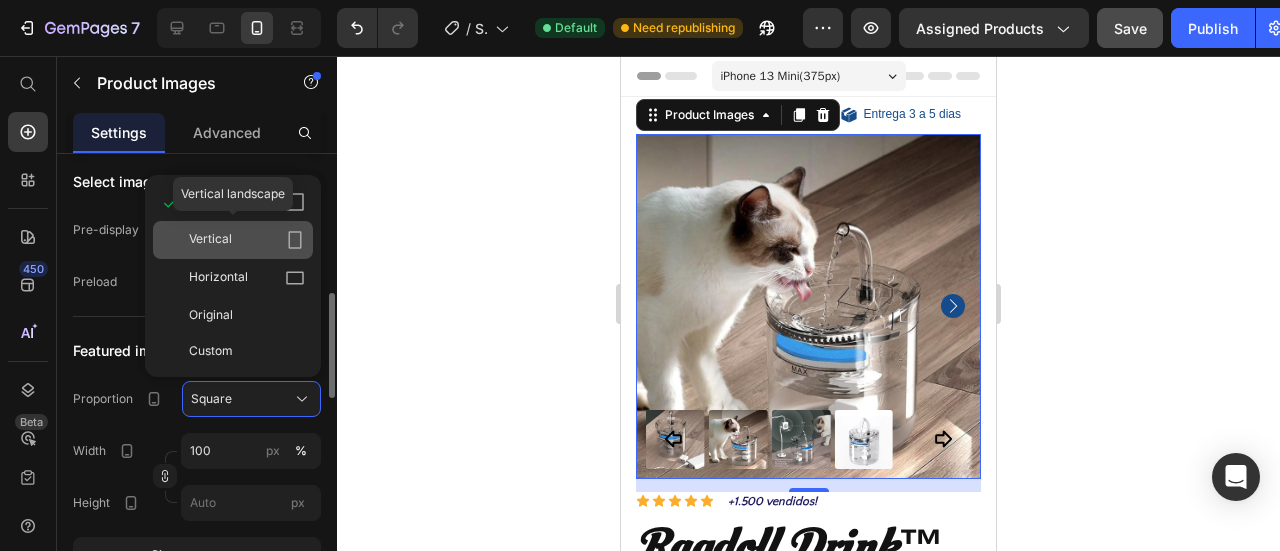 click 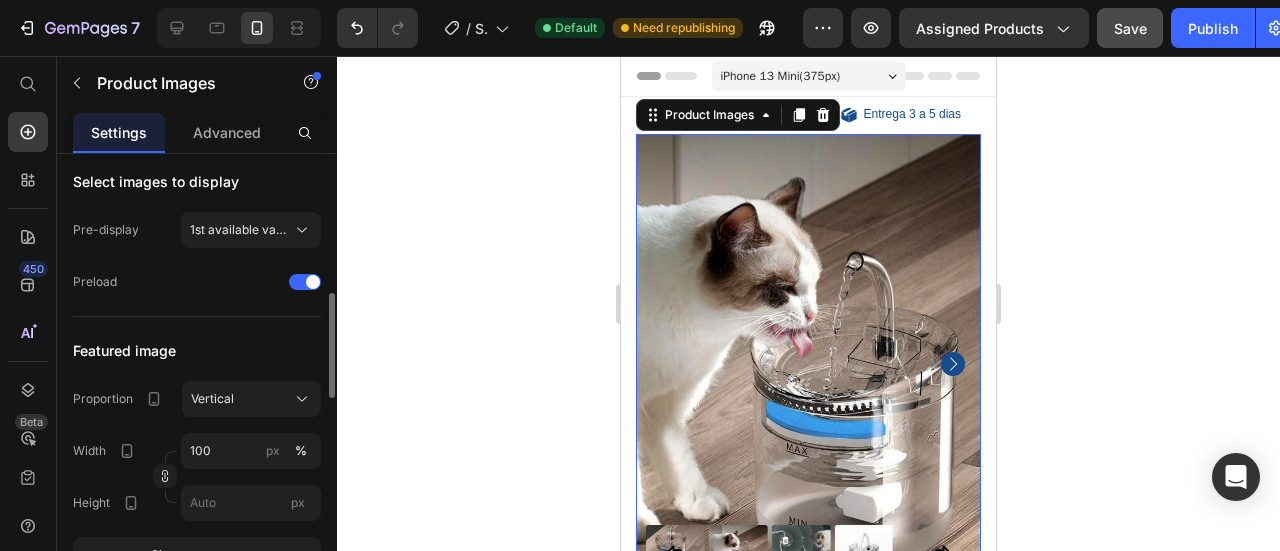 click on "1st available variant" at bounding box center [251, 230] 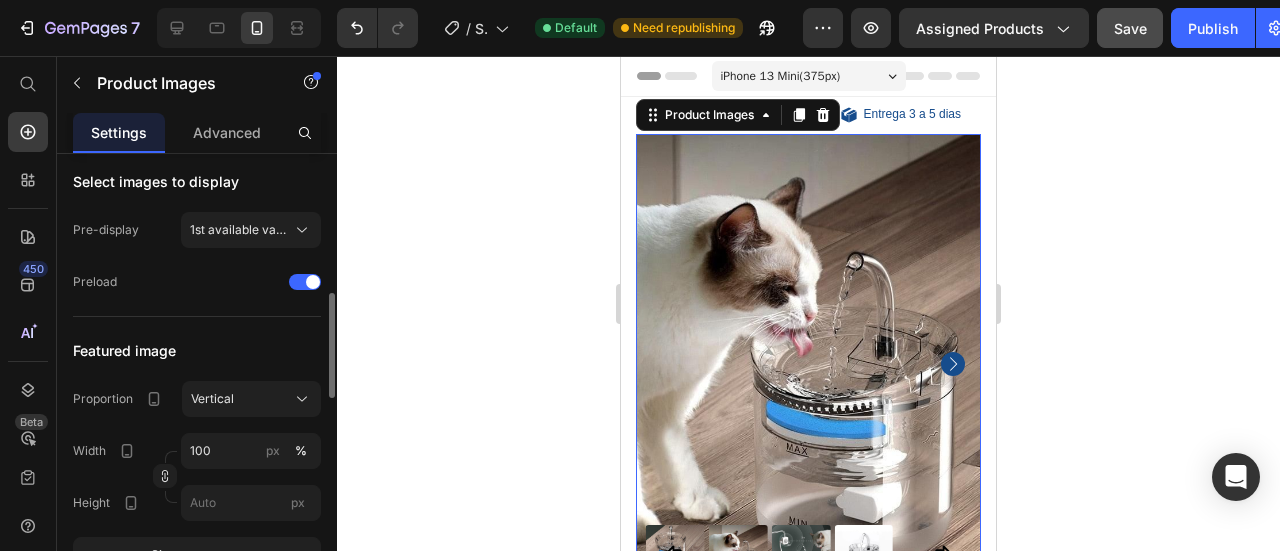 drag, startPoint x: 437, startPoint y: 263, endPoint x: 396, endPoint y: 263, distance: 41 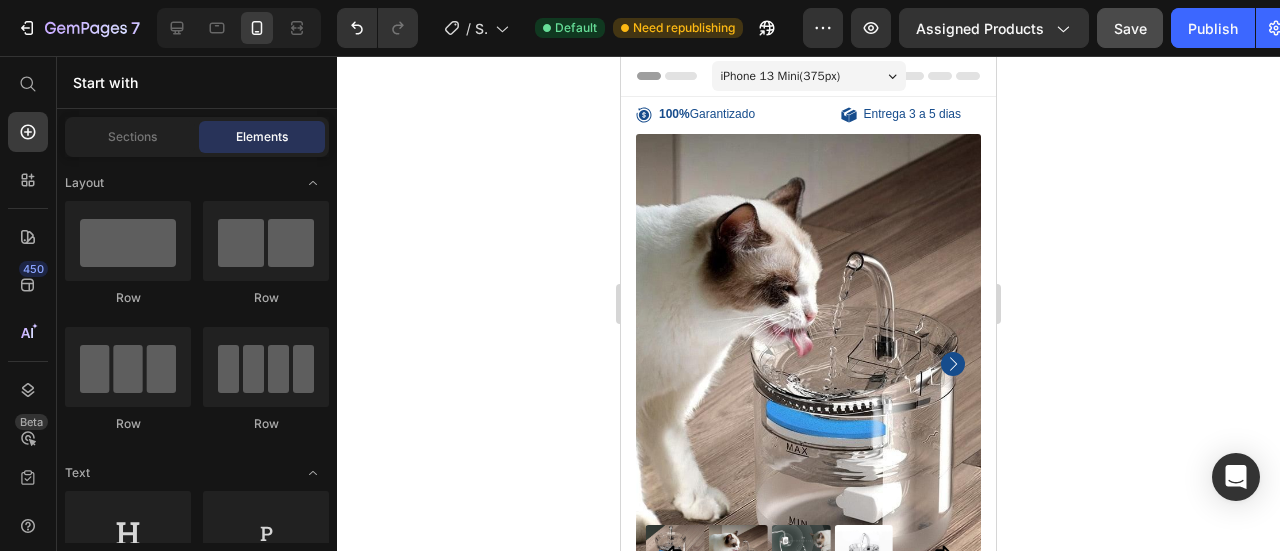 click at bounding box center (808, 364) 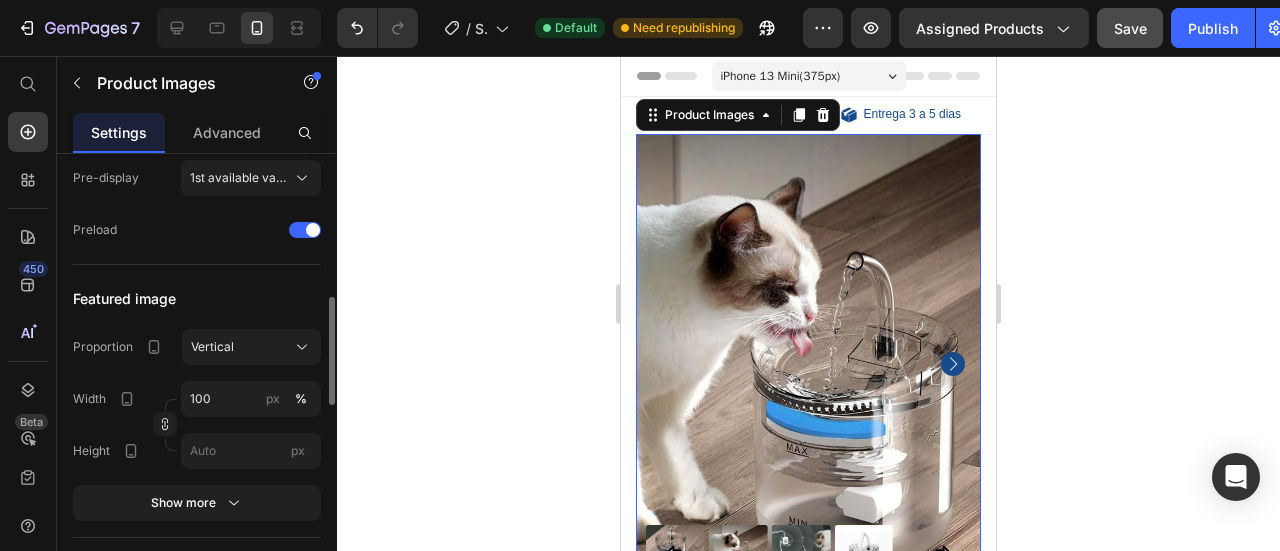 click on "Vertical" at bounding box center [212, 347] 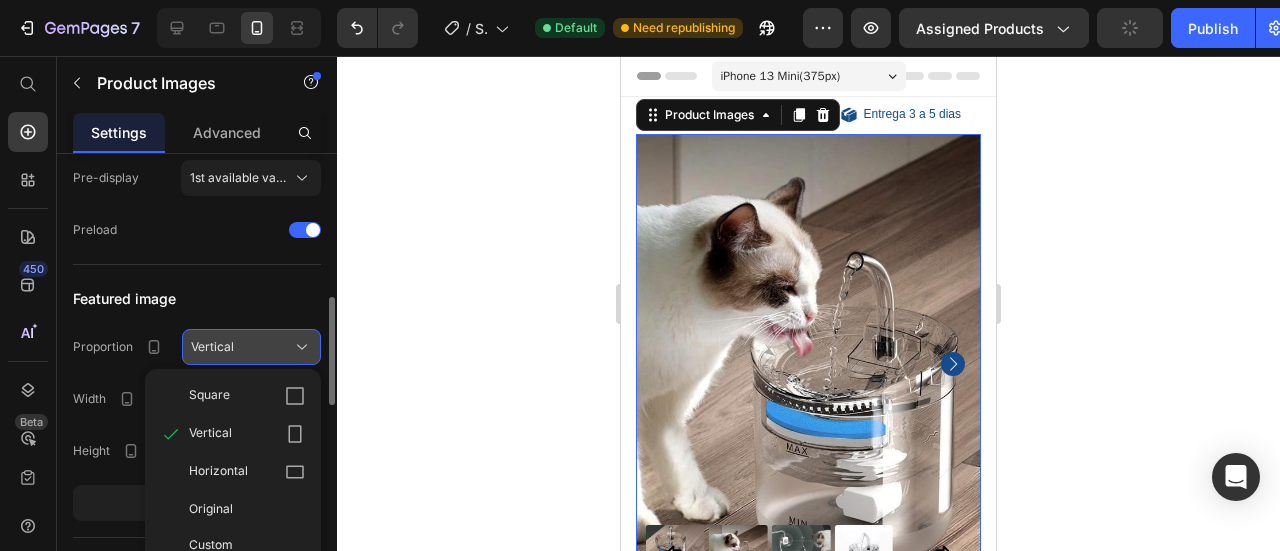 click on "Vertical" at bounding box center (251, 347) 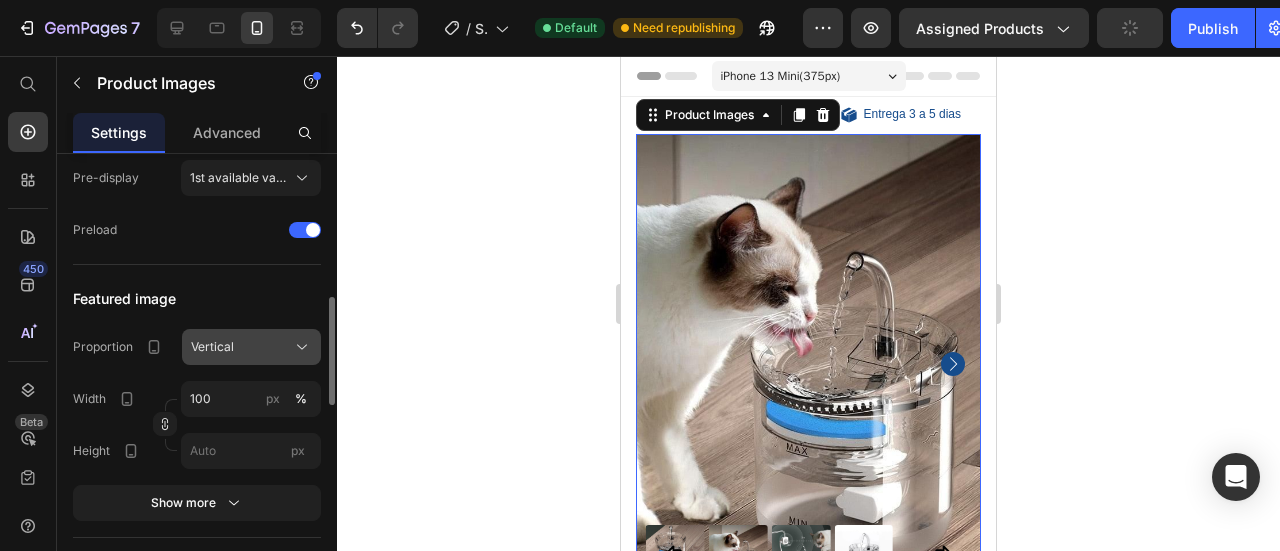 click on "Vertical" at bounding box center [251, 347] 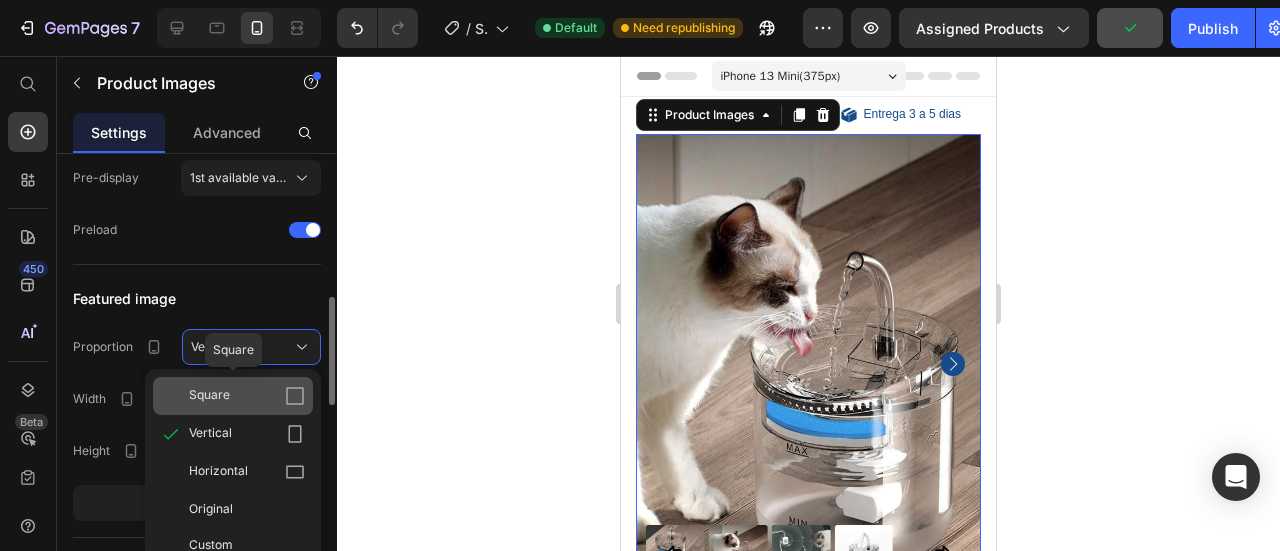 click on "Square" 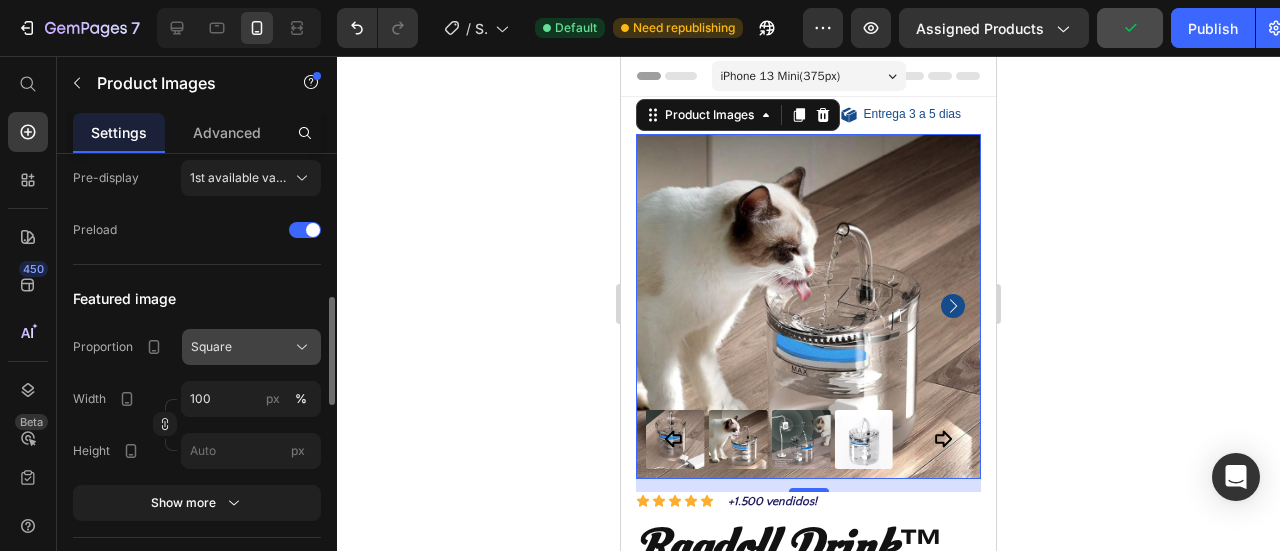 click on "Square" 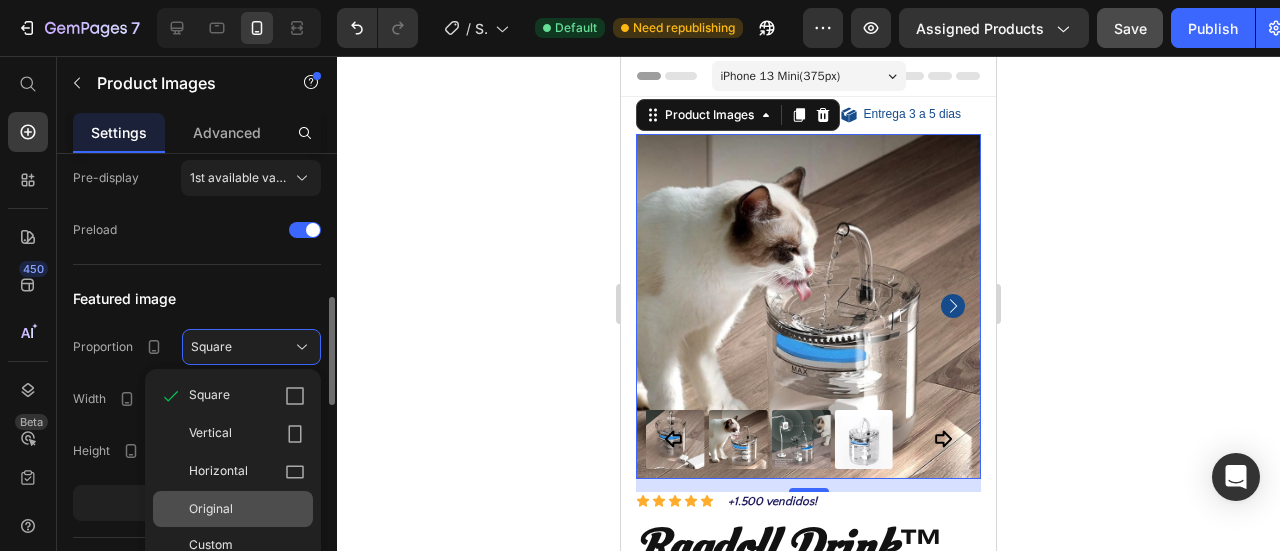 click on "Original" 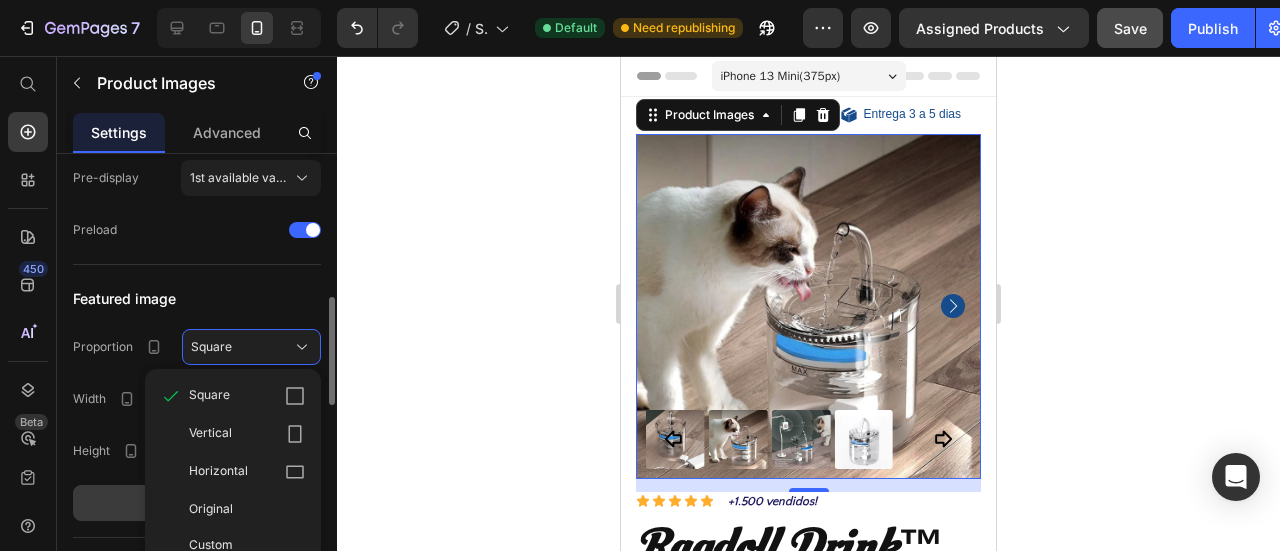 type 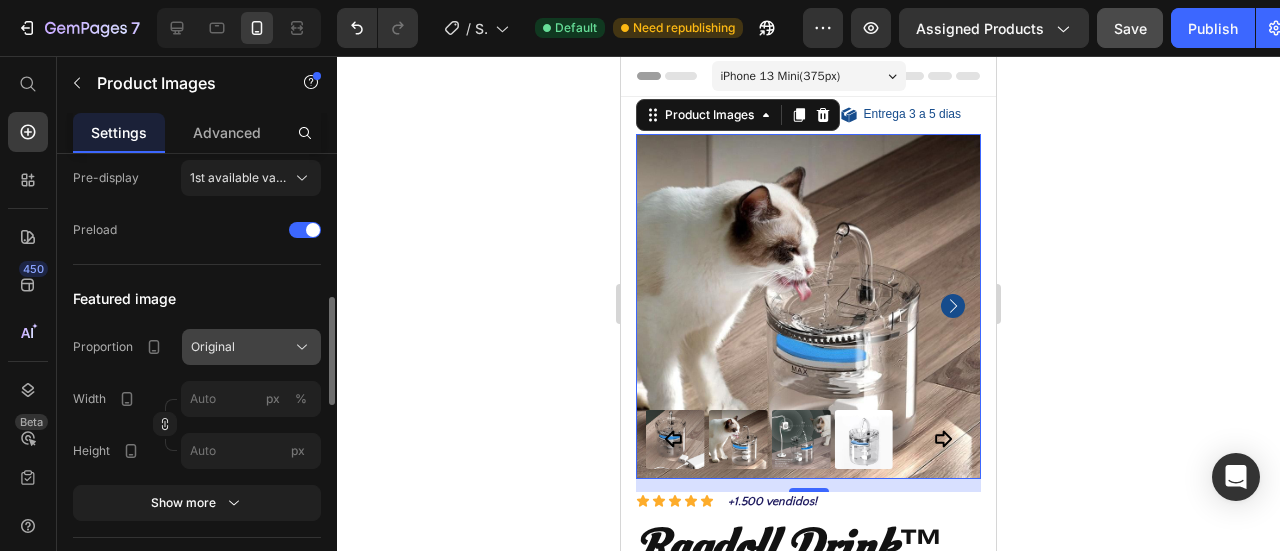 click on "Original" at bounding box center [251, 347] 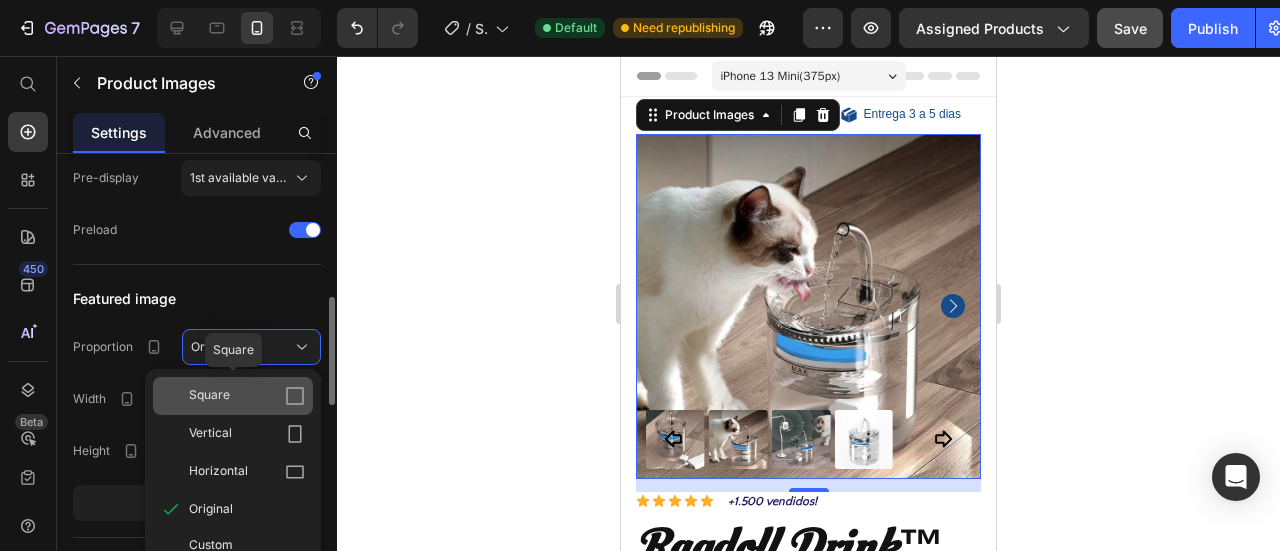 click on "Square" at bounding box center [247, 396] 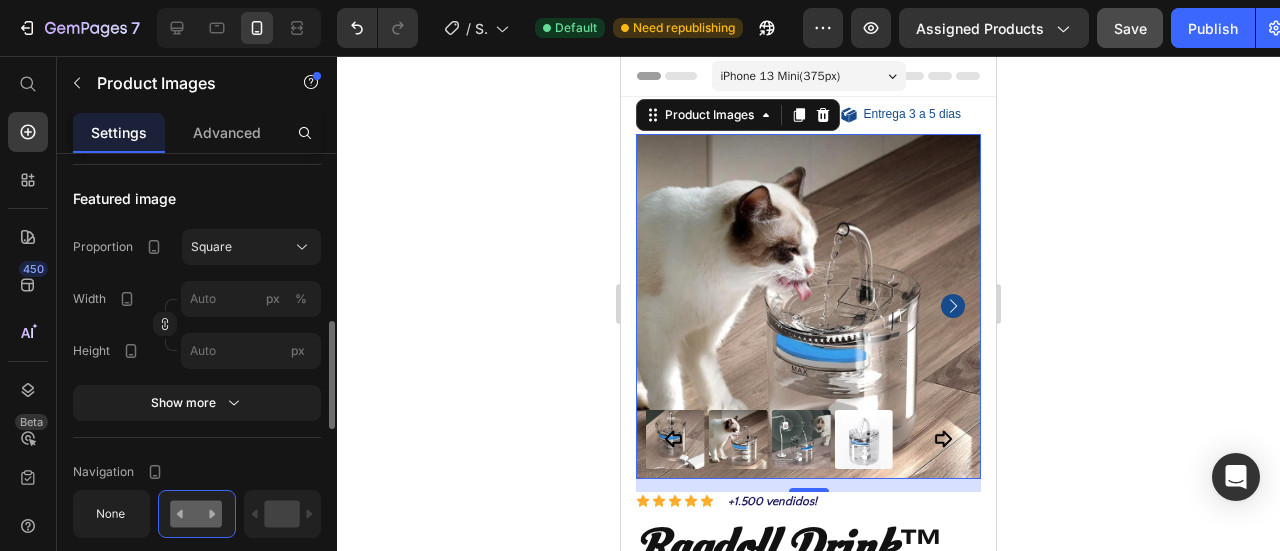 scroll, scrollTop: 800, scrollLeft: 0, axis: vertical 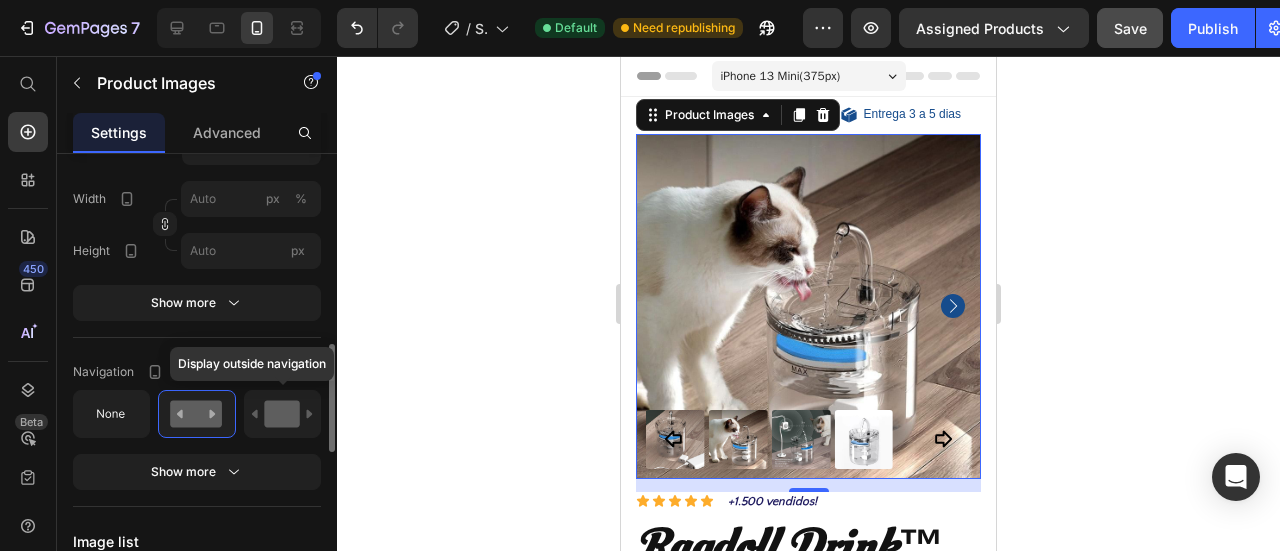 click 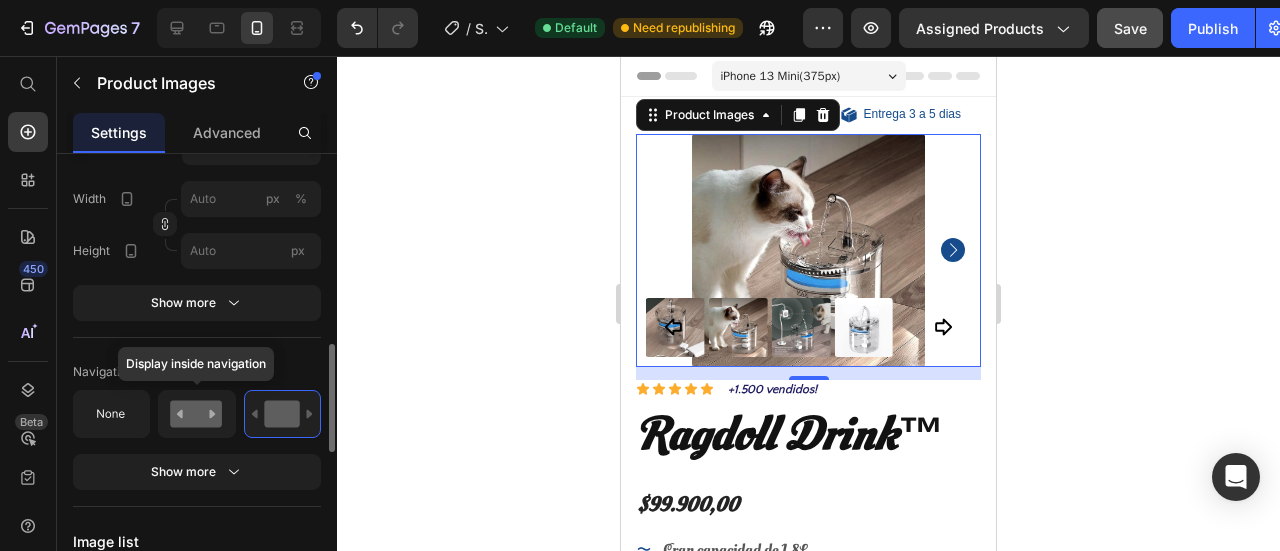 click 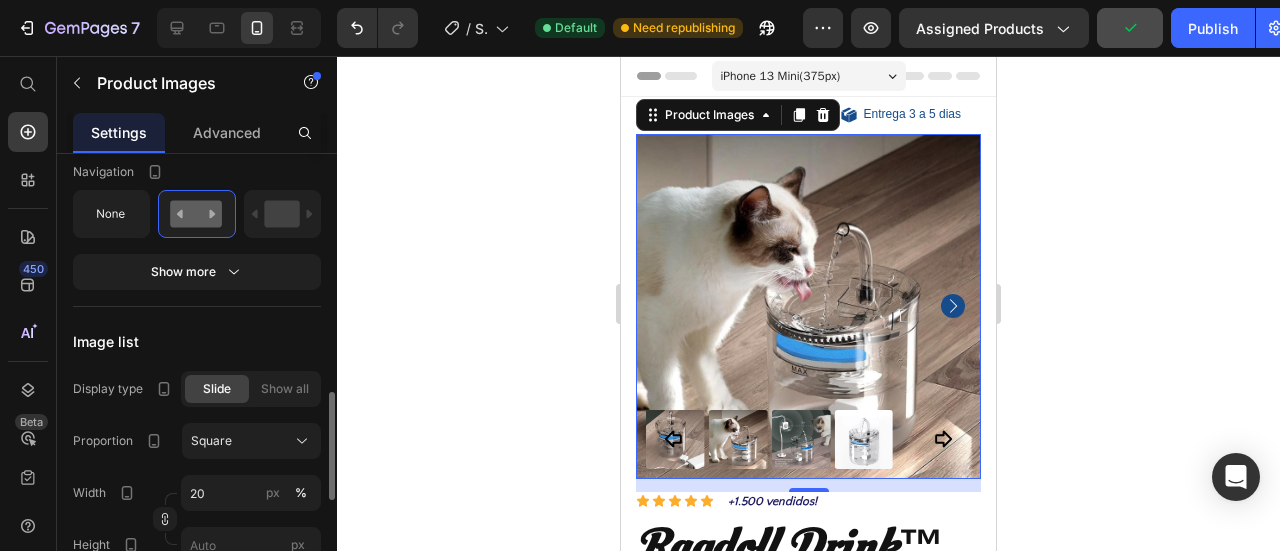 scroll, scrollTop: 1100, scrollLeft: 0, axis: vertical 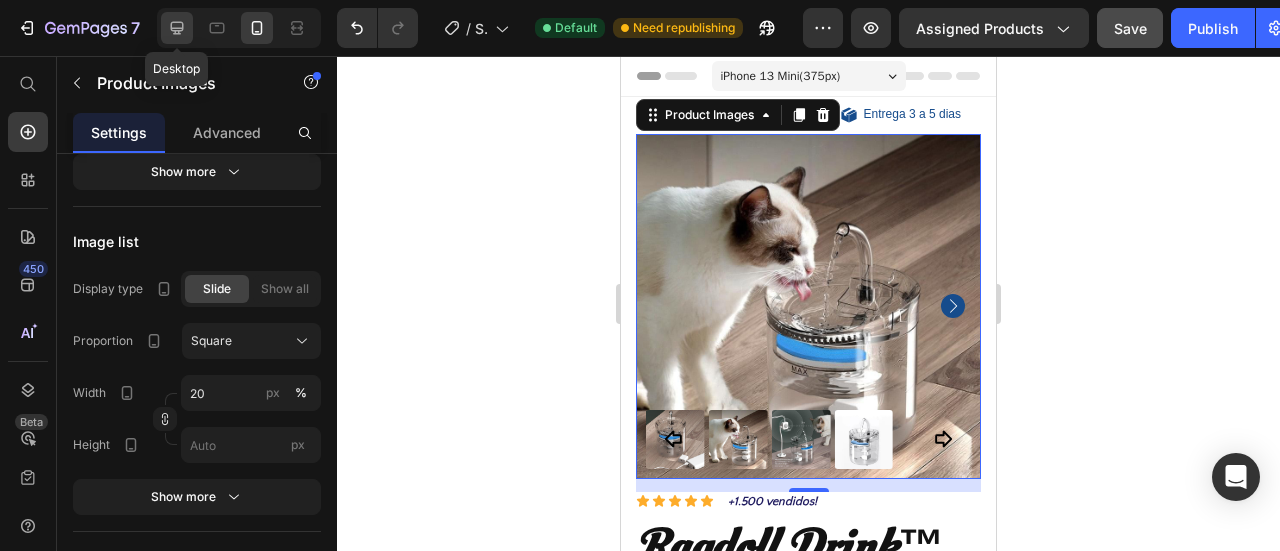 click 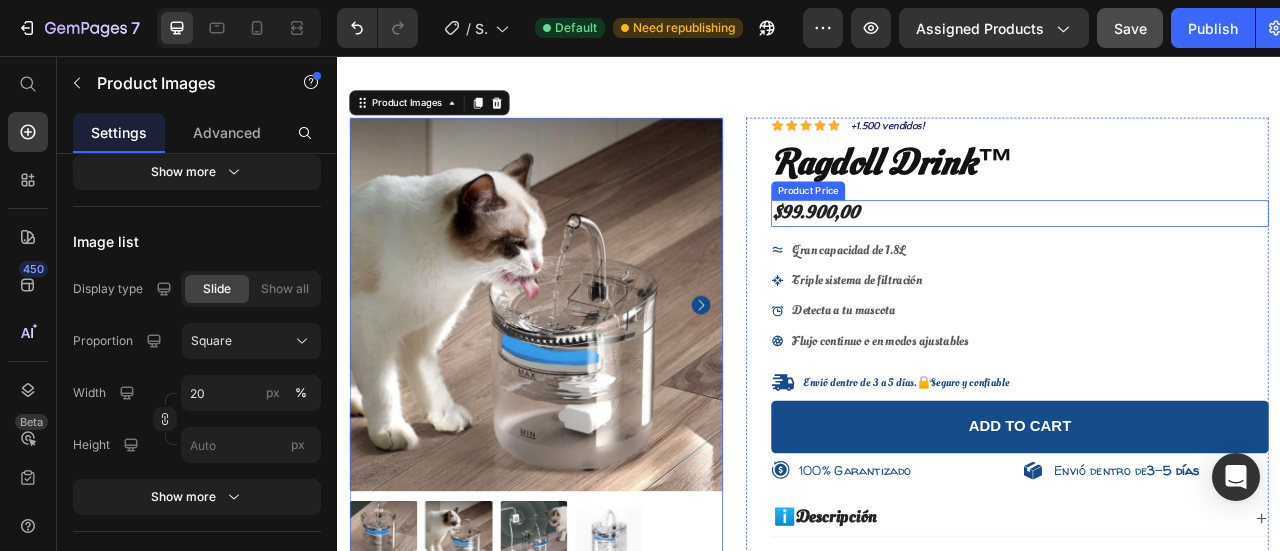 scroll, scrollTop: 0, scrollLeft: 0, axis: both 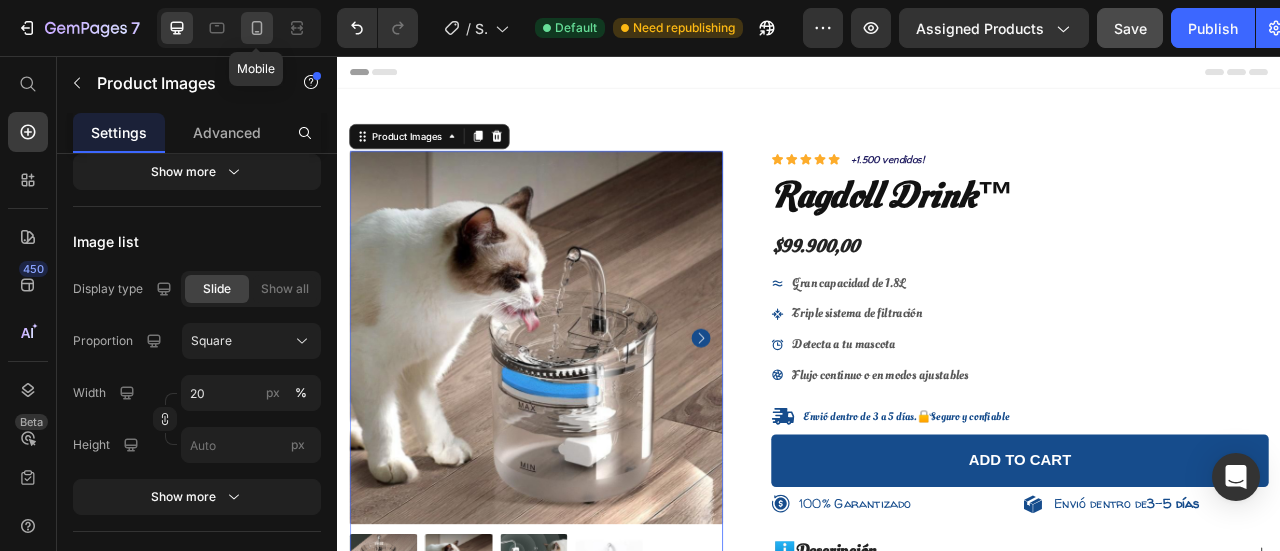 click 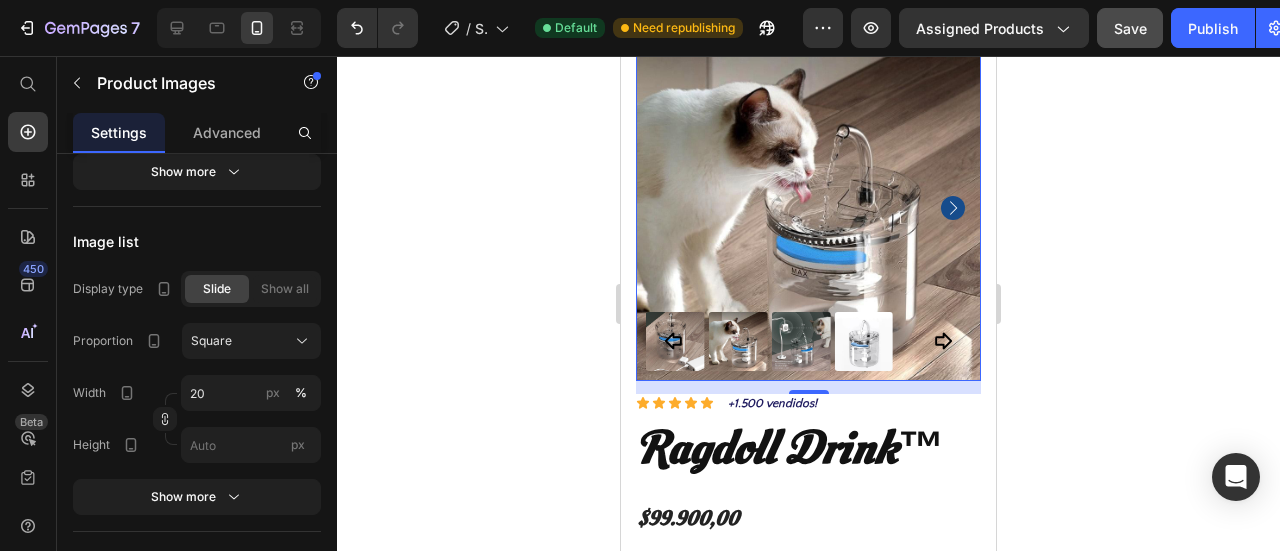 scroll, scrollTop: 0, scrollLeft: 0, axis: both 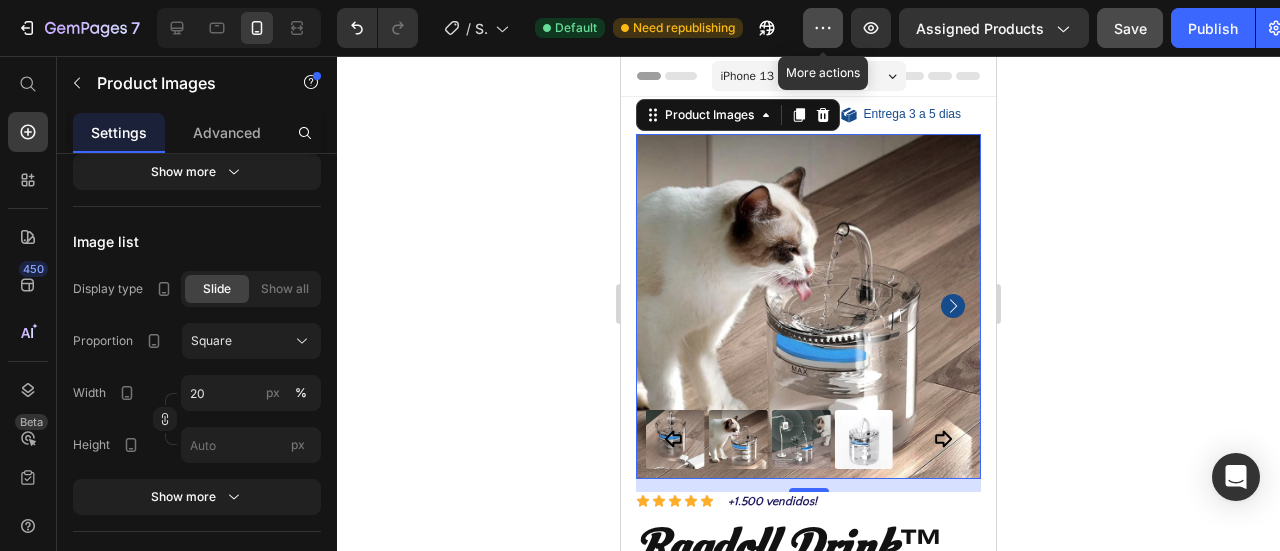 click 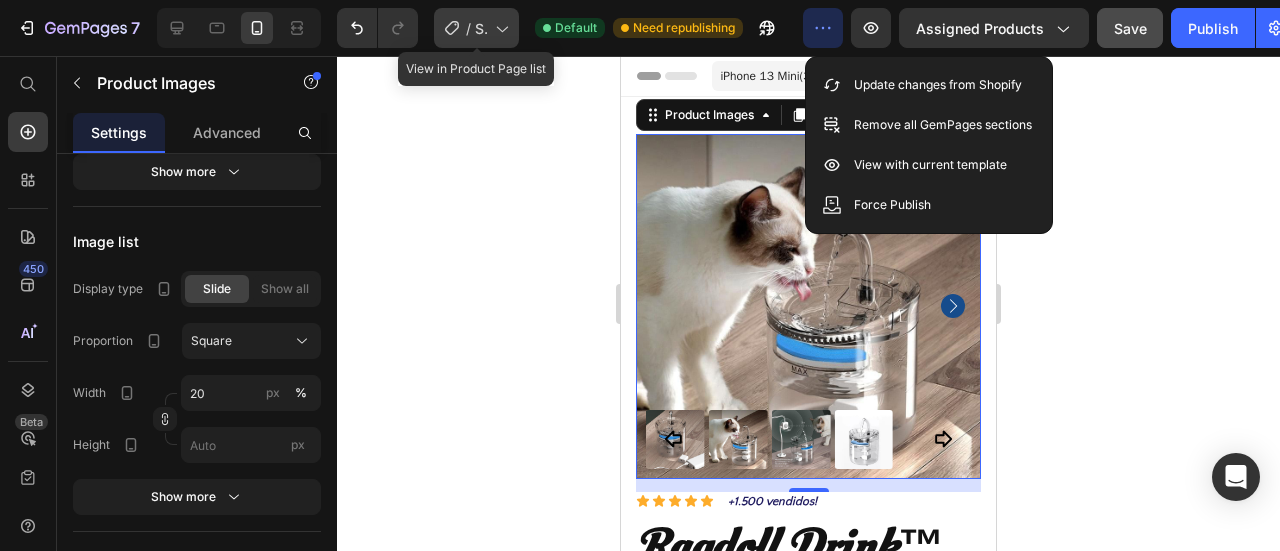 click on "/  Shopify Original Product Template" 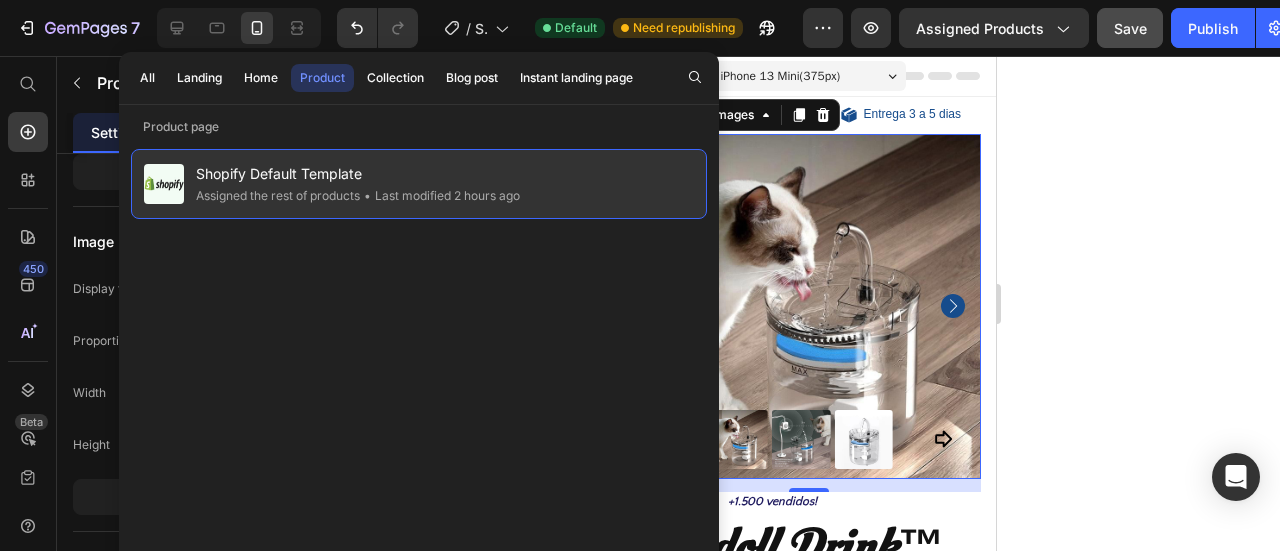 click on "• Last modified 2 hours ago" 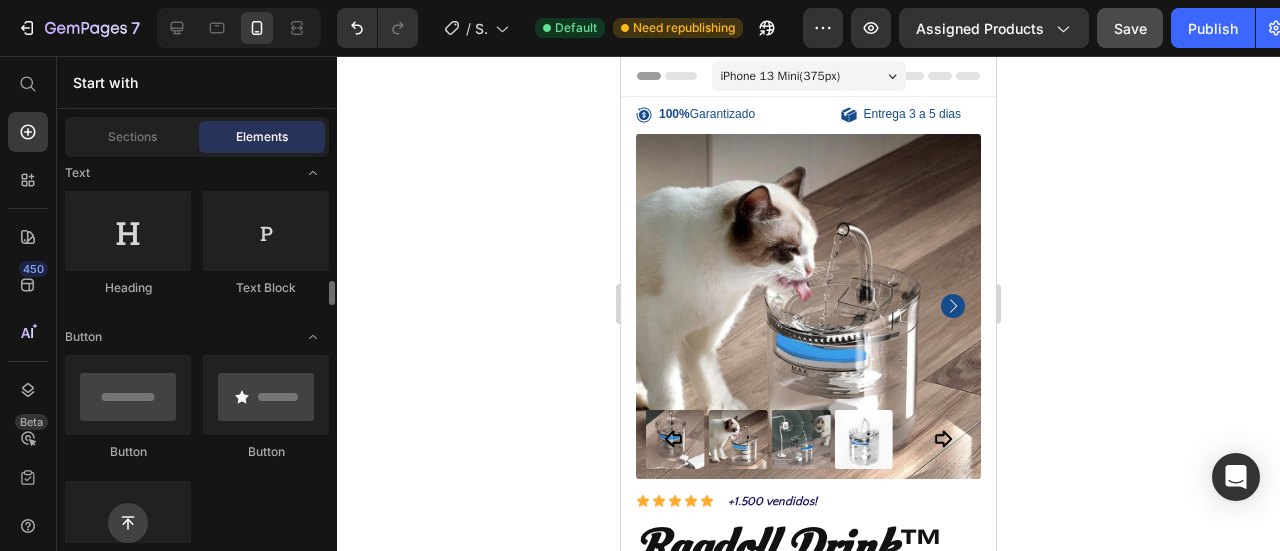 scroll, scrollTop: 400, scrollLeft: 0, axis: vertical 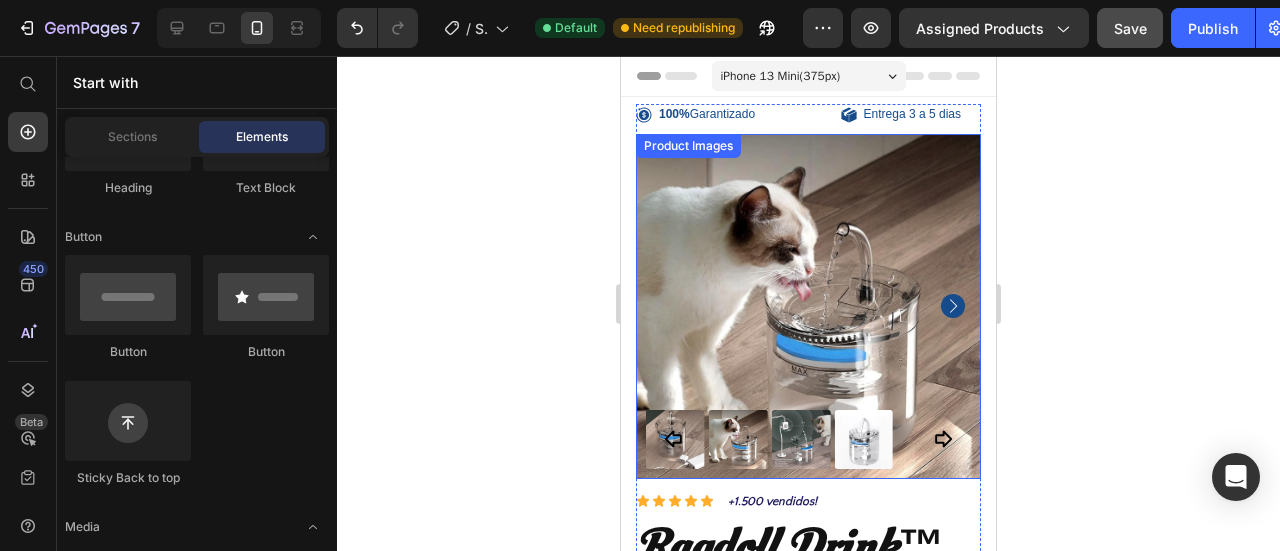 click at bounding box center (808, 439) 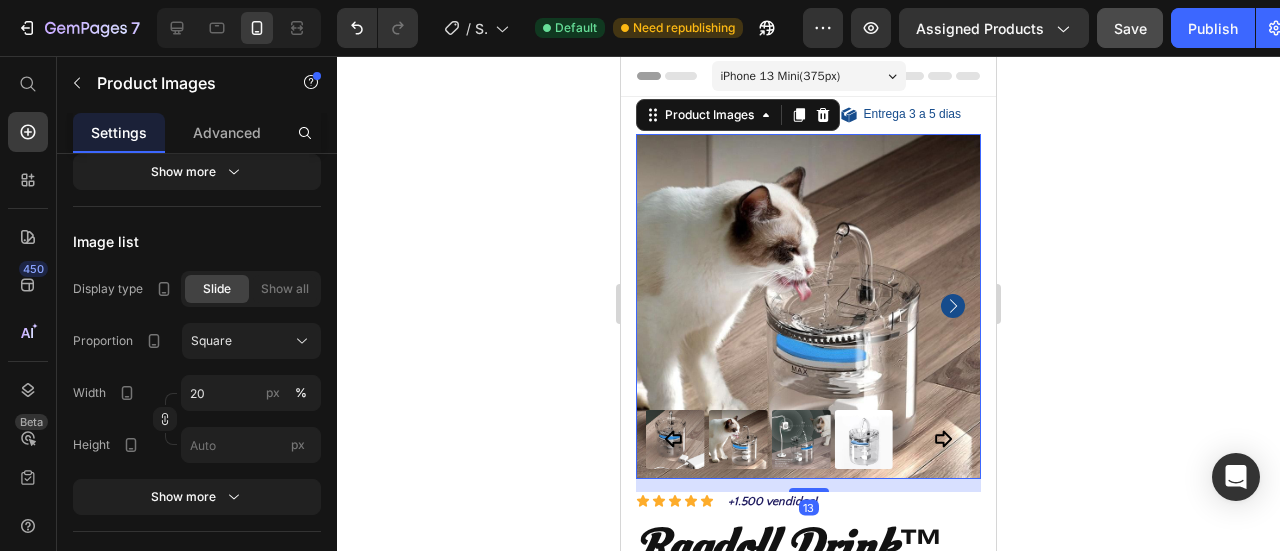 drag, startPoint x: 746, startPoint y: 429, endPoint x: 801, endPoint y: 430, distance: 55.00909 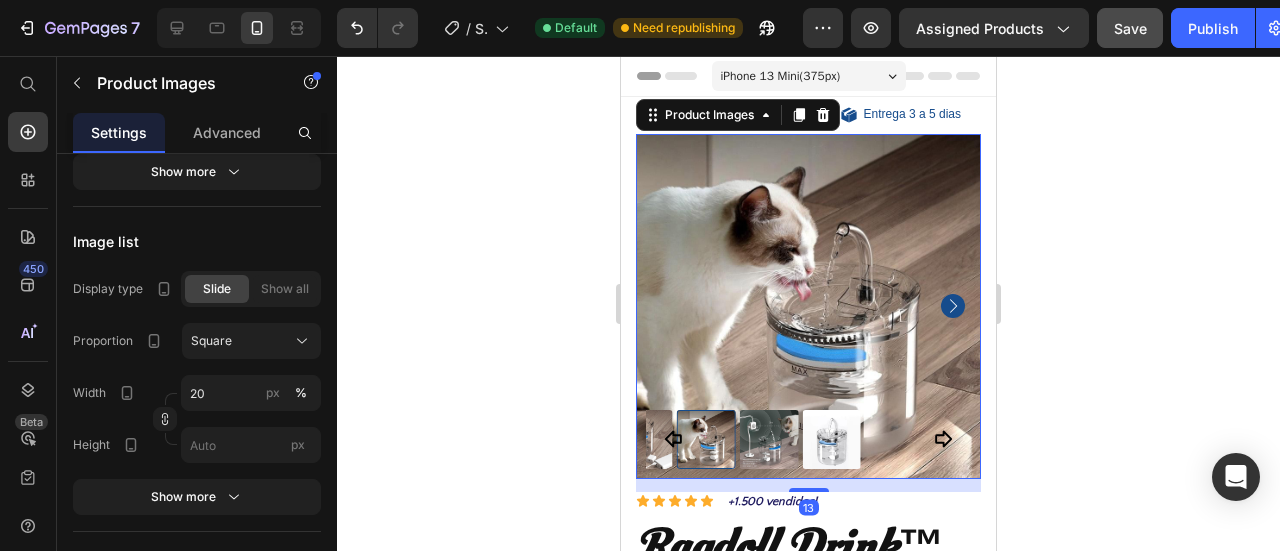 click at bounding box center (831, 439) 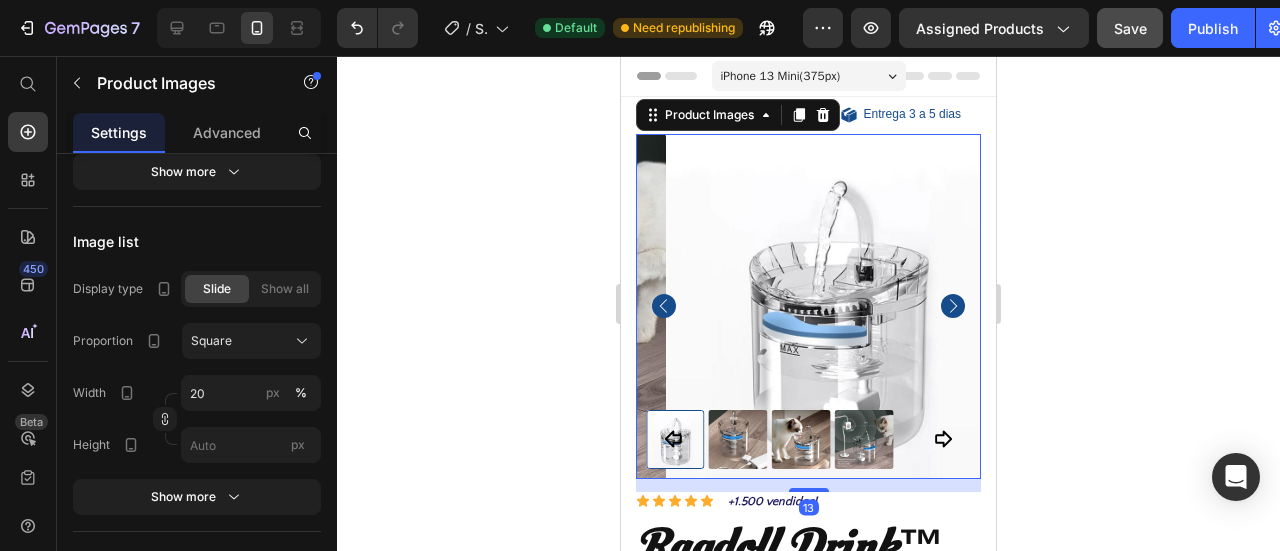 click at bounding box center [808, 439] 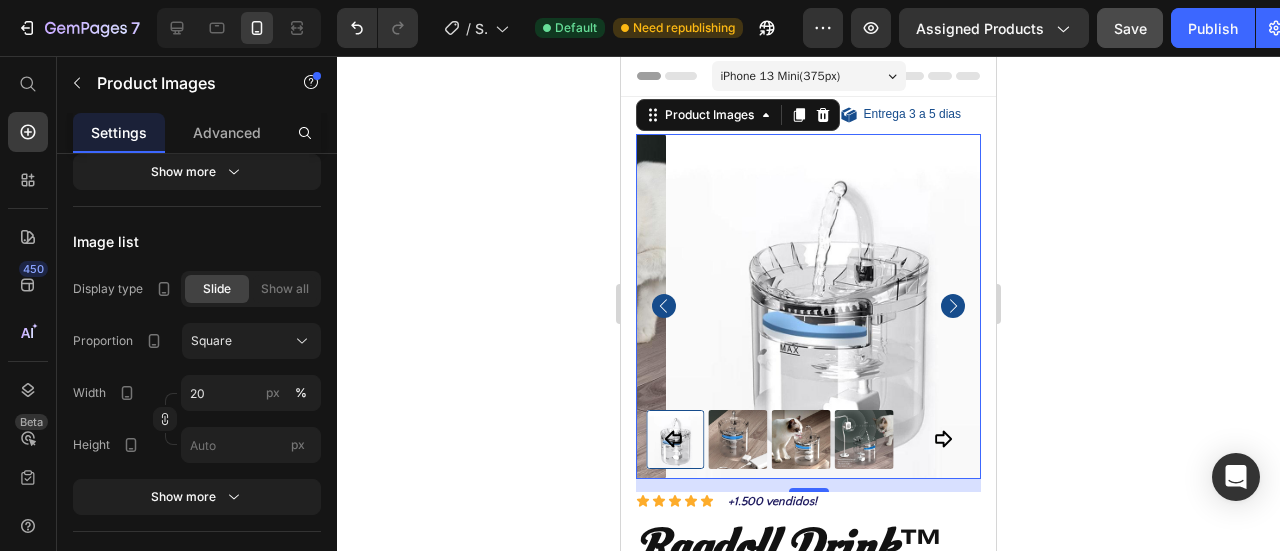 click at bounding box center [801, 439] 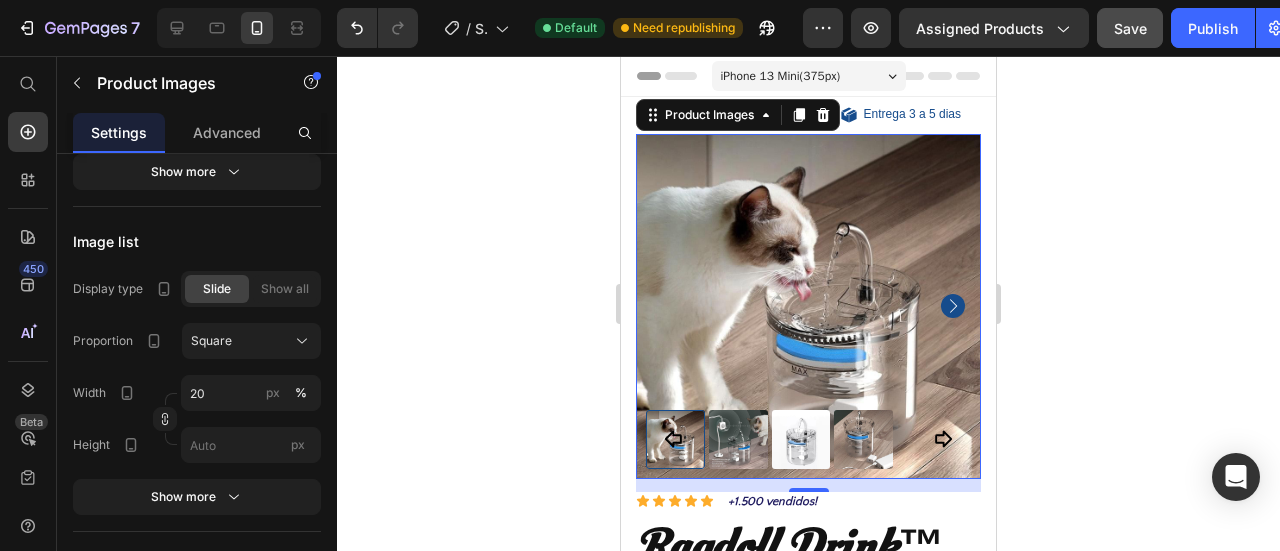 click 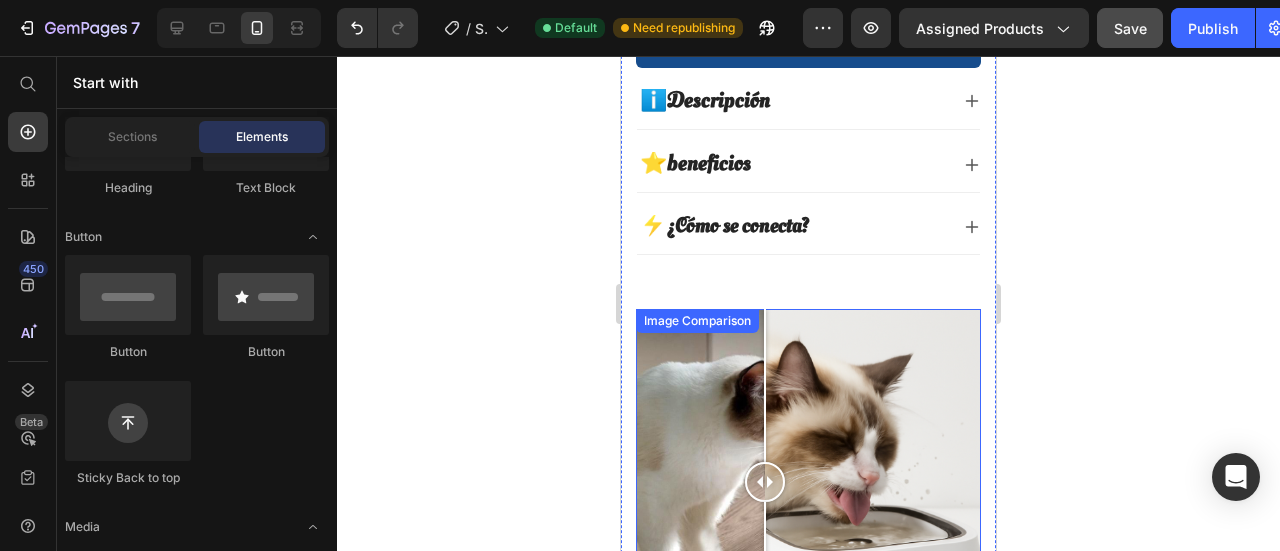 scroll, scrollTop: 800, scrollLeft: 0, axis: vertical 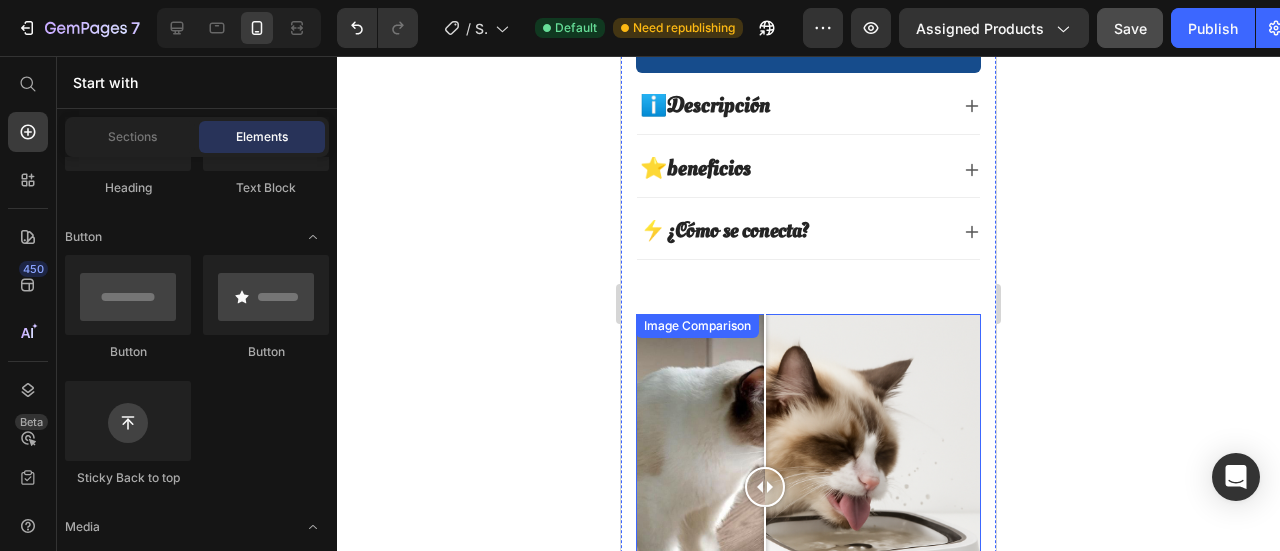 click on "Icon Icon Icon Icon Icon Icon List +1.500 vendidos! Text Block Row Ragdoll Drink™ Product Title $99.900,00 Product Price
Gran capacidad de 1.8L
Triple sistema de filtración
Detecta a tu mascota
Flujo continuo o en modos ajustables Item List
Envió dentro de 3 a 5 días.🔒Seguro y confiable Item List Add to cart Add to Cart
100% Garantizado Item List
Envió dentro de  3  -  5   días Item List Row
ℹ️Descripción
⭐beneficios
⚡  ¿Cómo se conecta? Accordion Row" at bounding box center (808, -4) 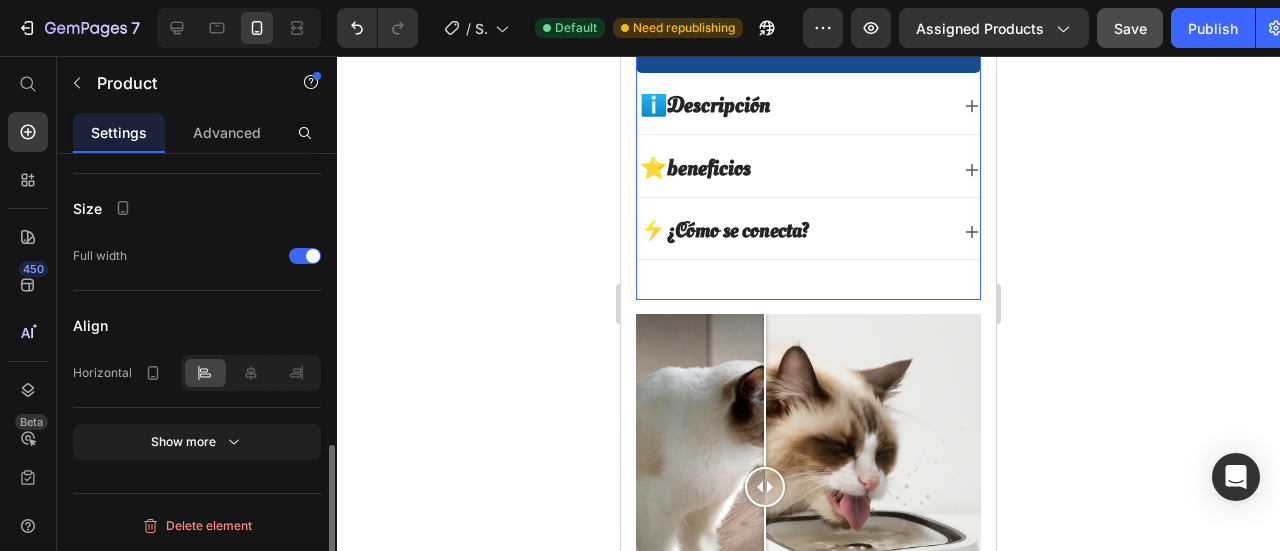 scroll, scrollTop: 0, scrollLeft: 0, axis: both 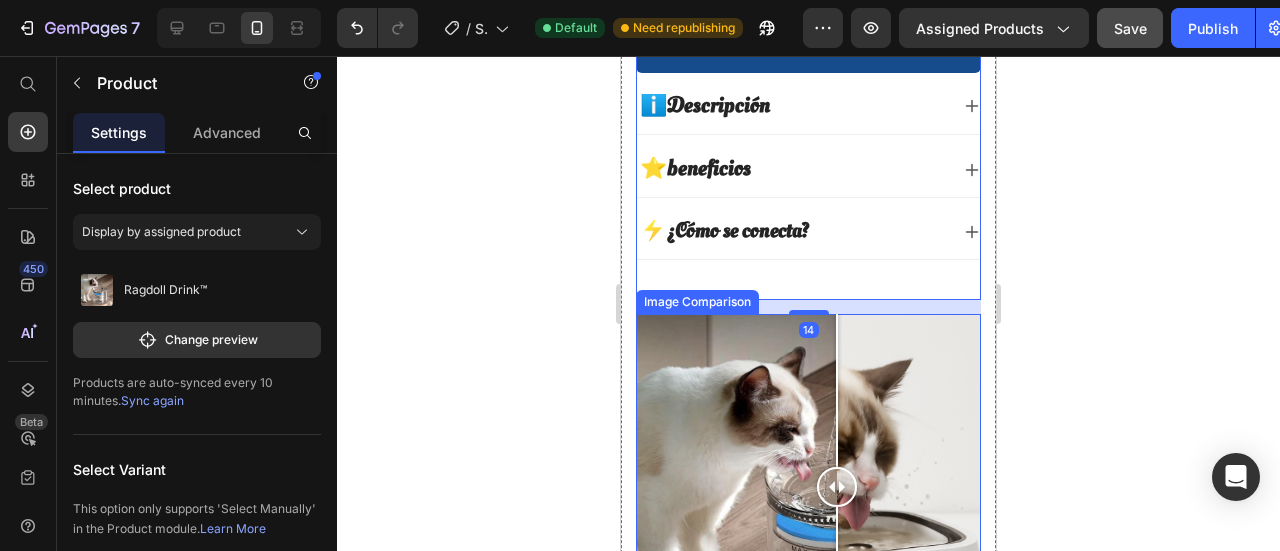 click at bounding box center [808, 486] 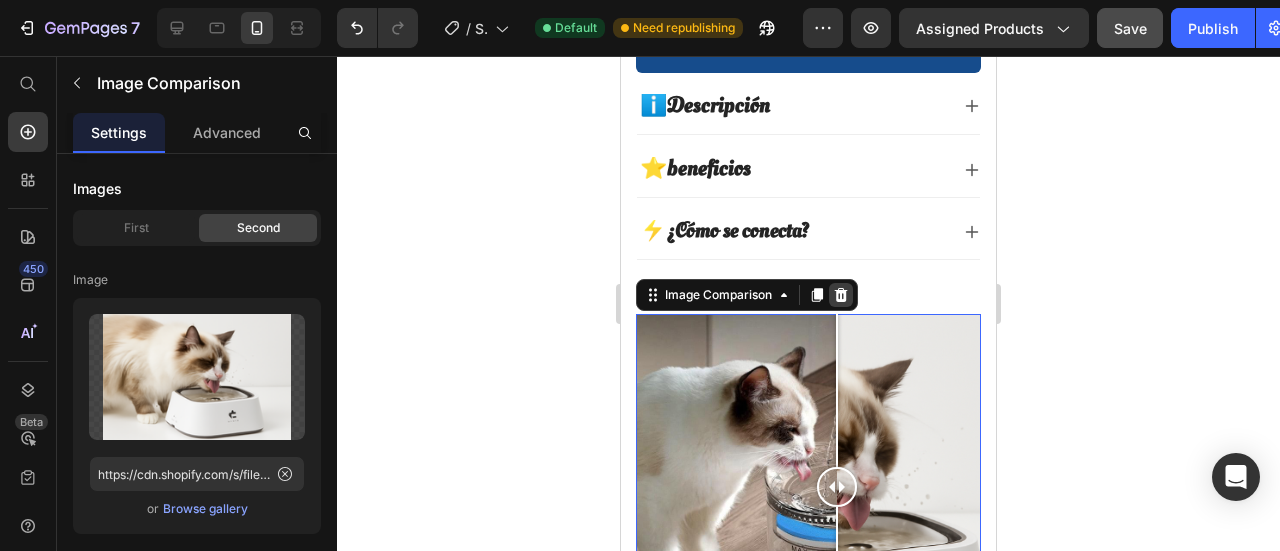 click 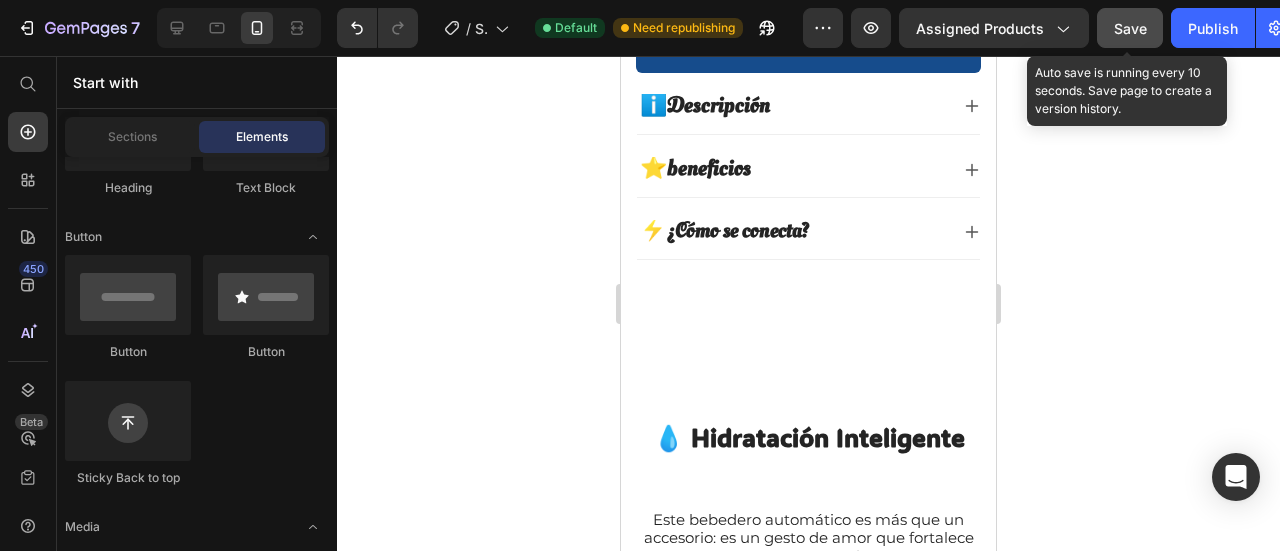 click on "Save" 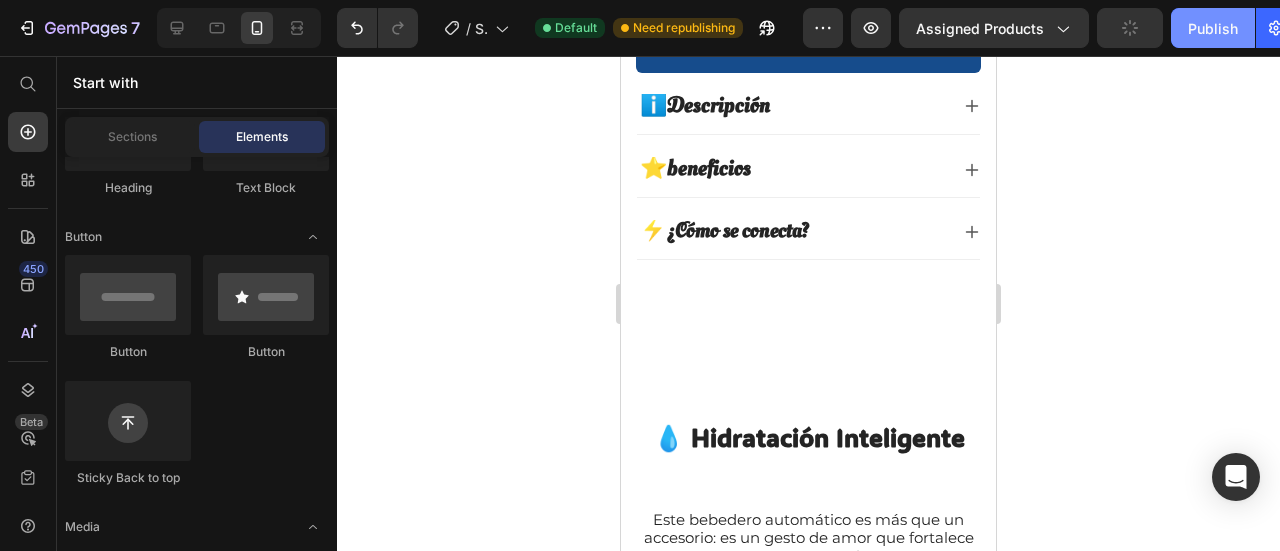 click on "Publish" at bounding box center [1213, 28] 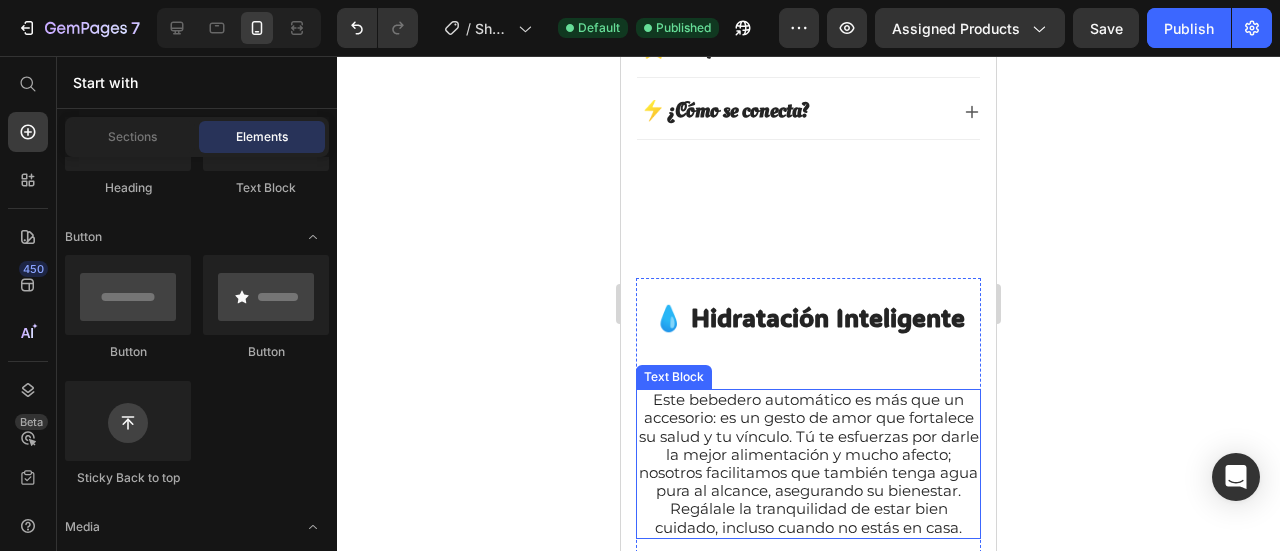 scroll, scrollTop: 900, scrollLeft: 0, axis: vertical 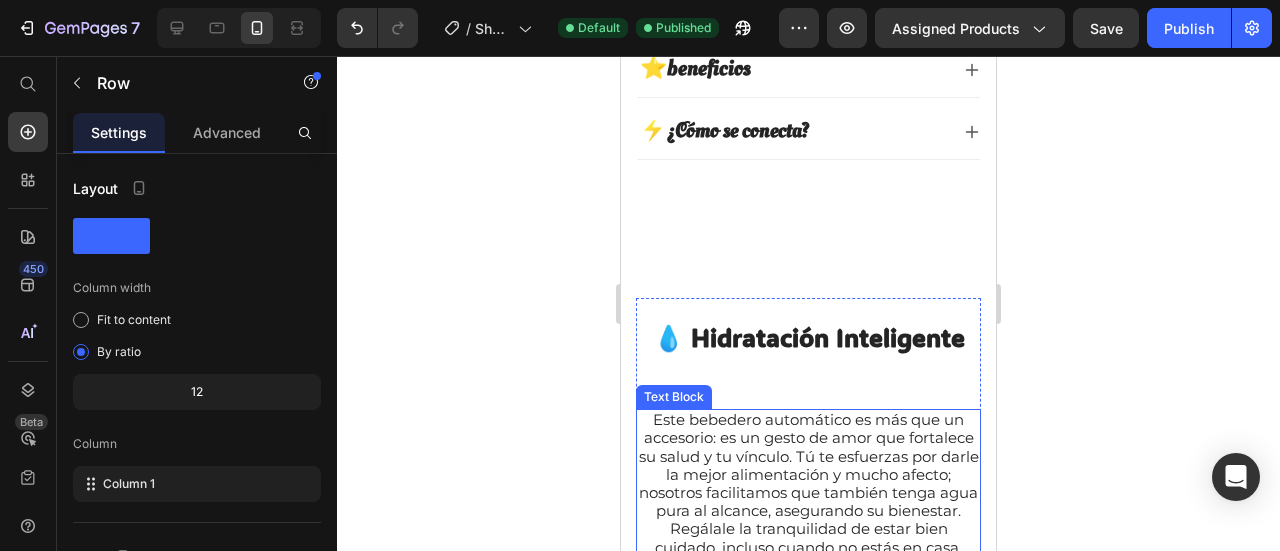 click on "💧 Hidratación Inteligente Heading Este bebedero automático es más que un accesorio: es un gesto de amor que fortalece su salud y tu vínculo. Tú te esfuerzas por darle la mejor alimentación y mucho afecto; nosotros facilitamos que también tenga agua pura al alcance, asegurando su bienestar. Regálale la tranquilidad de estar bien cuidado, incluso cuando no estás en casa. Text Block" at bounding box center (808, 435) 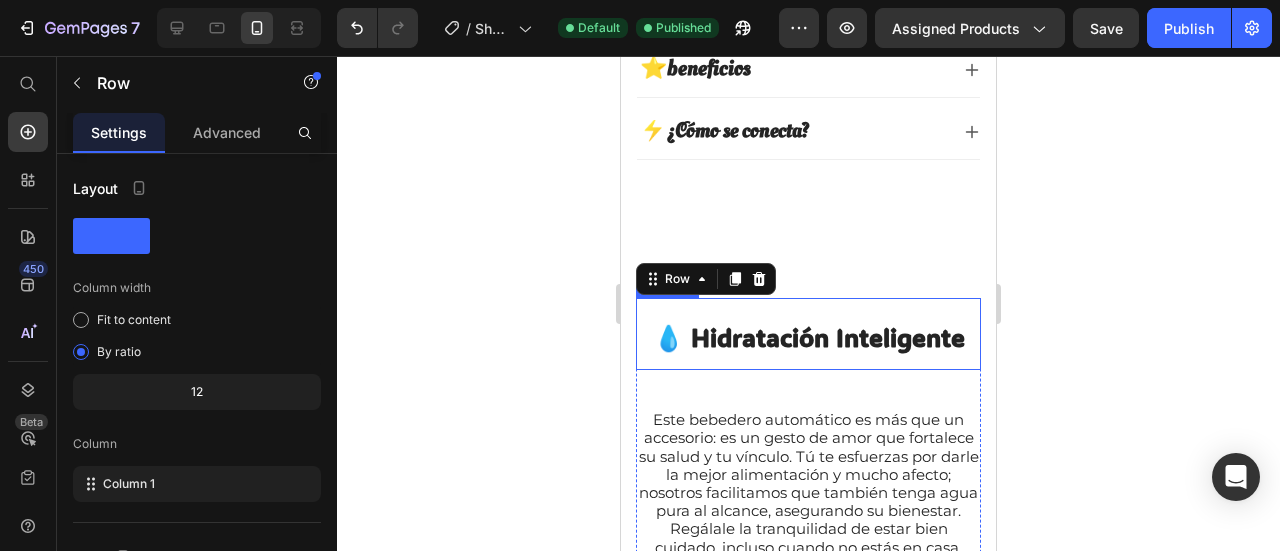 click on "Este bebedero automático es más que un accesorio: es un gesto de amor que fortalece su salud y tu vínculo. Tú te esfuerzas por darle la mejor alimentación y mucho afecto; nosotros facilitamos que también tenga agua pura al alcance, asegurando su bienestar. Regálale la tranquilidad de estar bien cuidado, incluso cuando no estás en casa." at bounding box center [809, 483] 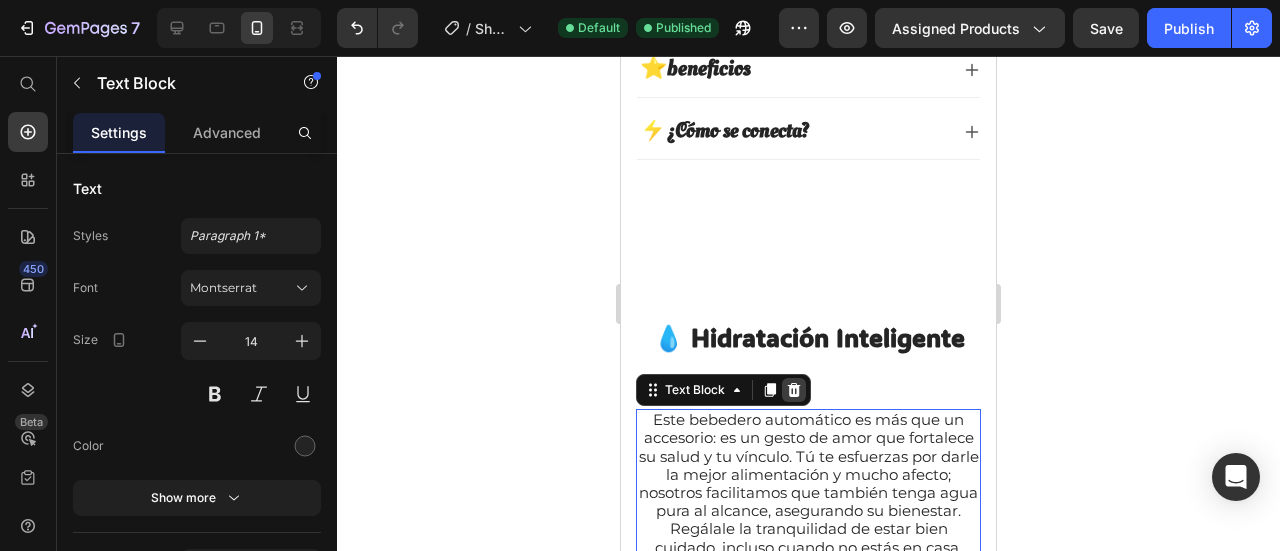 click 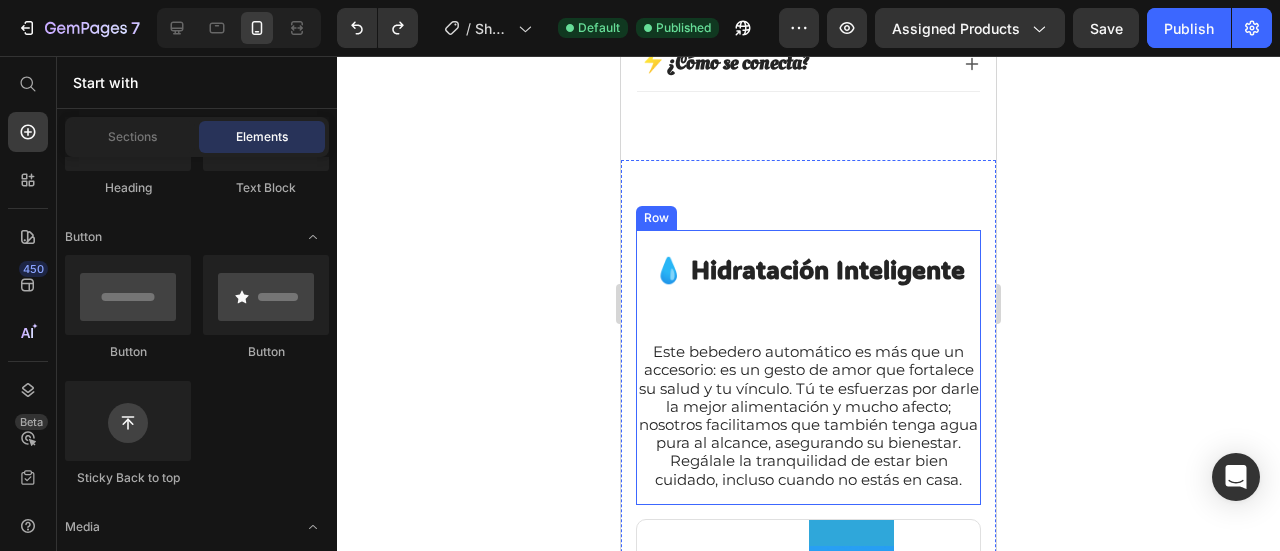 scroll, scrollTop: 1000, scrollLeft: 0, axis: vertical 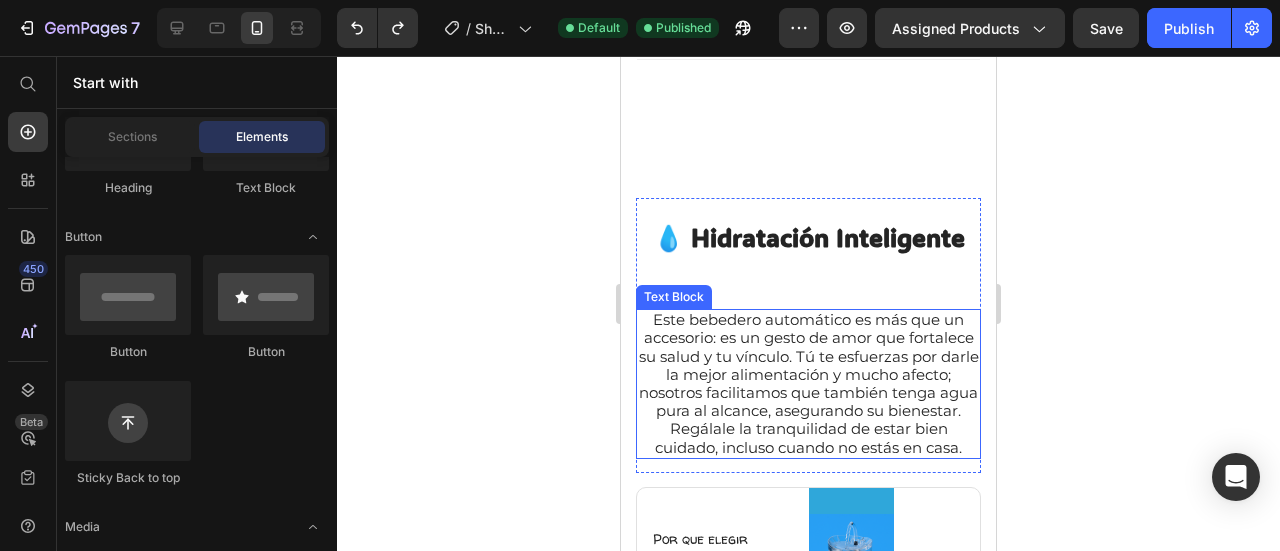 click on "Este bebedero automático es más que un accesorio: es un gesto de amor que fortalece su salud y tu vínculo. Tú te esfuerzas por darle la mejor alimentación y mucho afecto; nosotros facilitamos que también tenga agua pura al alcance, asegurando su bienestar. Regálale la tranquilidad de estar bien cuidado, incluso cuando no estás en casa." at bounding box center (809, 383) 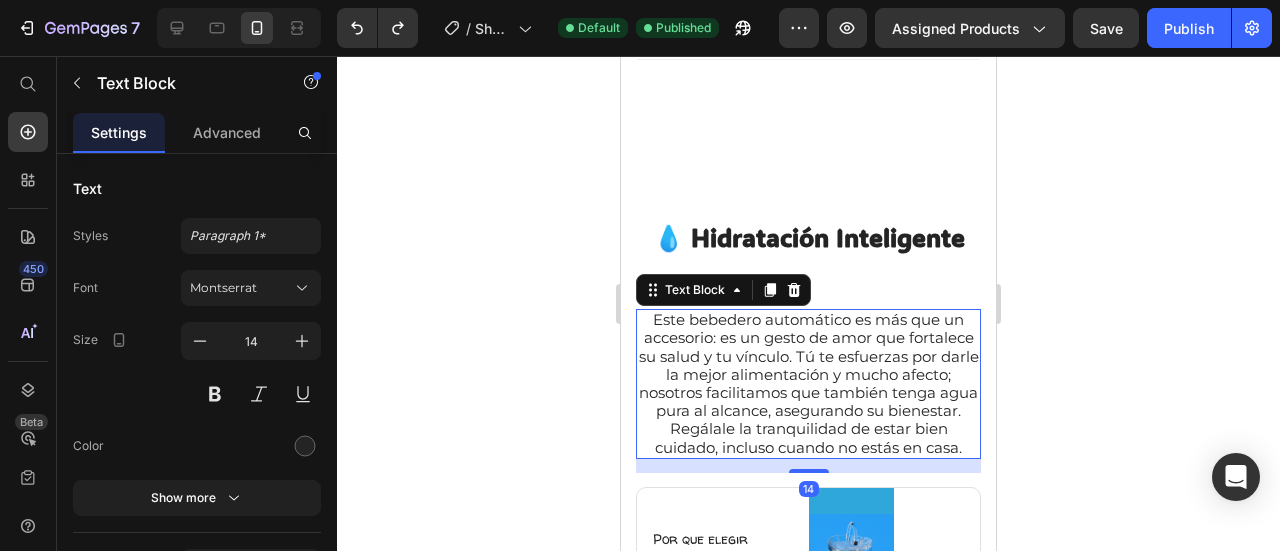 click at bounding box center (794, 290) 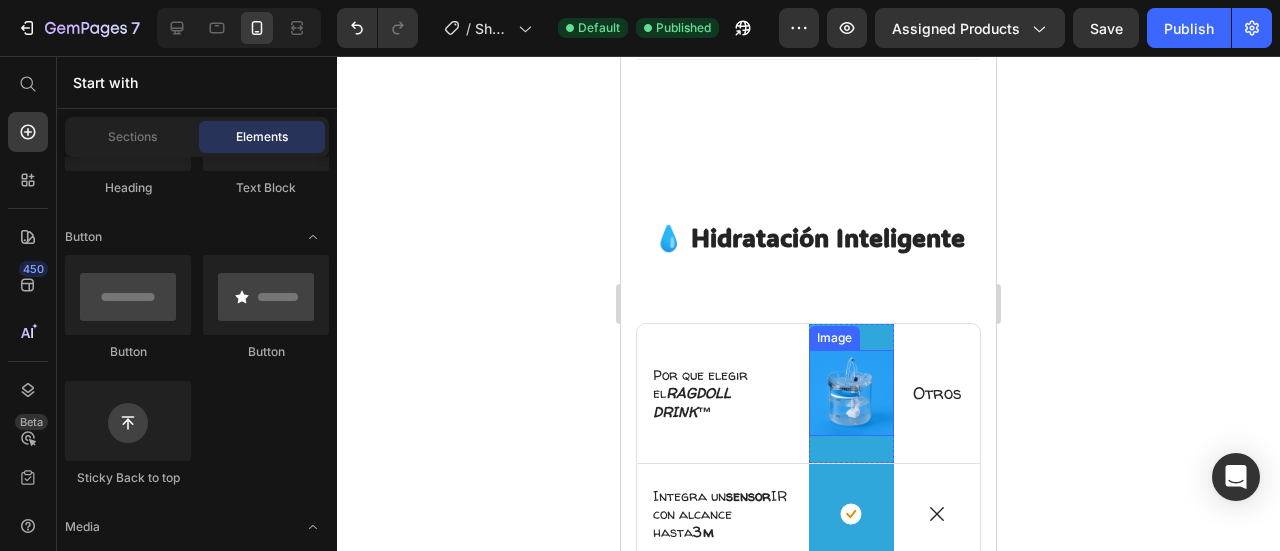 click on "💧 Hidratación Inteligente Heading Row Por que elegir el  RAGDOLL DRINK™ Text Block Image Row Otros Text Block Row
Icon Integra un  sensor  IR con alcance hasta  3 m Text Block Row
Icon Row
Icon Row
Icon Accesorio  para chorro  elevado,  tipo fuente  Text Block Row
Icon Row
Icon Row
Icon Triple filtración  (iónico + carbón + mecánico) Text Block Row
Icon Row
Icon Row
Icon Muy  silencioso  (≈25–30 dB) Text Block Row
Icon Row
Icon Row
Icon Capacidad de  1.8L Text Block Row
Icon Row
Icon Row Section 2" at bounding box center (808, 556) 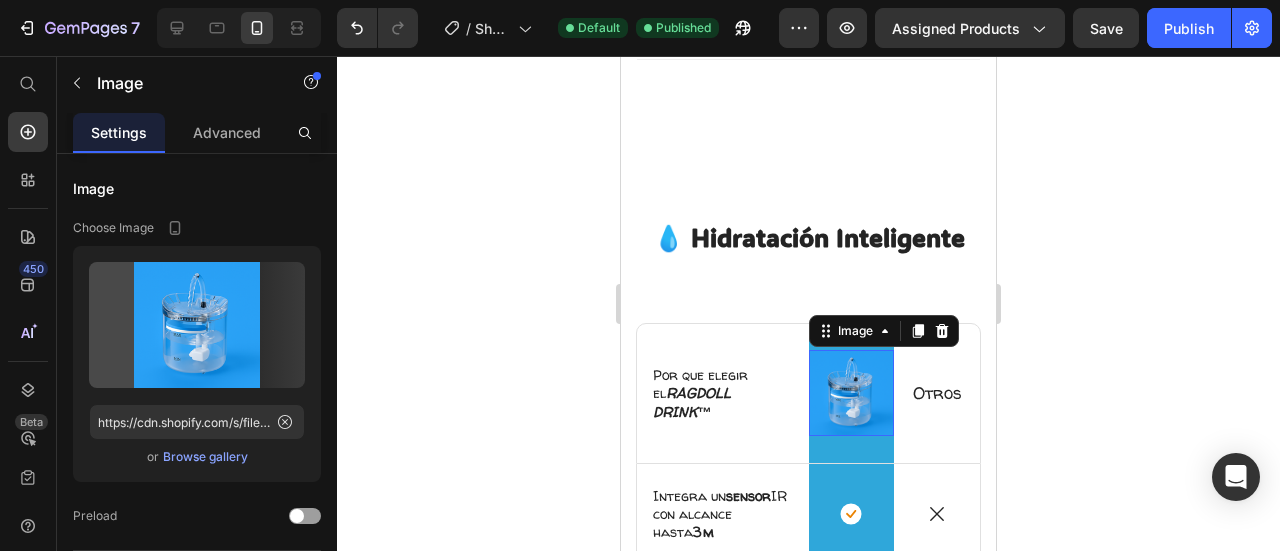 scroll, scrollTop: 800, scrollLeft: 0, axis: vertical 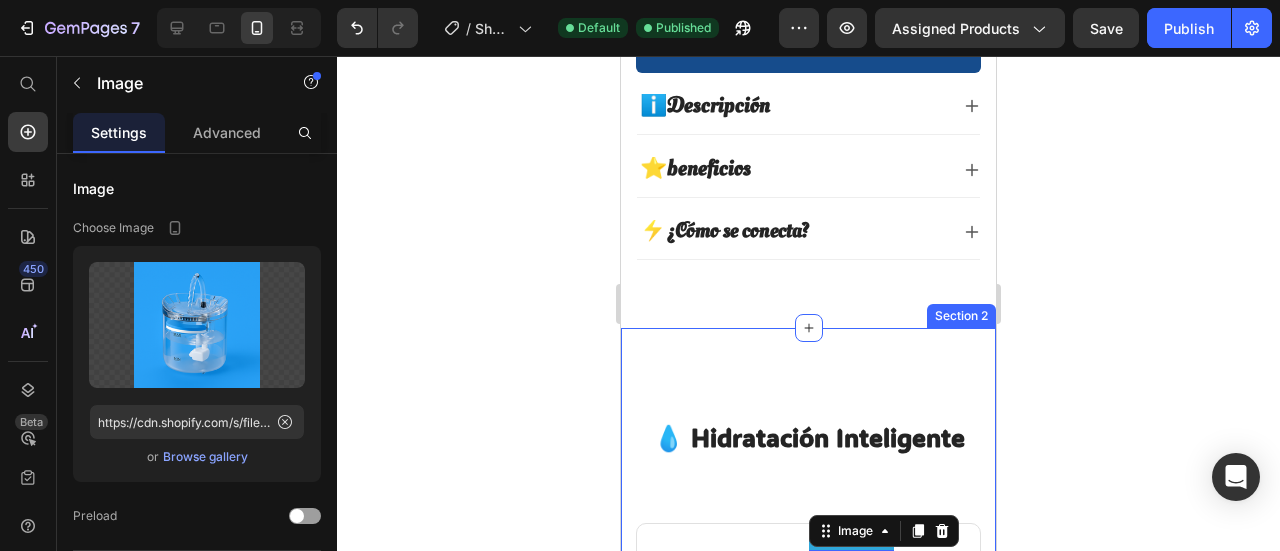click on "💧 Hidratación Inteligente" at bounding box center (808, 434) 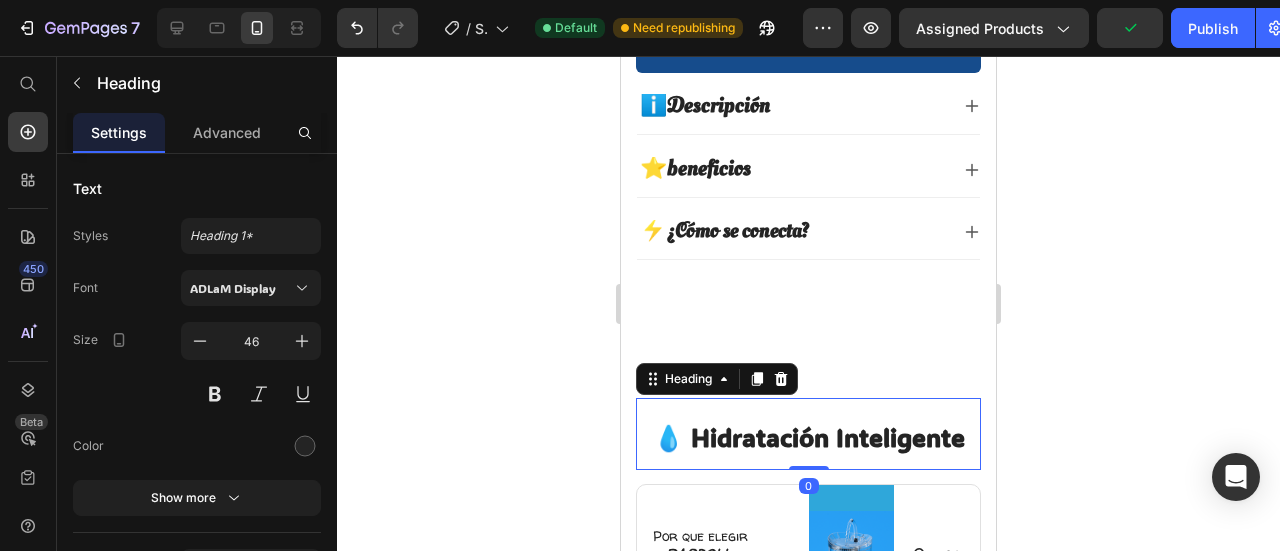 drag, startPoint x: 808, startPoint y: 481, endPoint x: 816, endPoint y: 432, distance: 49.648766 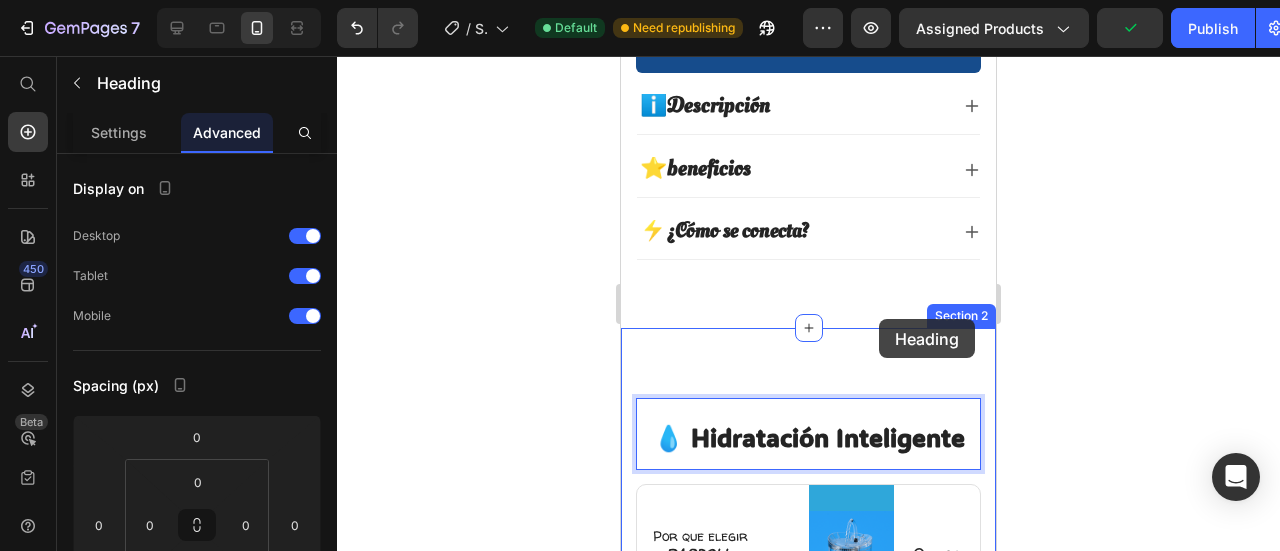 drag, startPoint x: 874, startPoint y: 384, endPoint x: 880, endPoint y: 317, distance: 67.26812 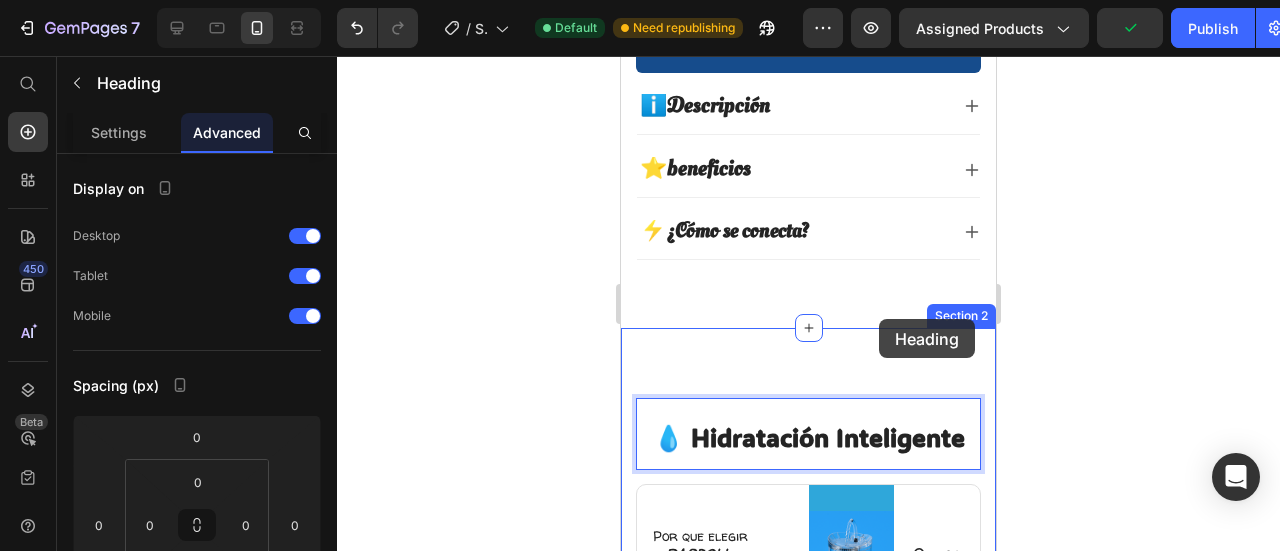 click on "💧 Hidratación Inteligente Heading   0 Row Por que elegir el  RAGDOLL DRINK™ Text Block Image Row Otros Text Block Row
Icon Integra un  sensor  IR con alcance hasta  3 m Text Block Row
Icon Row
Icon Row
Icon Accesorio  para chorro  elevado,  tipo fuente  Text Block Row
Icon Row
Icon Row
Icon Triple filtración  (iónico + carbón + mecánico) Text Block Row
Icon Row
Icon Row
Icon Muy  silencioso  (≈25–30 dB) Text Block Row
Icon Row
Icon Row
Icon Capacidad de  1.8L Text Block Row
Icon Row
Icon Row Section 2" at bounding box center (808, 737) 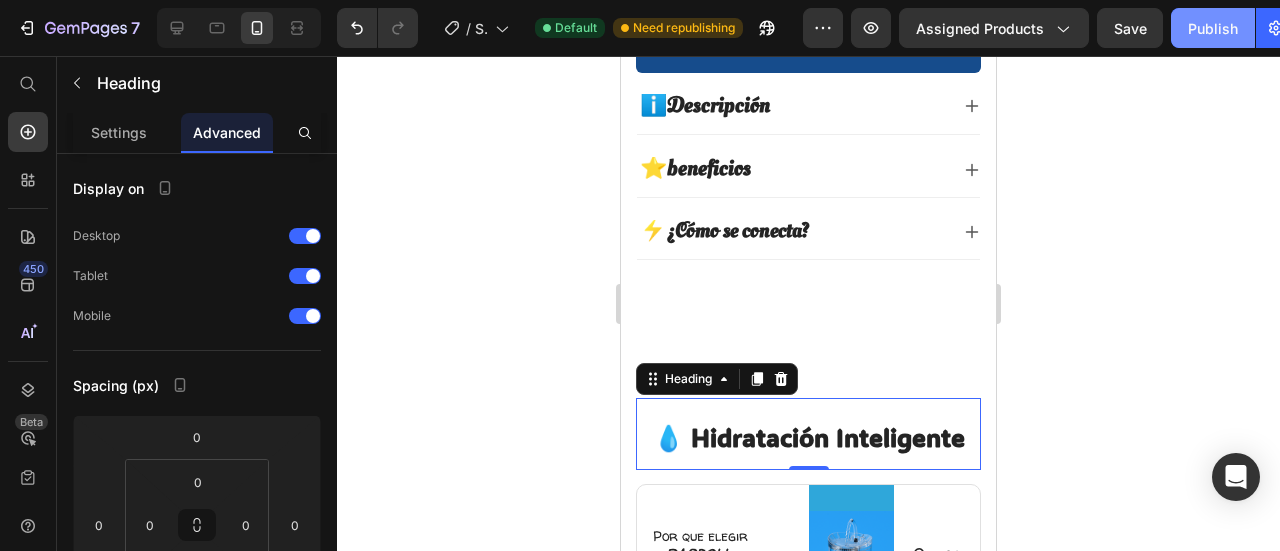drag, startPoint x: 1226, startPoint y: 35, endPoint x: 1233, endPoint y: 22, distance: 14.764823 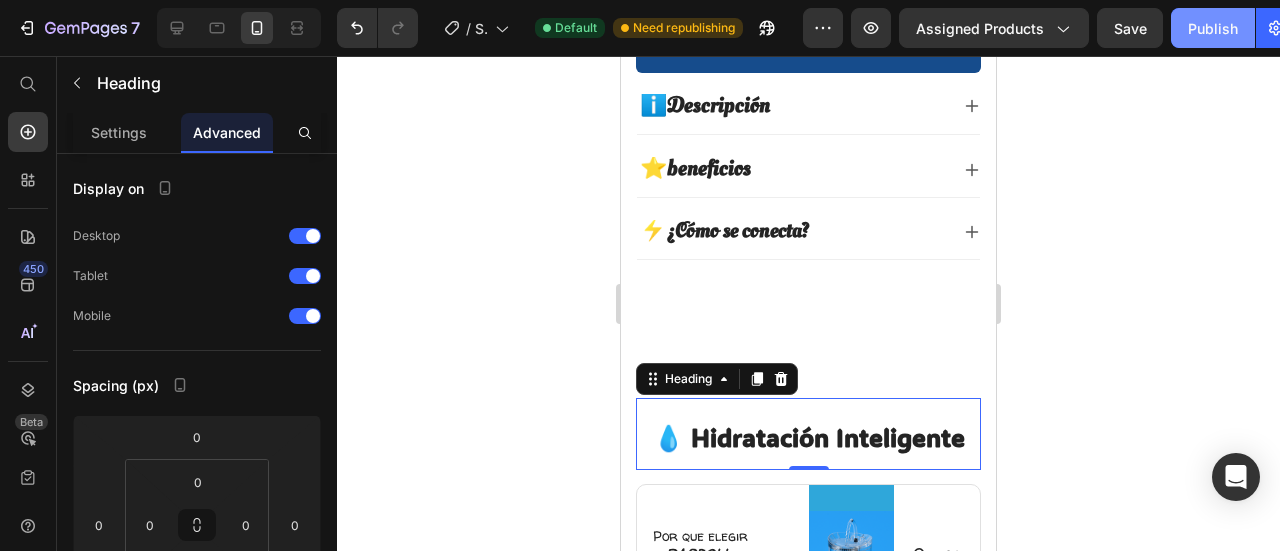 click on "Publish" at bounding box center [1213, 28] 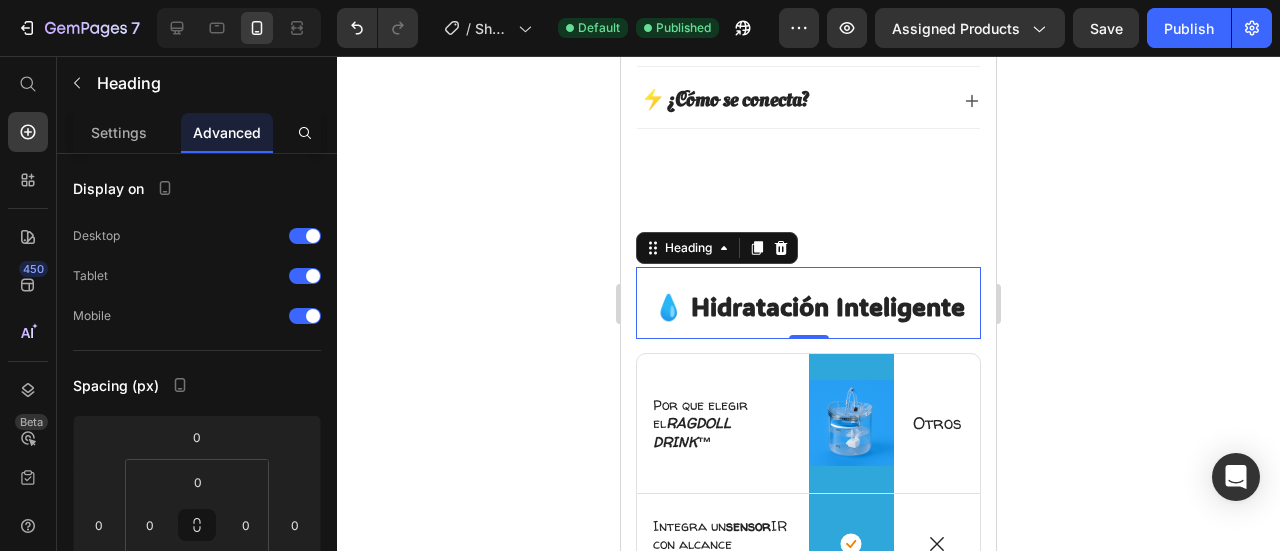 scroll, scrollTop: 900, scrollLeft: 0, axis: vertical 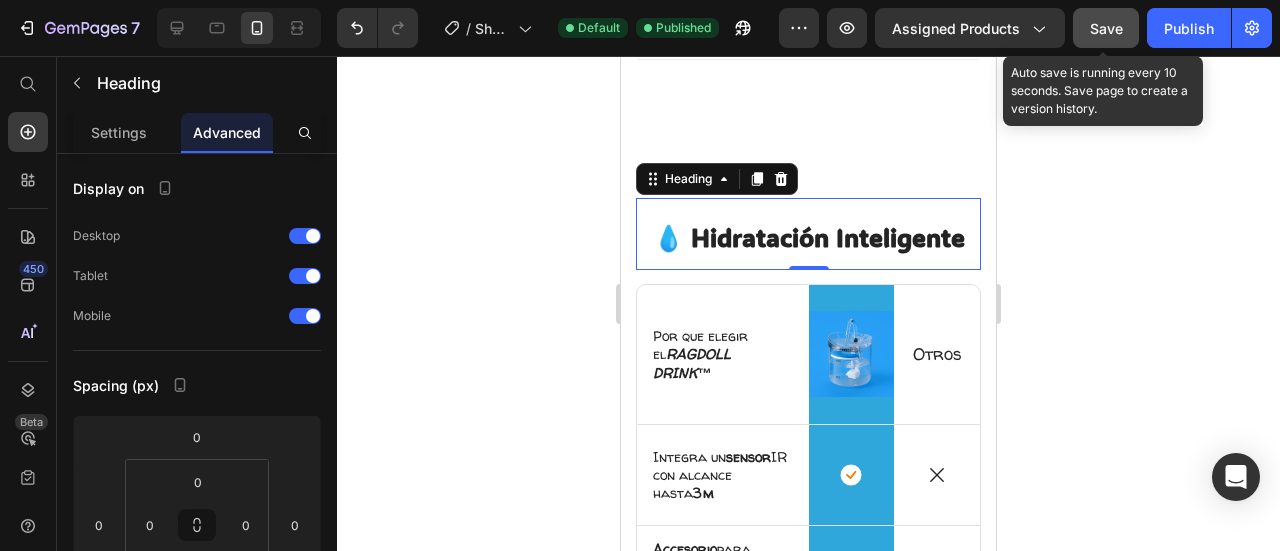 click on "Save" 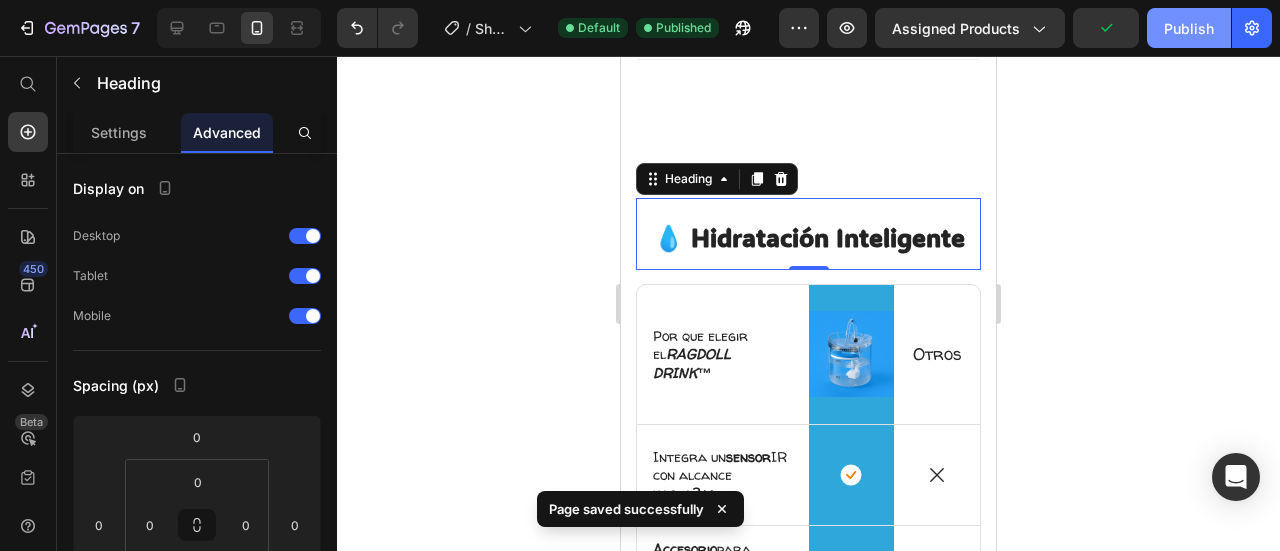 click on "Publish" 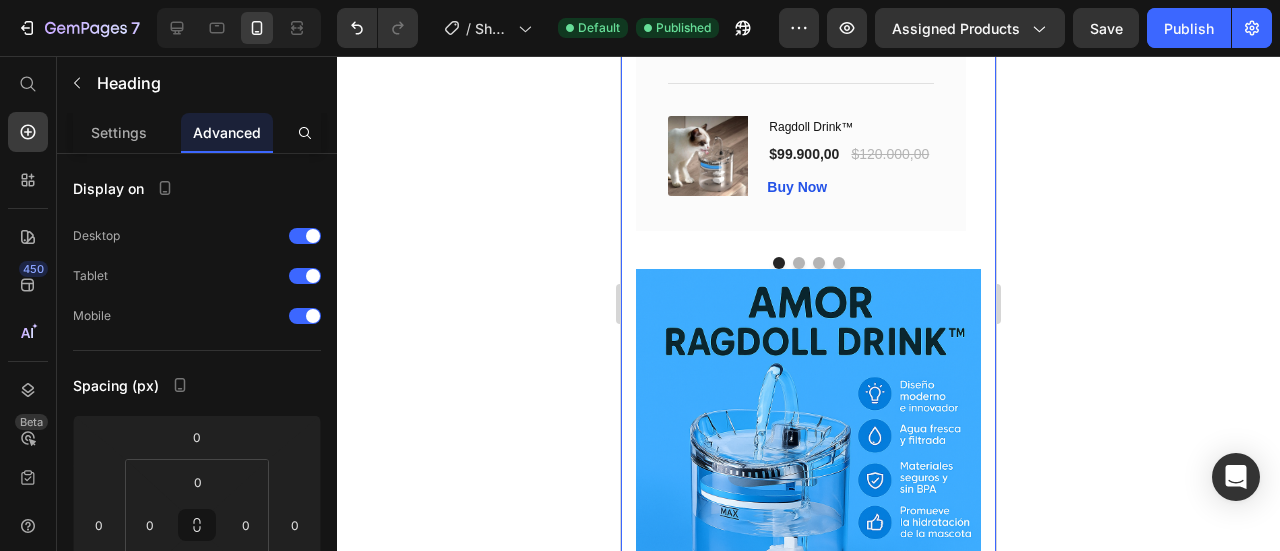 scroll, scrollTop: 2642, scrollLeft: 0, axis: vertical 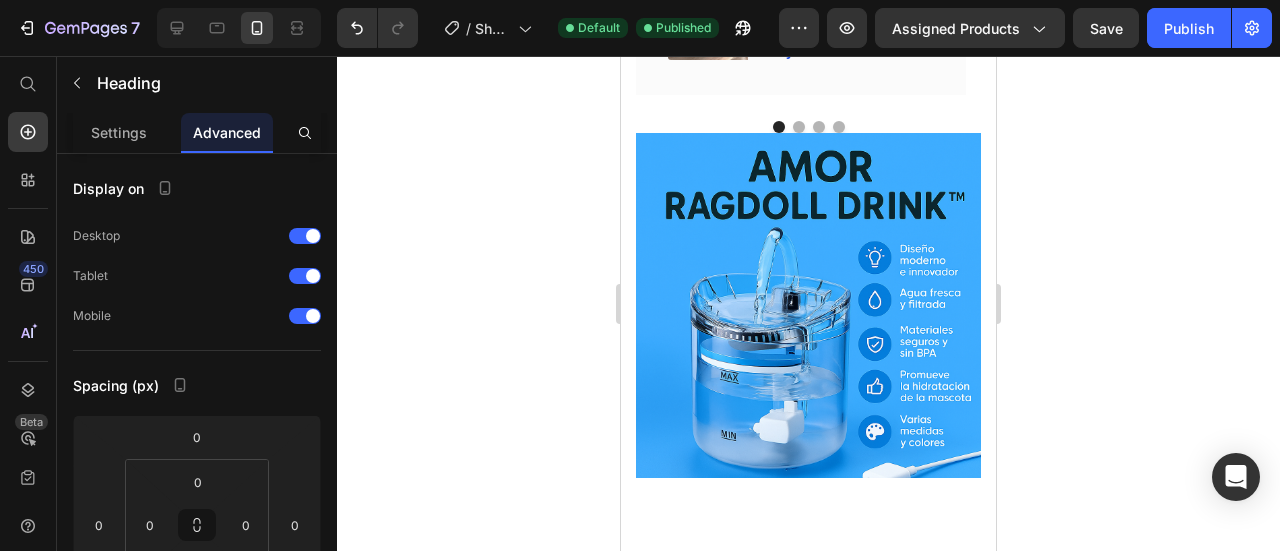 type 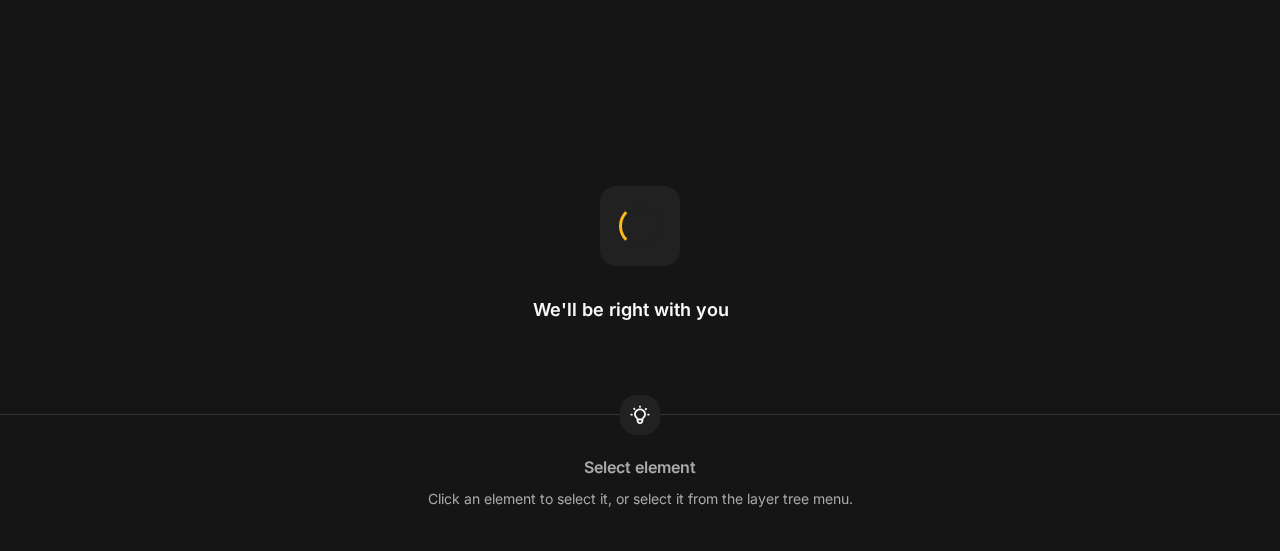 scroll, scrollTop: 0, scrollLeft: 0, axis: both 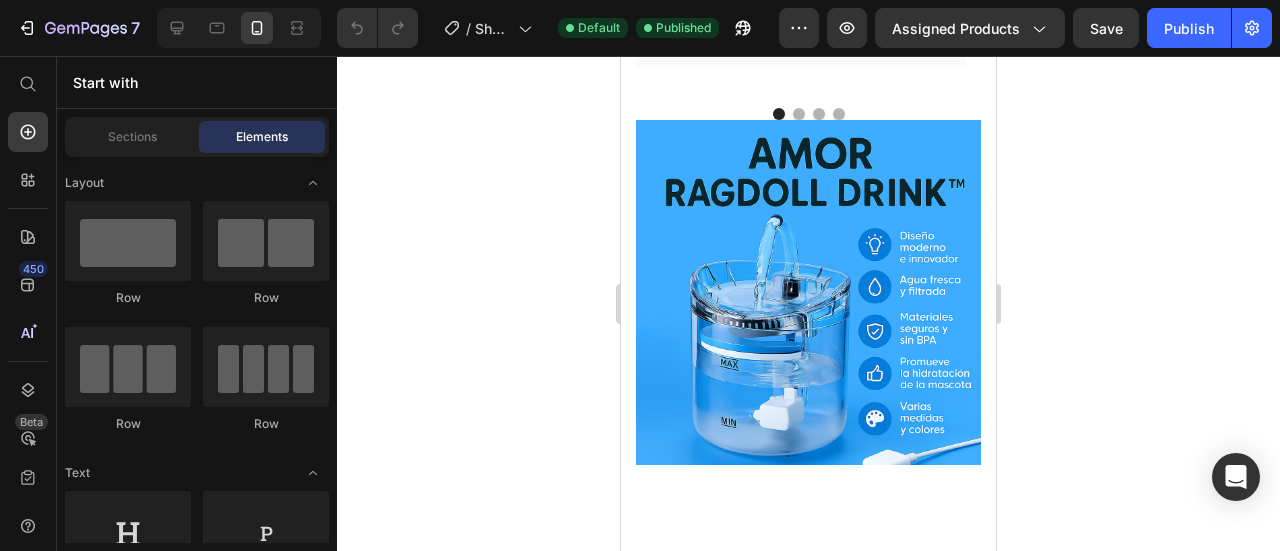 drag, startPoint x: 822, startPoint y: 355, endPoint x: 812, endPoint y: 369, distance: 17.20465 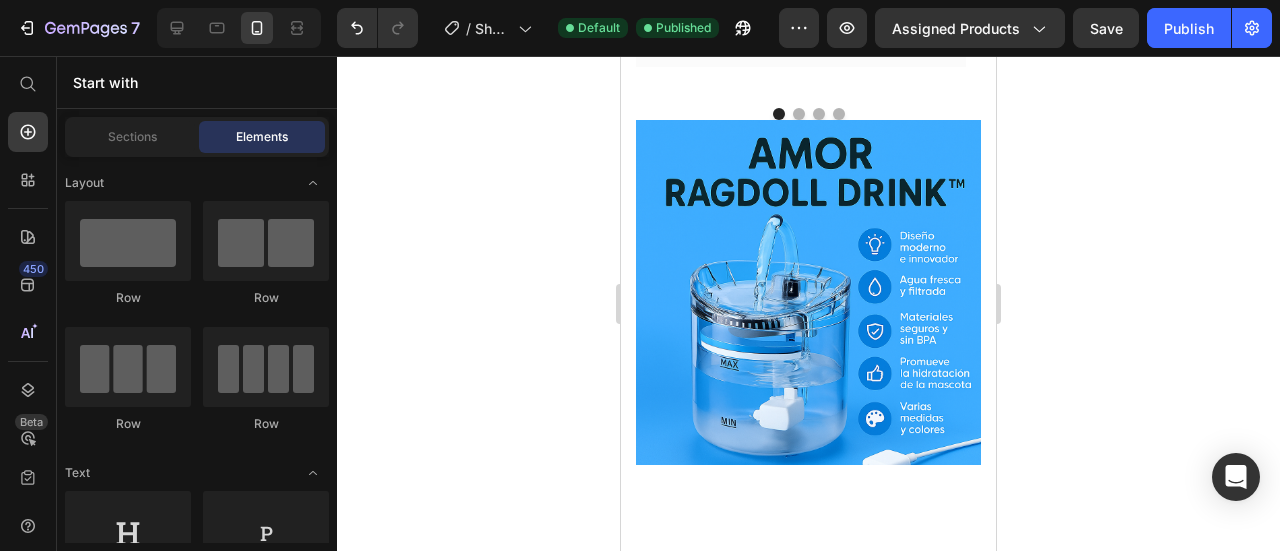 click 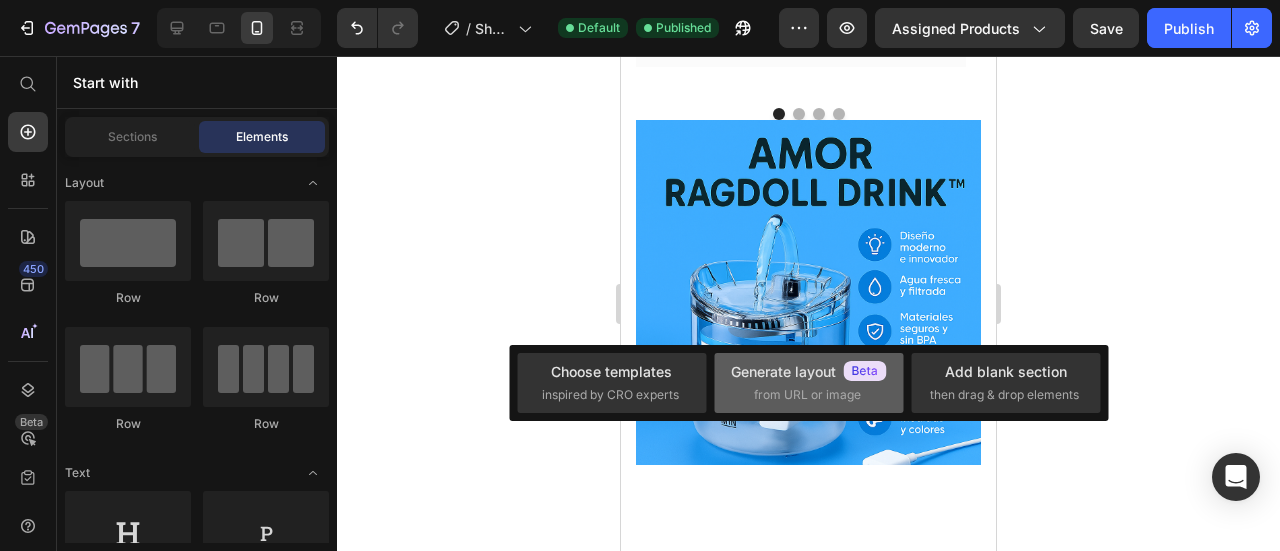 click on "Generate layout" at bounding box center (809, 371) 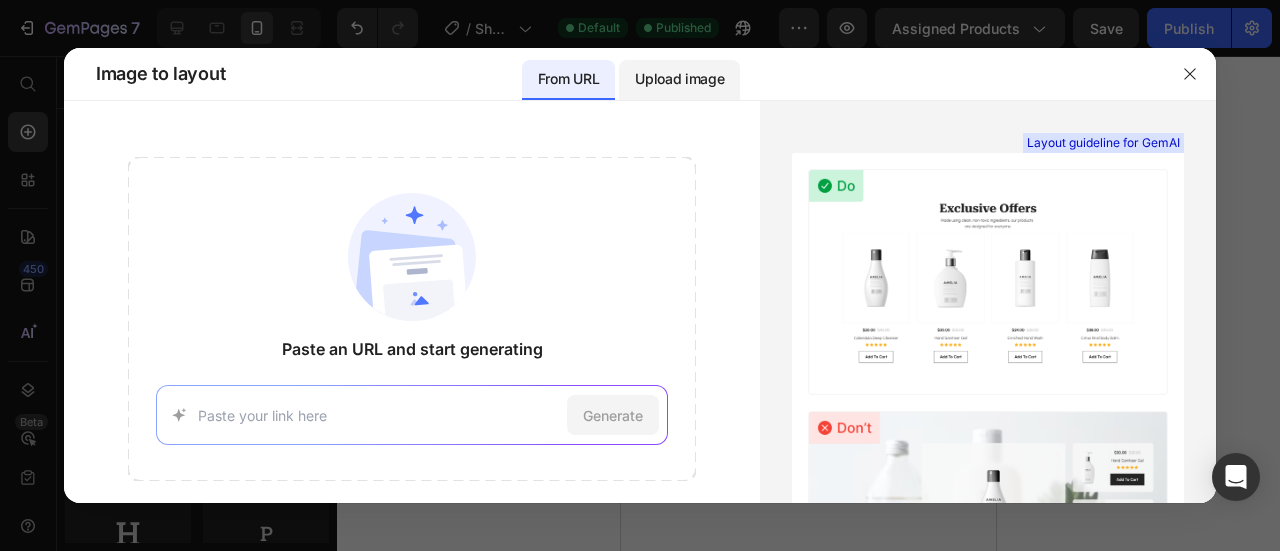 click on "Upload image" at bounding box center (679, 79) 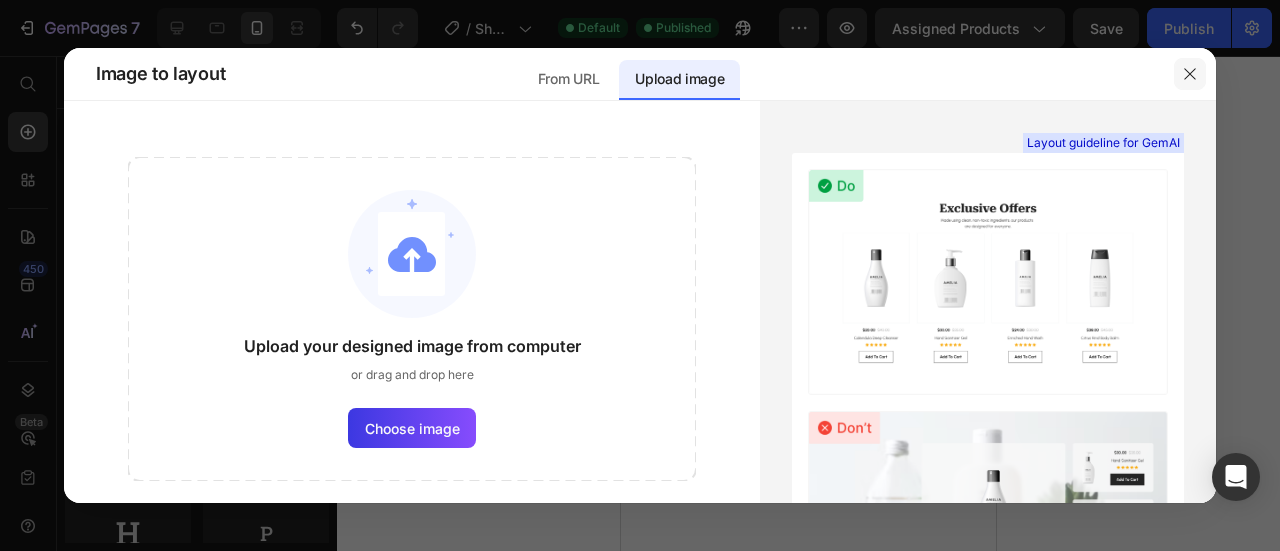 click 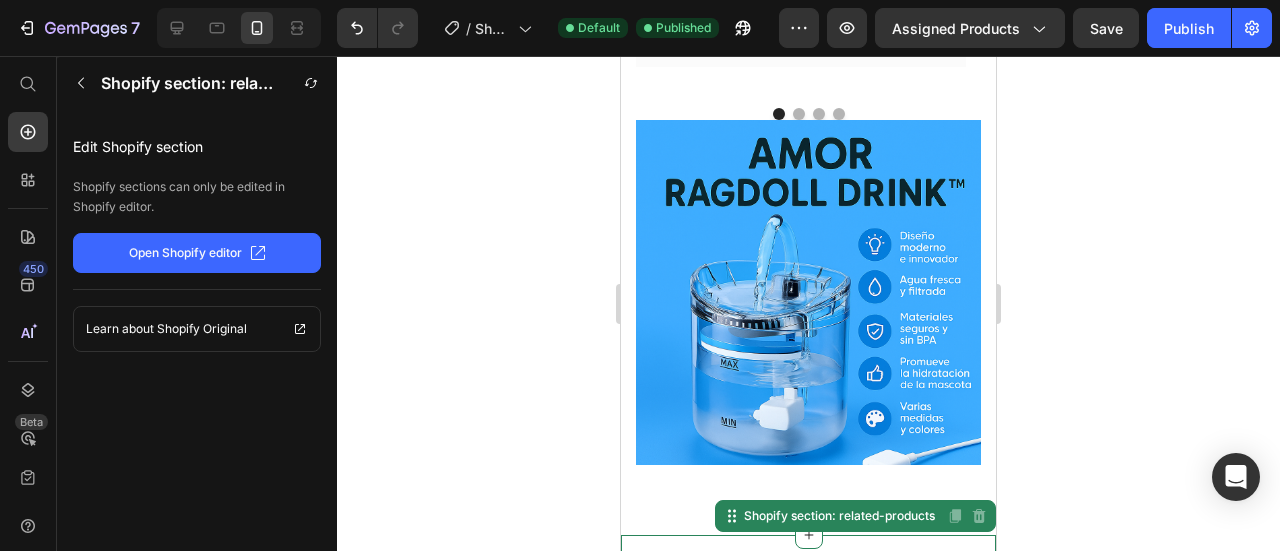 click on "Shopify section: related-products Shopify section: related-products   Disabled. Please edit in Shopify Editor Disabled. Please edit in Shopify Editor" at bounding box center [808, 588] 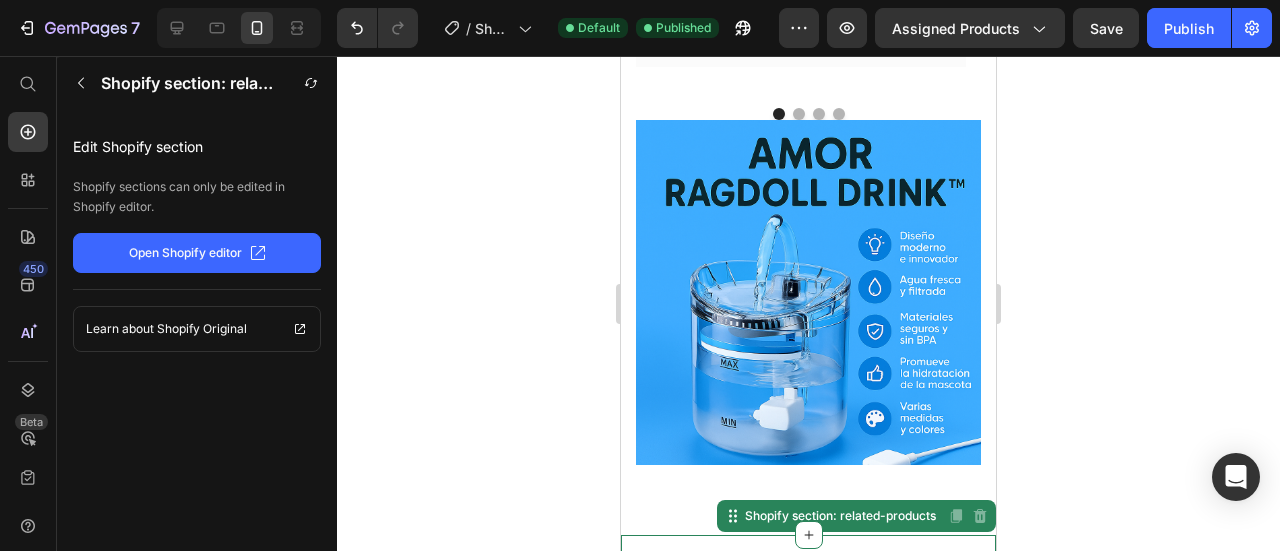 click 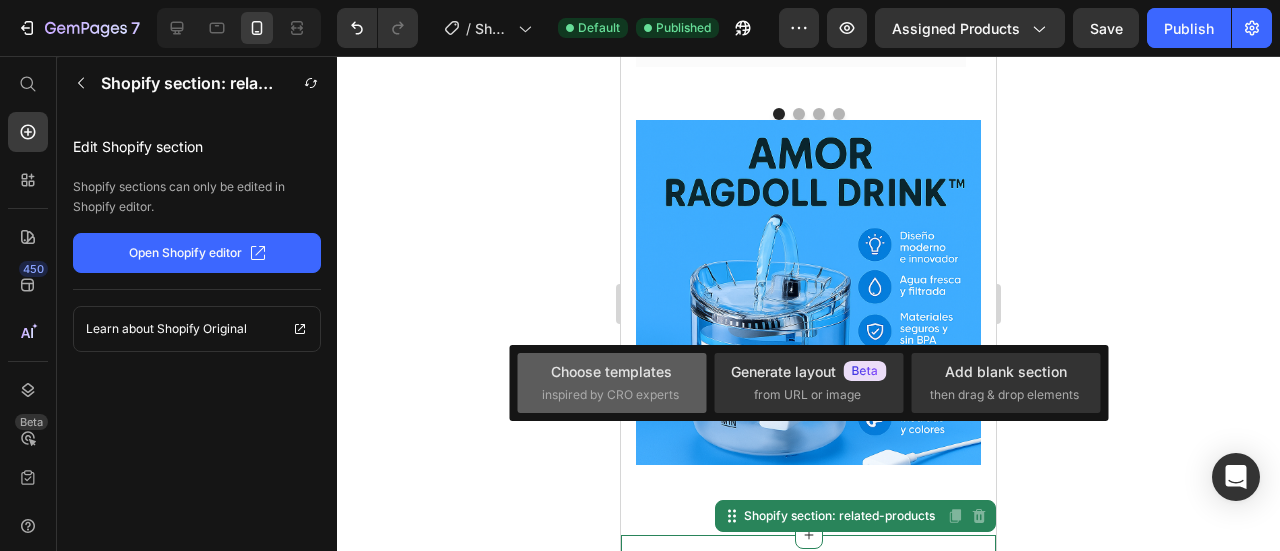 click on "Choose templates  inspired by CRO experts" at bounding box center [612, 382] 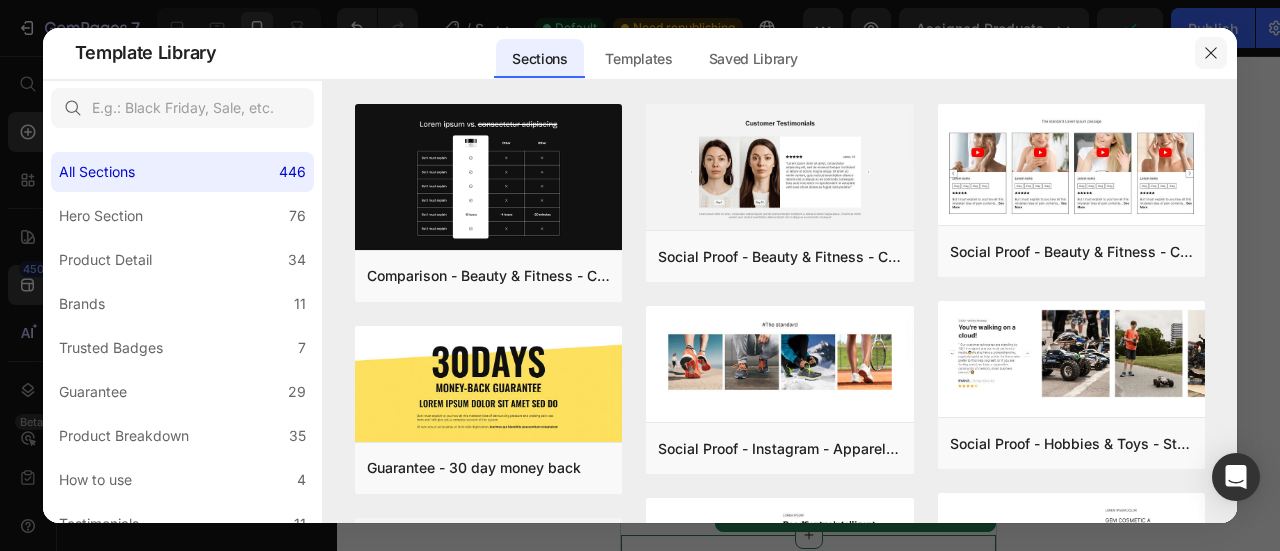 click 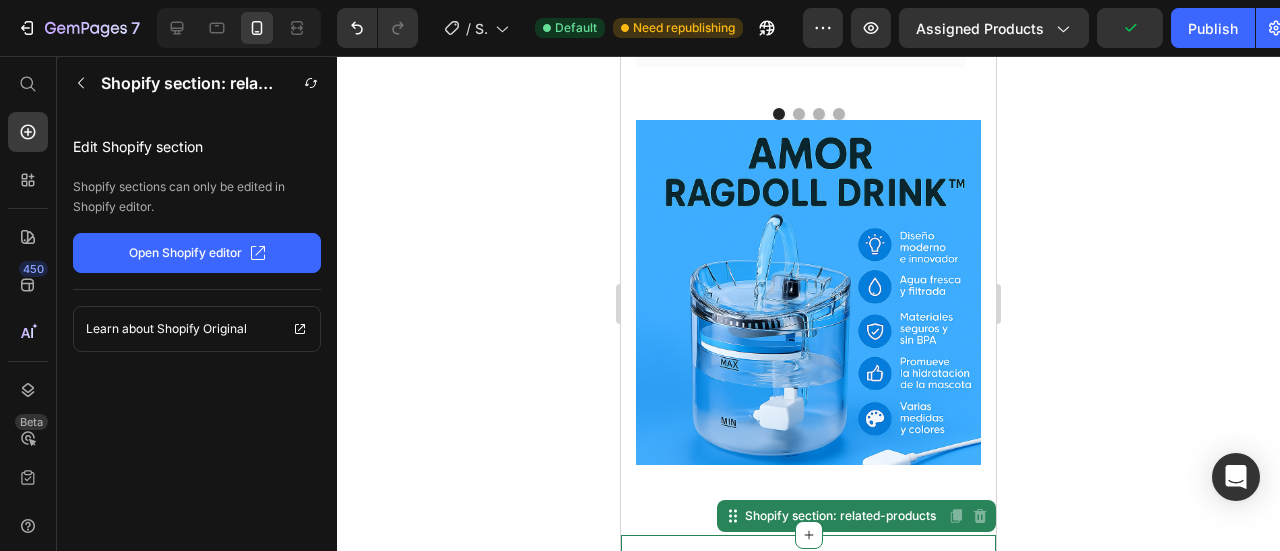click on "Shopify section: related-products" at bounding box center [825, 588] 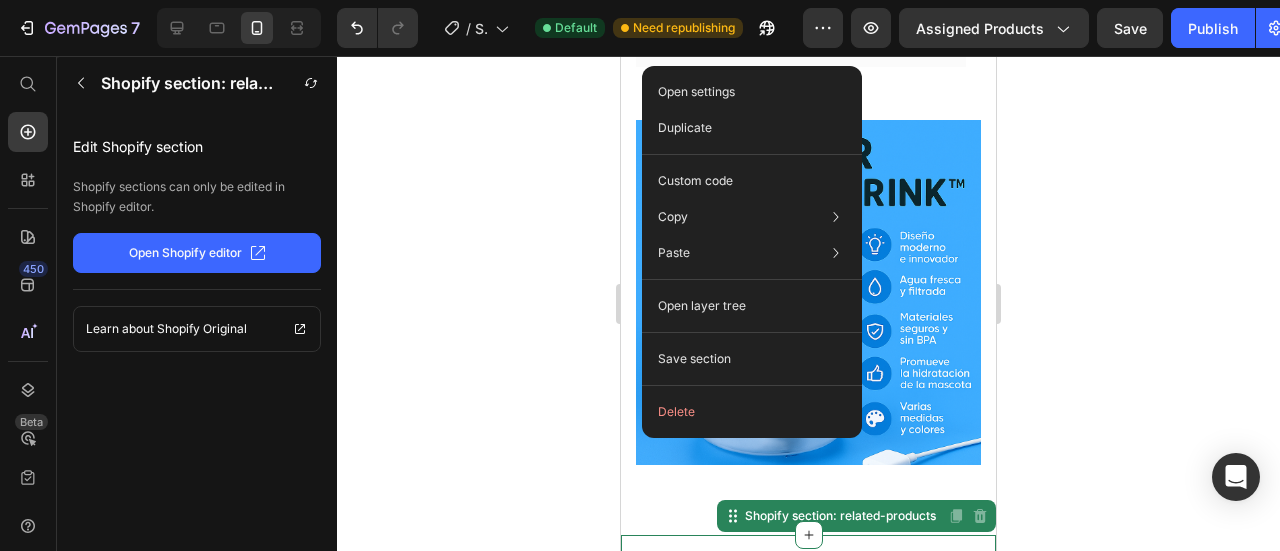 click 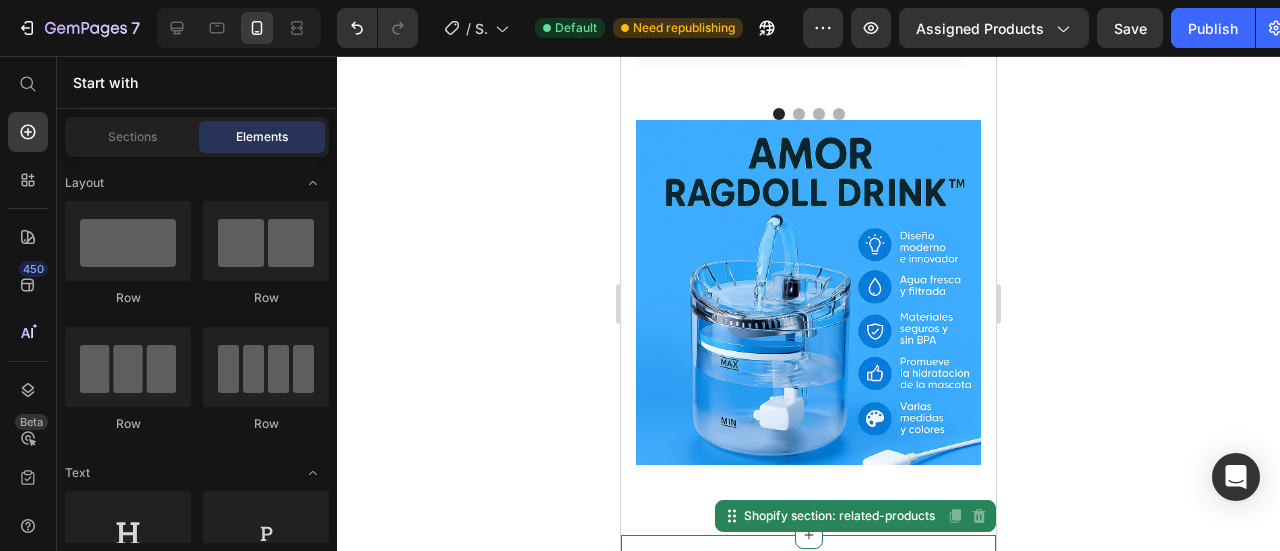 click on "Shopify section: related-products" at bounding box center (825, 588) 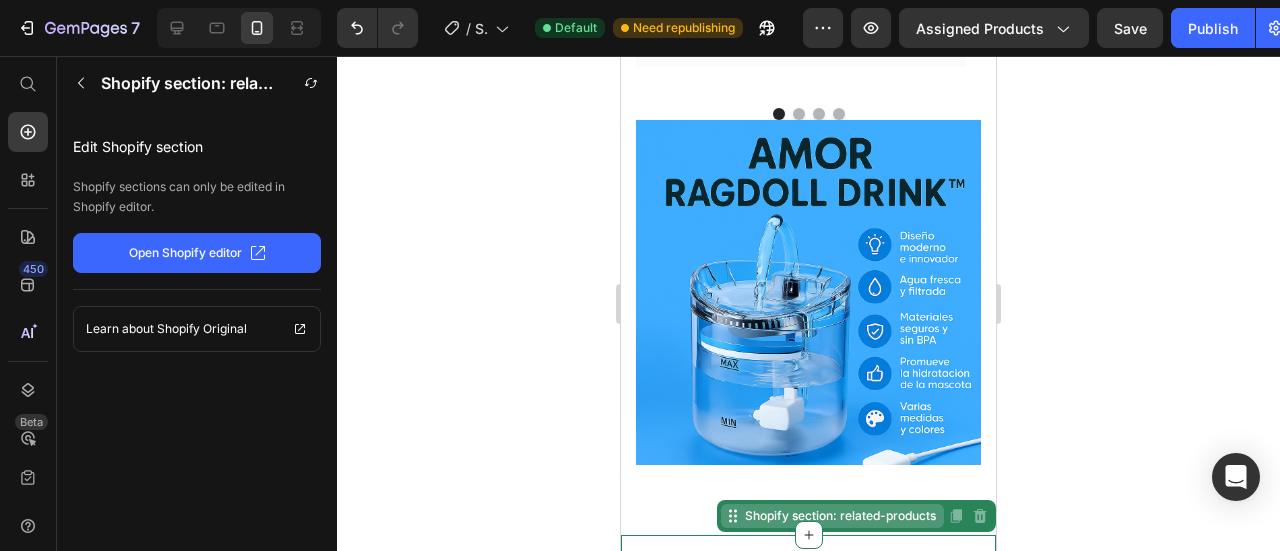 click on "Shopify section: related-products" at bounding box center (840, 516) 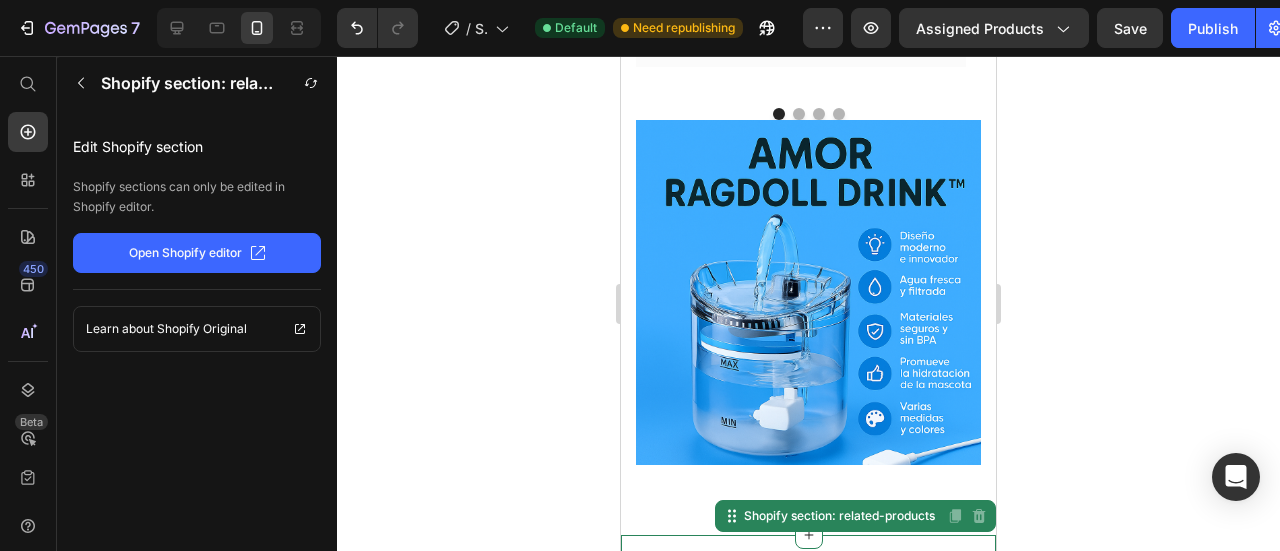 click on "Open Shopify editor" 